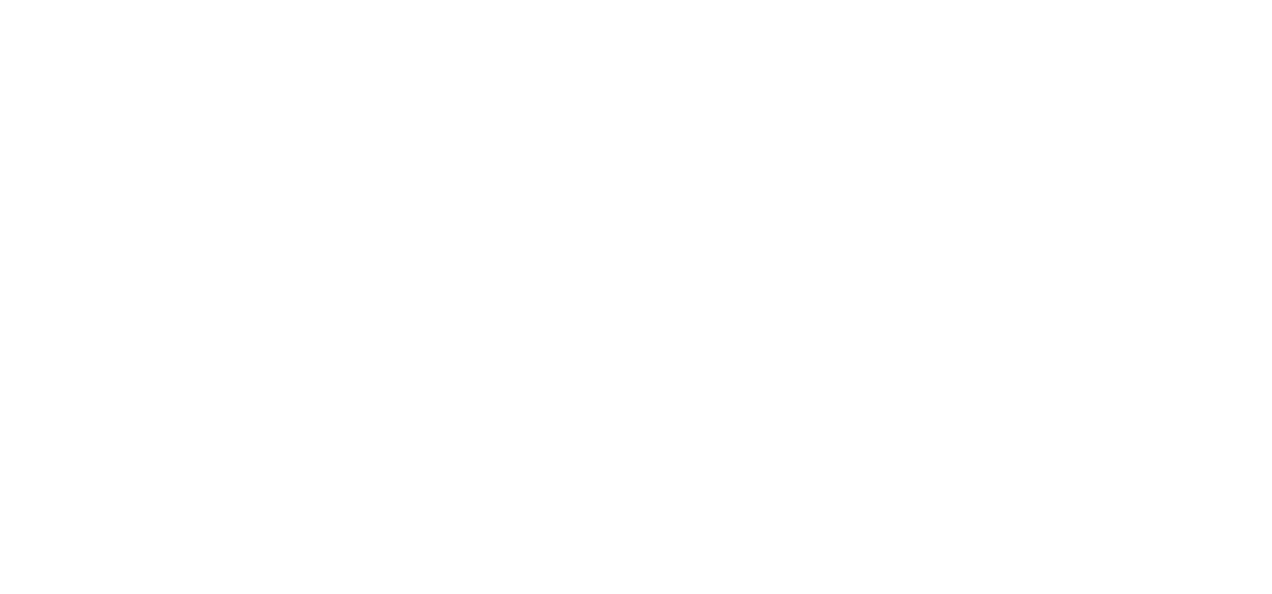 scroll, scrollTop: 0, scrollLeft: 0, axis: both 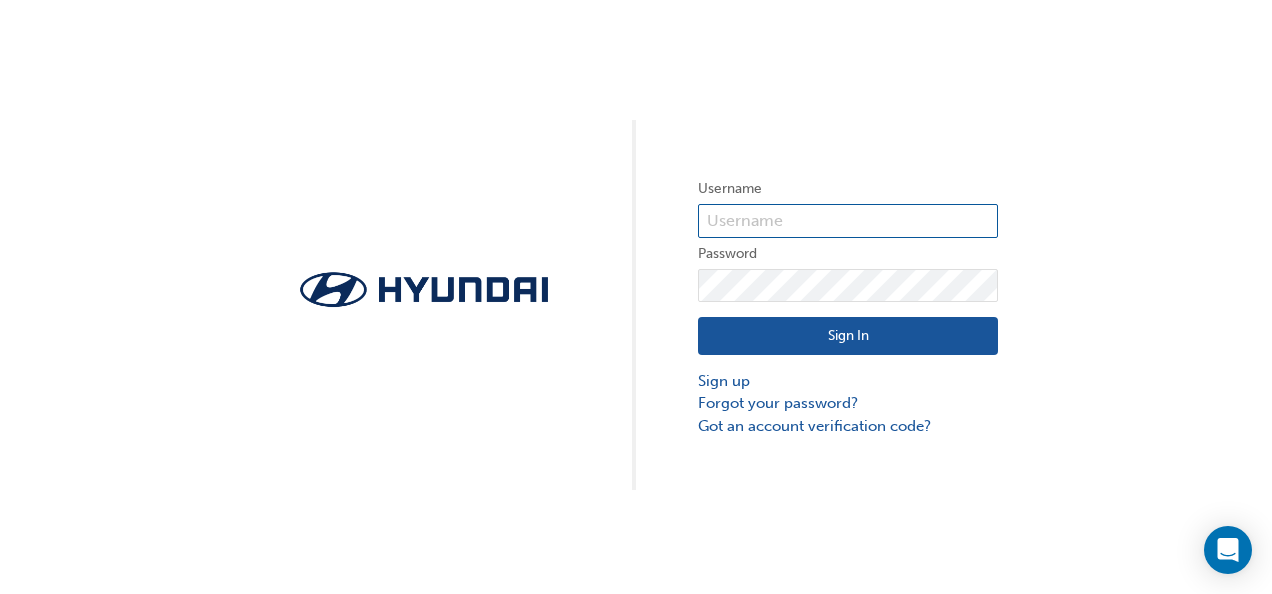 click at bounding box center (848, 221) 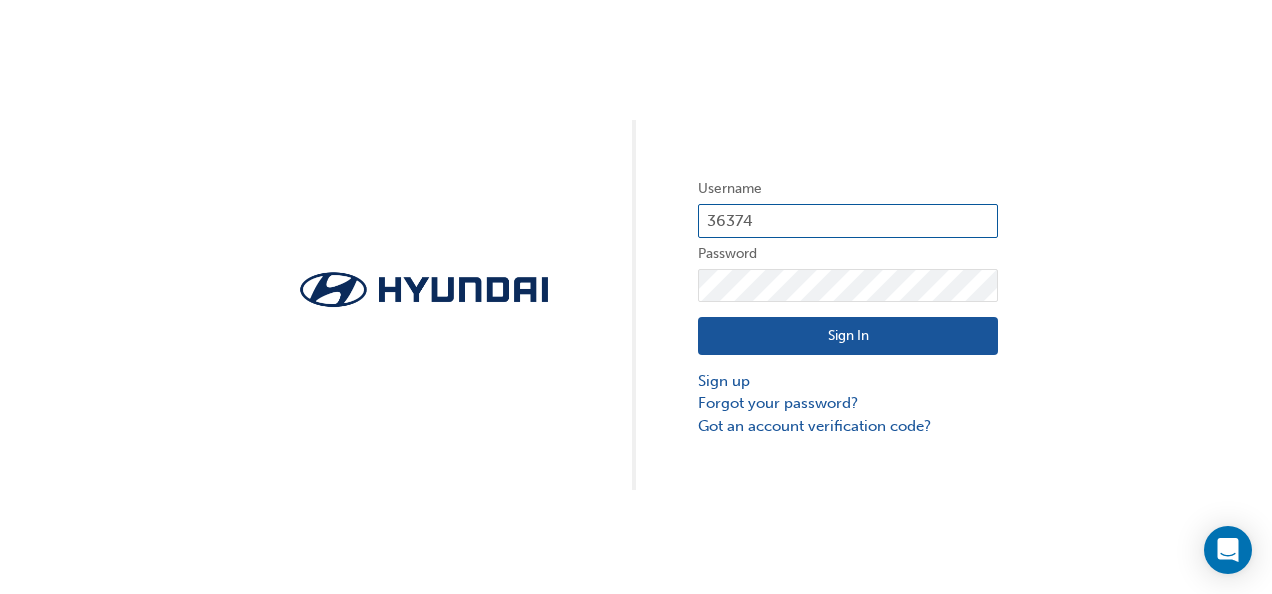 type on "36374" 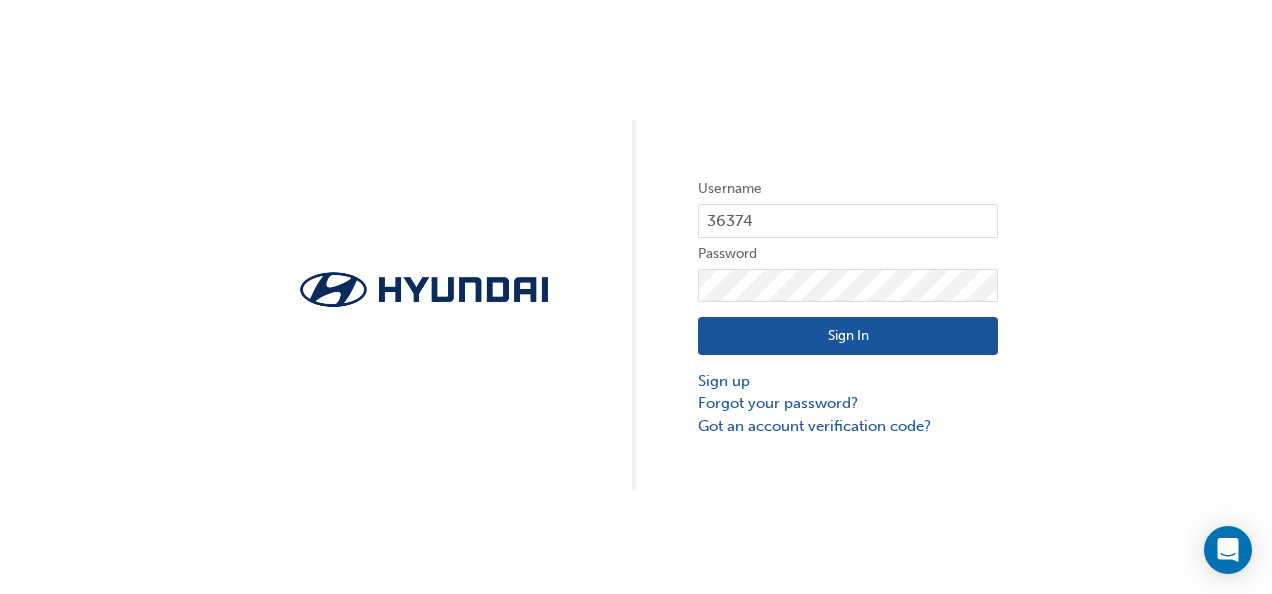 click on "Username 36374 Password Sign In Sign up Forgot your password? Got an account verification code?" at bounding box center [636, 245] 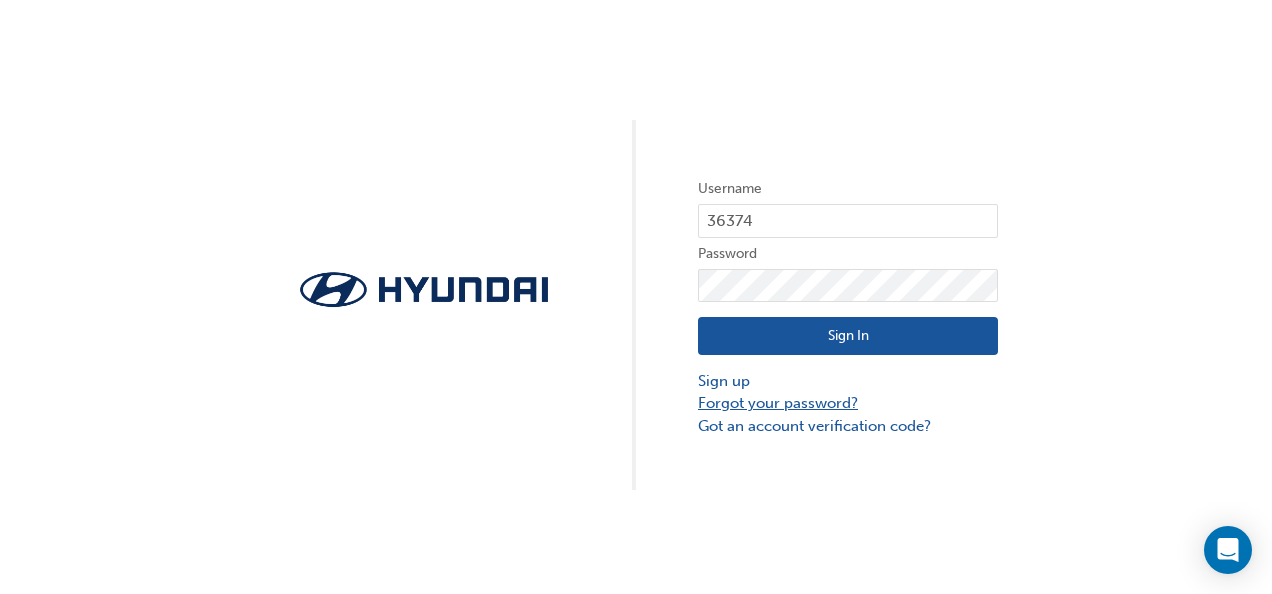 click on "Forgot your password?" at bounding box center [848, 403] 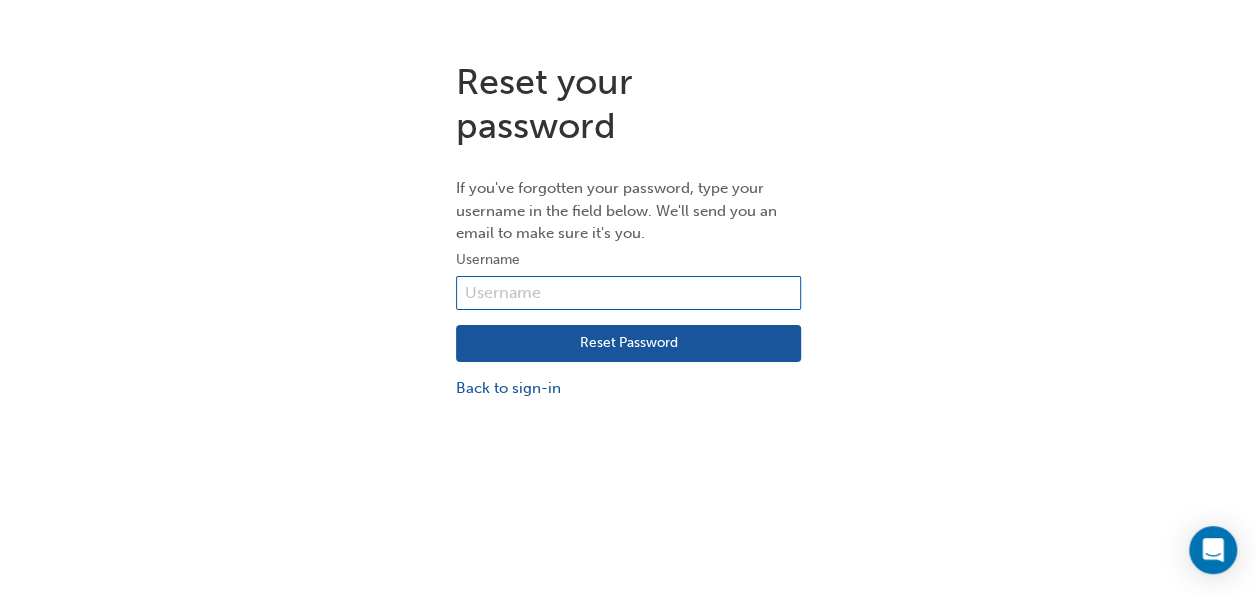 click at bounding box center (628, 293) 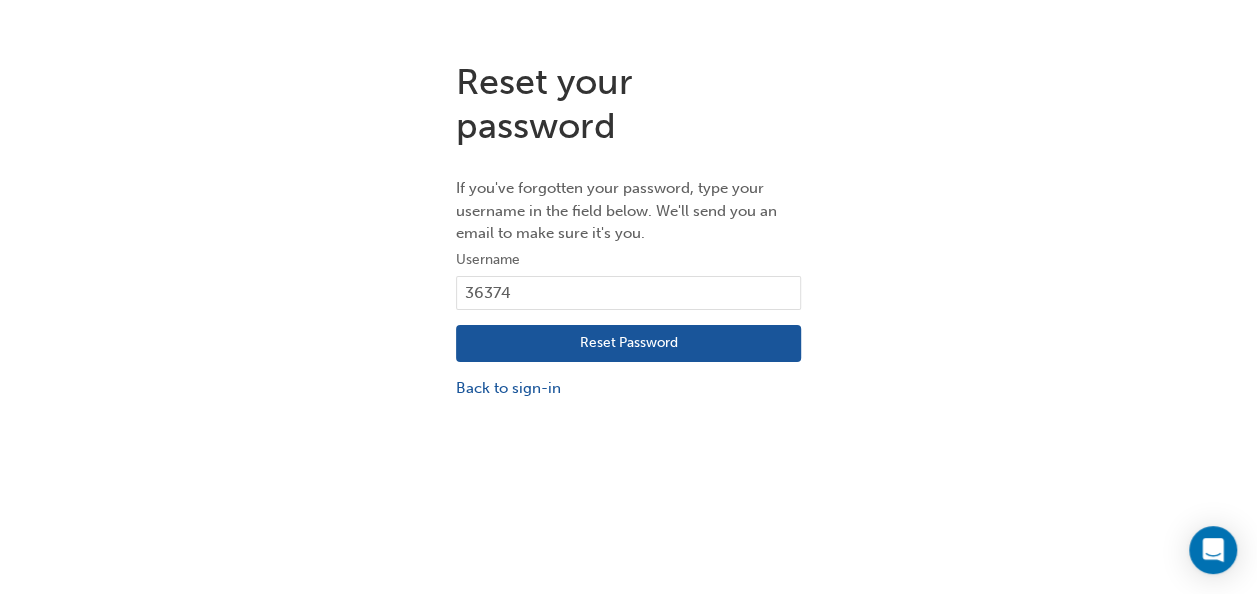 click on "Reset Password" at bounding box center (628, 344) 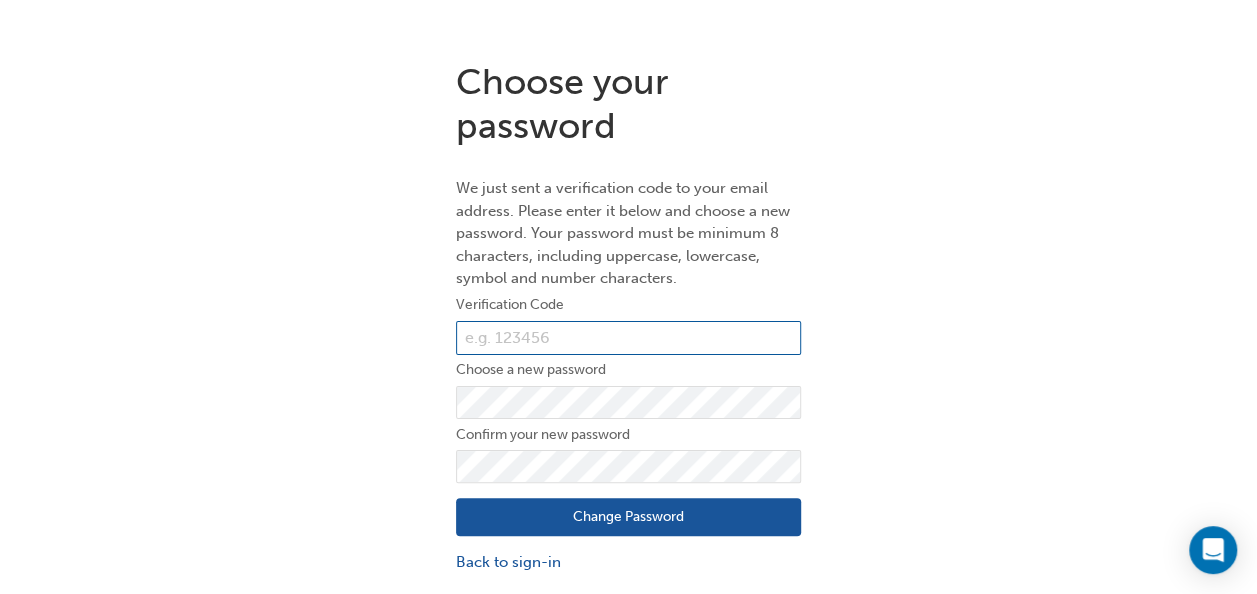 click at bounding box center [628, 338] 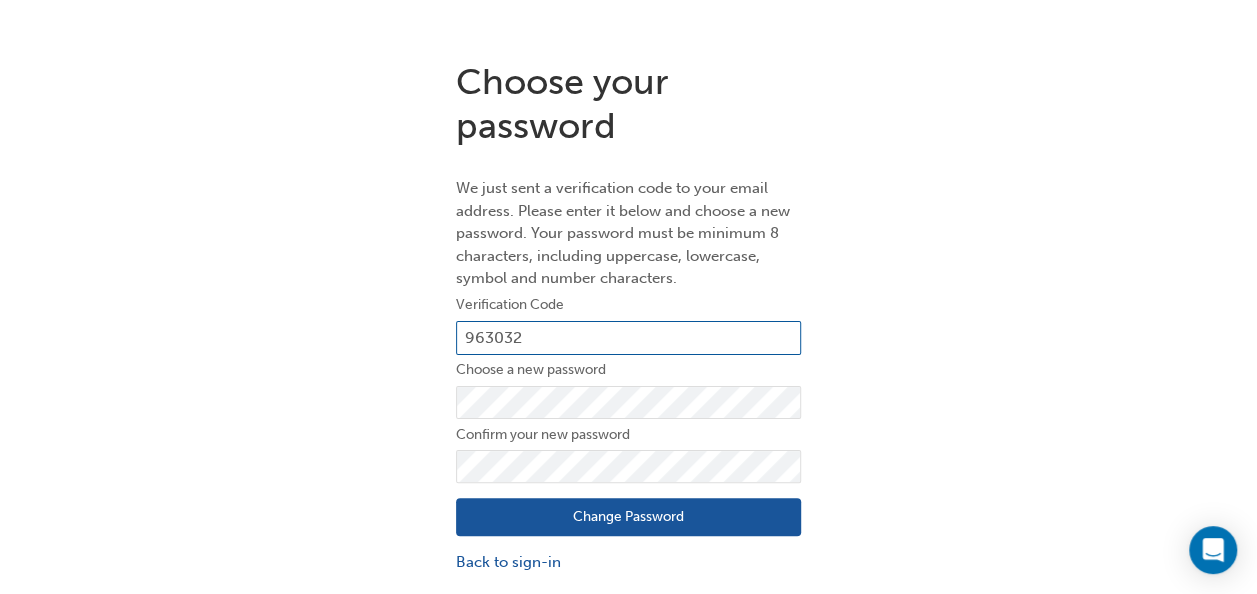 type on "963032" 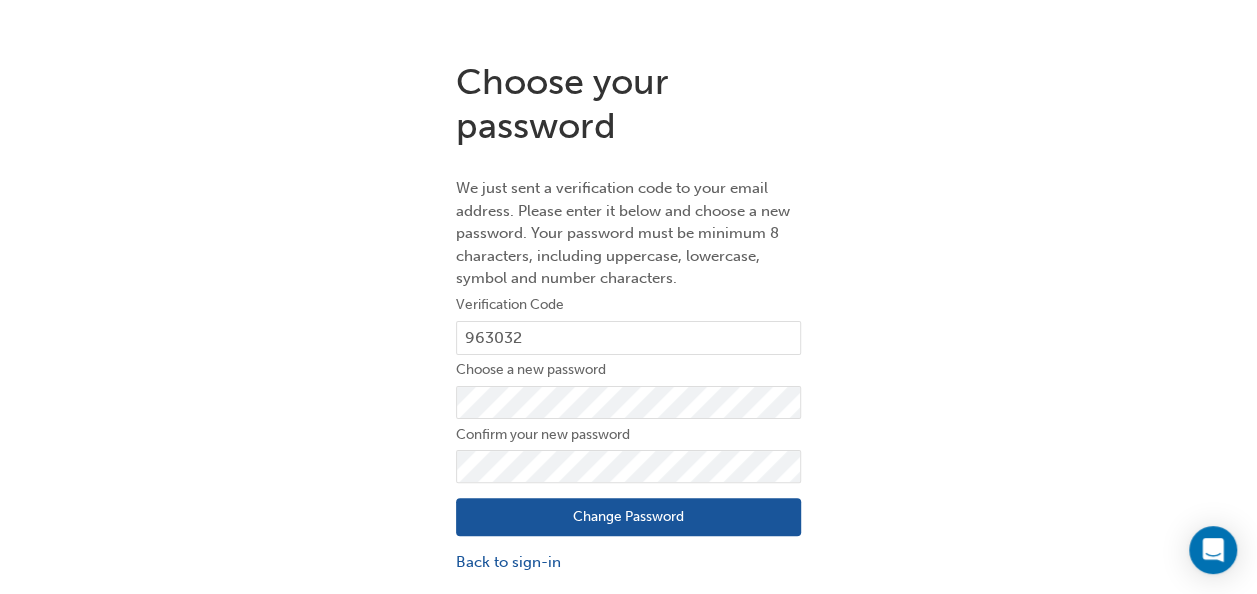 click on "Change Password" at bounding box center [628, 517] 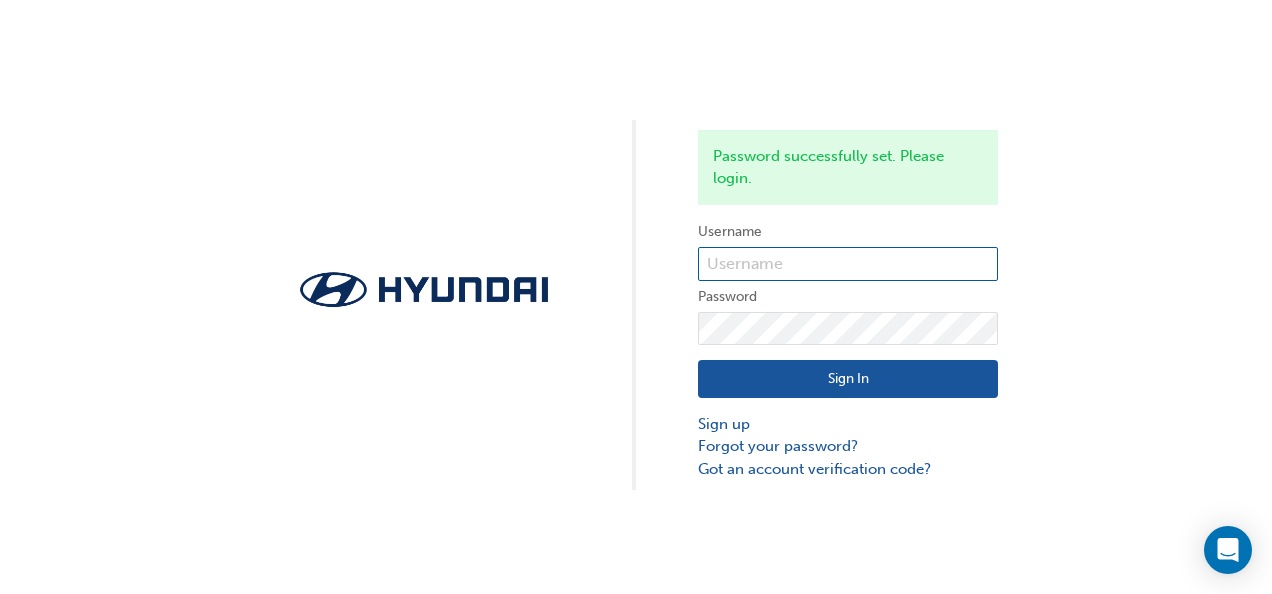 click at bounding box center [848, 264] 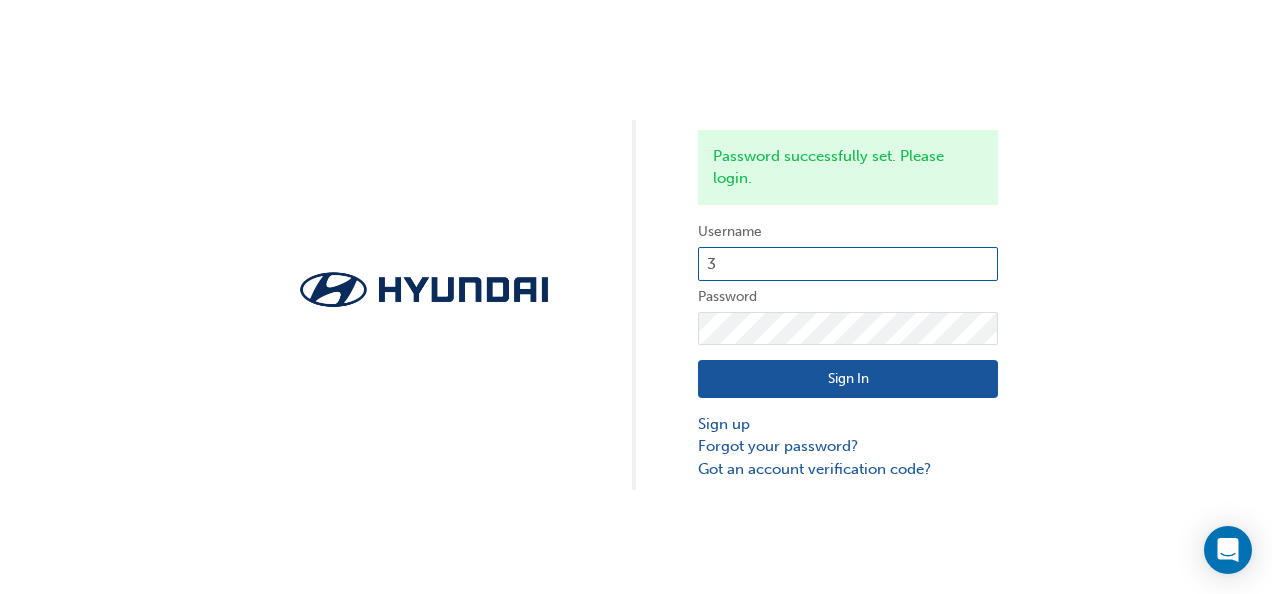 type on "36374" 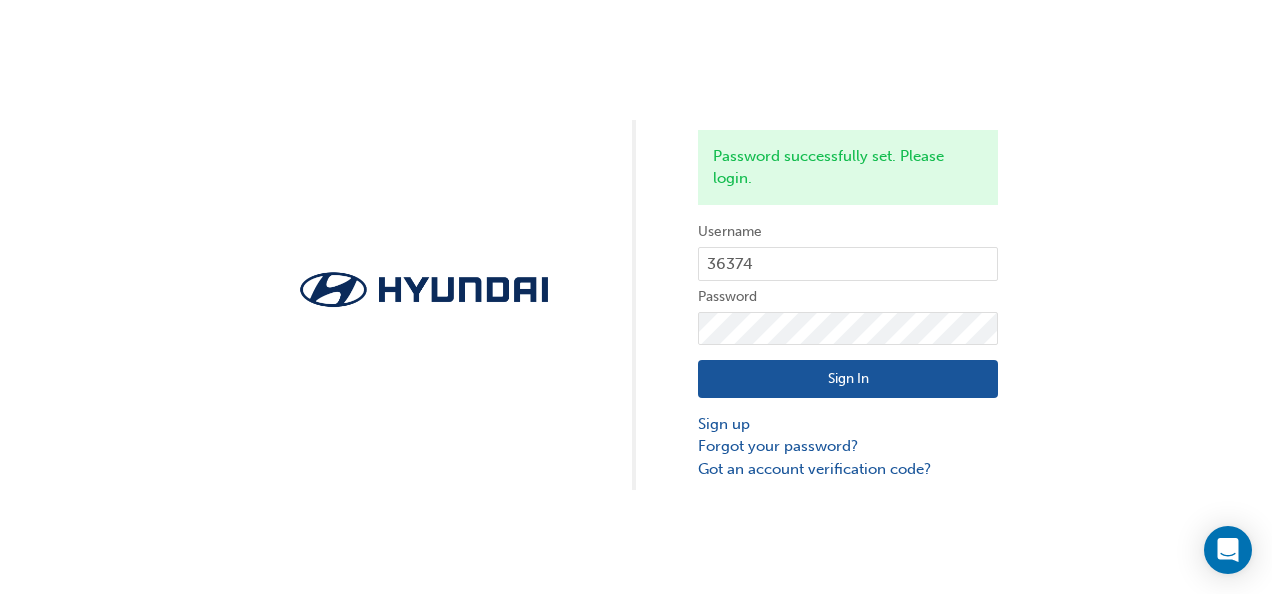click on "Sign In" at bounding box center [848, 379] 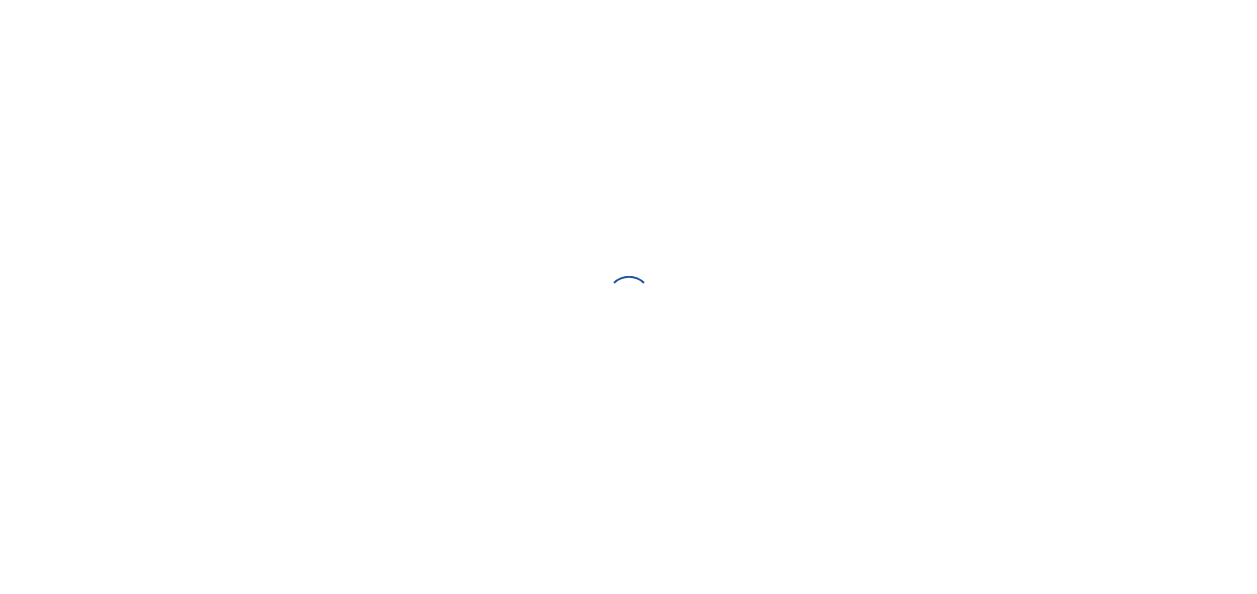 scroll, scrollTop: 0, scrollLeft: 0, axis: both 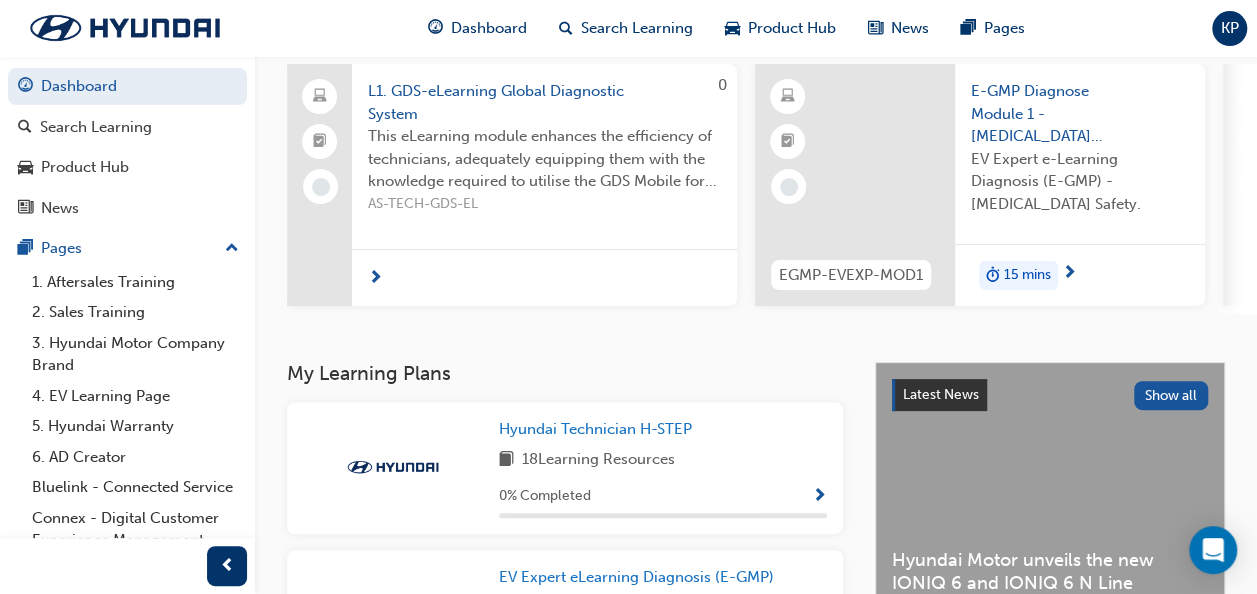 click on "L1. GDS-eLearning Global Diagnostic System" at bounding box center [544, 102] 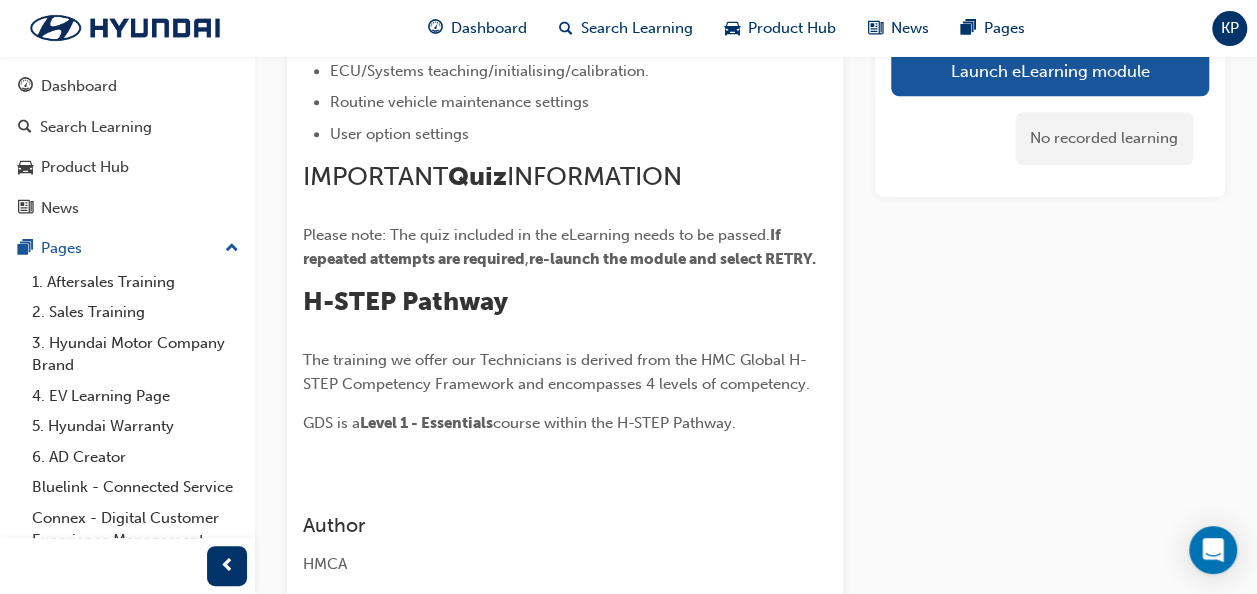 scroll, scrollTop: 961, scrollLeft: 0, axis: vertical 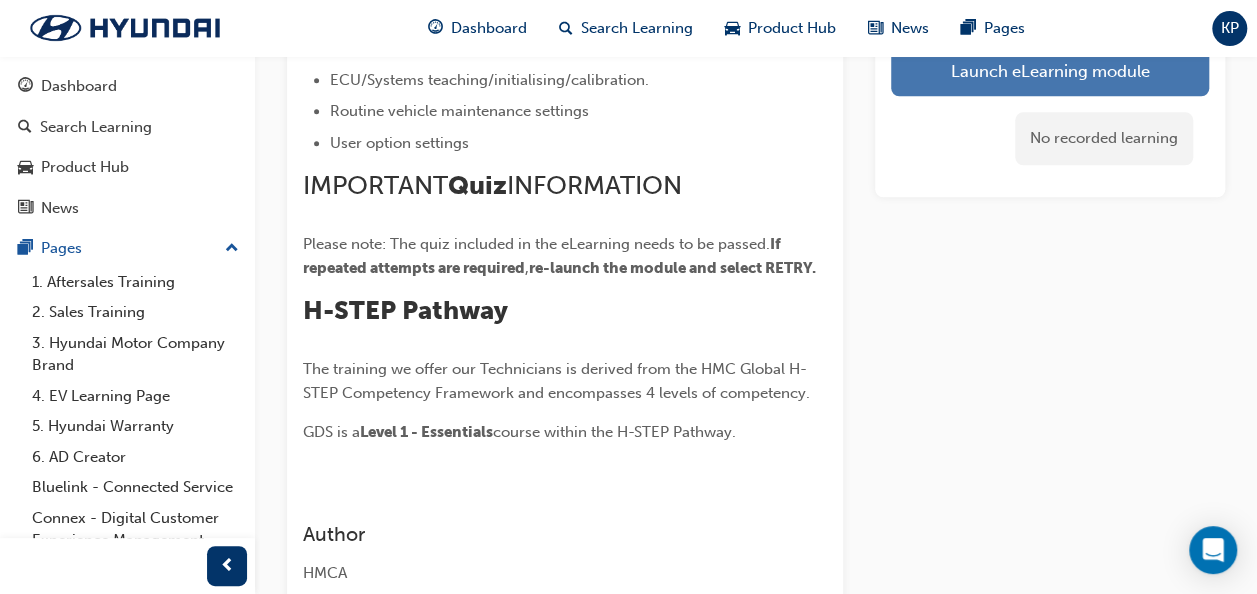 click on "Launch eLearning module" at bounding box center (1050, 71) 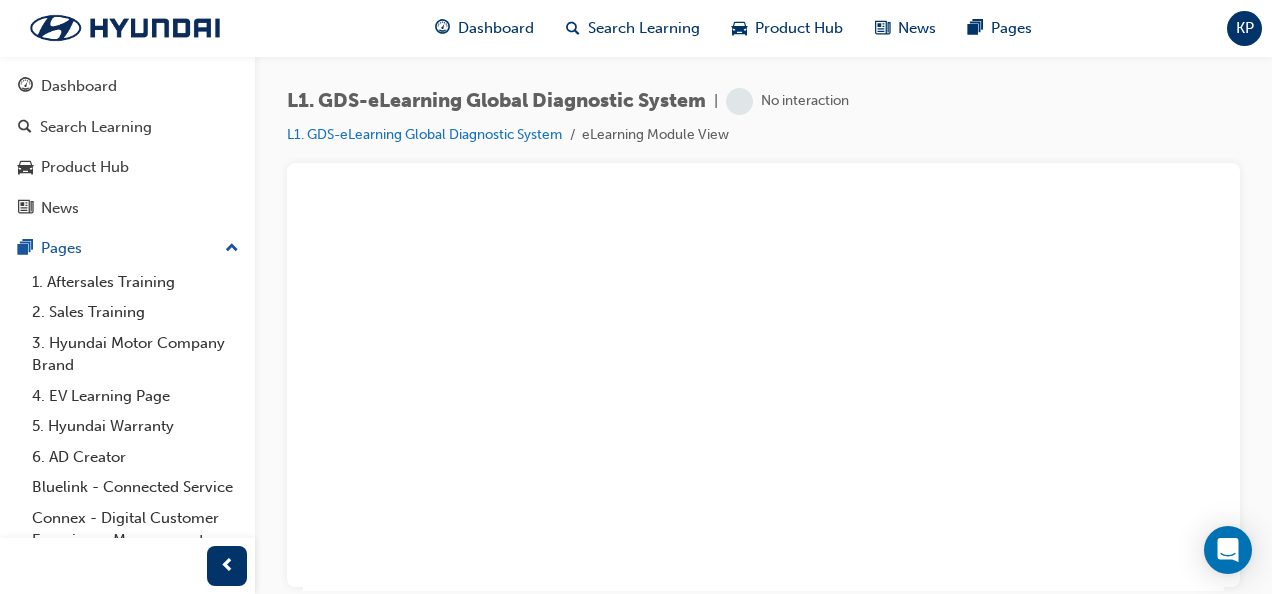 scroll, scrollTop: 0, scrollLeft: 0, axis: both 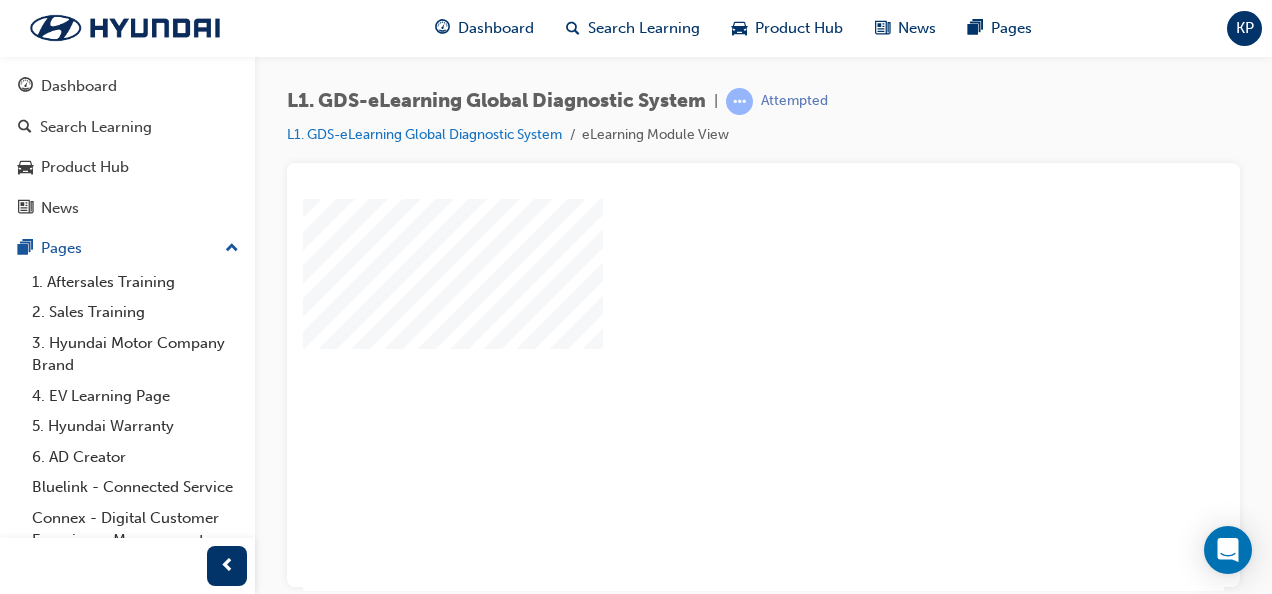 click at bounding box center (706, 336) 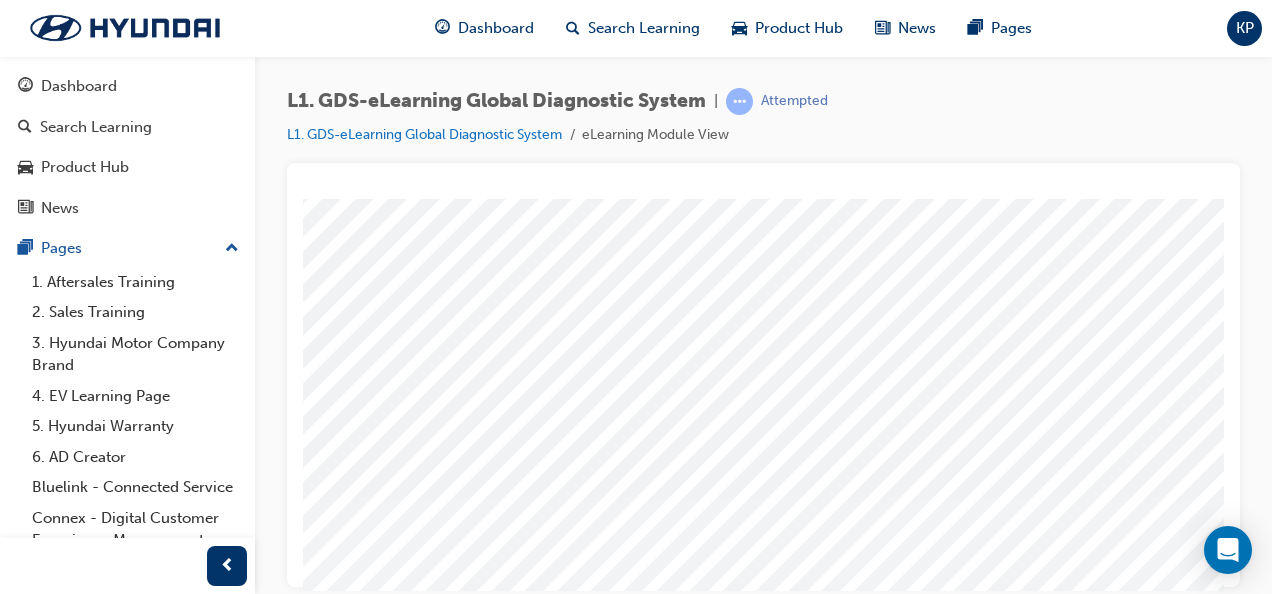scroll, scrollTop: 373, scrollLeft: 0, axis: vertical 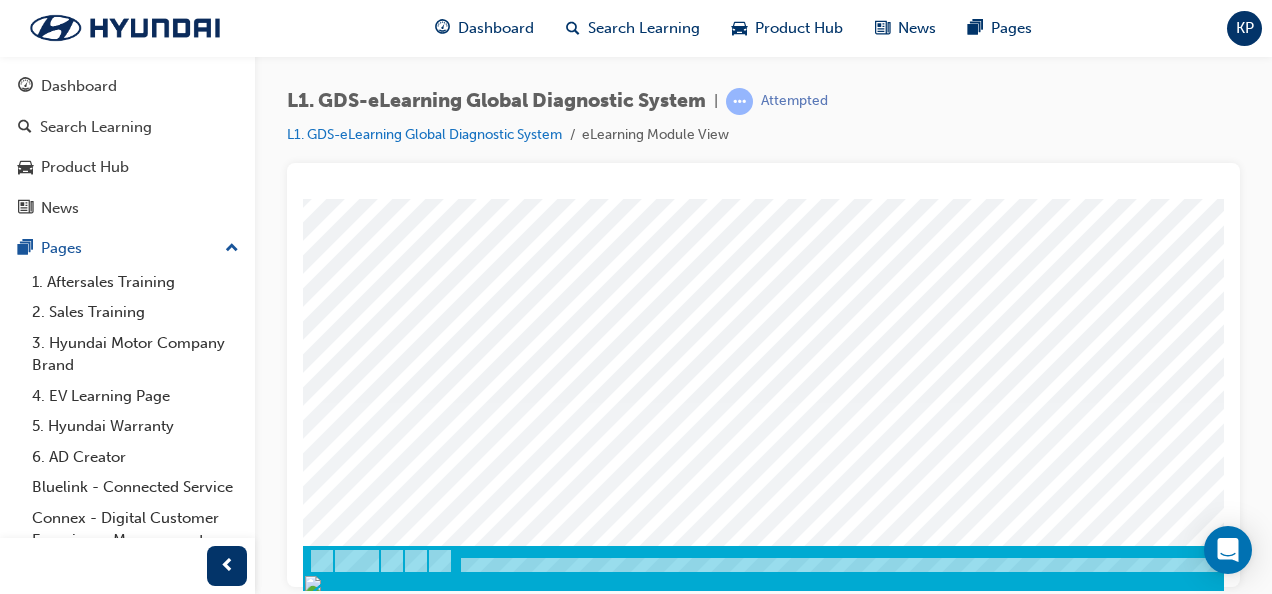 click at bounding box center (373, 2923) 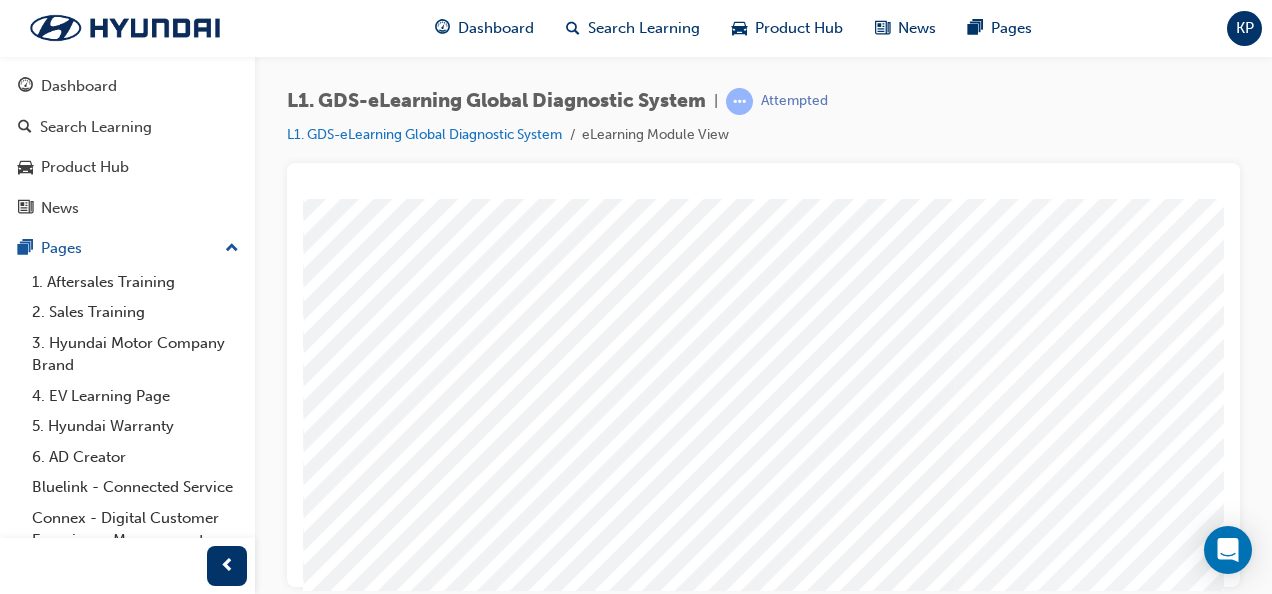 scroll, scrollTop: 0, scrollLeft: 0, axis: both 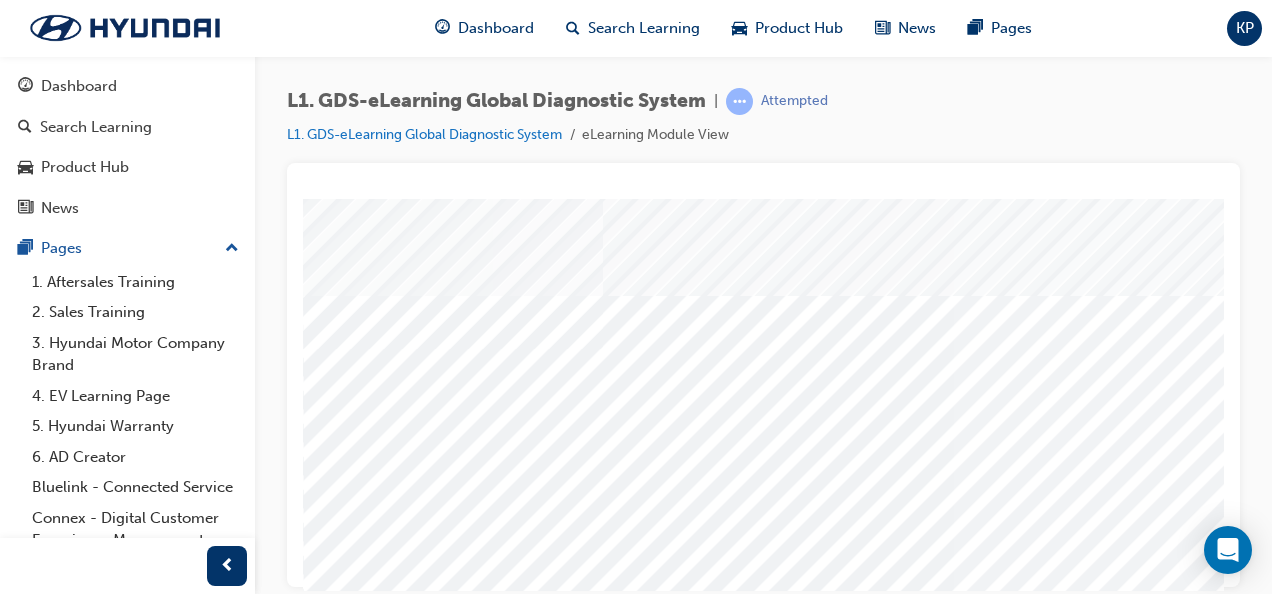 click at bounding box center (864, 1278) 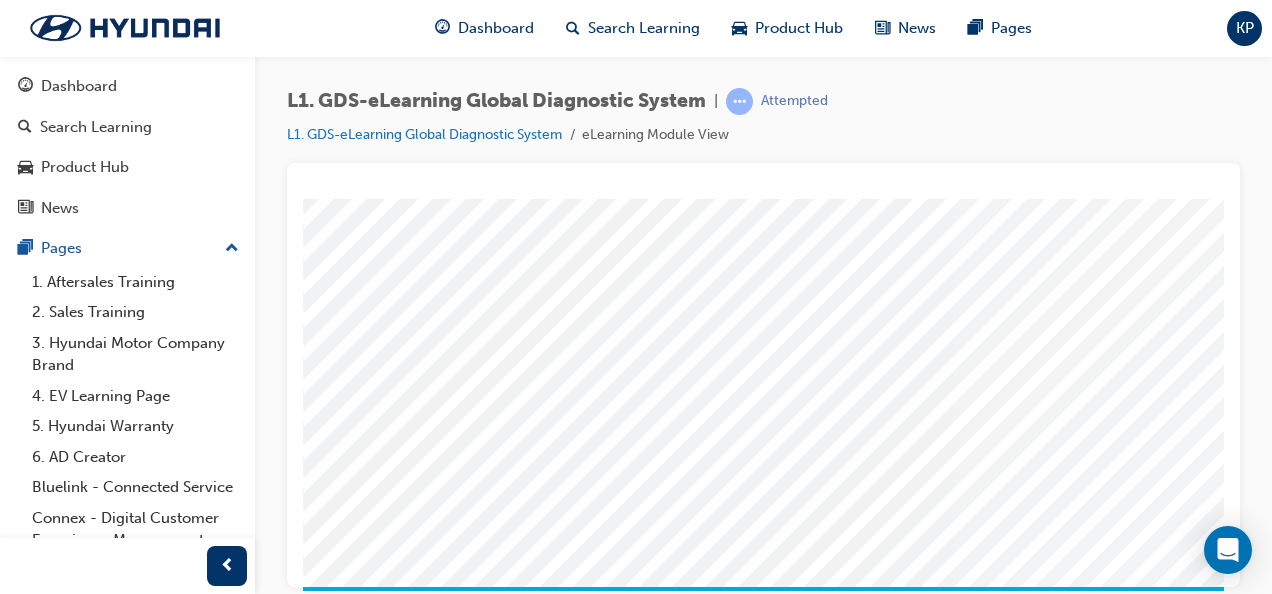 scroll, scrollTop: 373, scrollLeft: 0, axis: vertical 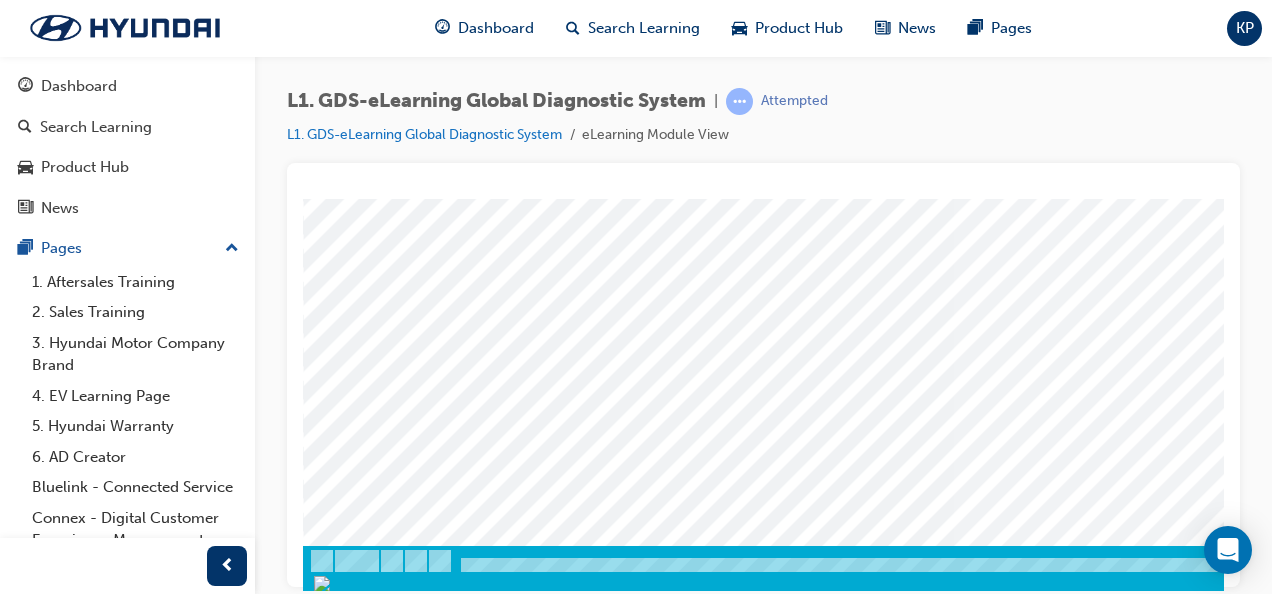 click at bounding box center [373, 4081] 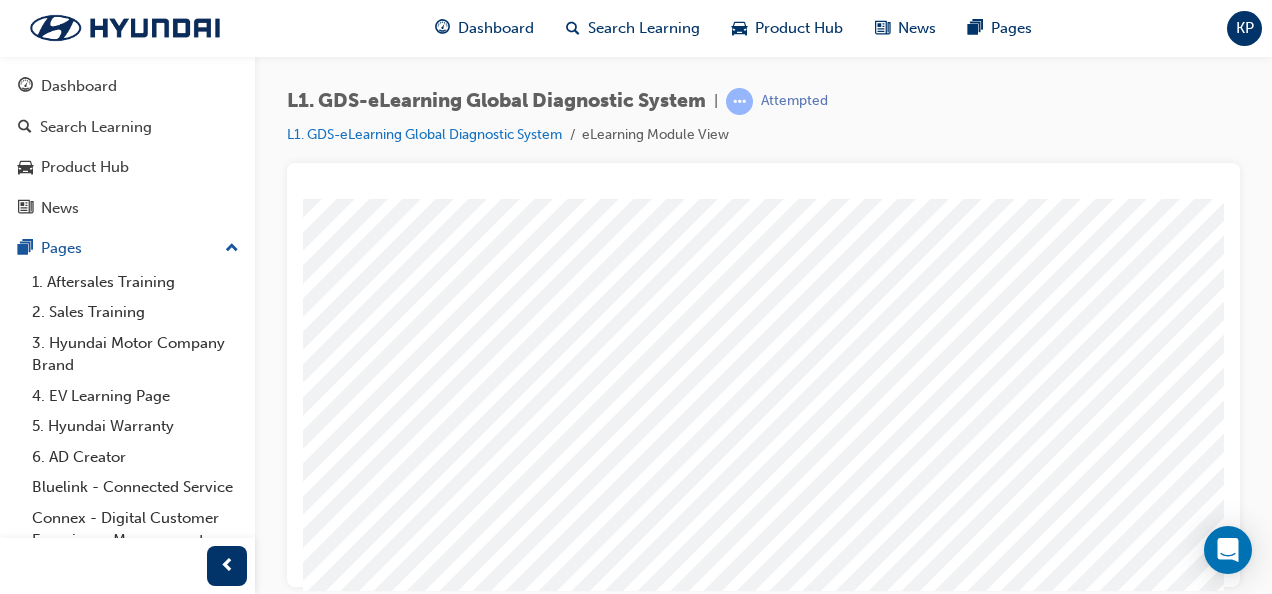scroll, scrollTop: 0, scrollLeft: 0, axis: both 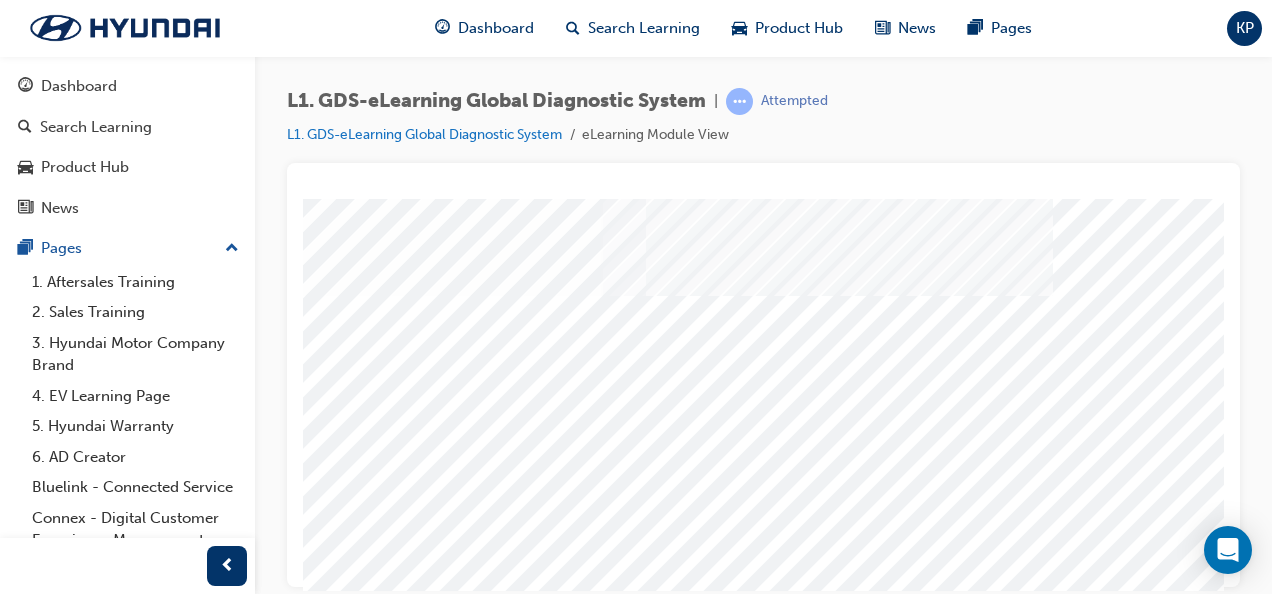 click at bounding box center (409, 3667) 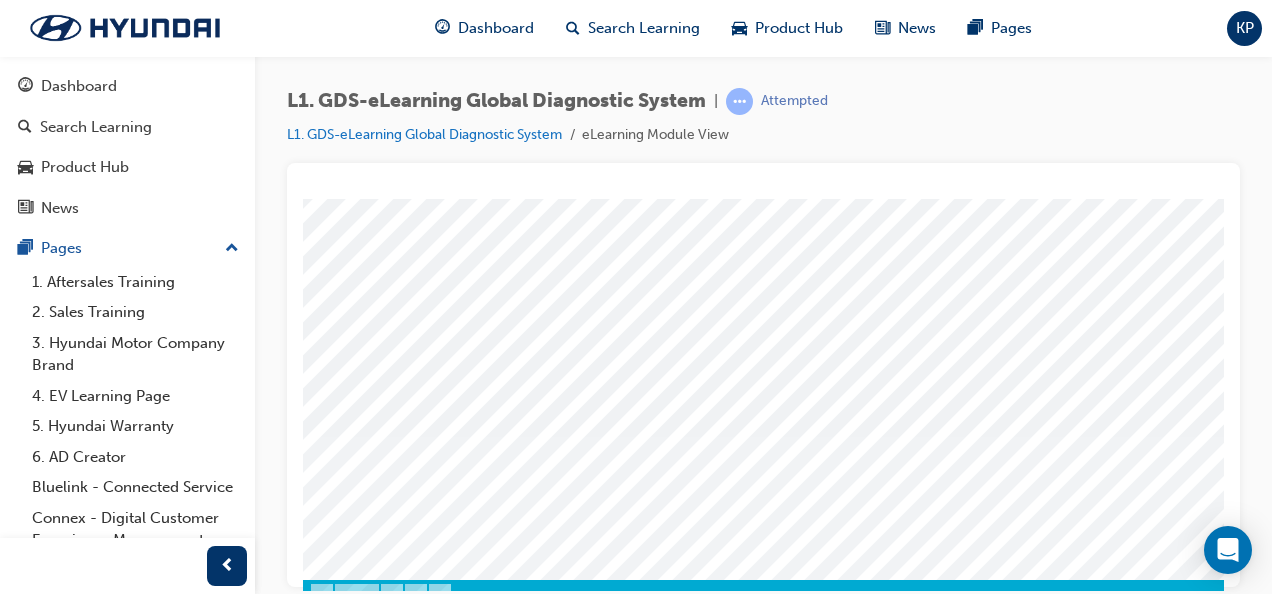 scroll, scrollTop: 373, scrollLeft: 0, axis: vertical 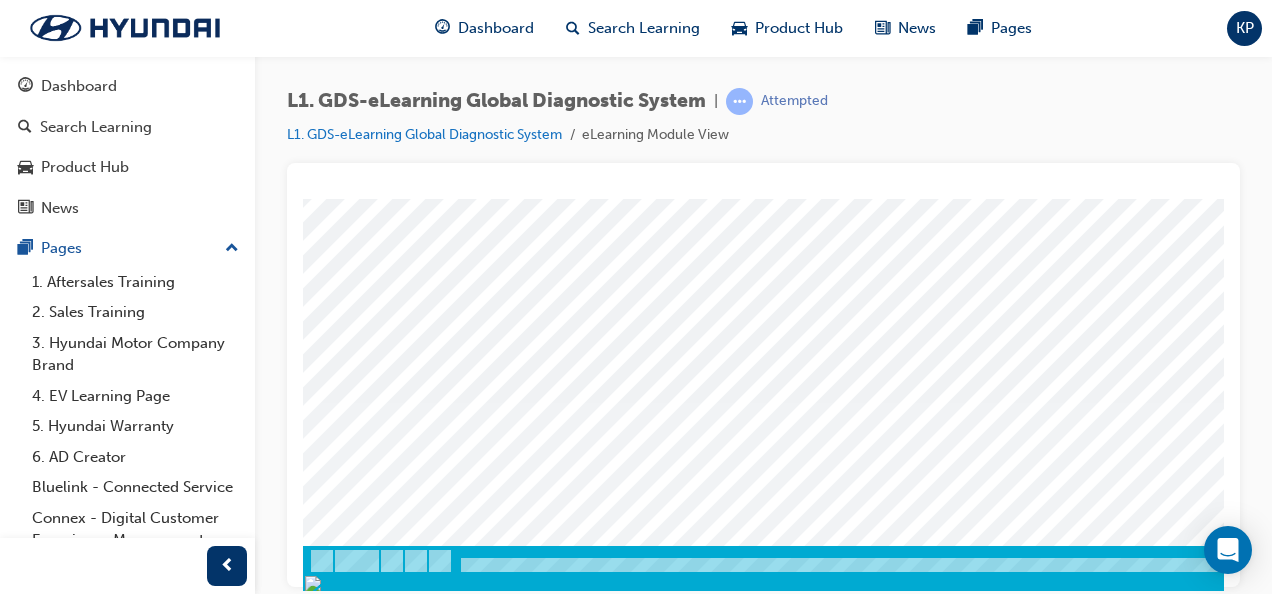 click at bounding box center [373, 2923] 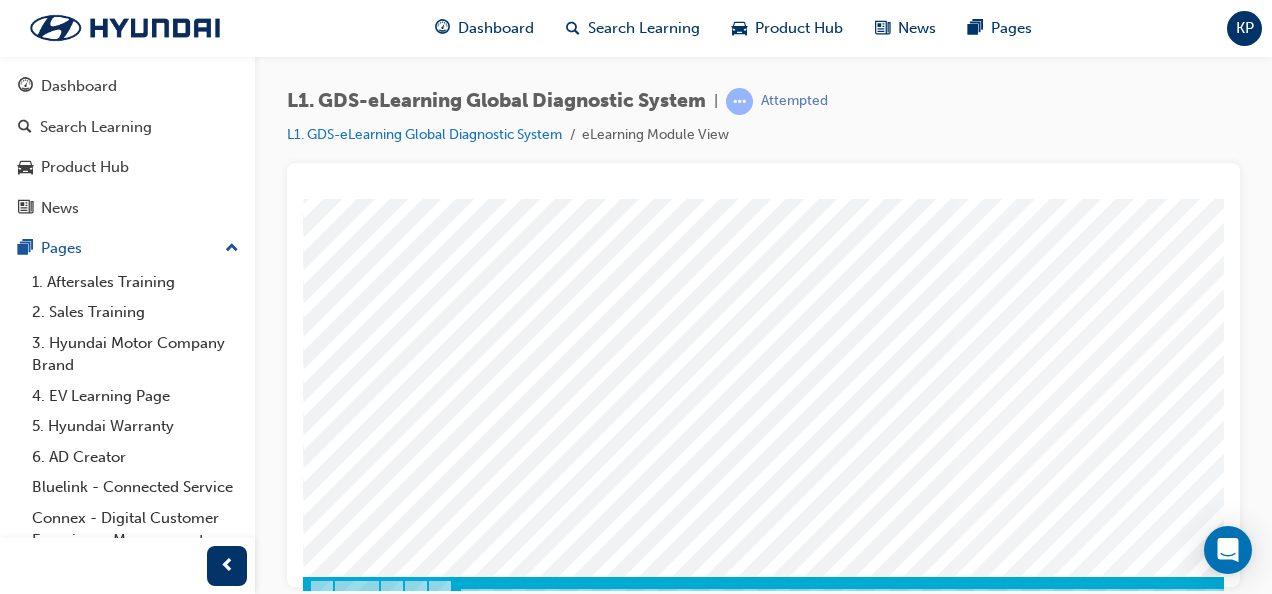 scroll, scrollTop: 373, scrollLeft: 0, axis: vertical 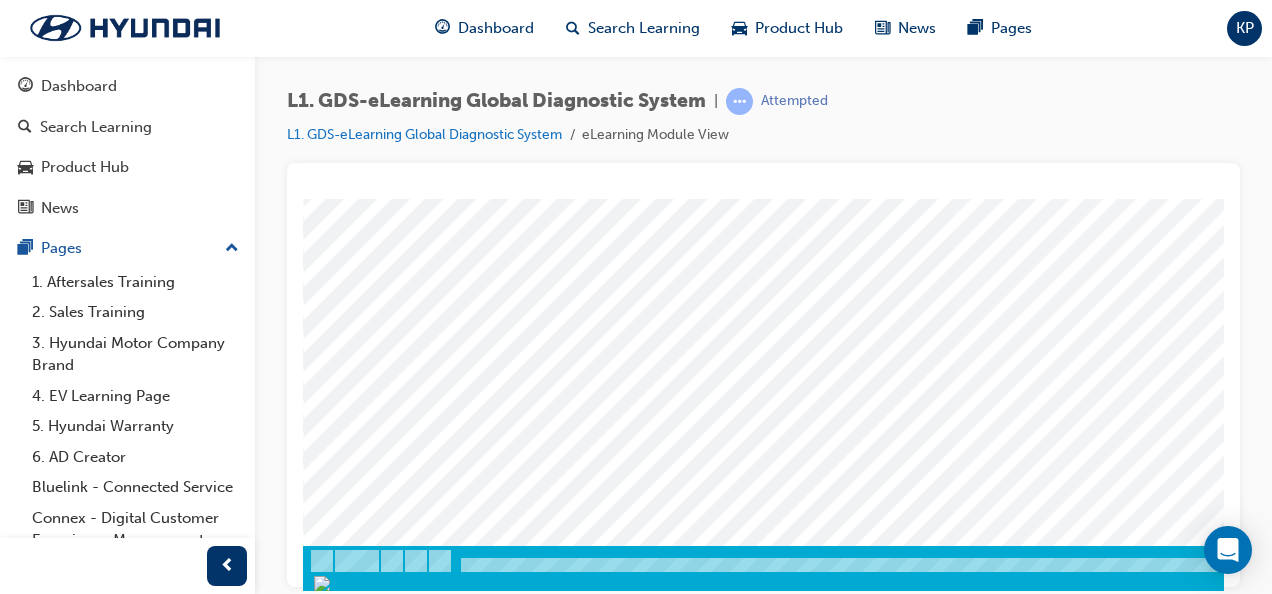 click at bounding box center [590, 2301] 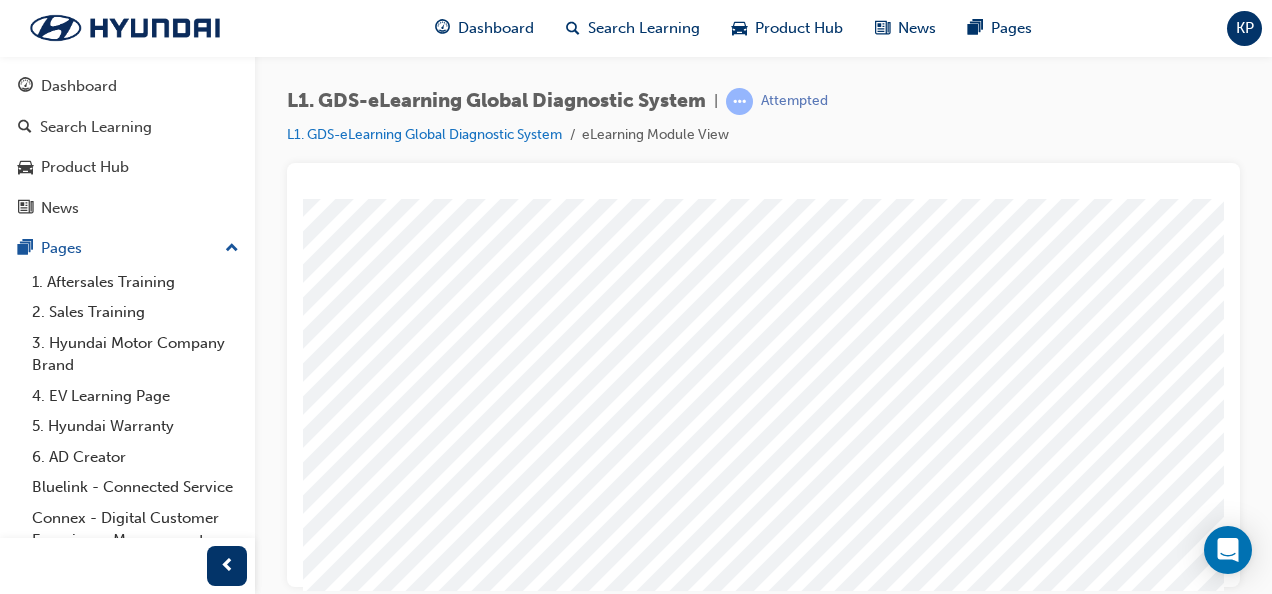 scroll, scrollTop: 0, scrollLeft: 0, axis: both 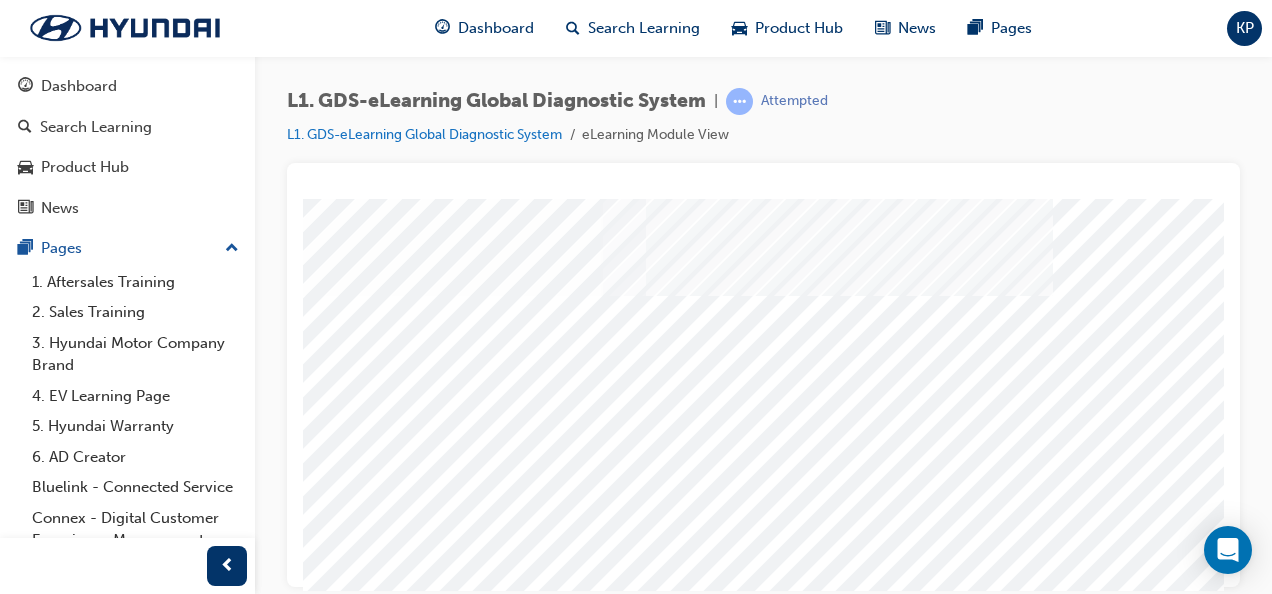 click at bounding box center [452, 3977] 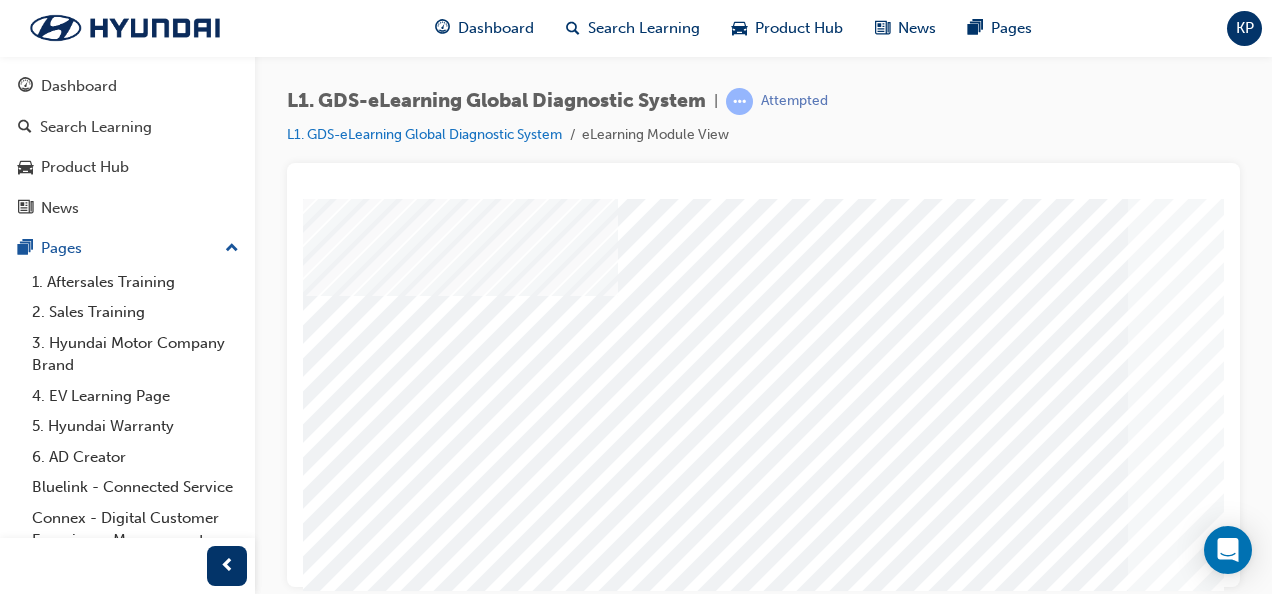 scroll, scrollTop: 0, scrollLeft: 454, axis: horizontal 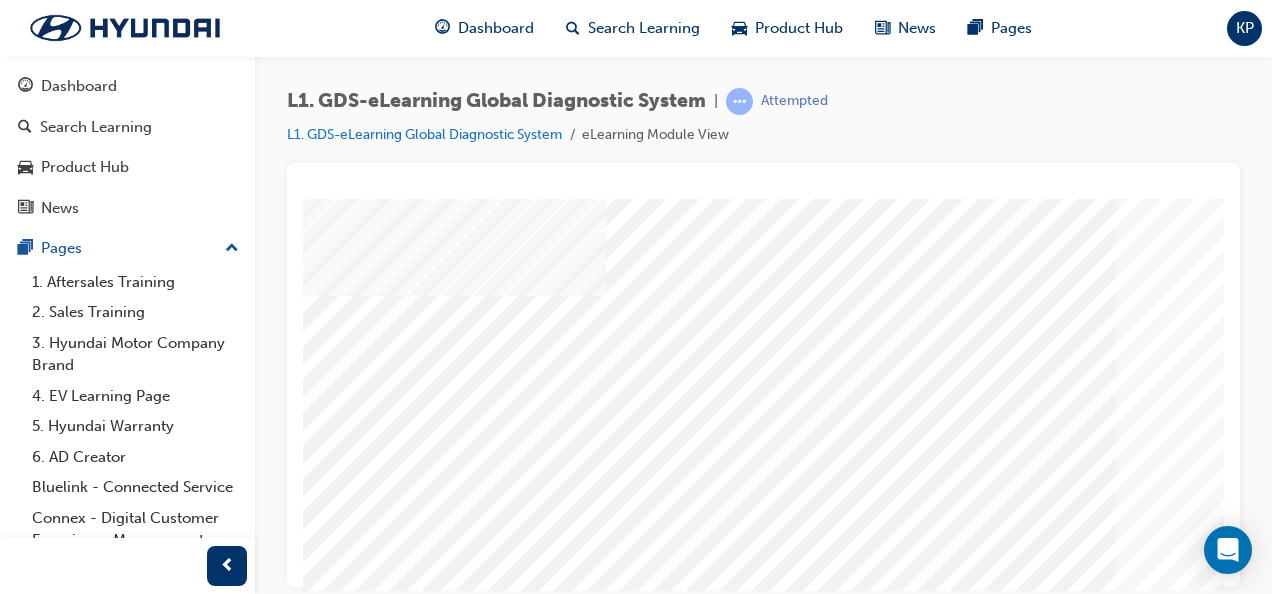 click at bounding box center (27, 3415) 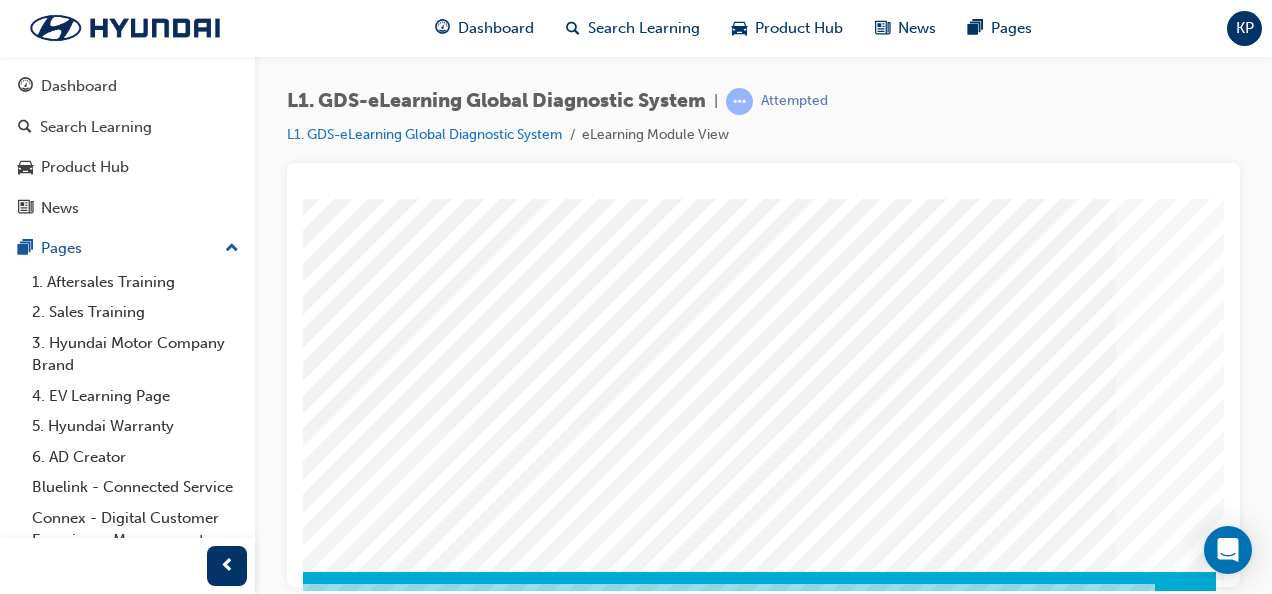 scroll, scrollTop: 373, scrollLeft: 454, axis: both 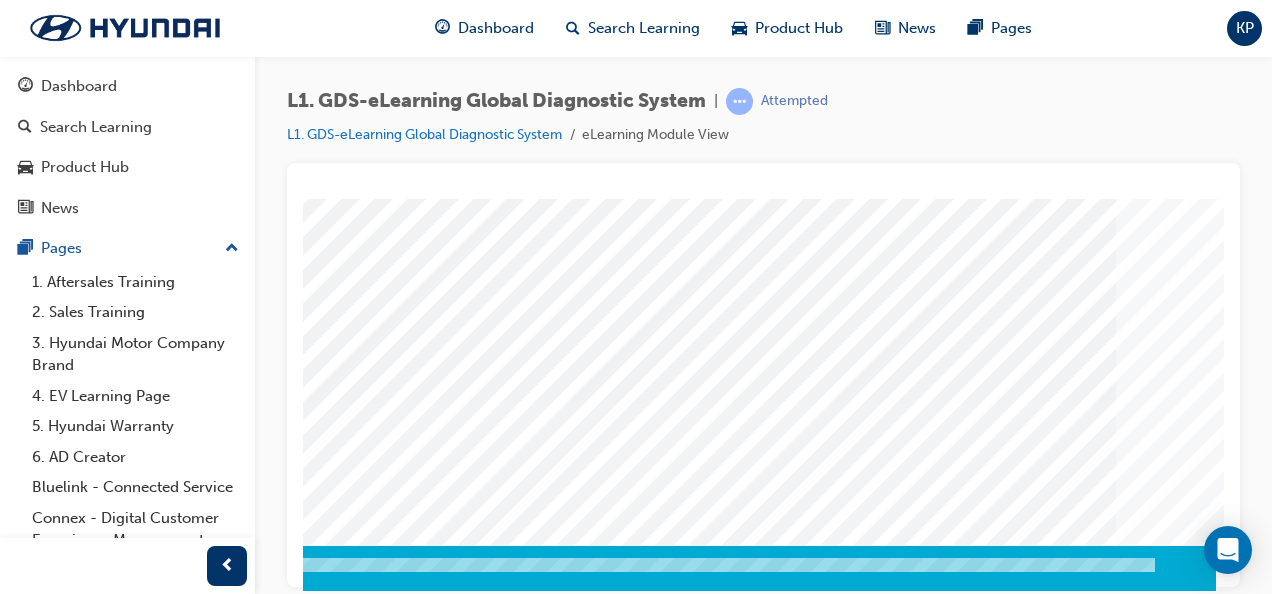 click at bounding box center [-74, 2923] 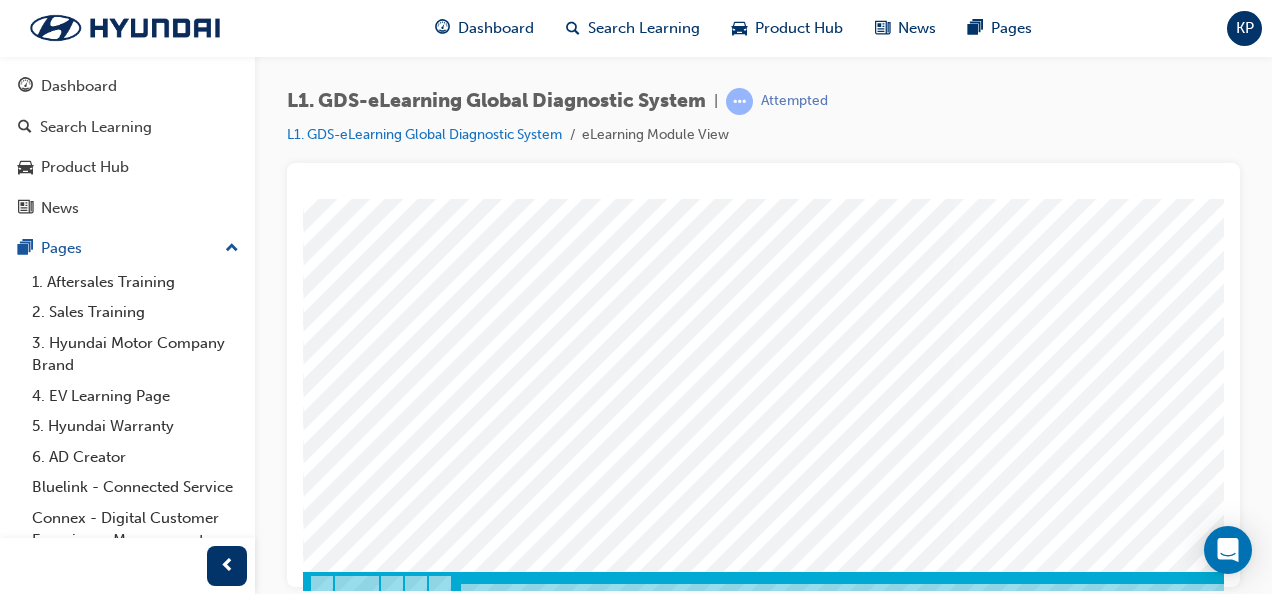 scroll, scrollTop: 373, scrollLeft: 0, axis: vertical 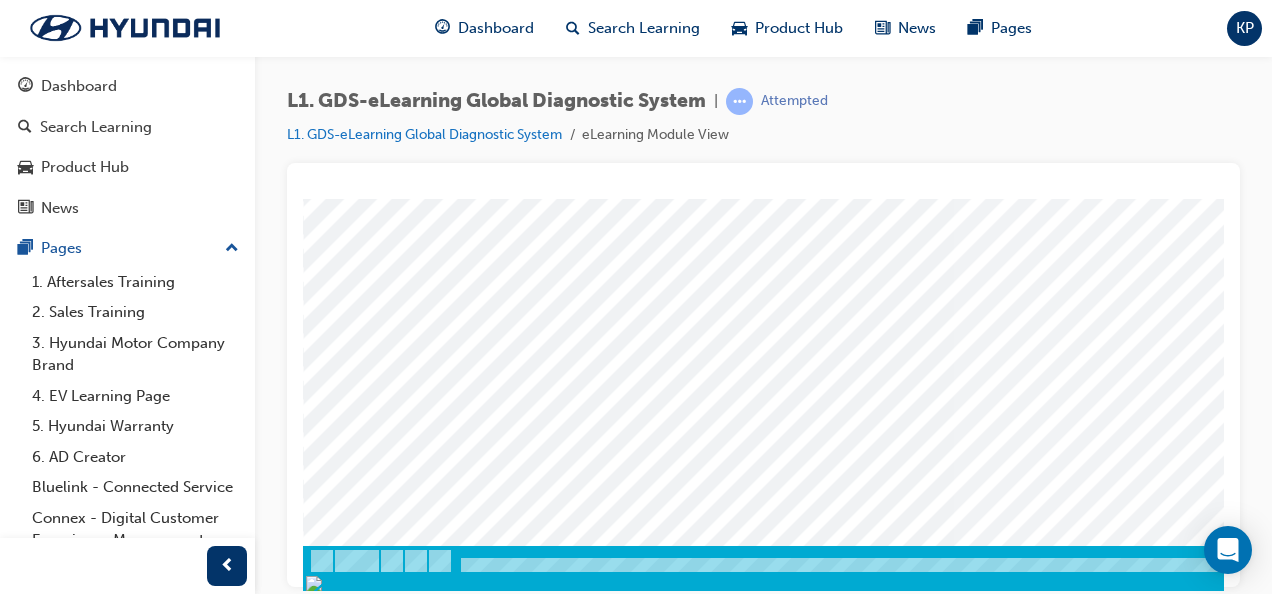 click at bounding box center [590, 2301] 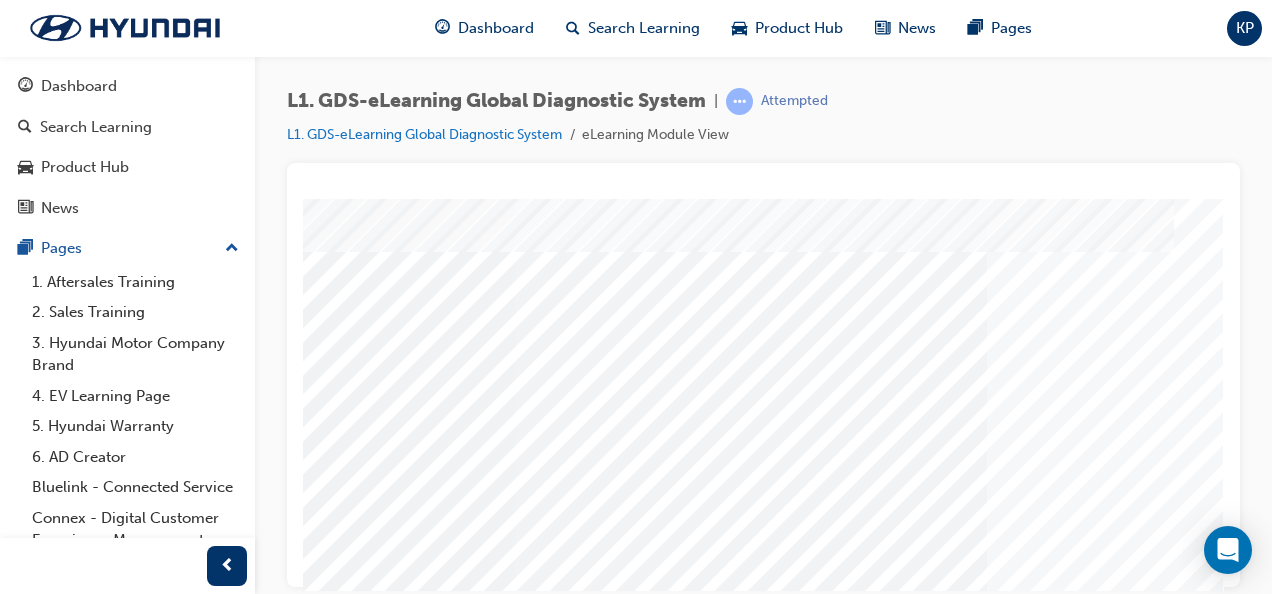 scroll, scrollTop: 0, scrollLeft: 454, axis: horizontal 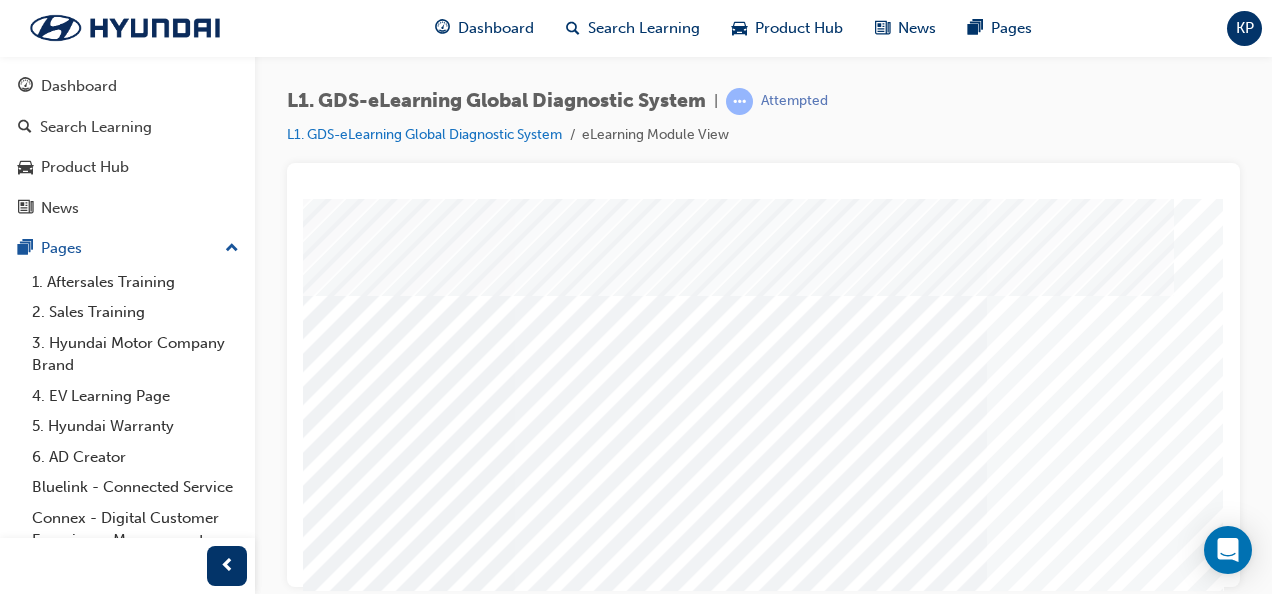 drag, startPoint x: 1235, startPoint y: 537, endPoint x: 1275, endPoint y: 420, distance: 123.6487 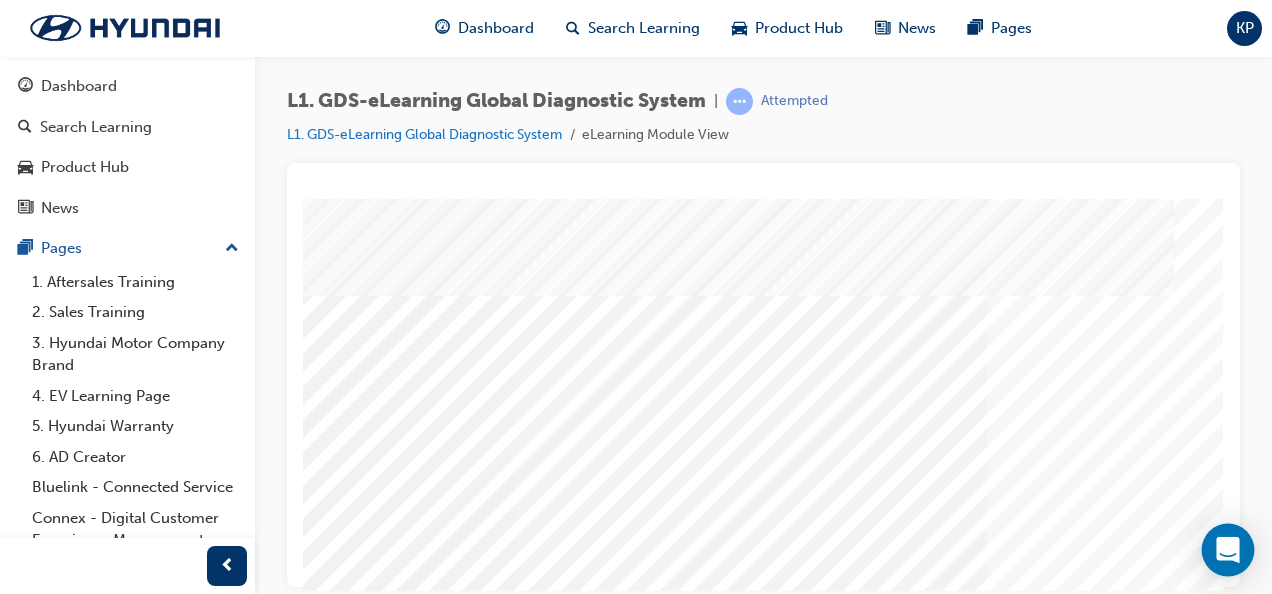 click 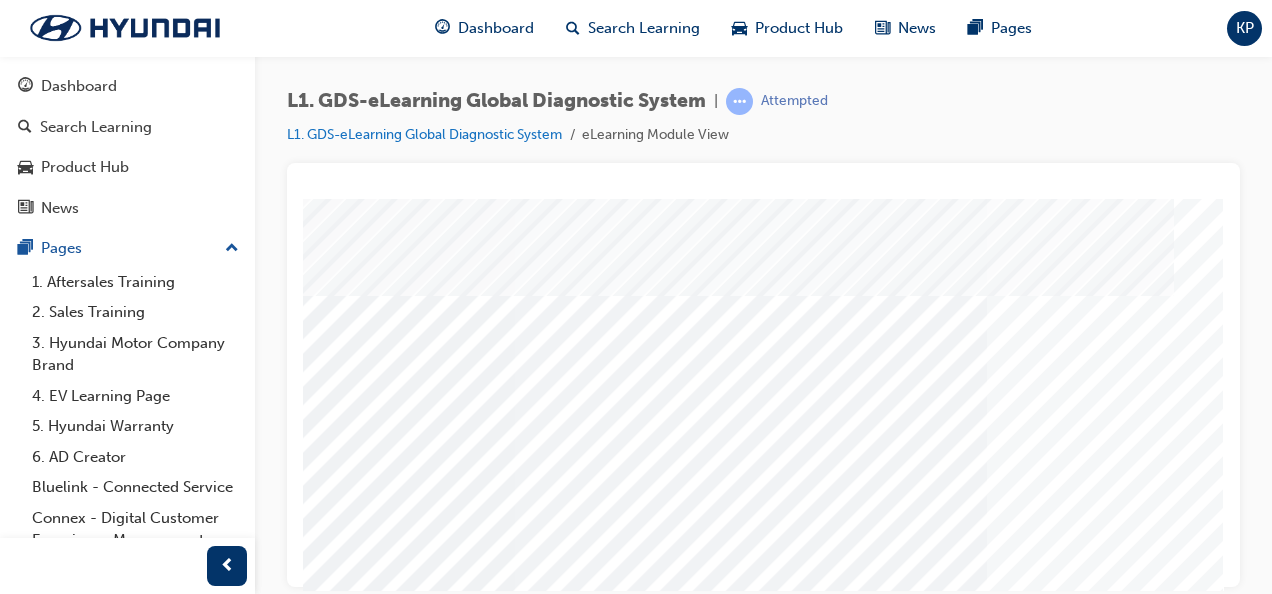 scroll, scrollTop: 0, scrollLeft: 0, axis: both 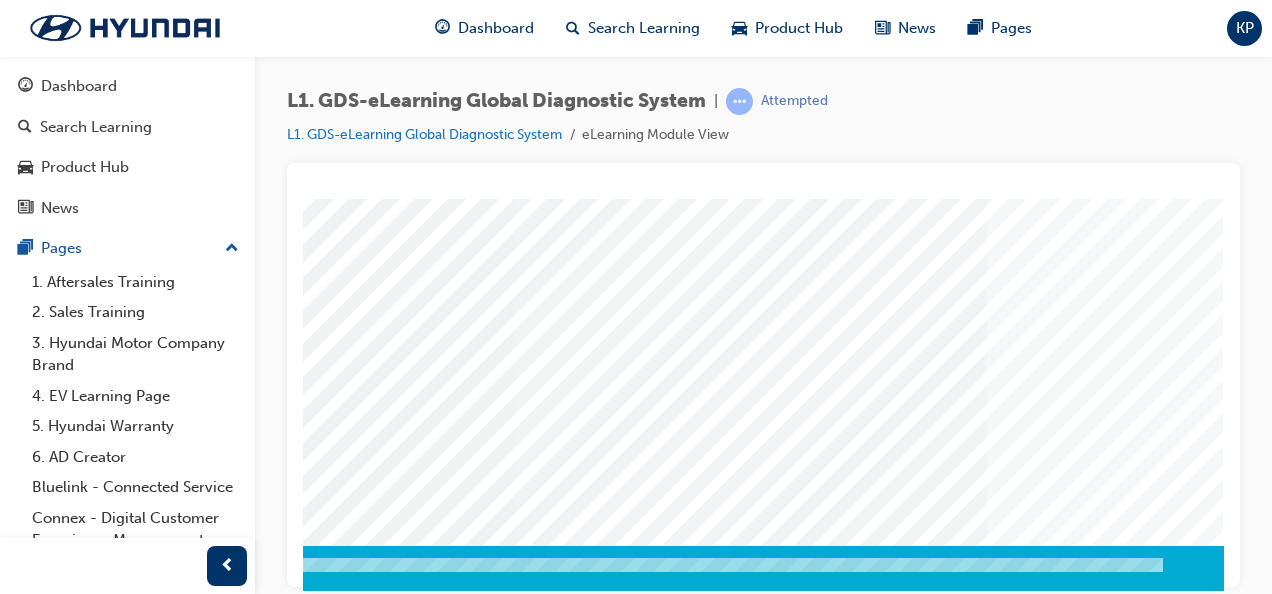 click at bounding box center [-66, 2574] 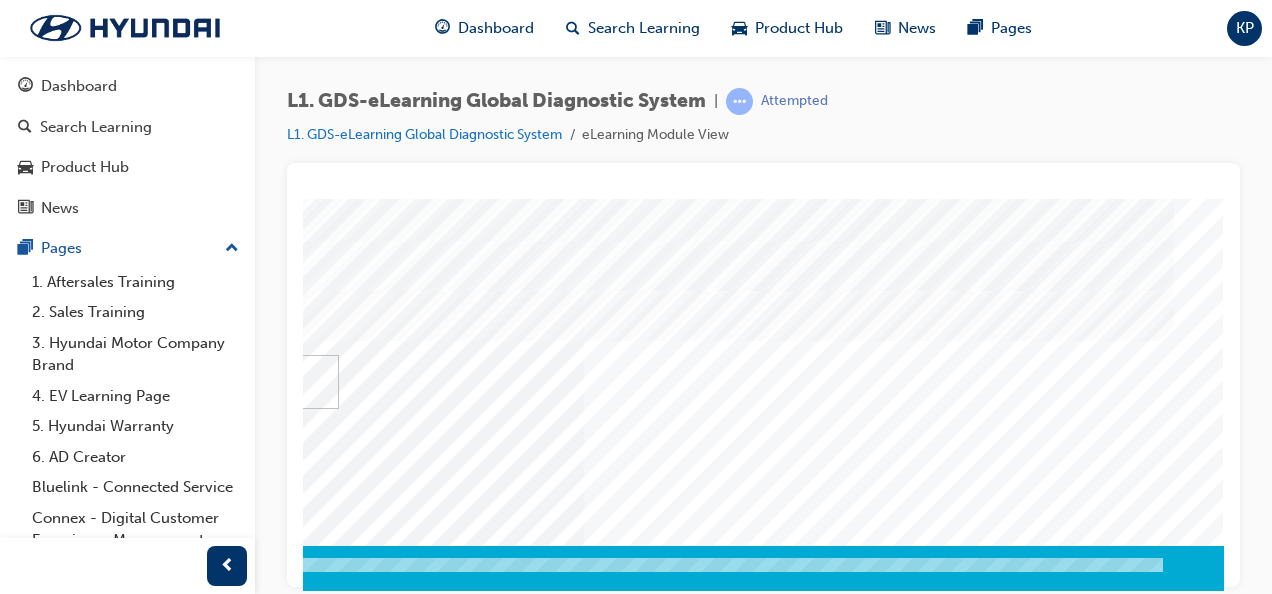 scroll, scrollTop: 373, scrollLeft: 454, axis: both 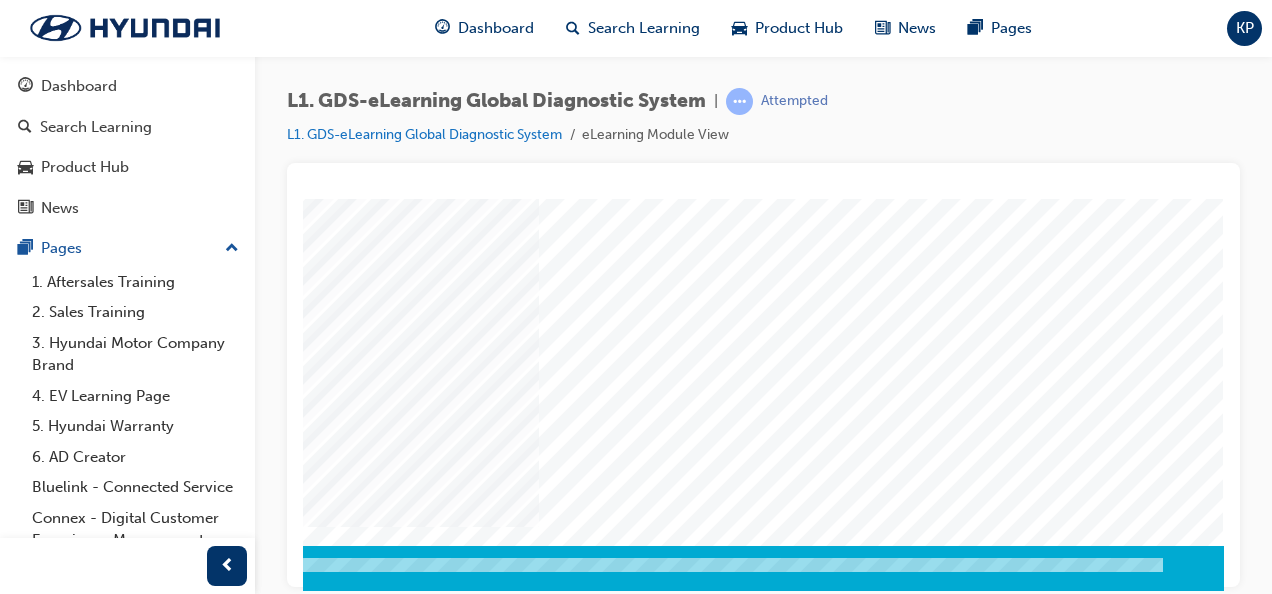 click at bounding box center [-66, 790] 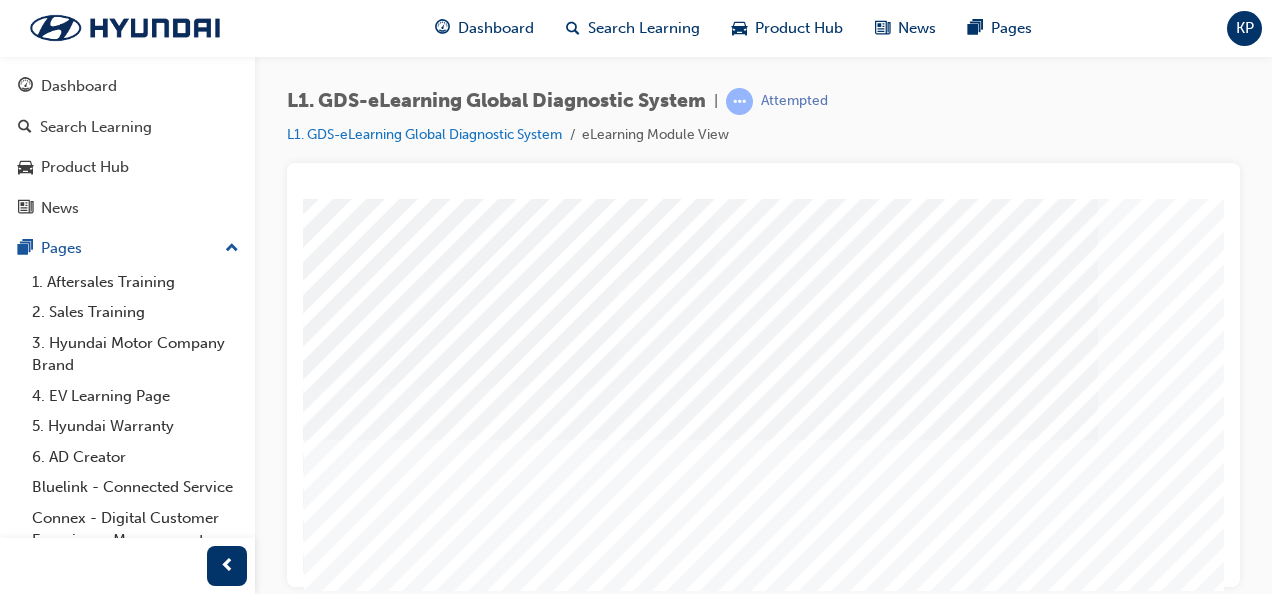 scroll, scrollTop: 373, scrollLeft: 0, axis: vertical 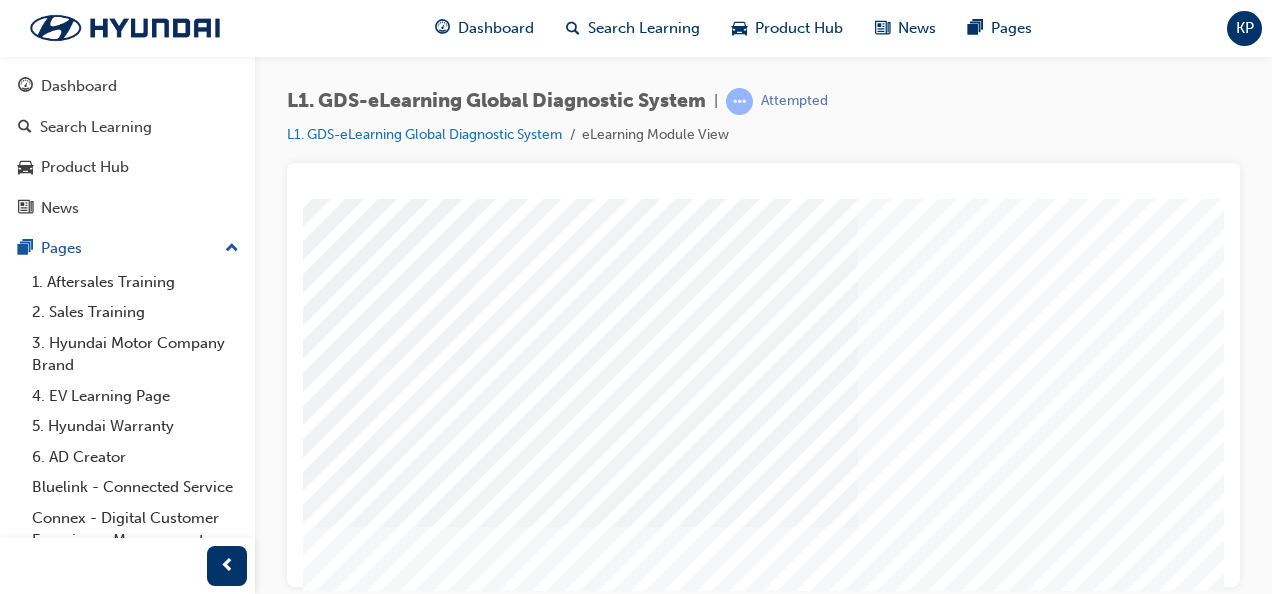 click at bounding box center (458, 2824) 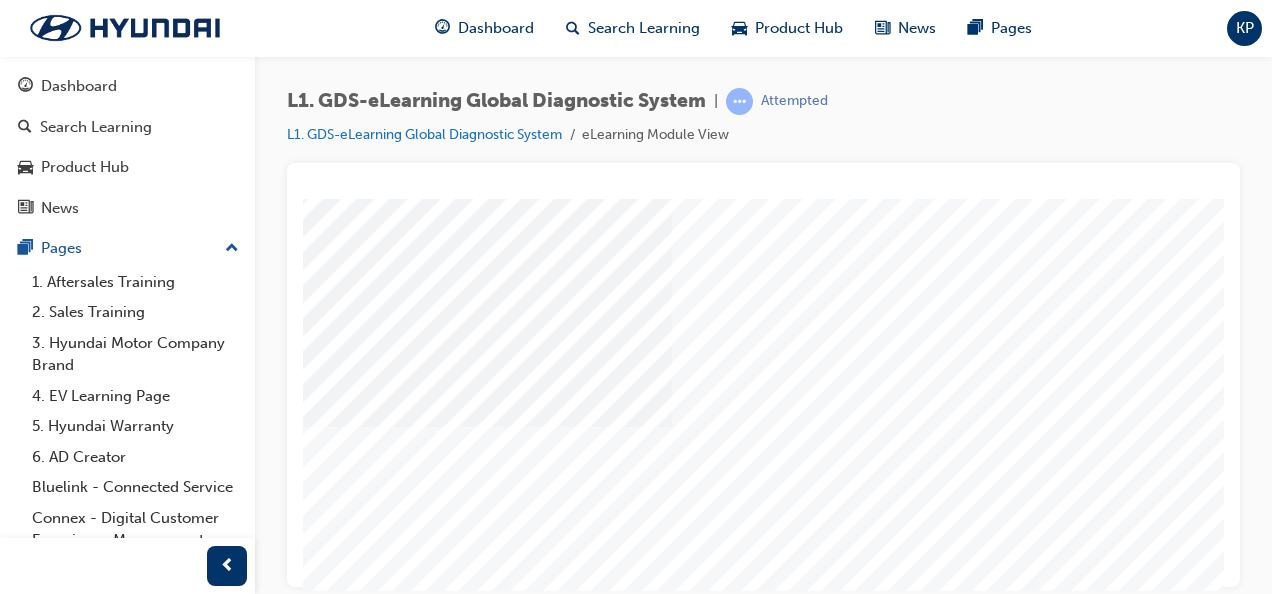 scroll, scrollTop: 313, scrollLeft: 454, axis: both 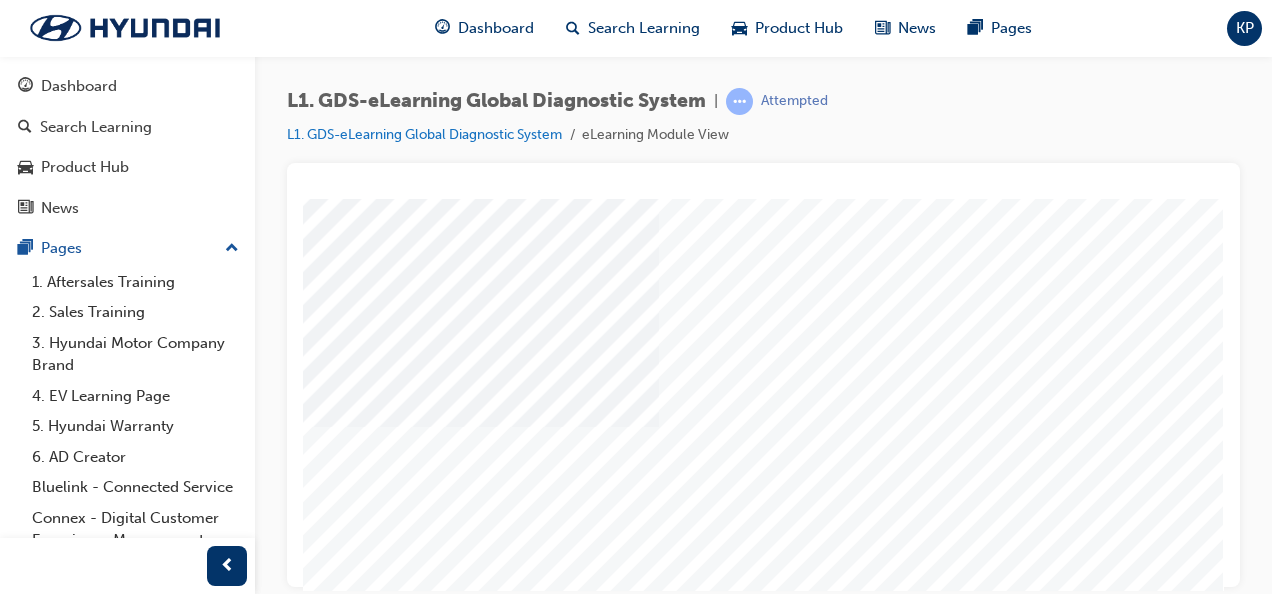 click at bounding box center [-66, 3015] 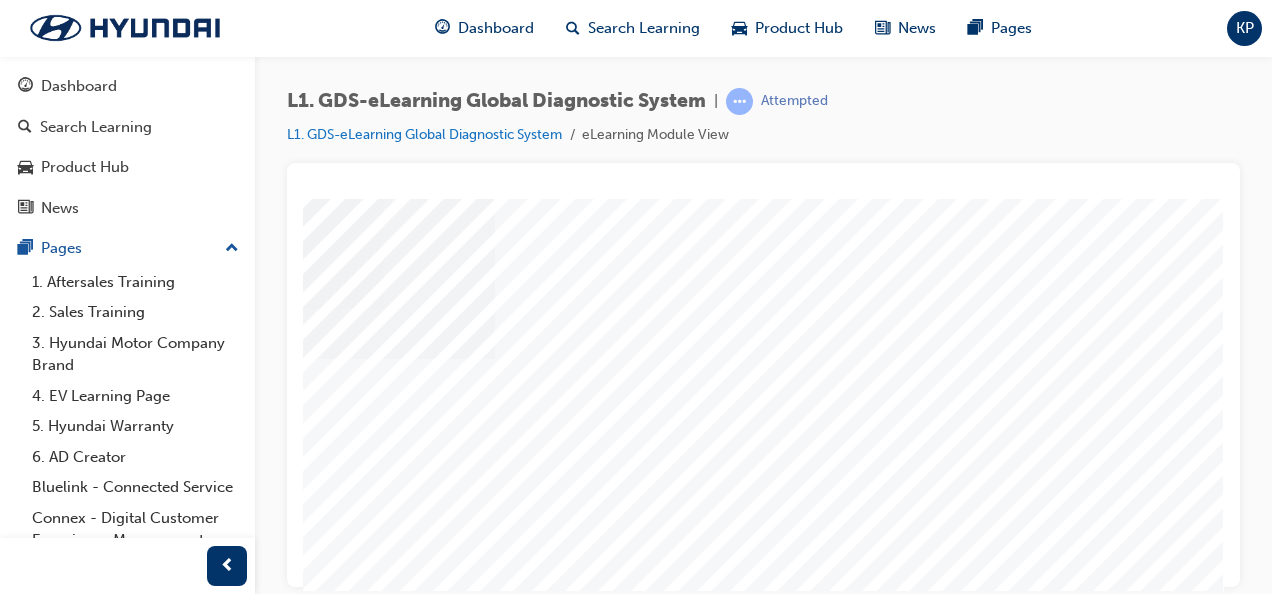 scroll, scrollTop: 120, scrollLeft: 454, axis: both 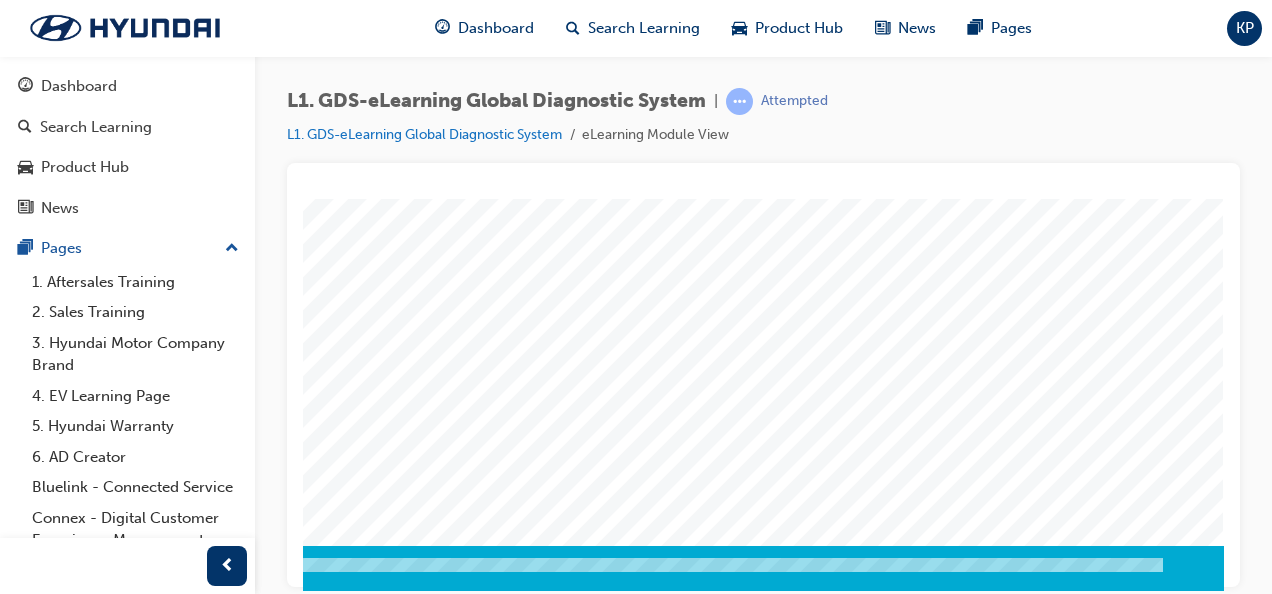 click at bounding box center (-66, 978) 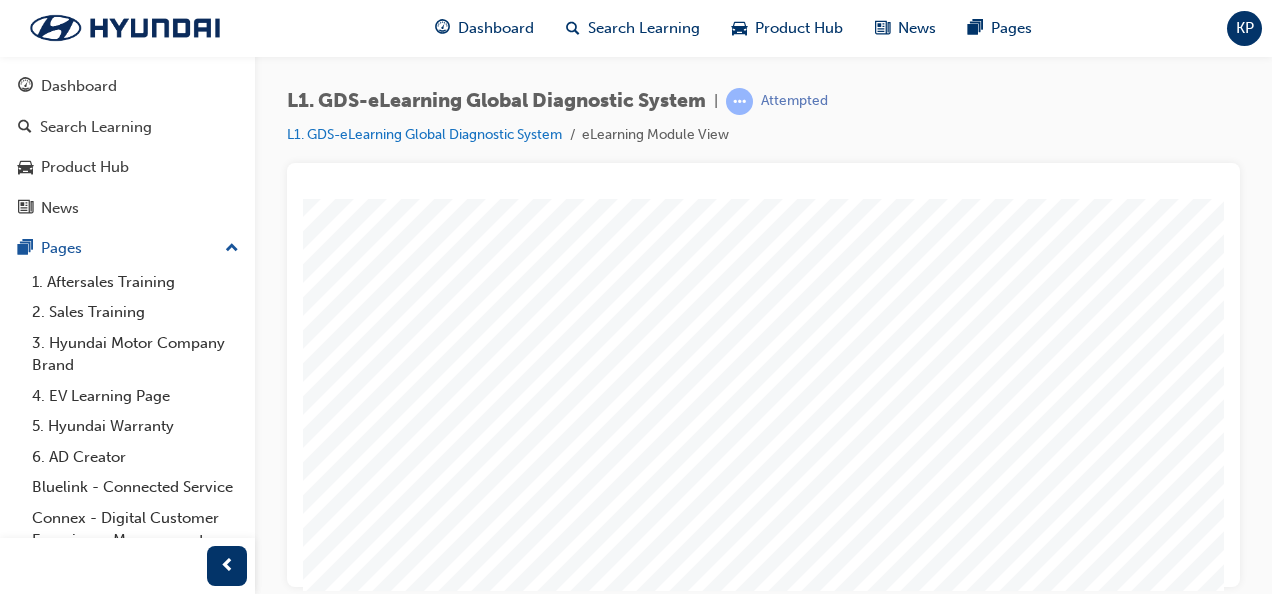 scroll, scrollTop: 273, scrollLeft: 0, axis: vertical 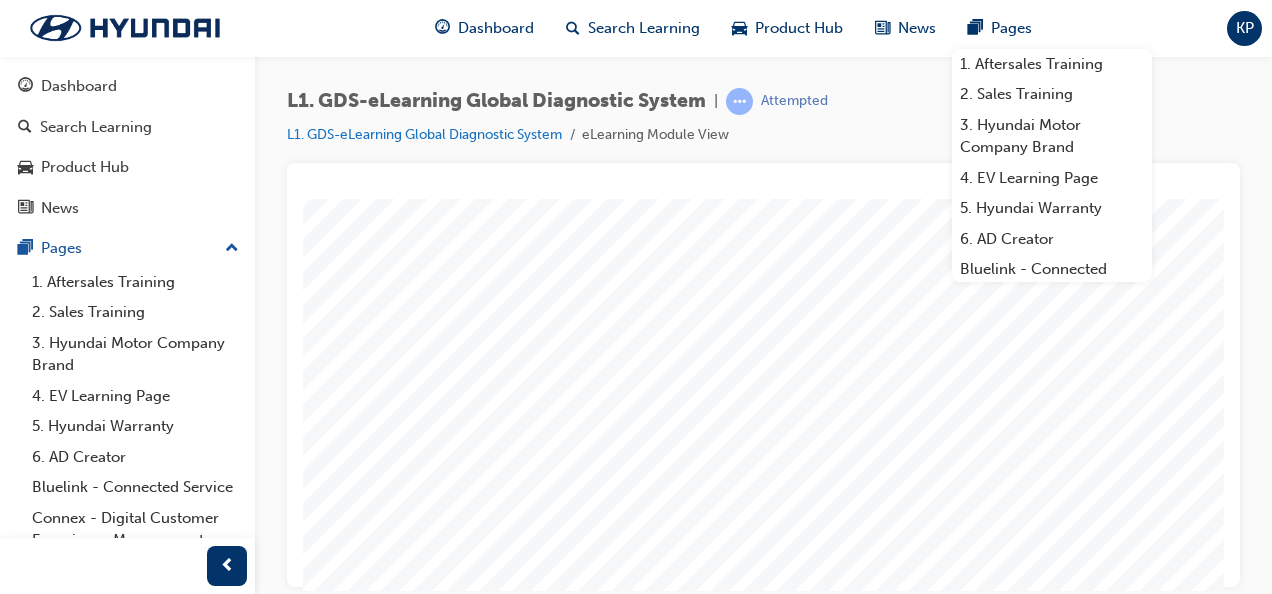 click on "L1. GDS-eLearning Global Diagnostic System | Attempted L1. GDS-eLearning Global Diagnostic System eLearning Module View" at bounding box center [763, 125] 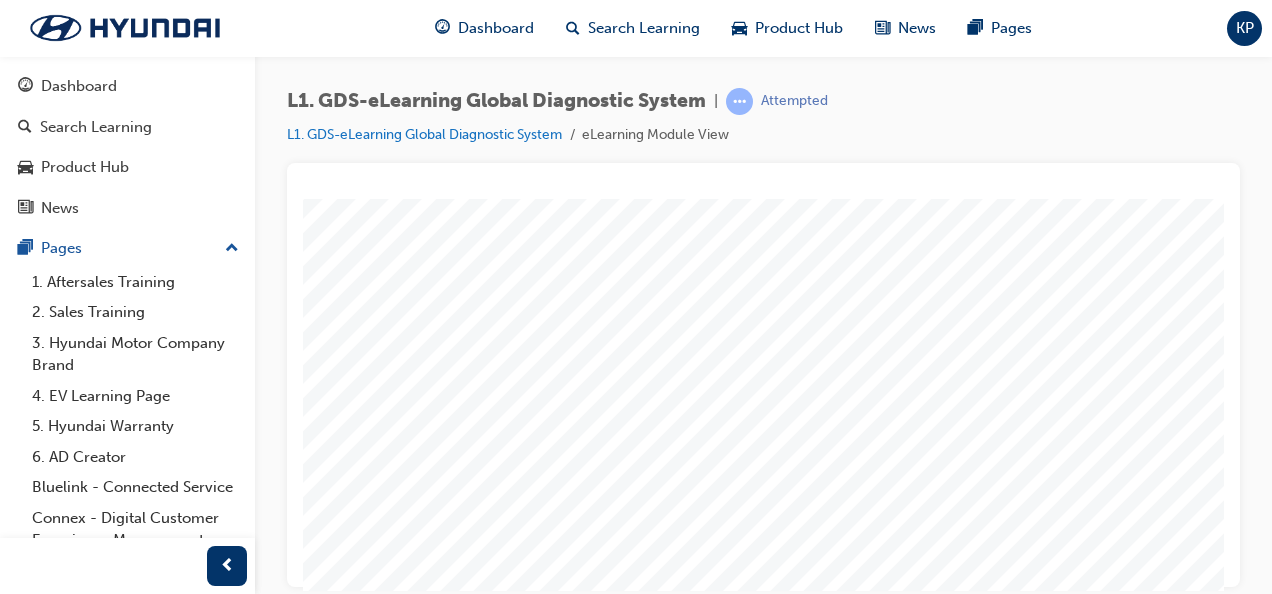 scroll, scrollTop: 273, scrollLeft: 280, axis: both 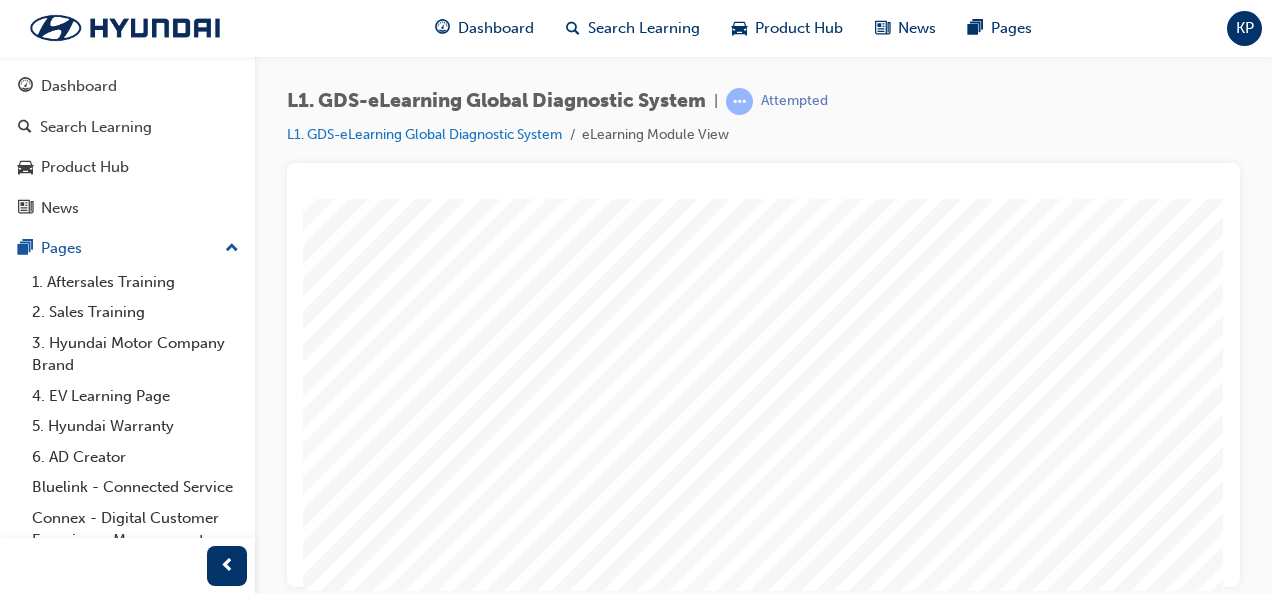 click at bounding box center (-66, 772) 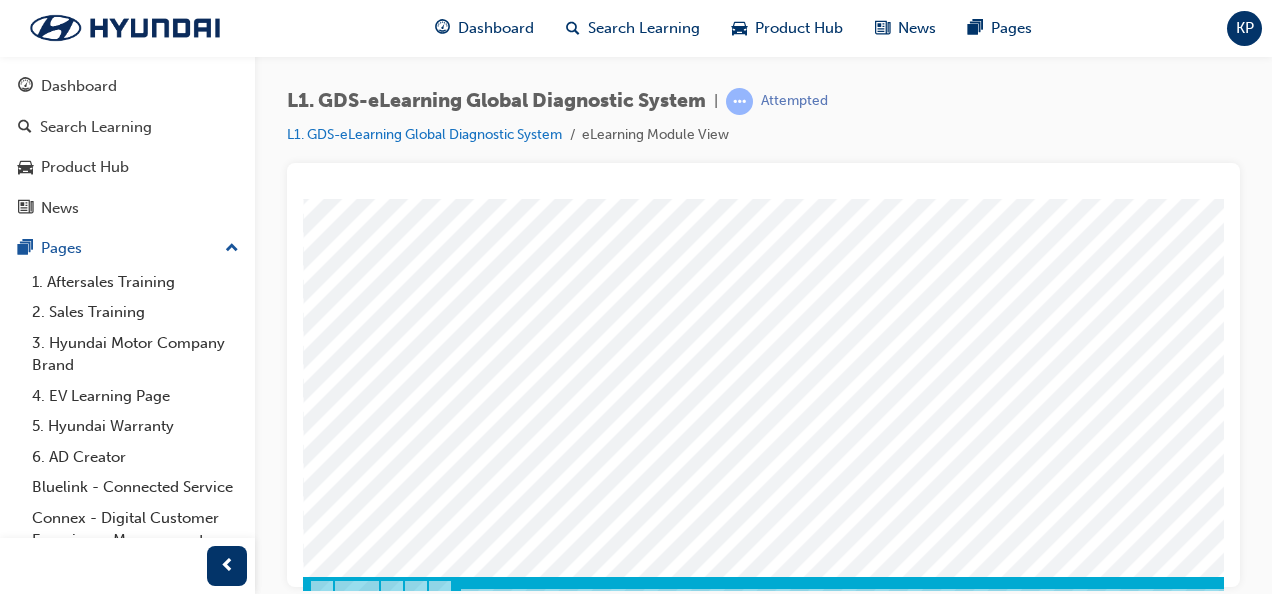 scroll, scrollTop: 373, scrollLeft: 0, axis: vertical 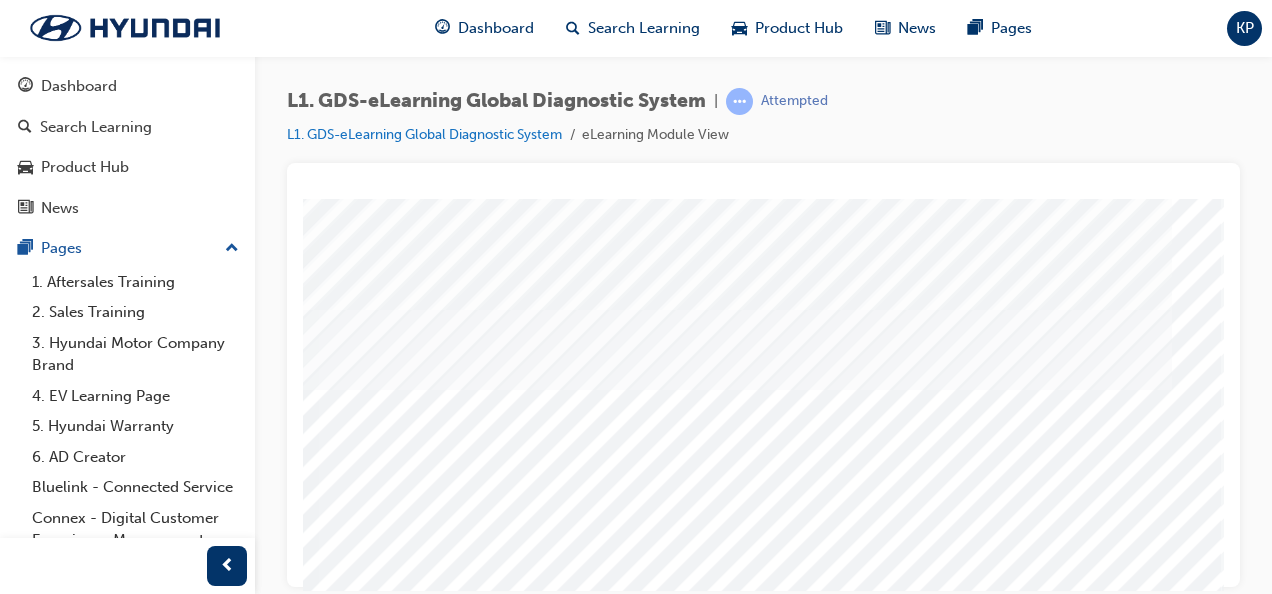 click at bounding box center [-28, 3842] 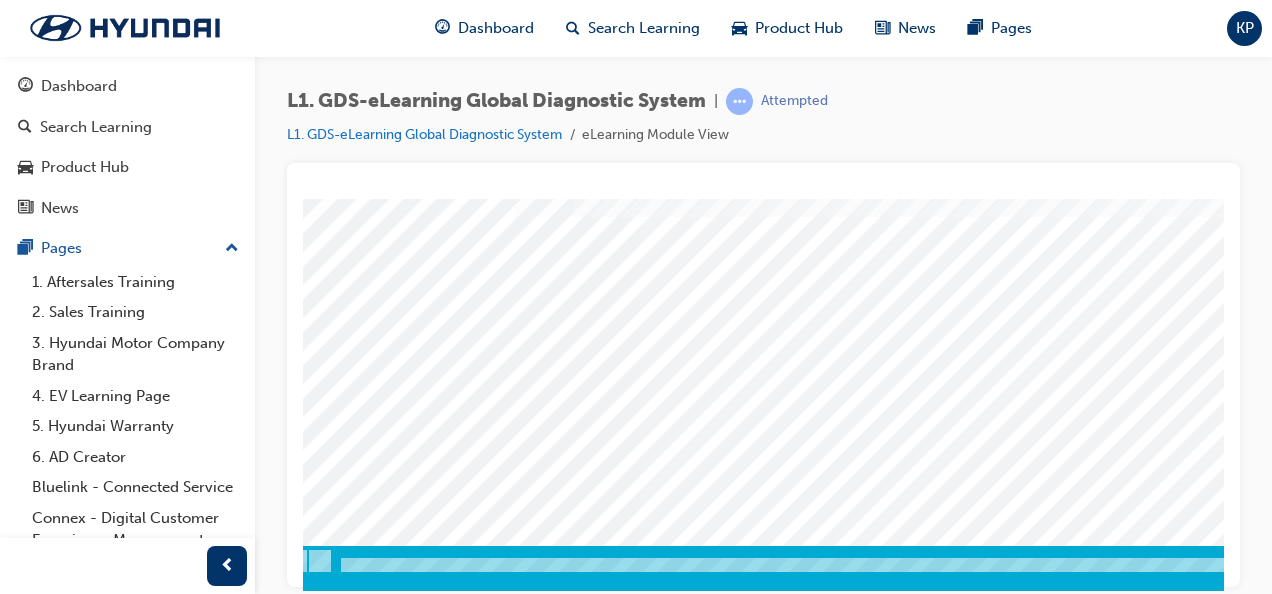scroll, scrollTop: 373, scrollLeft: 28, axis: both 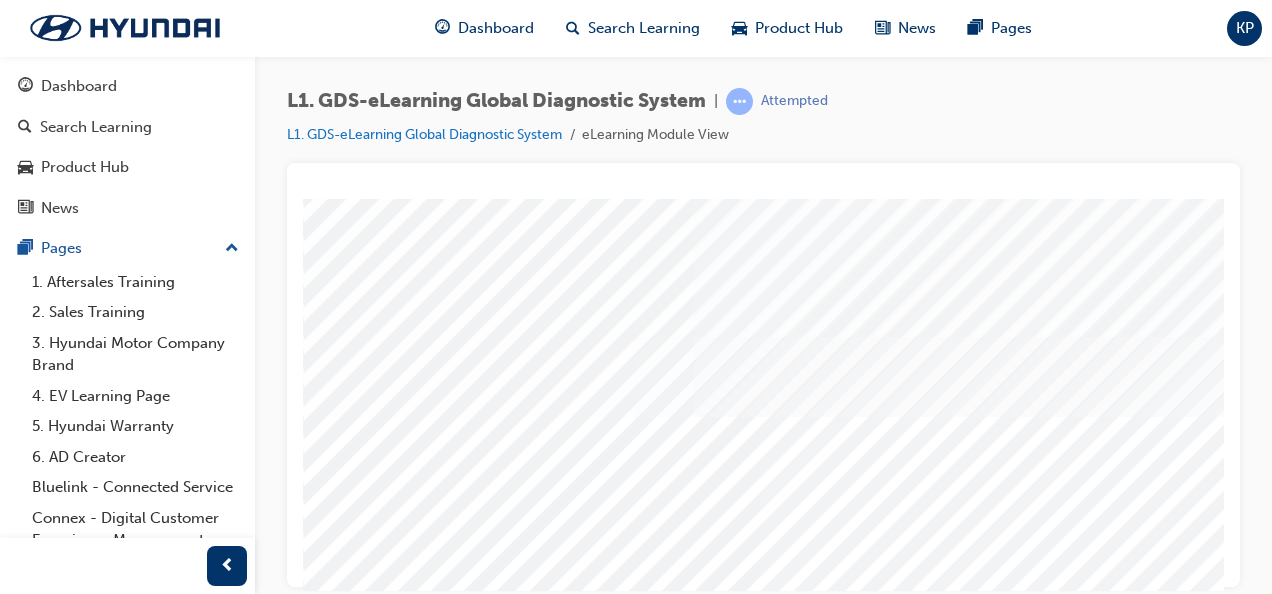 click at bounding box center (428, 2393) 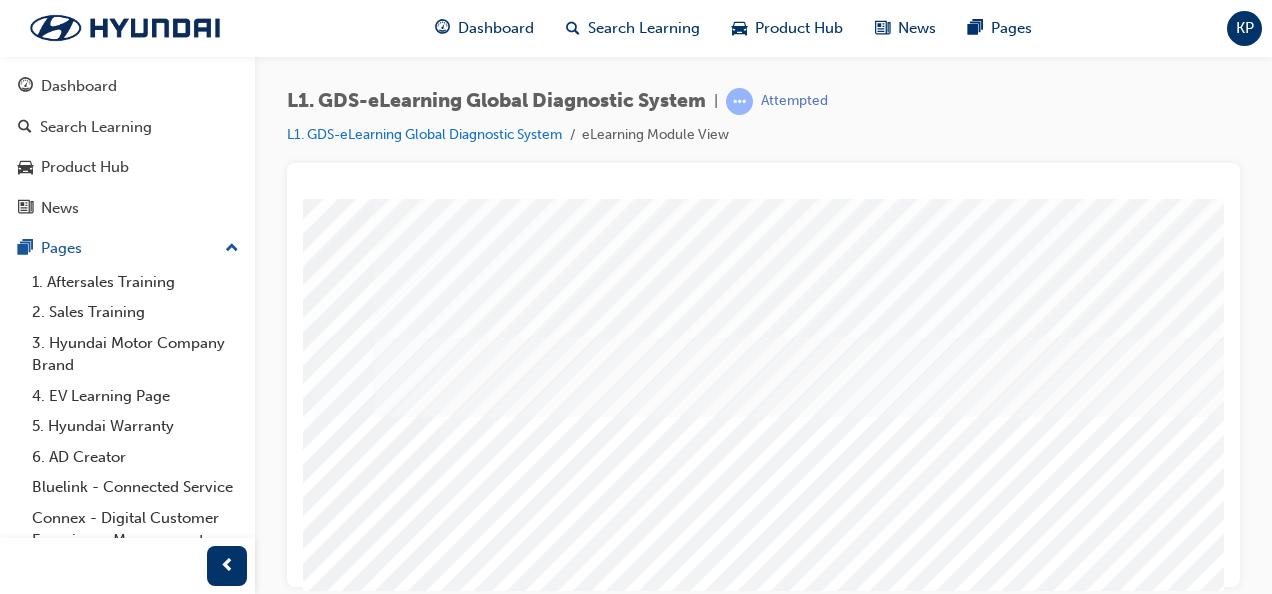 scroll, scrollTop: 173, scrollLeft: 373, axis: both 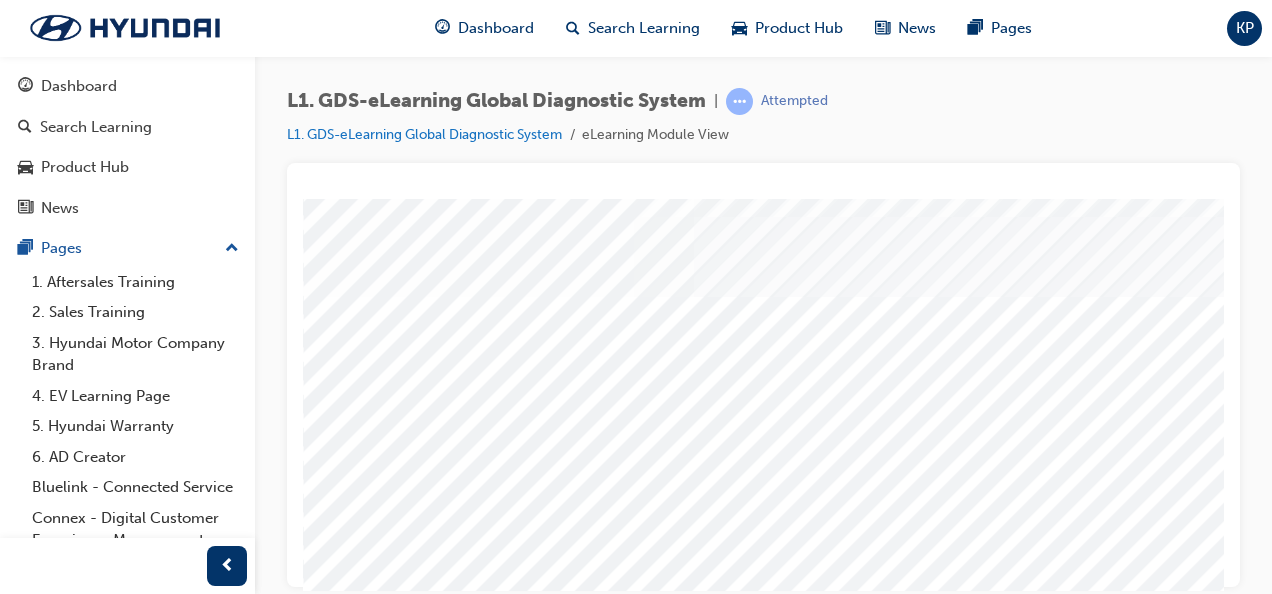 click at bounding box center [428, 2333] 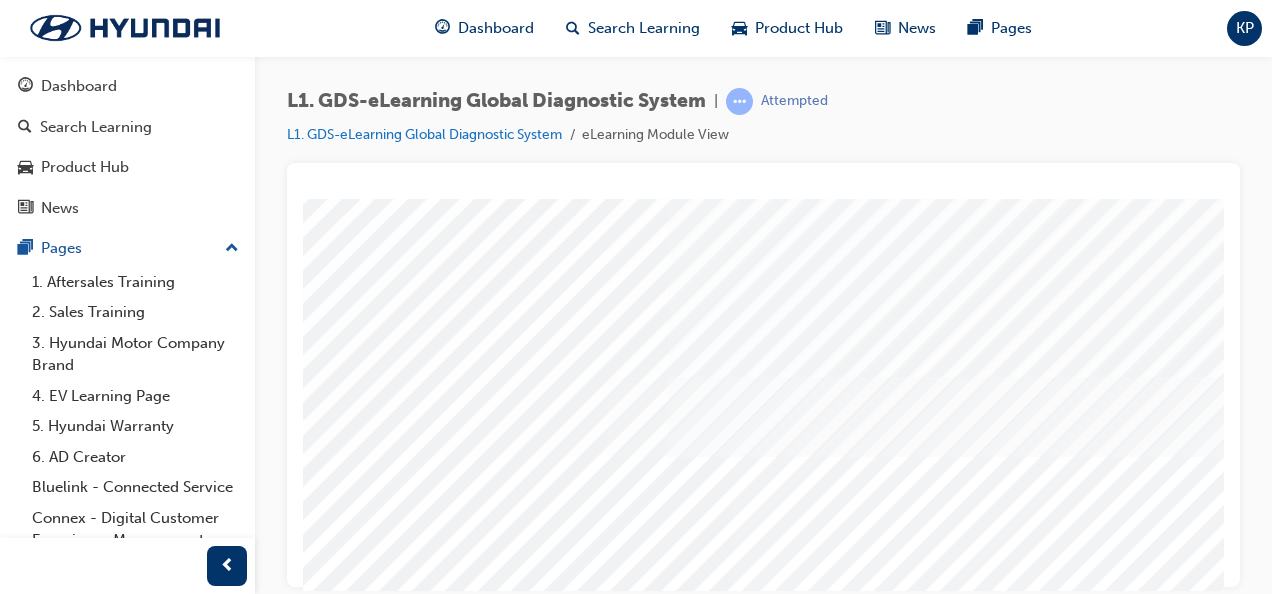 scroll, scrollTop: 133, scrollLeft: 13, axis: both 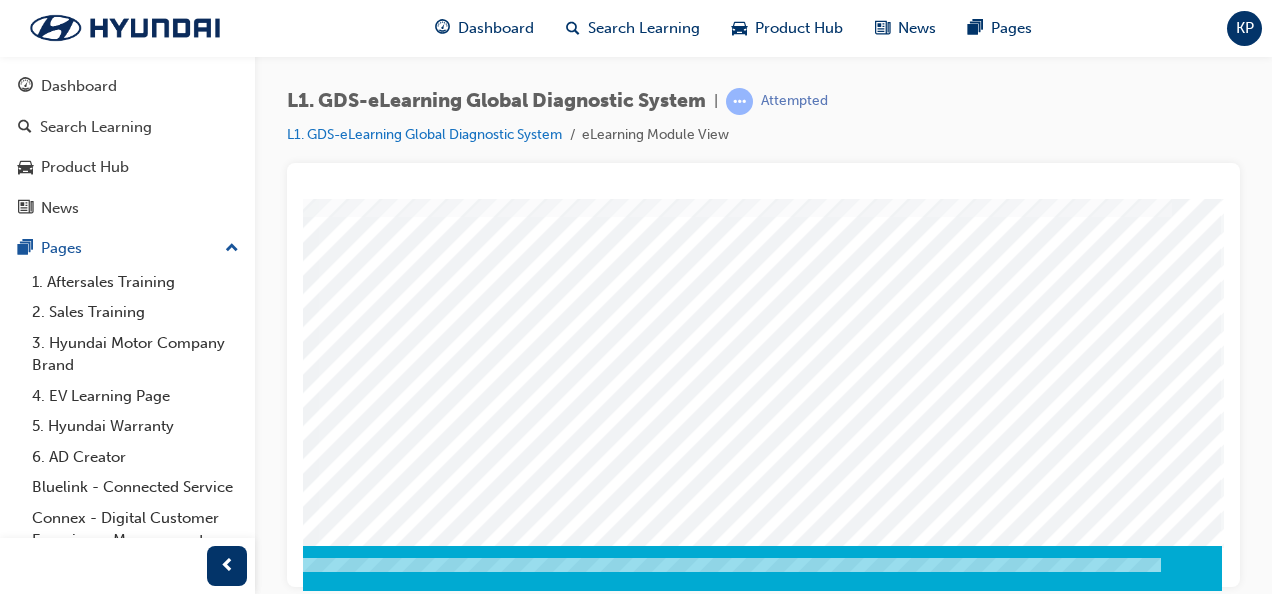 click at bounding box center (-68, 2350) 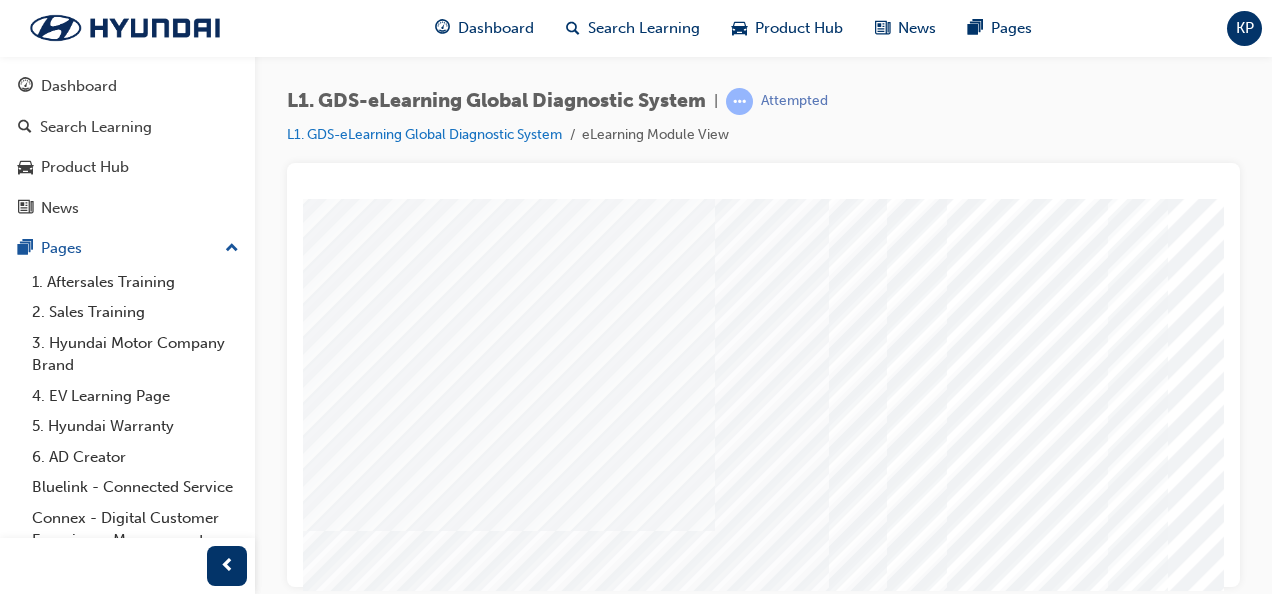 scroll, scrollTop: 60, scrollLeft: 0, axis: vertical 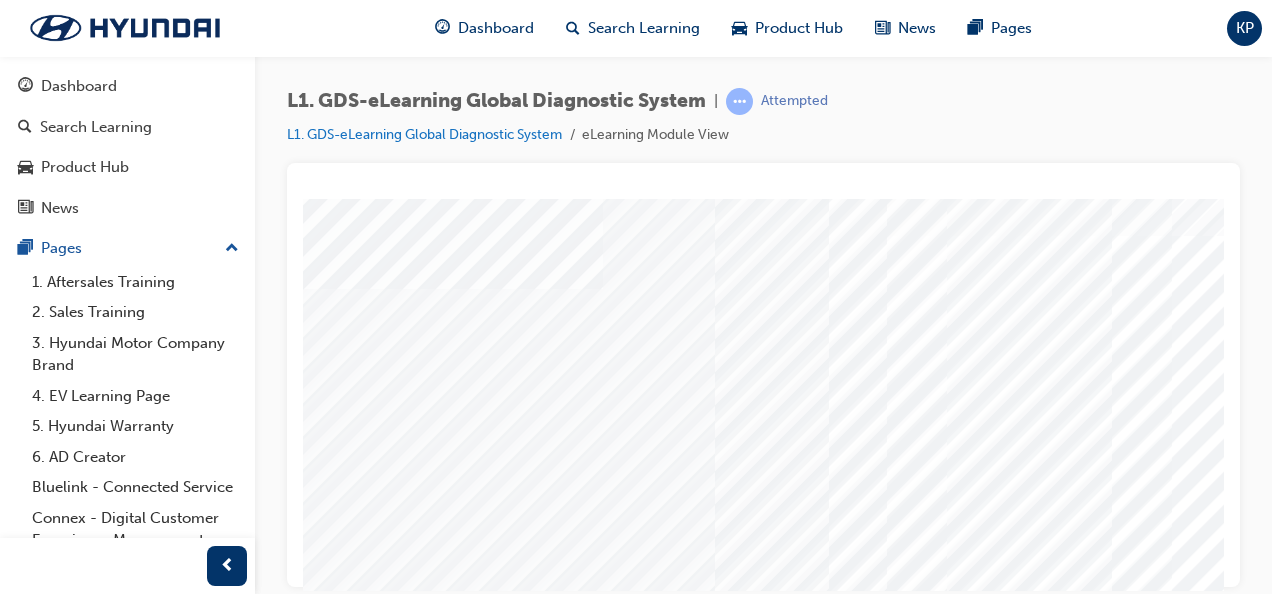 click at bounding box center (328, 6648) 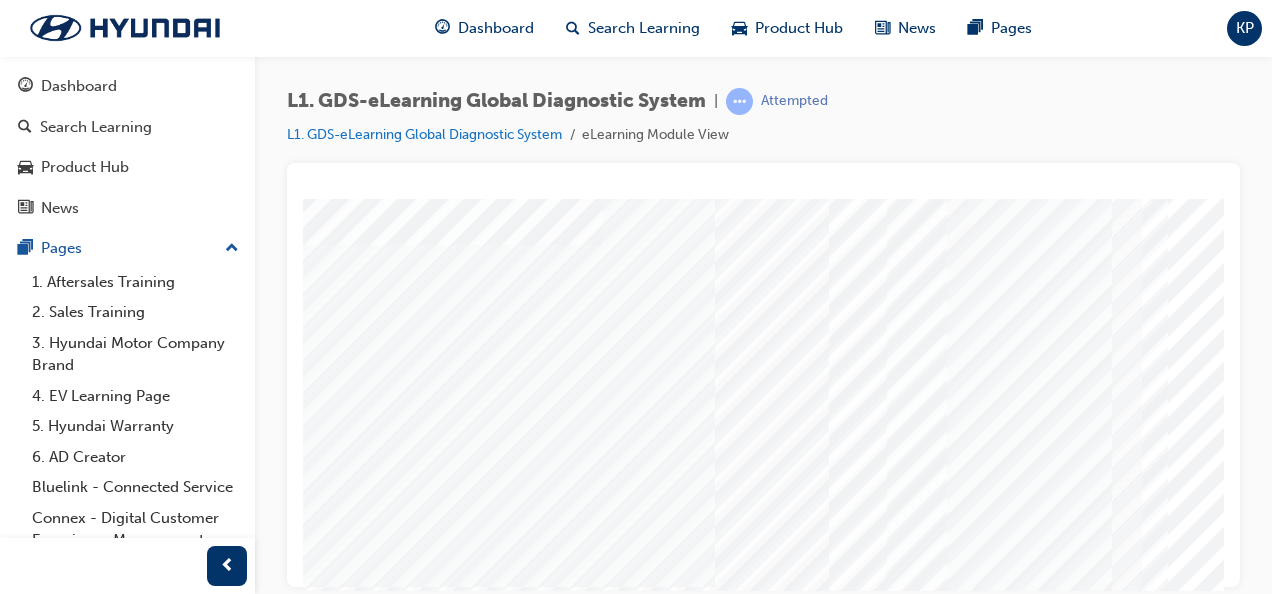 scroll, scrollTop: 60, scrollLeft: 0, axis: vertical 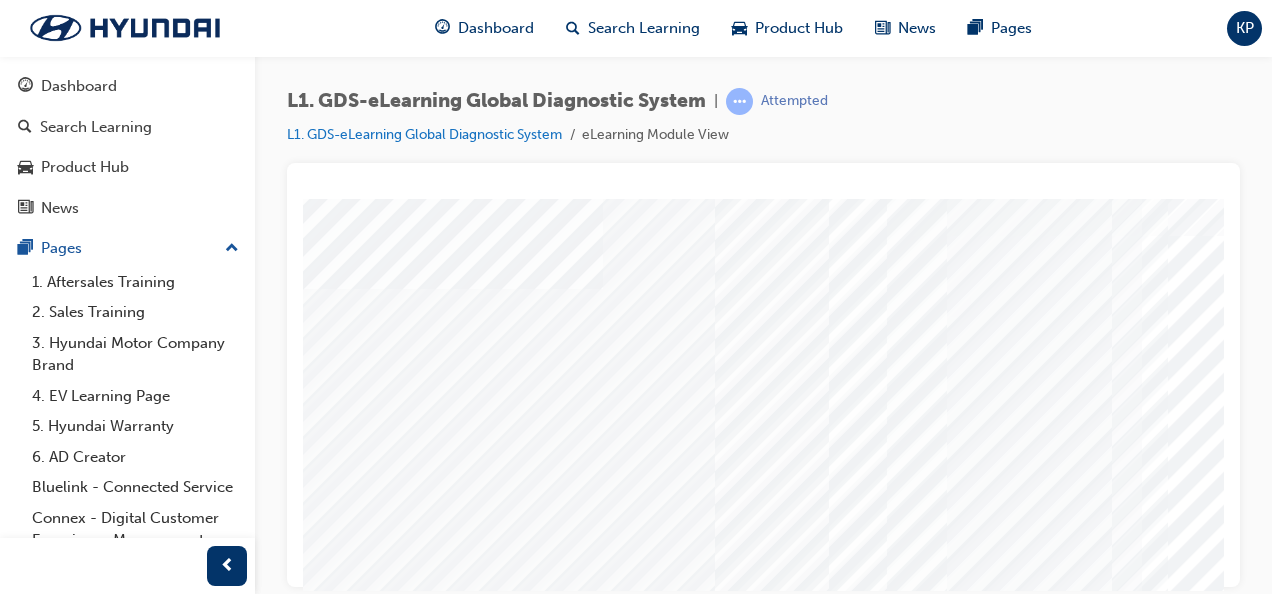 click at bounding box center (328, 6698) 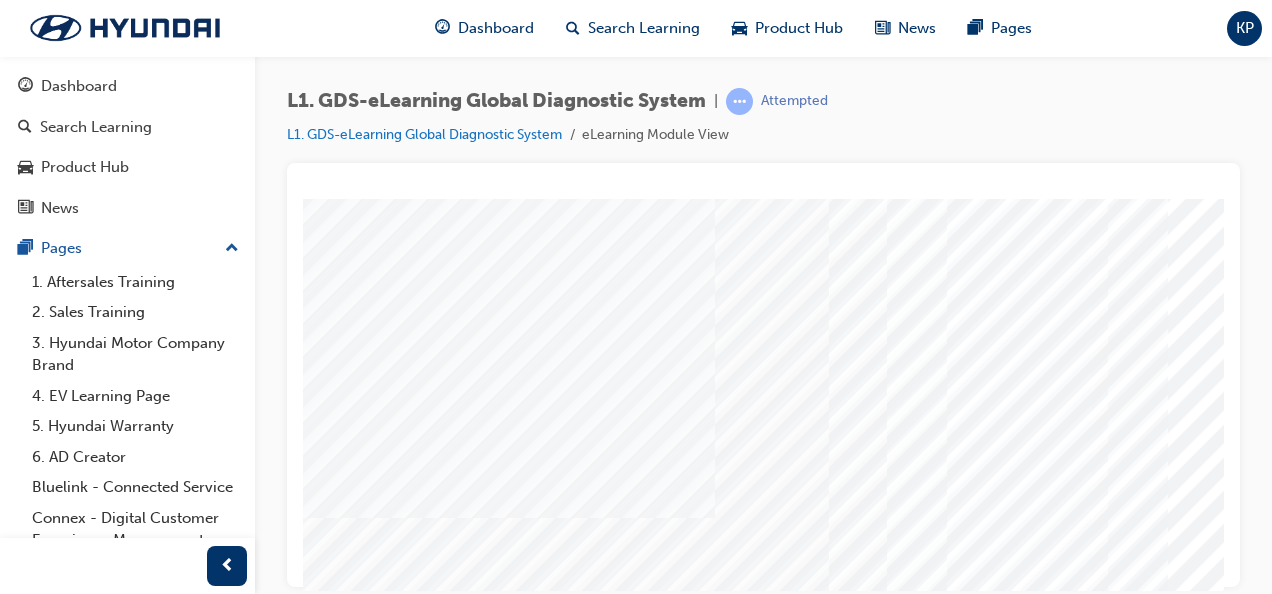 scroll, scrollTop: 73, scrollLeft: 0, axis: vertical 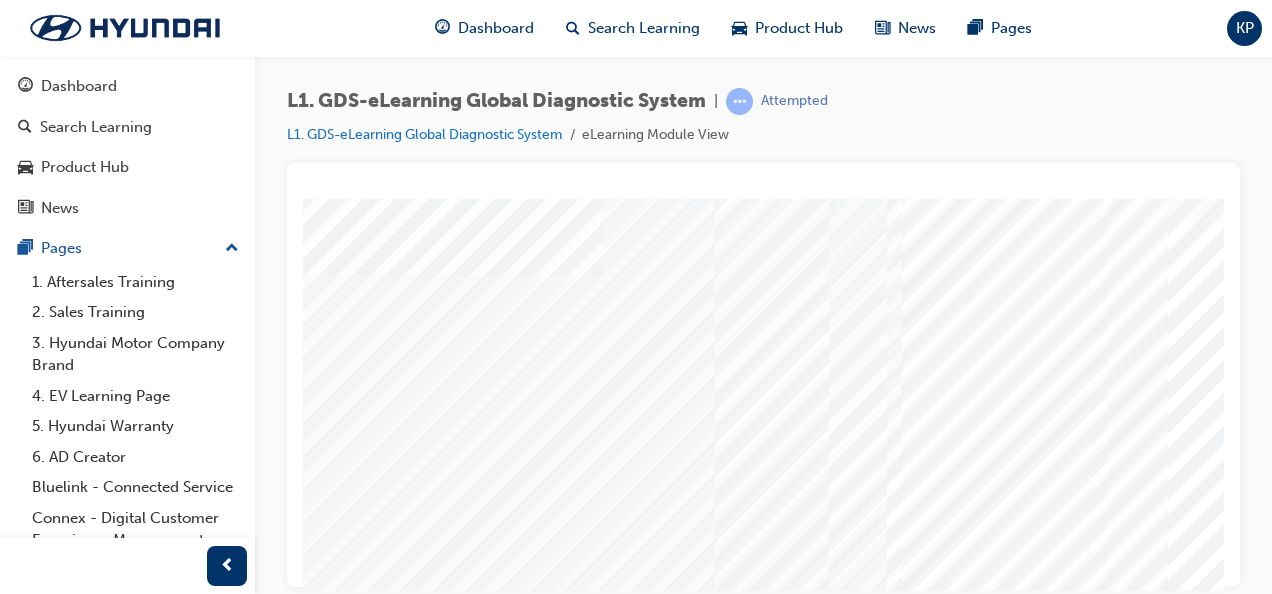 click at bounding box center [328, 6735] 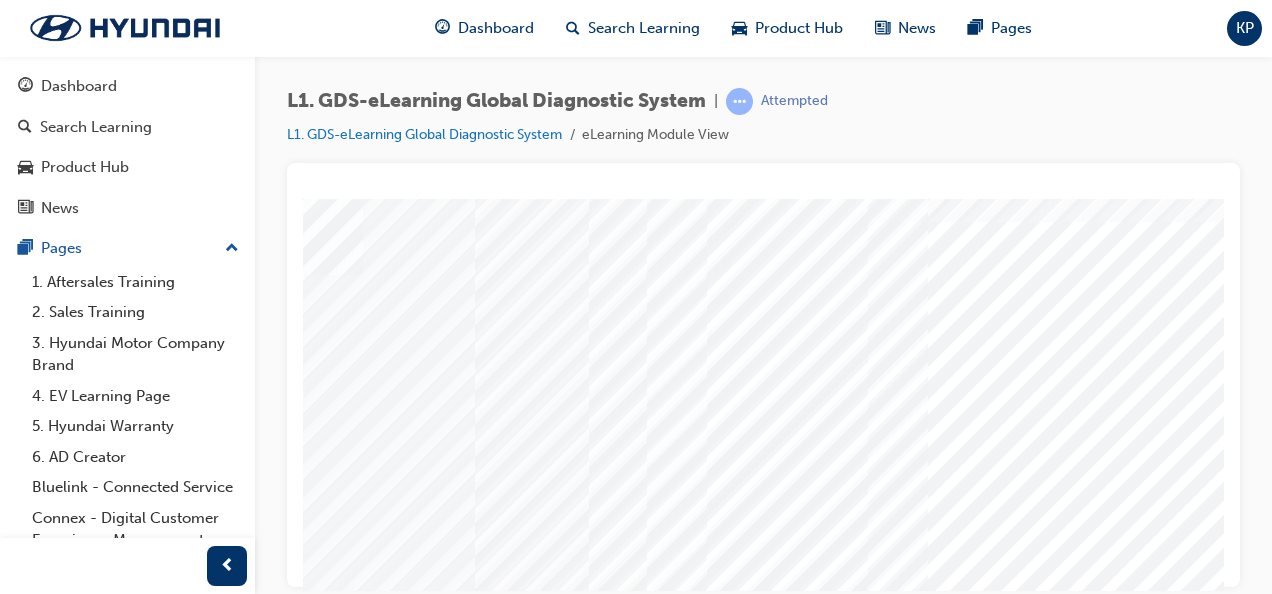 scroll, scrollTop: 73, scrollLeft: 240, axis: both 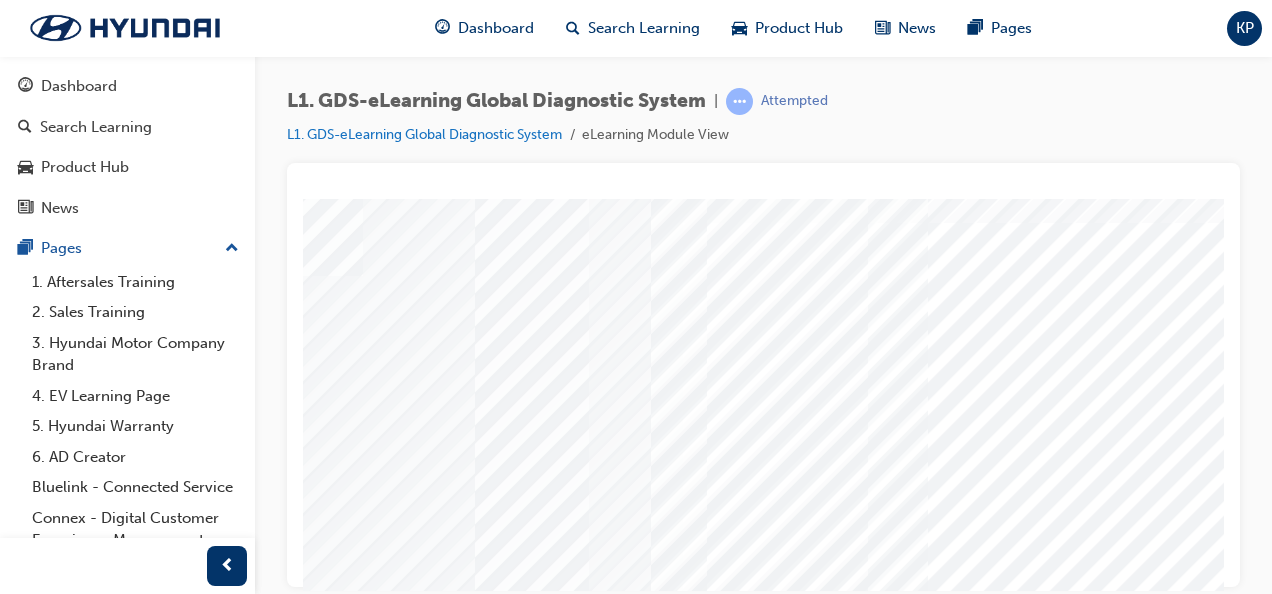 click at bounding box center (88, 6785) 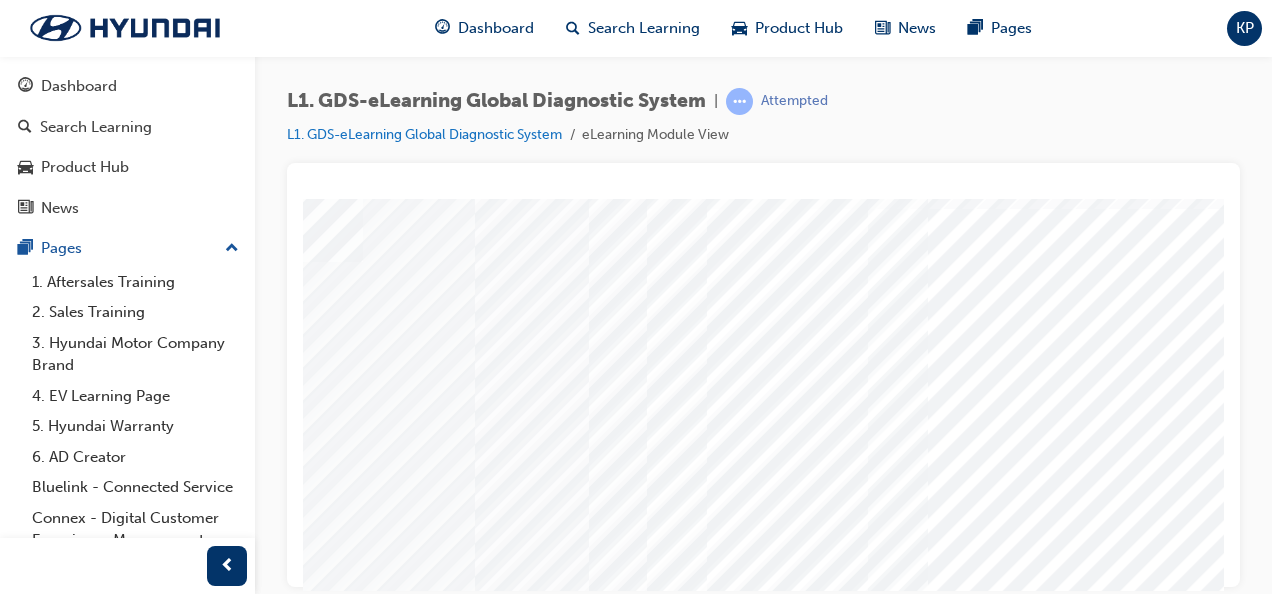 scroll, scrollTop: 73, scrollLeft: 240, axis: both 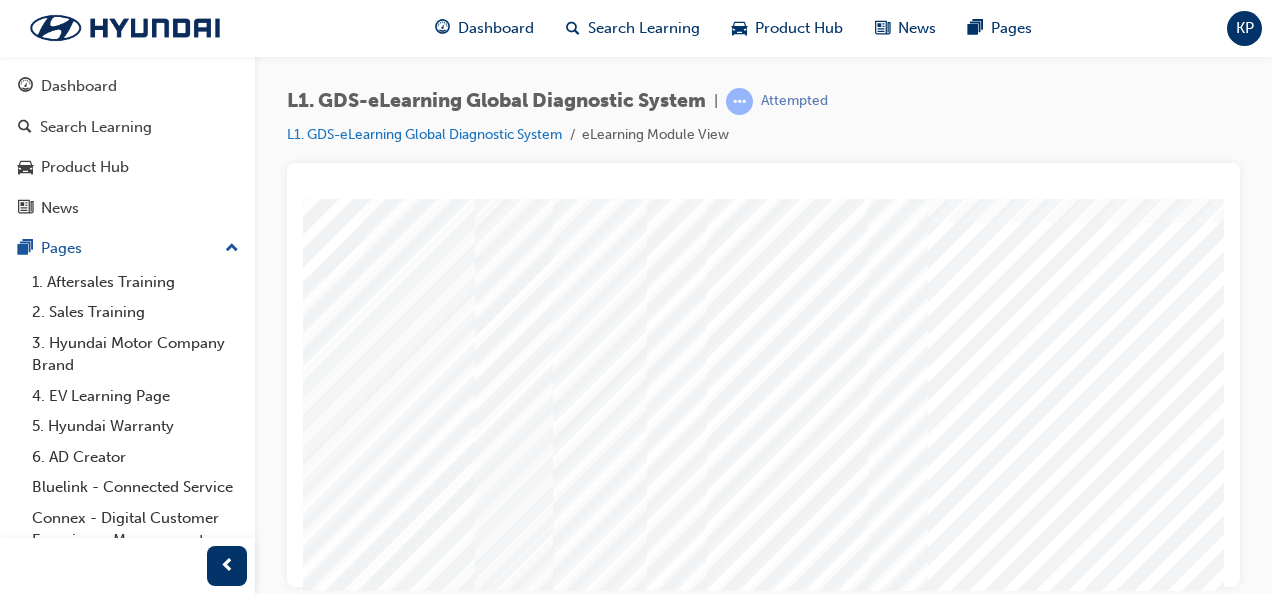 click at bounding box center (88, 6835) 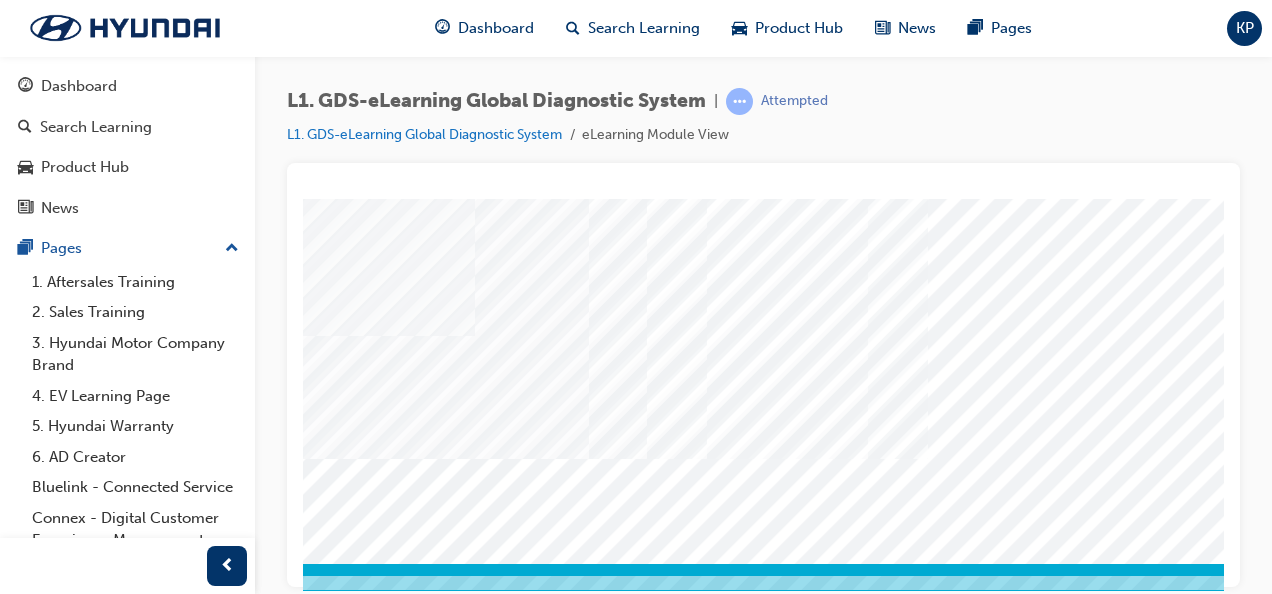 scroll, scrollTop: 373, scrollLeft: 240, axis: both 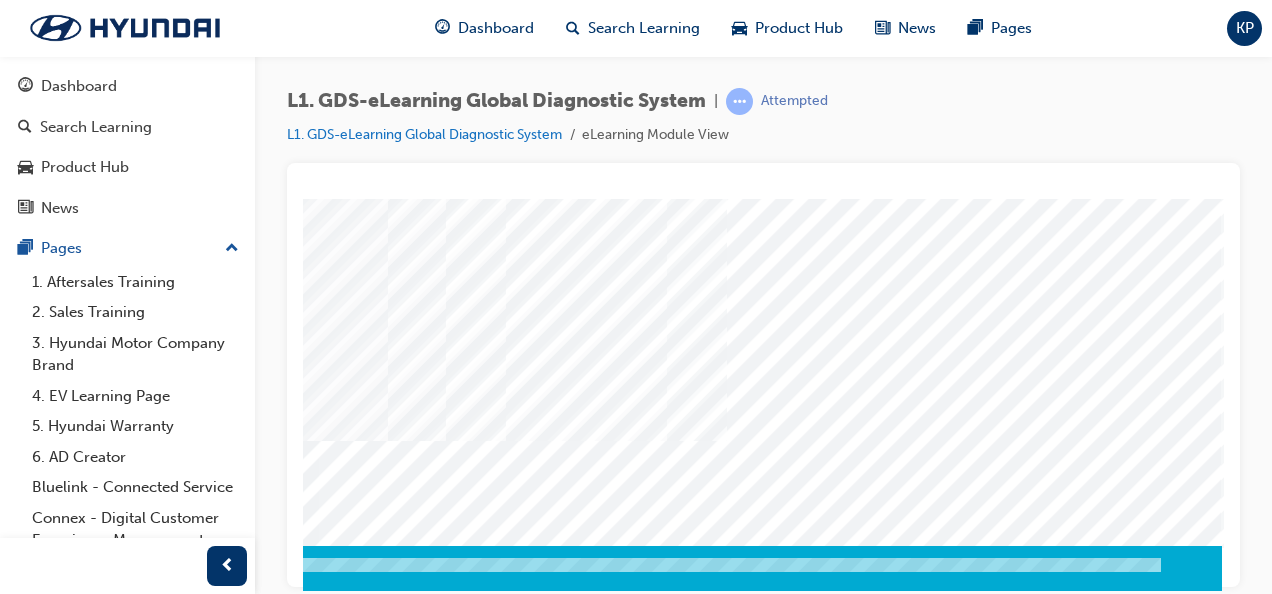 click at bounding box center (-68, 3694) 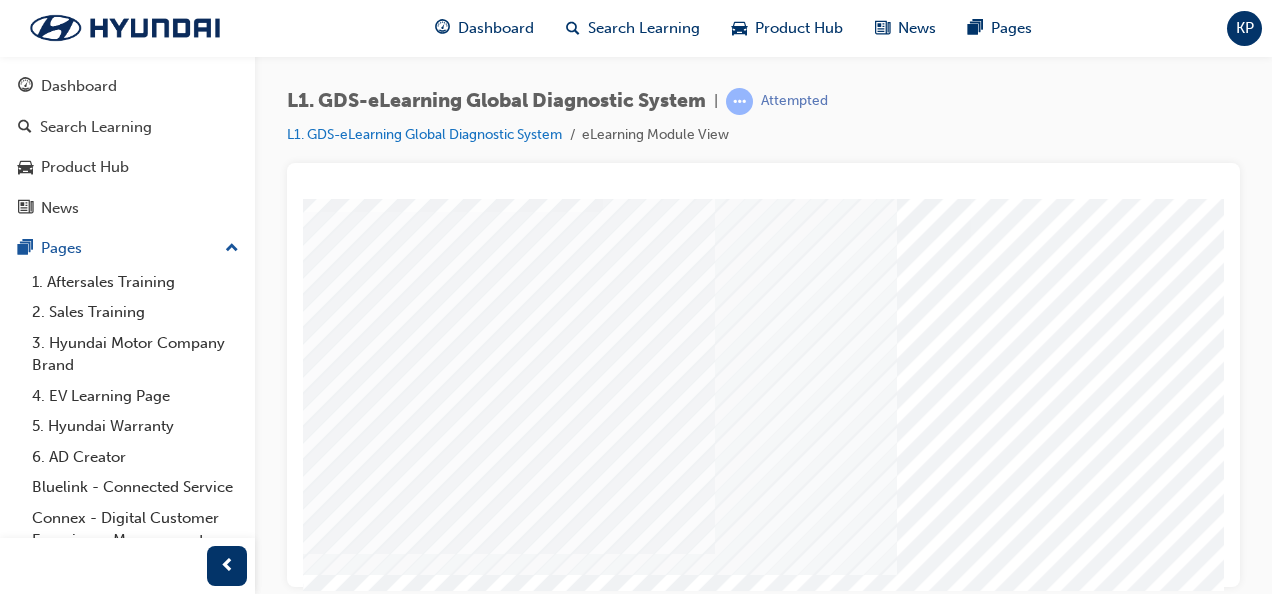 scroll, scrollTop: 120, scrollLeft: 0, axis: vertical 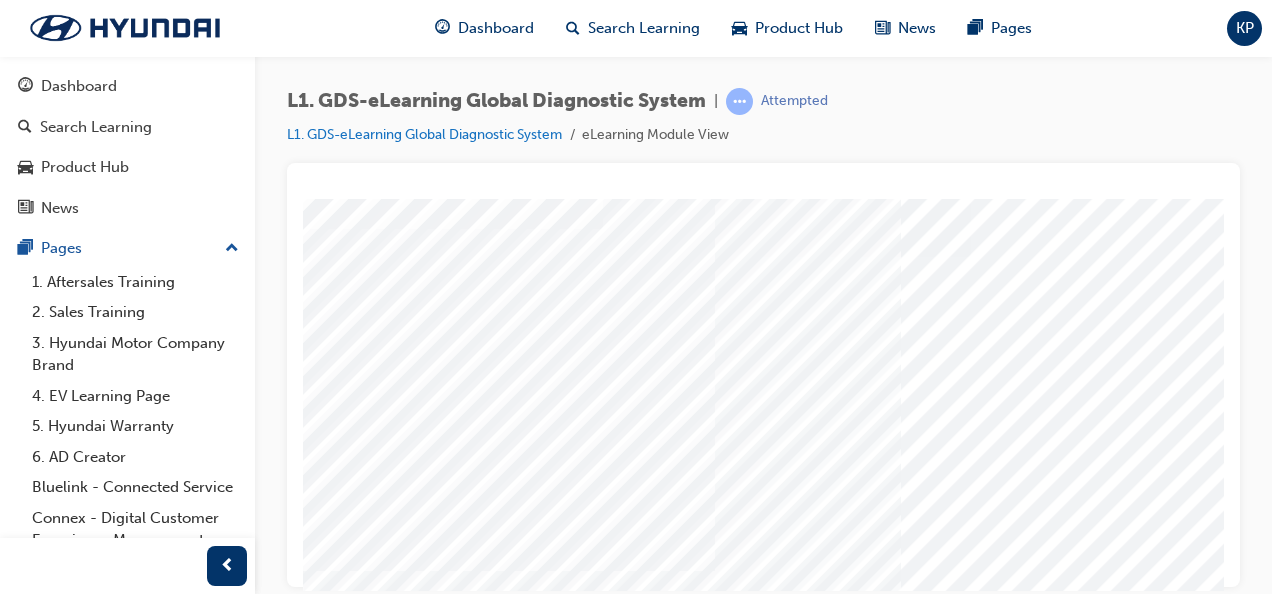 click at bounding box center [328, 5058] 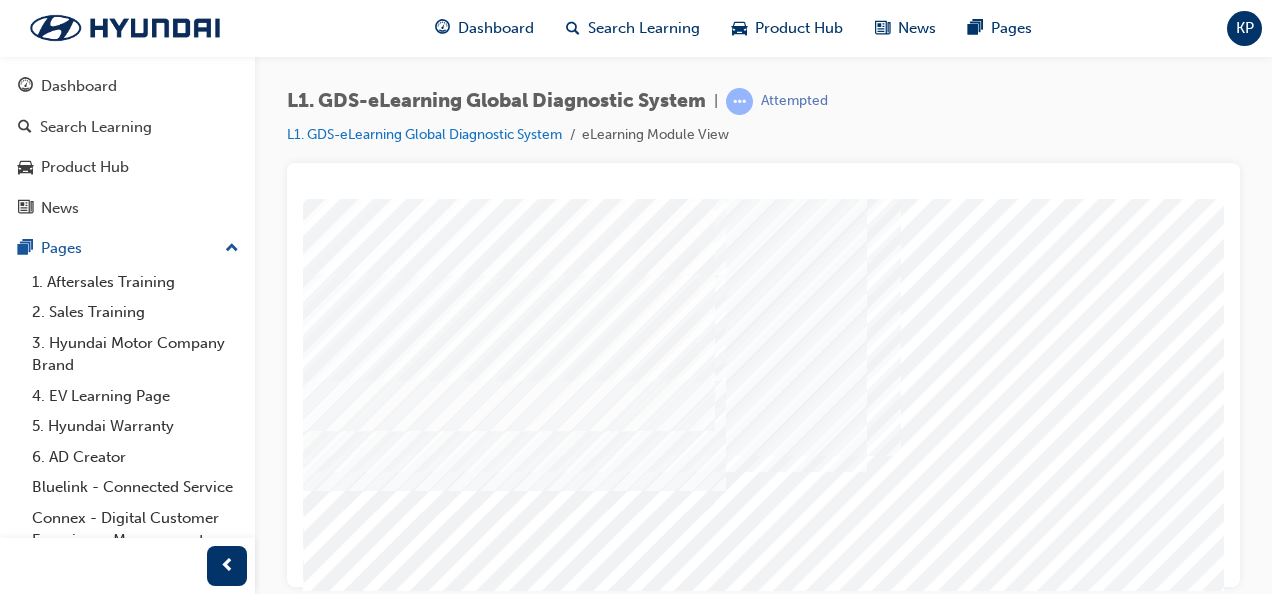 scroll, scrollTop: 373, scrollLeft: 0, axis: vertical 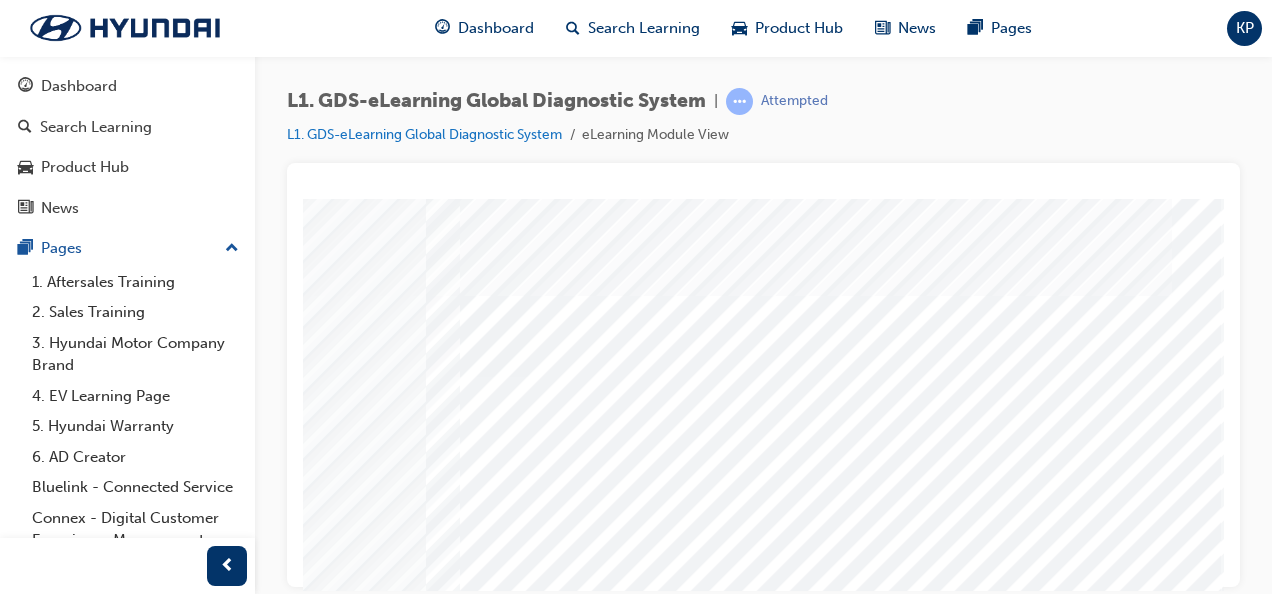 click at bounding box center [-113, 7442] 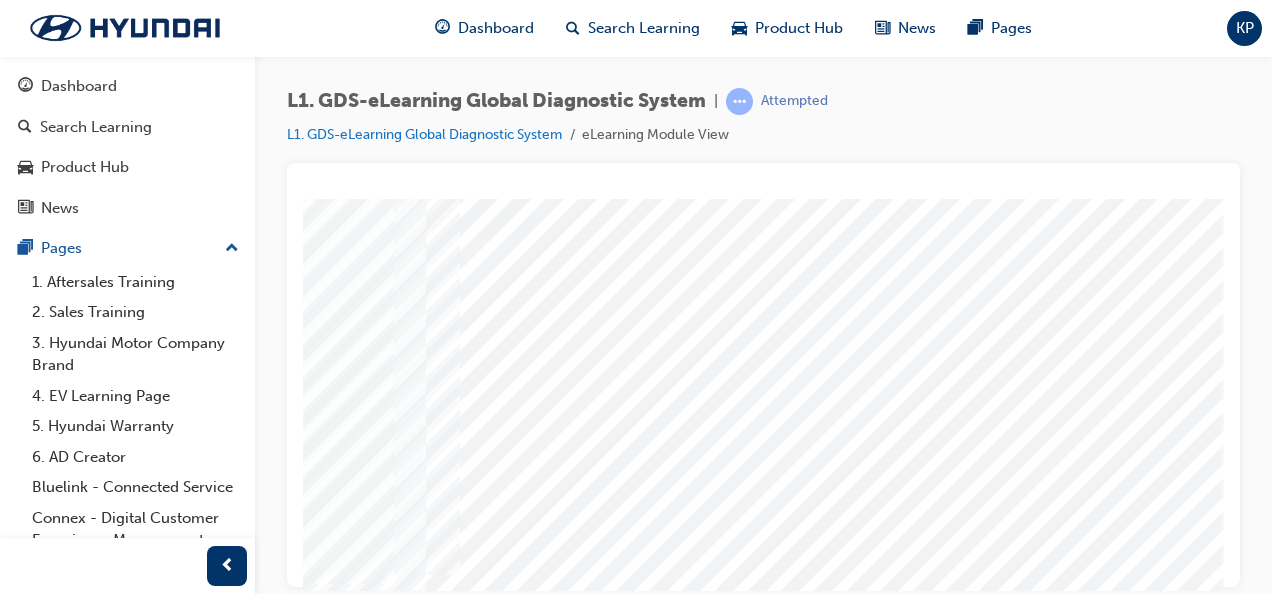scroll, scrollTop: 100, scrollLeft: 454, axis: both 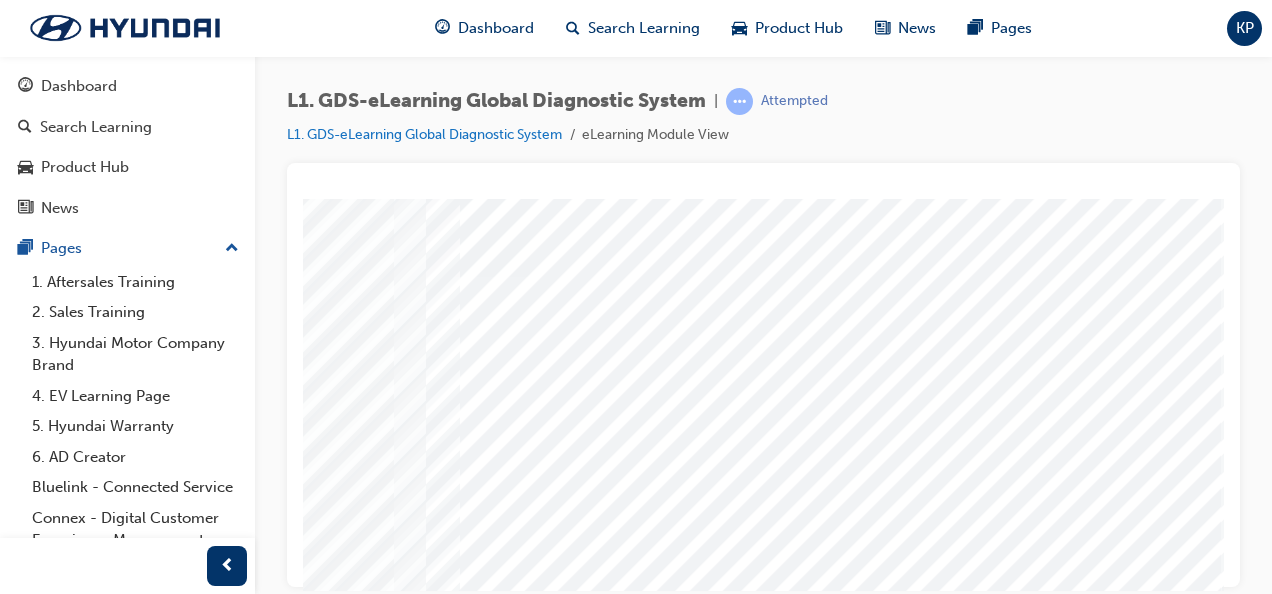click at bounding box center [-113, 7392] 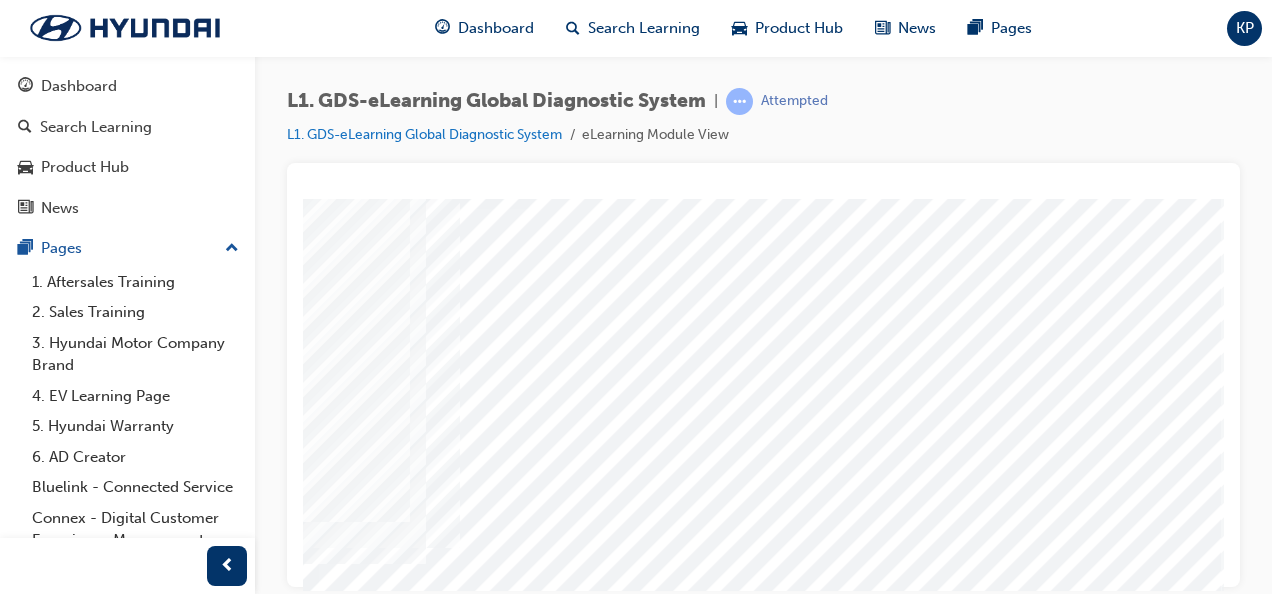 scroll, scrollTop: 200, scrollLeft: 454, axis: both 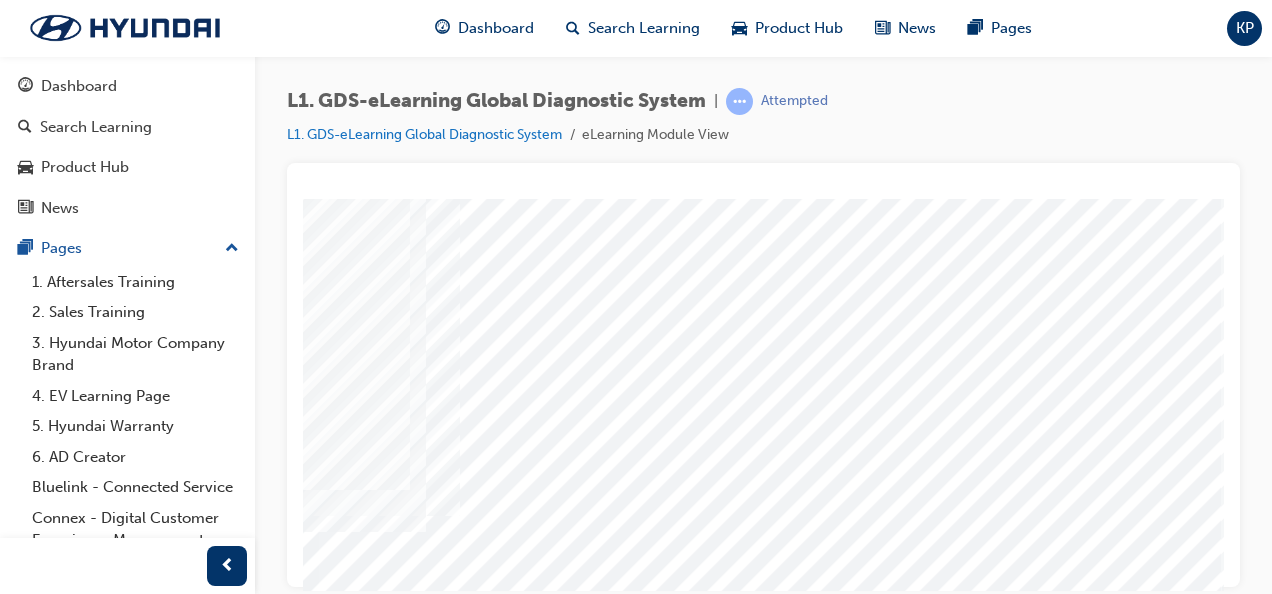 click at bounding box center (-113, 7342) 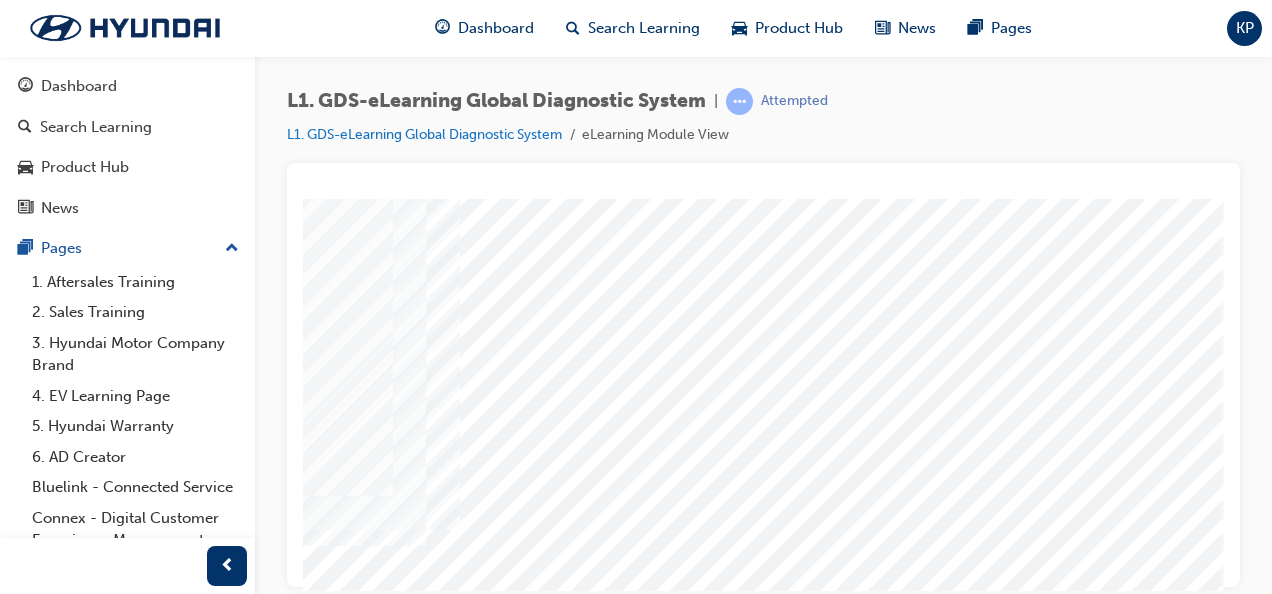 scroll, scrollTop: 173, scrollLeft: 454, axis: both 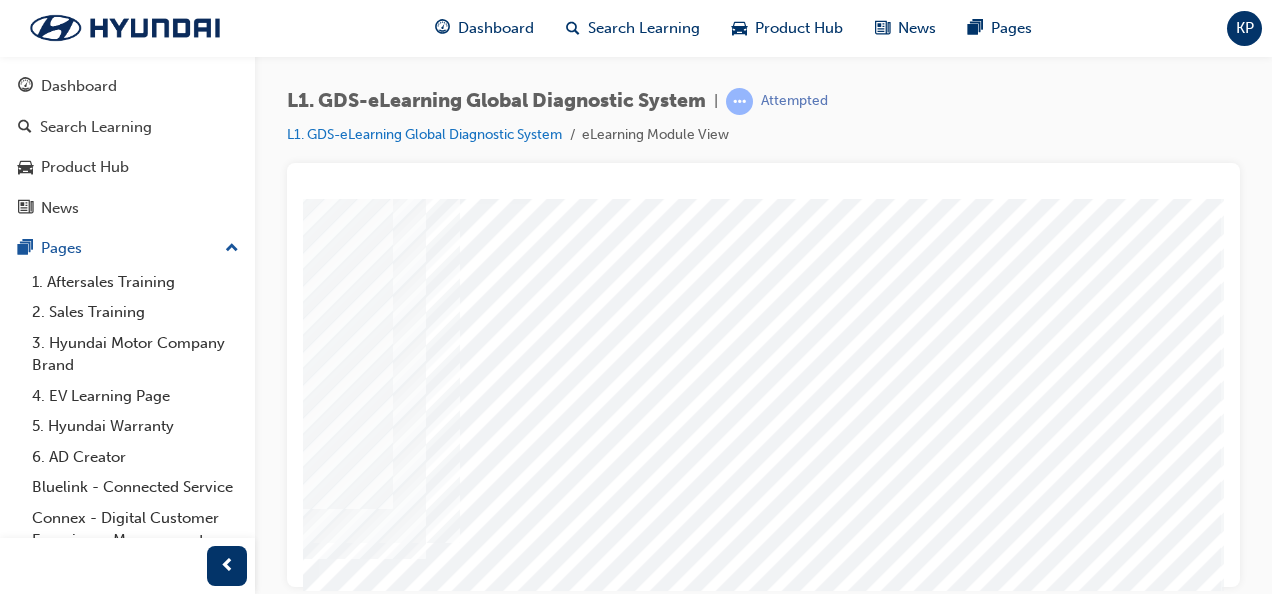 click at bounding box center [-113, 7419] 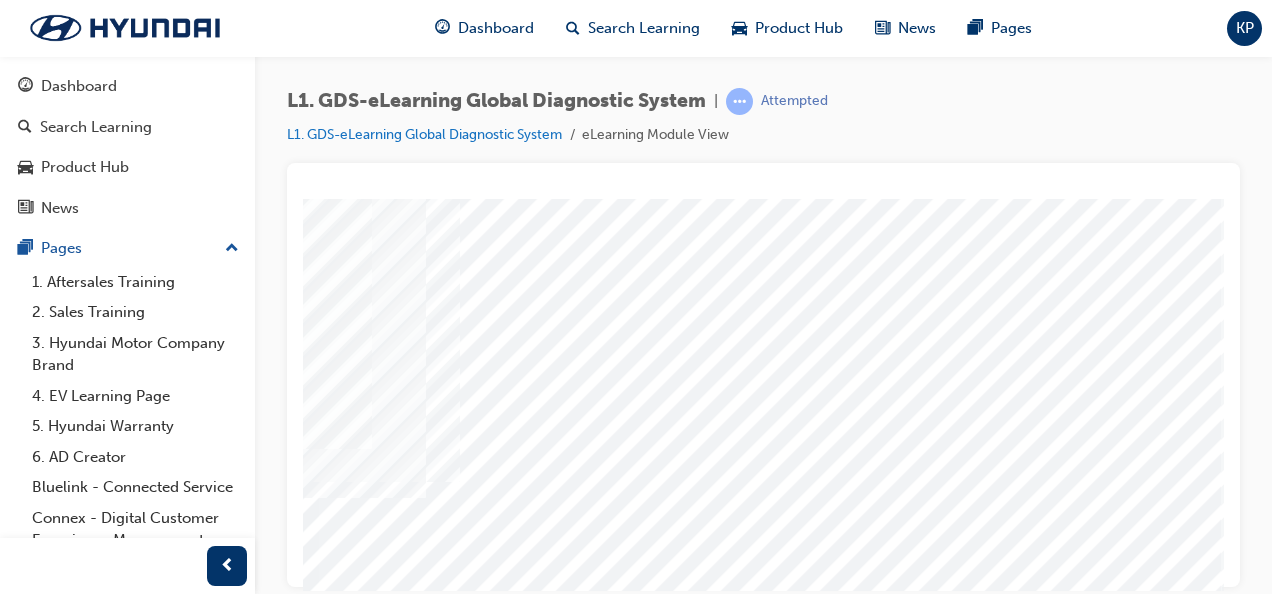 scroll, scrollTop: 373, scrollLeft: 454, axis: both 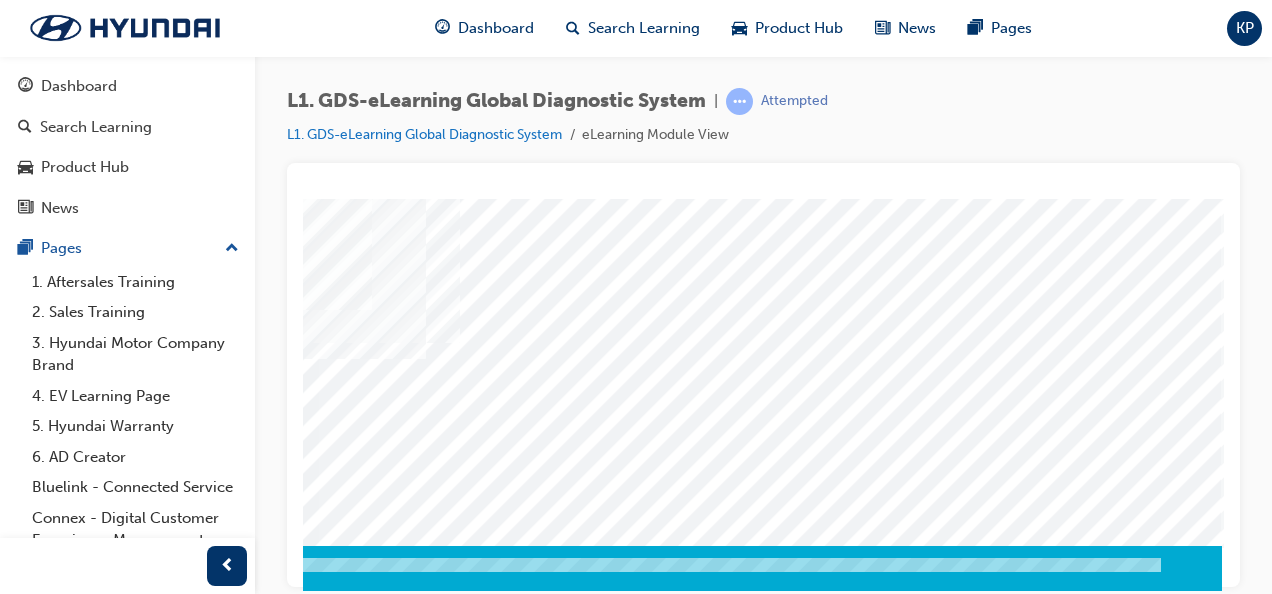 click at bounding box center (-68, 3694) 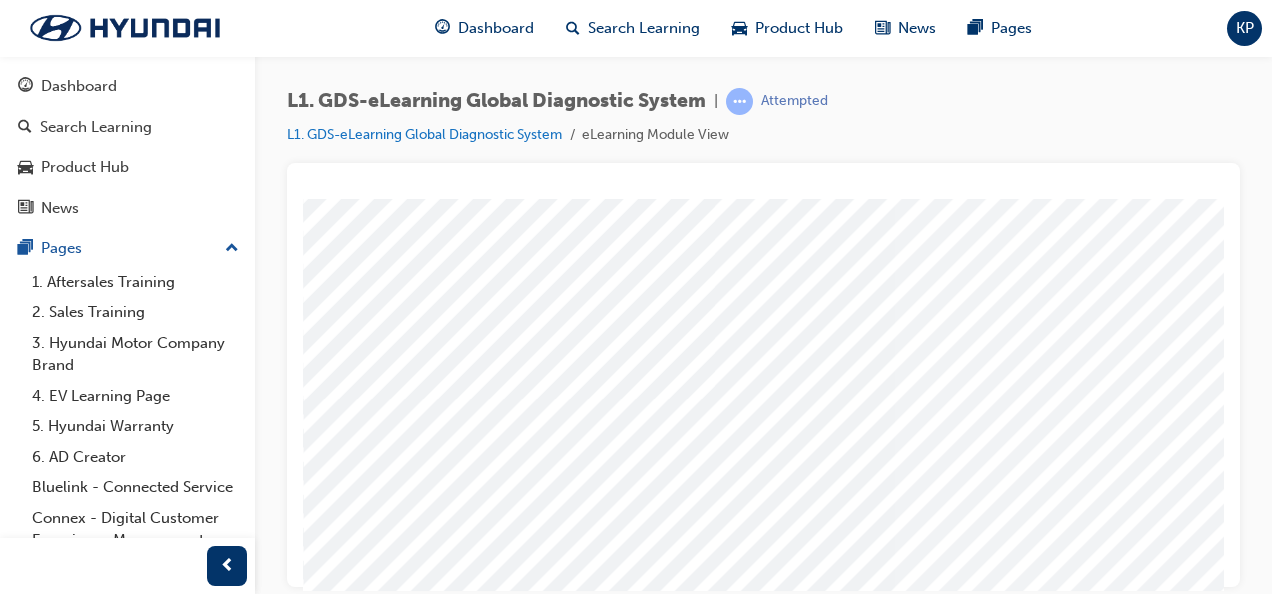 scroll, scrollTop: 300, scrollLeft: 0, axis: vertical 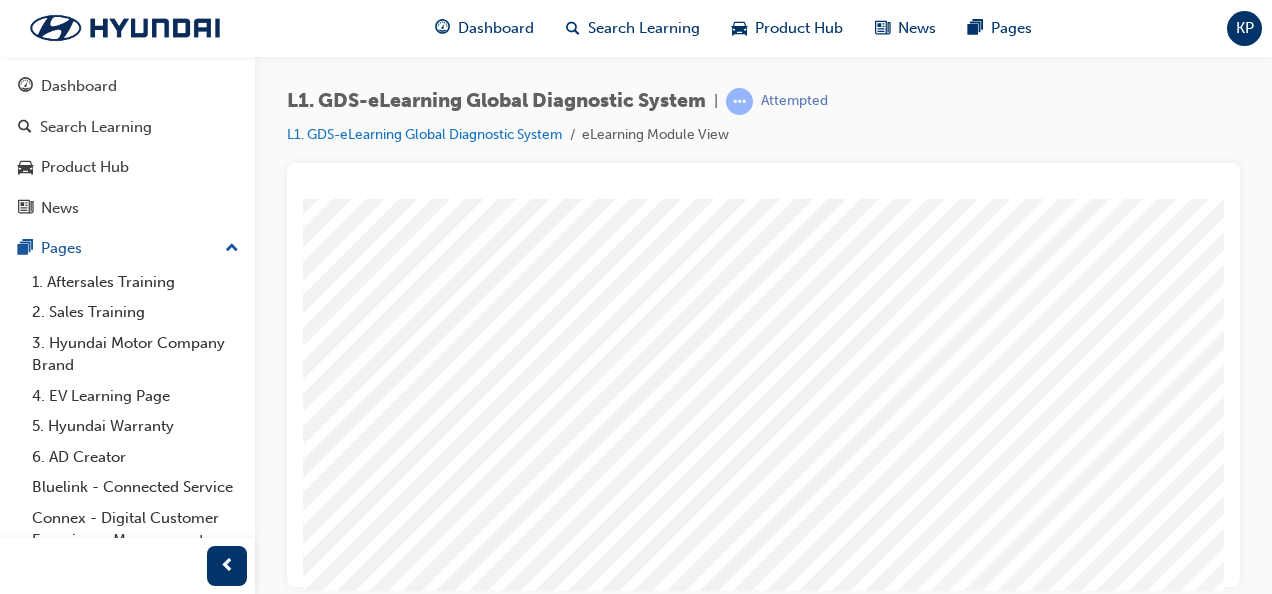 click at bounding box center (328, 5418) 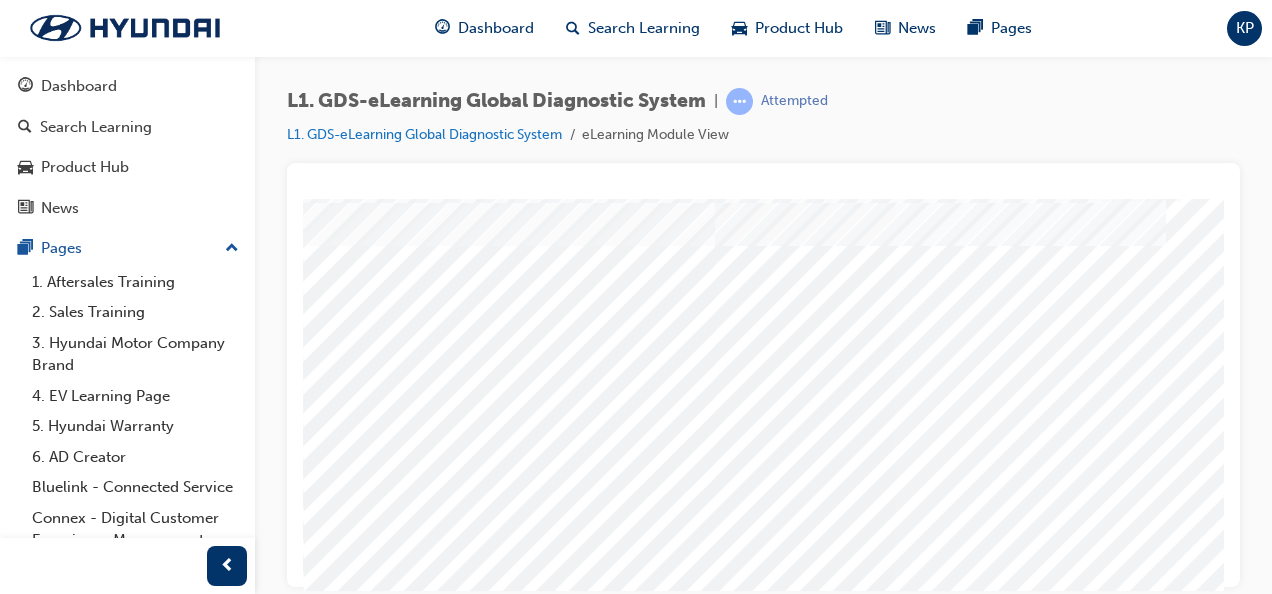 click at bounding box center [328, 9038] 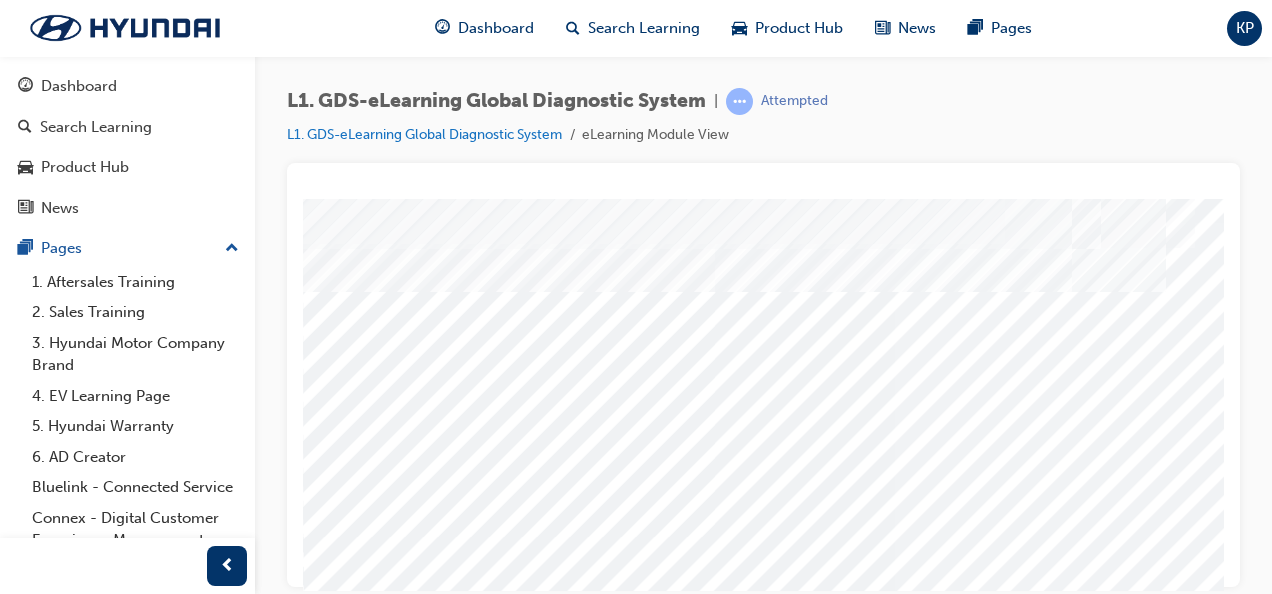 scroll, scrollTop: 200, scrollLeft: 0, axis: vertical 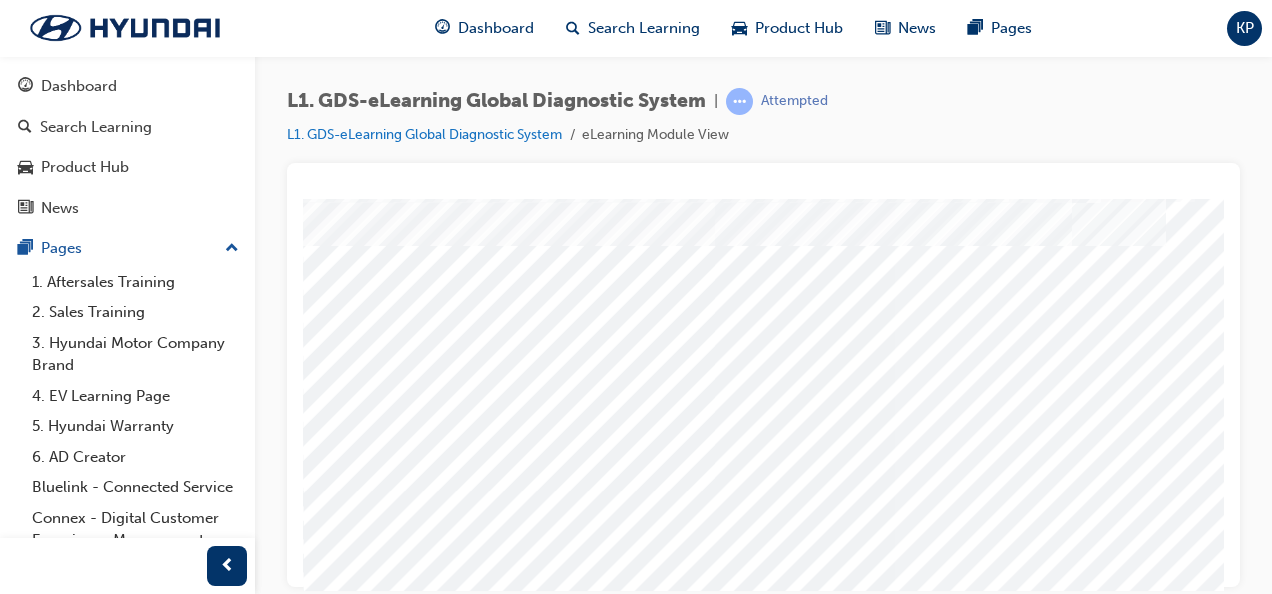 click at bounding box center [328, 9189] 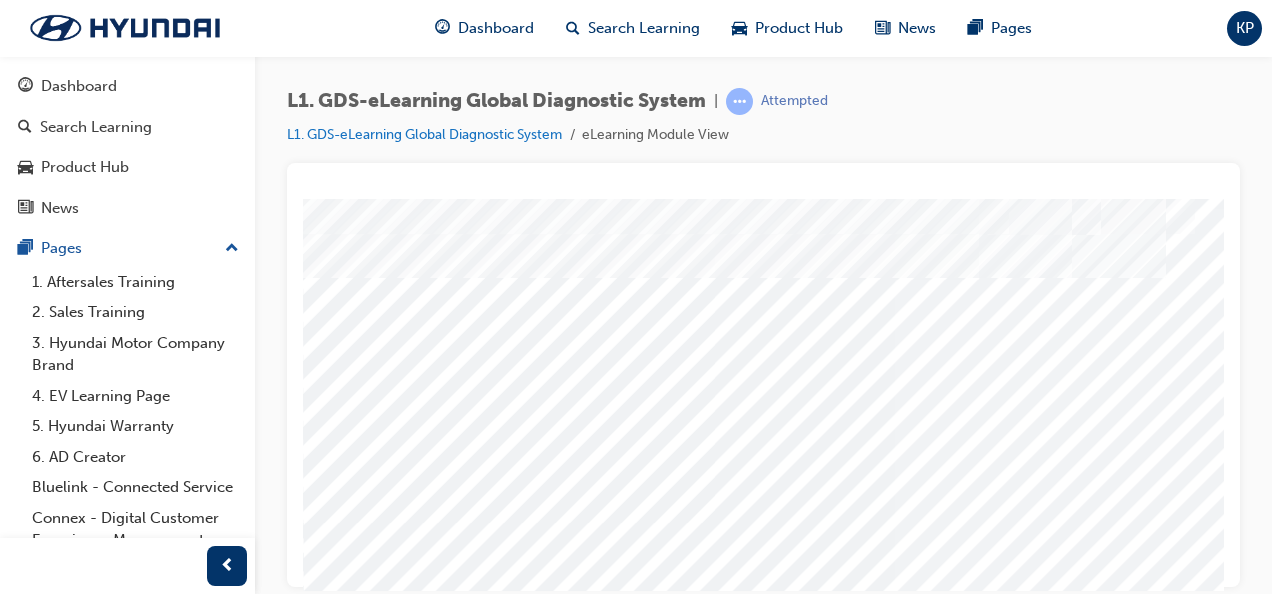 scroll, scrollTop: 200, scrollLeft: 0, axis: vertical 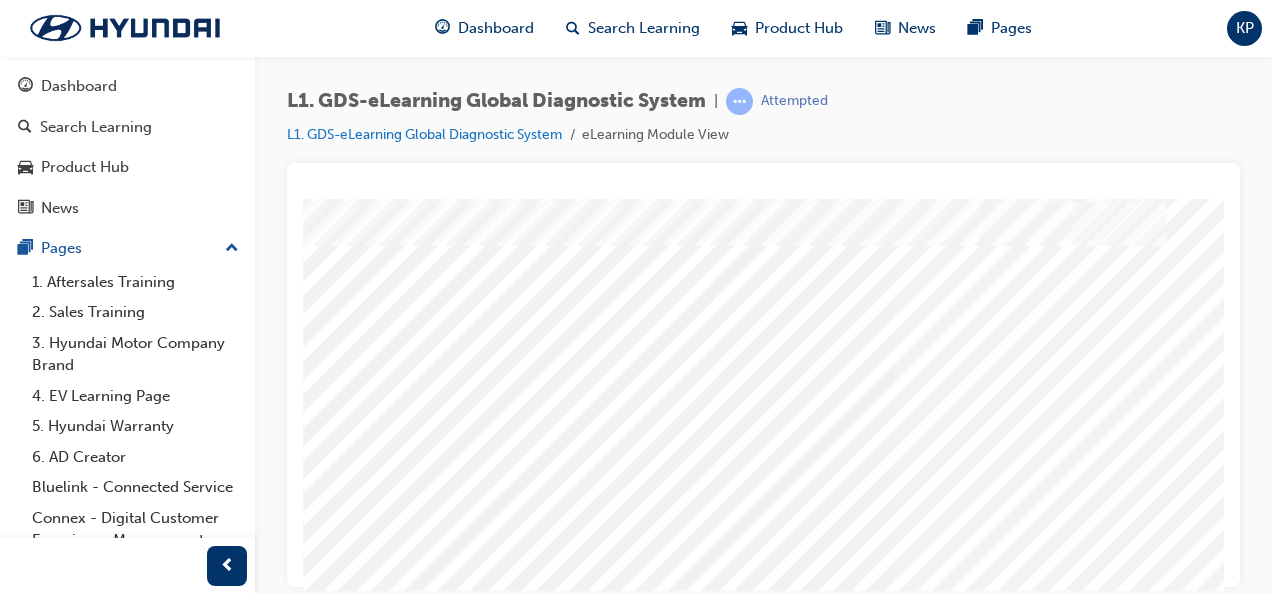 click at bounding box center [328, 7668] 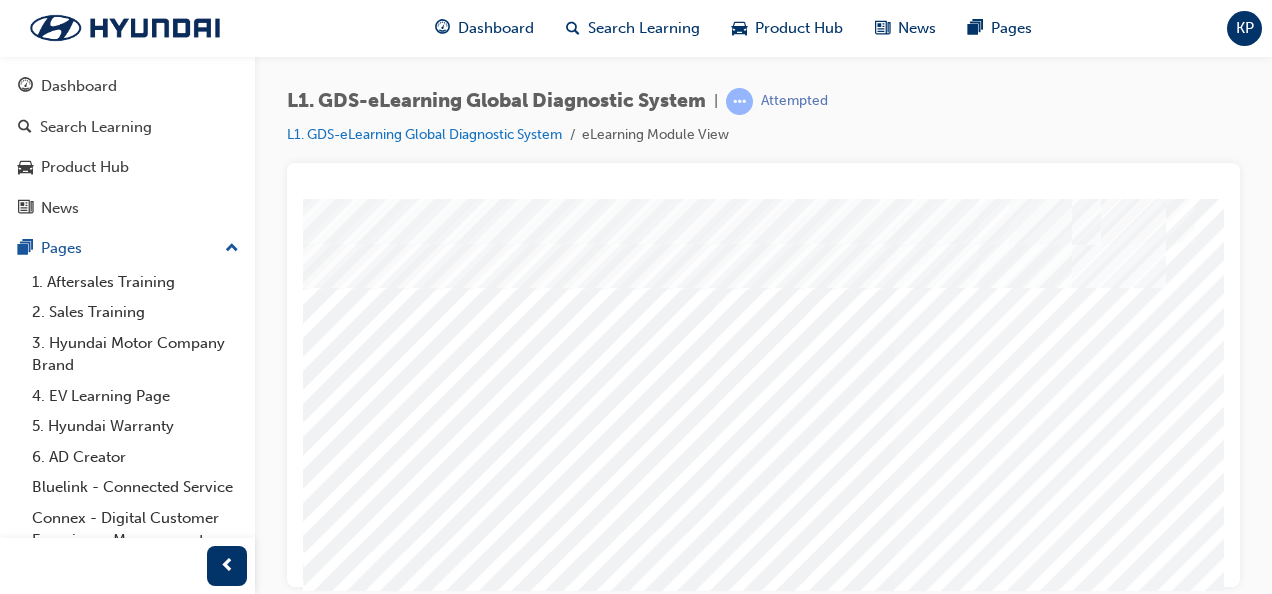 scroll, scrollTop: 200, scrollLeft: 0, axis: vertical 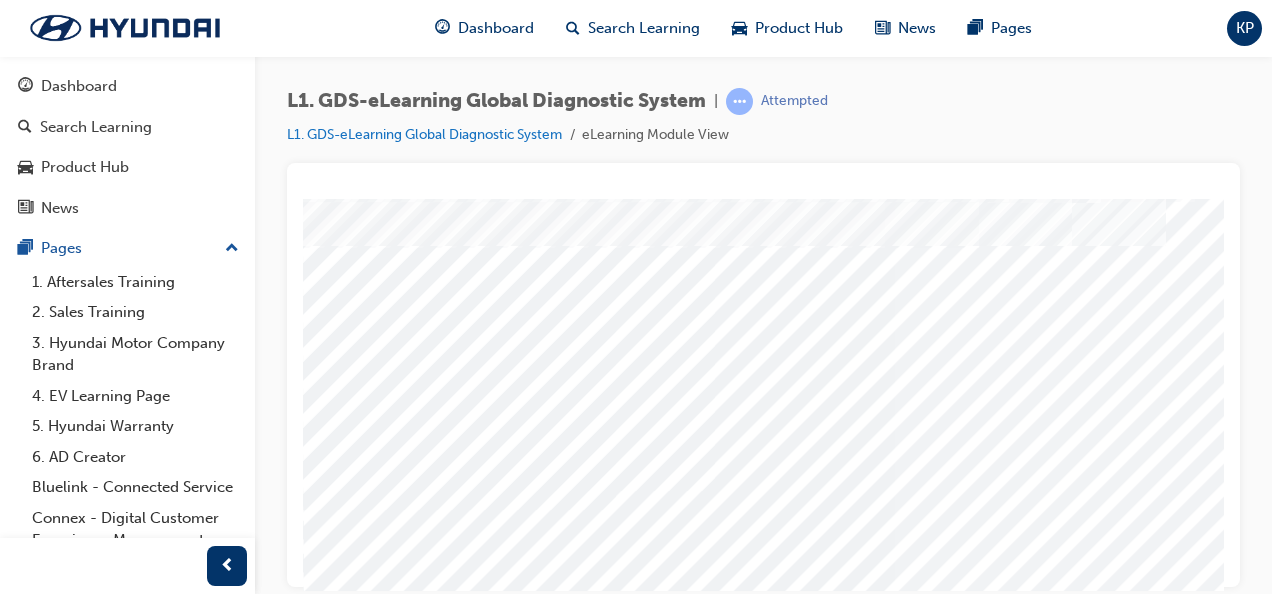click at bounding box center [328, 7718] 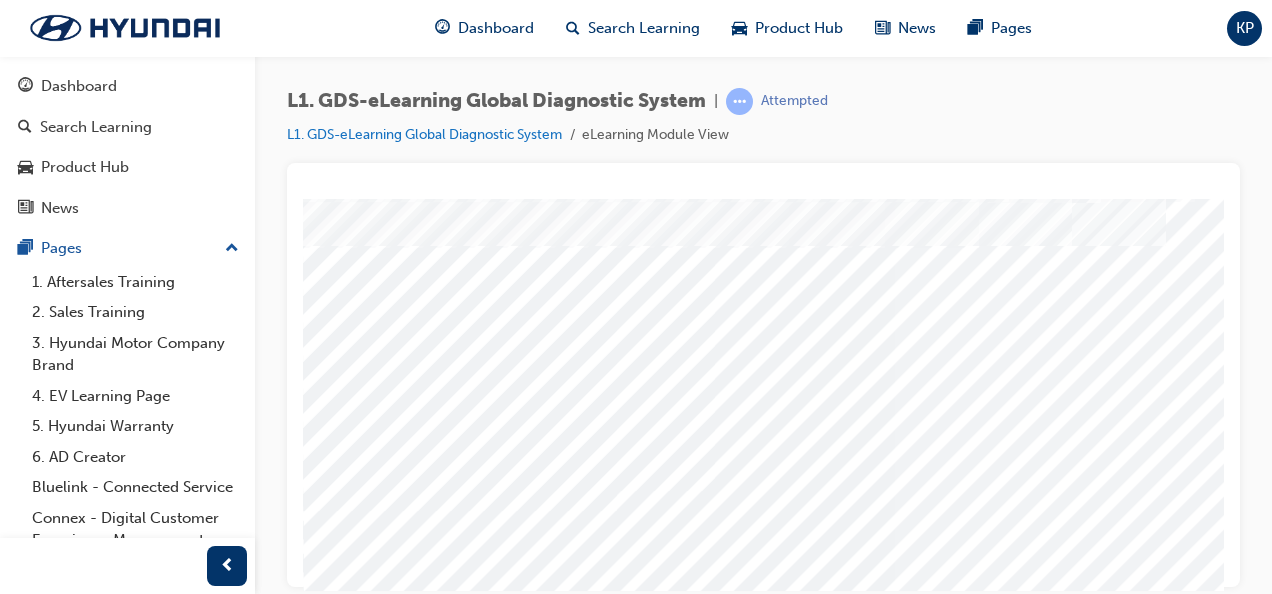 scroll, scrollTop: 100, scrollLeft: 0, axis: vertical 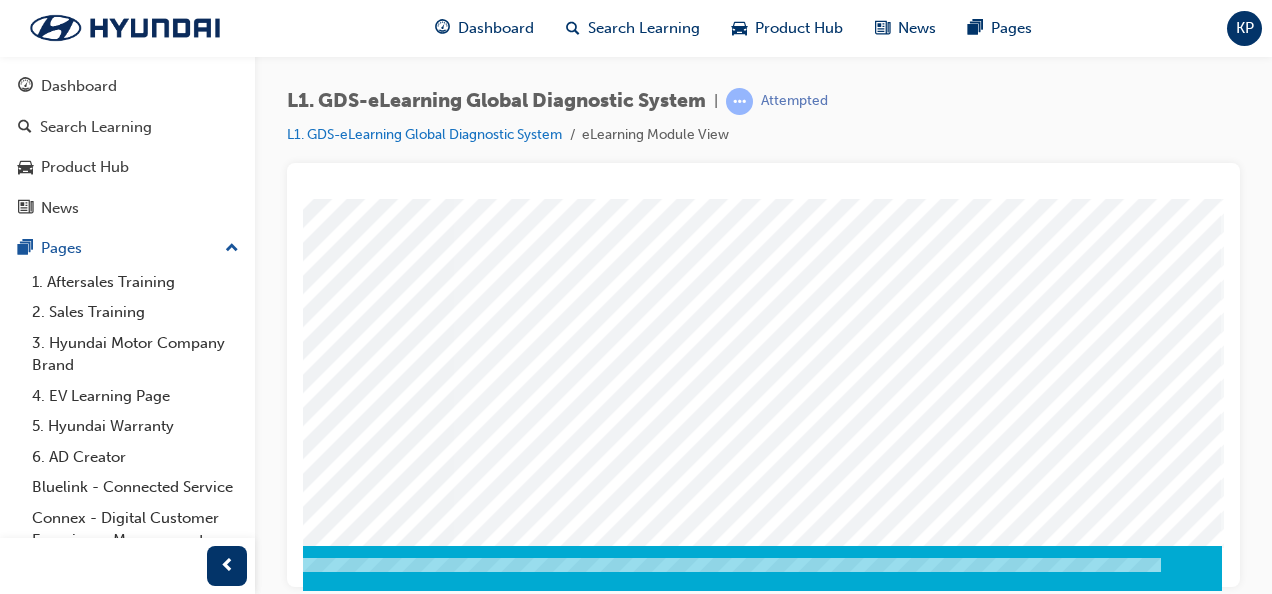 click at bounding box center (-68, 7447) 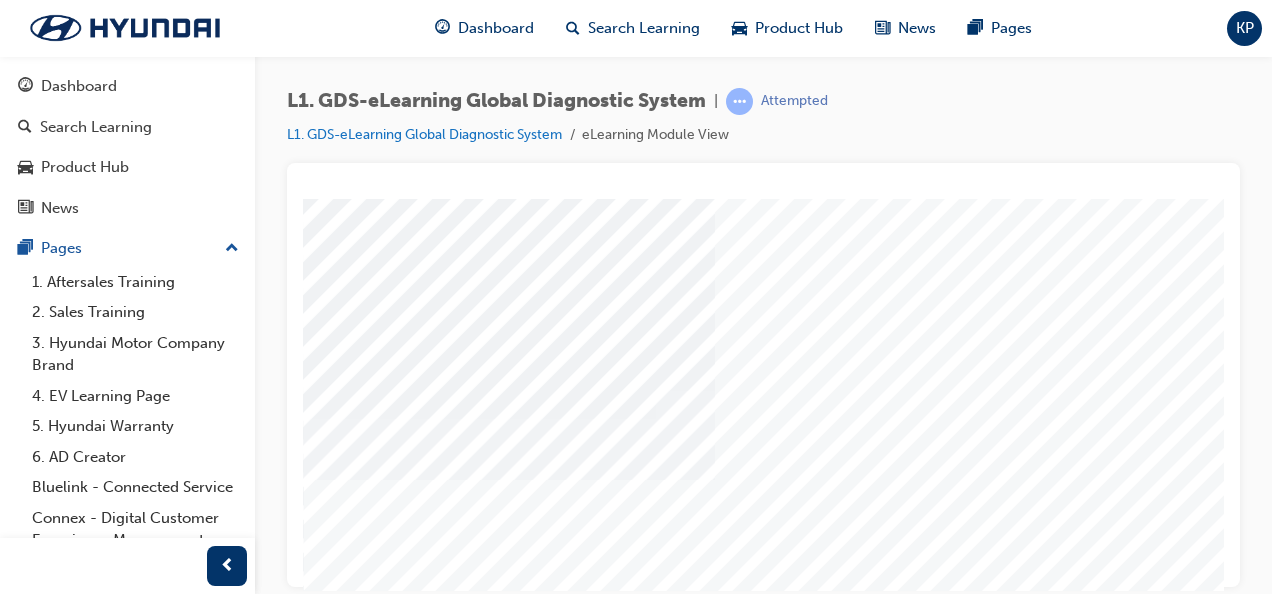 scroll, scrollTop: 373, scrollLeft: 0, axis: vertical 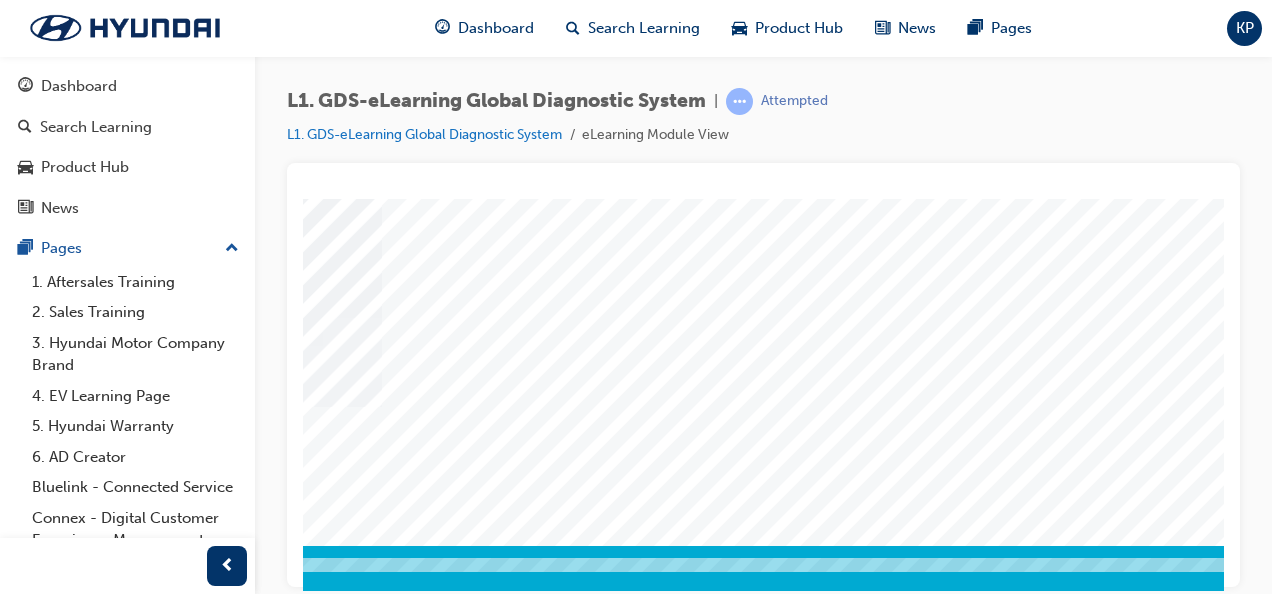 click at bounding box center [176, 4233] 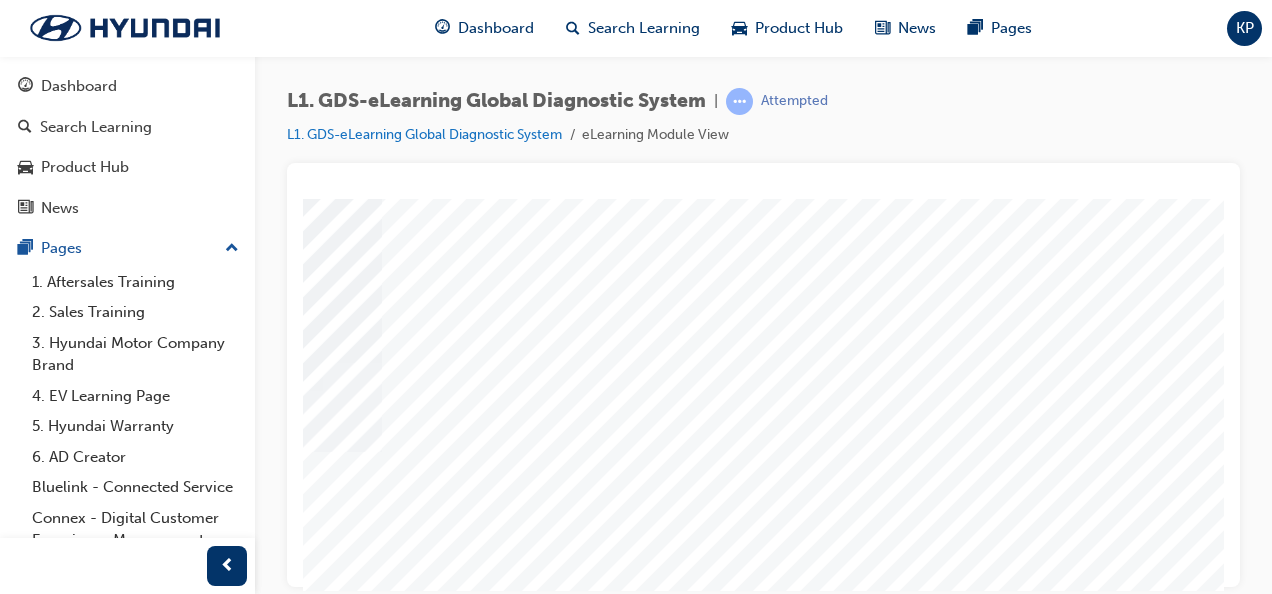 scroll, scrollTop: 373, scrollLeft: 333, axis: both 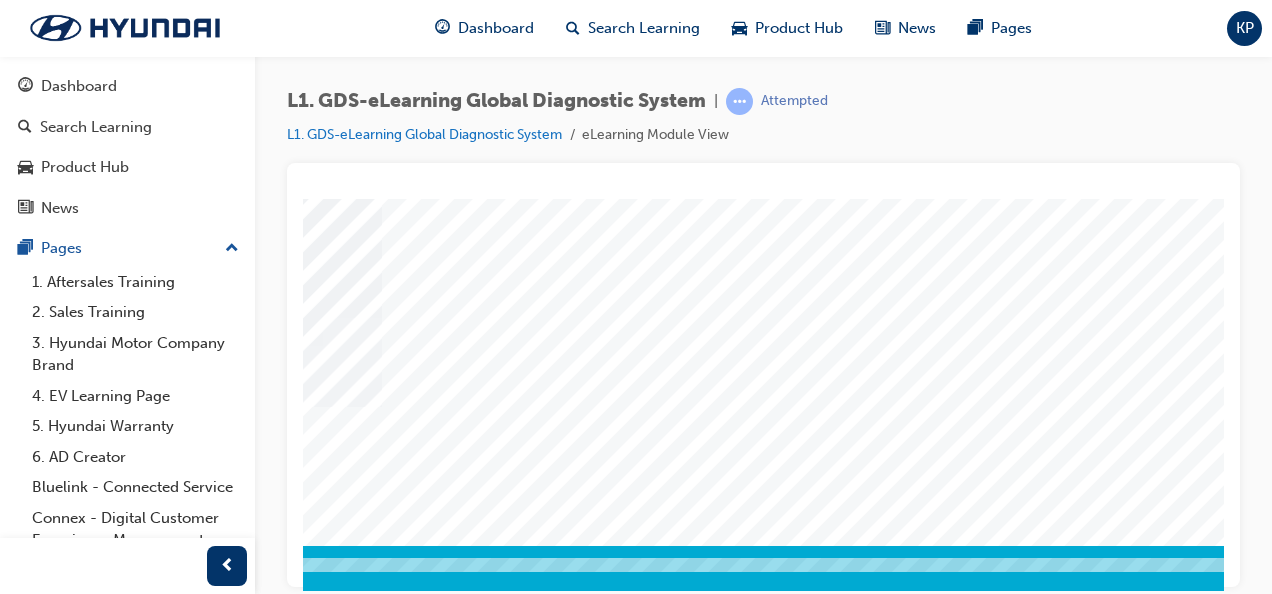 click at bounding box center [40, 3364] 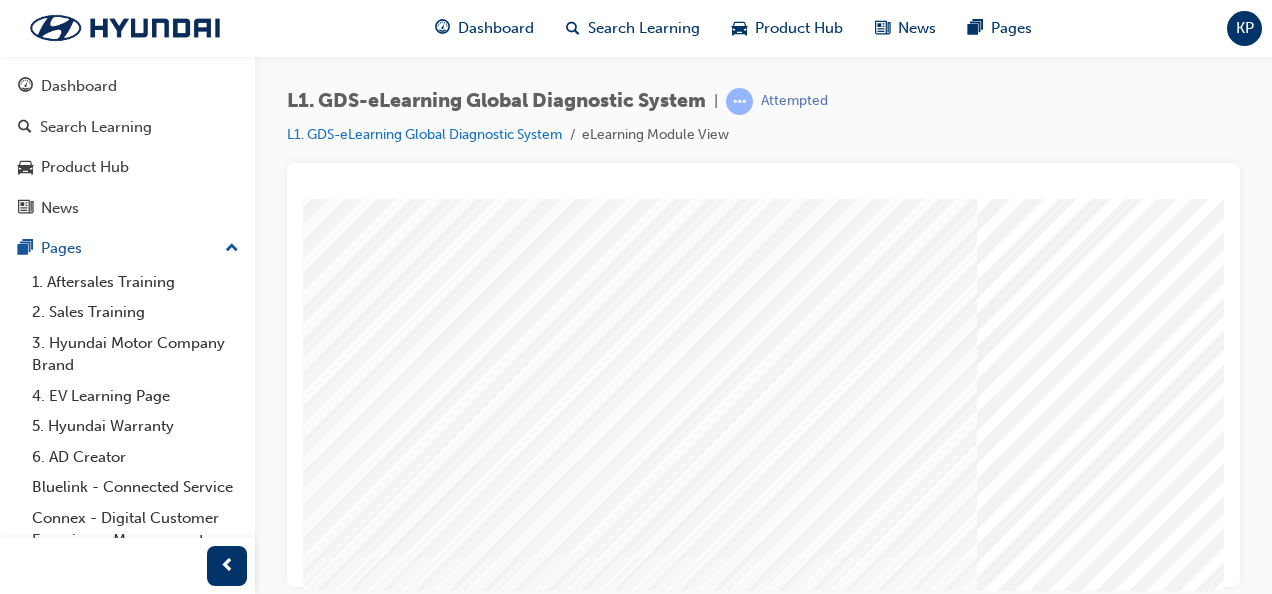 scroll, scrollTop: 200, scrollLeft: 0, axis: vertical 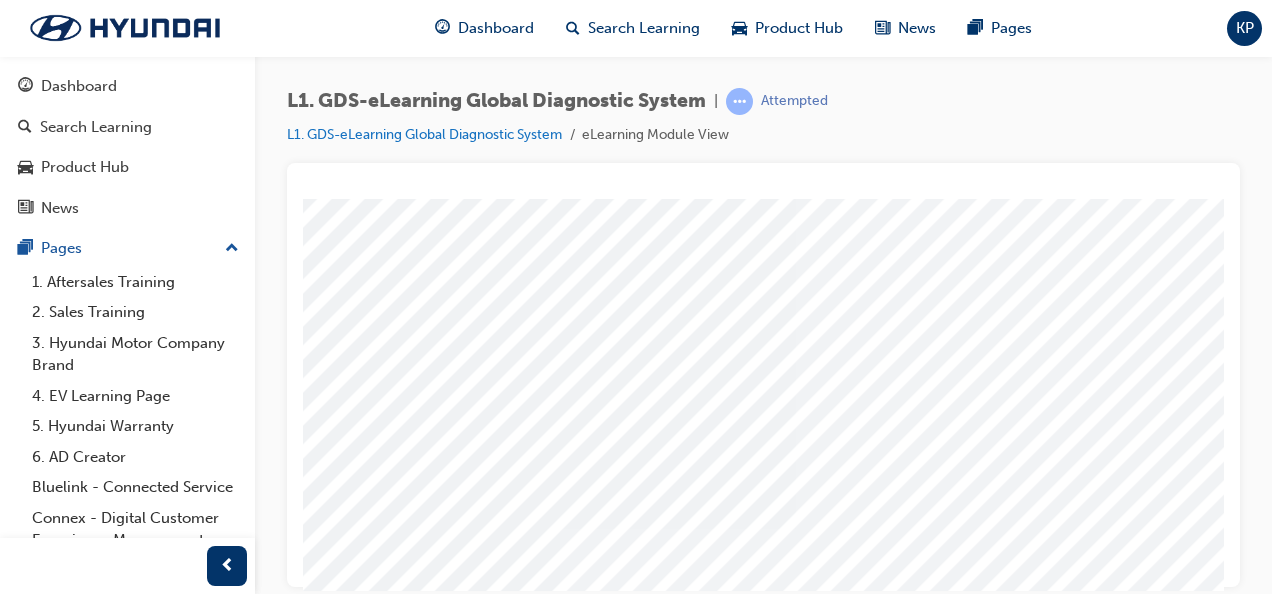 drag, startPoint x: 831, startPoint y: 321, endPoint x: 854, endPoint y: 232, distance: 91.92388 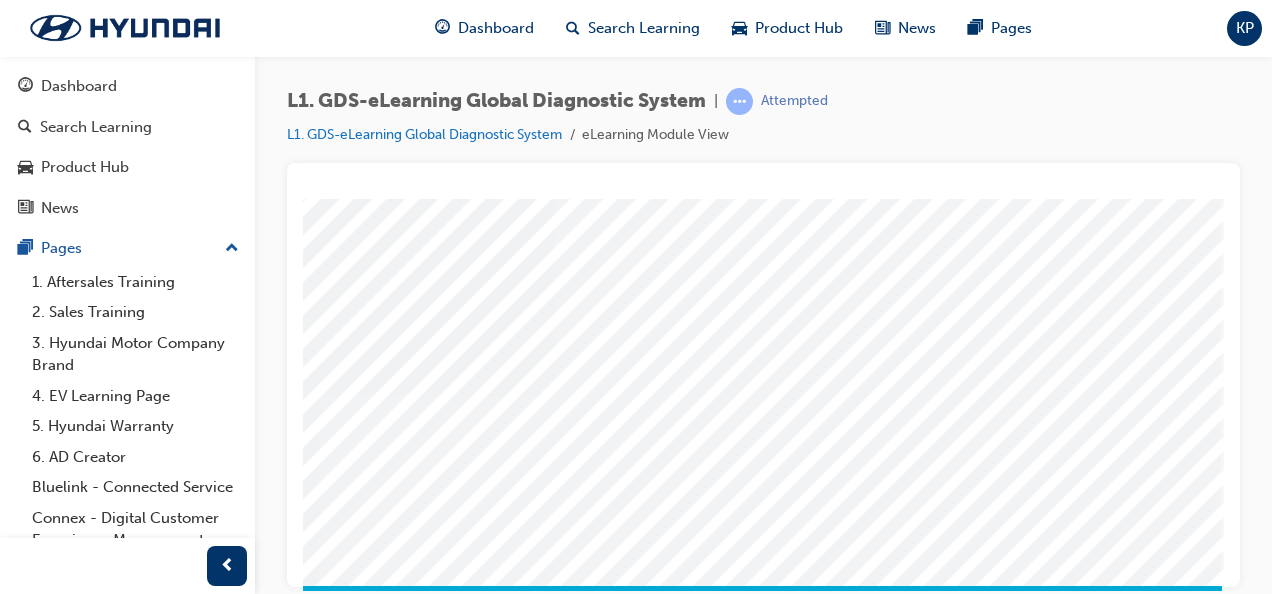 scroll, scrollTop: 373, scrollLeft: 454, axis: both 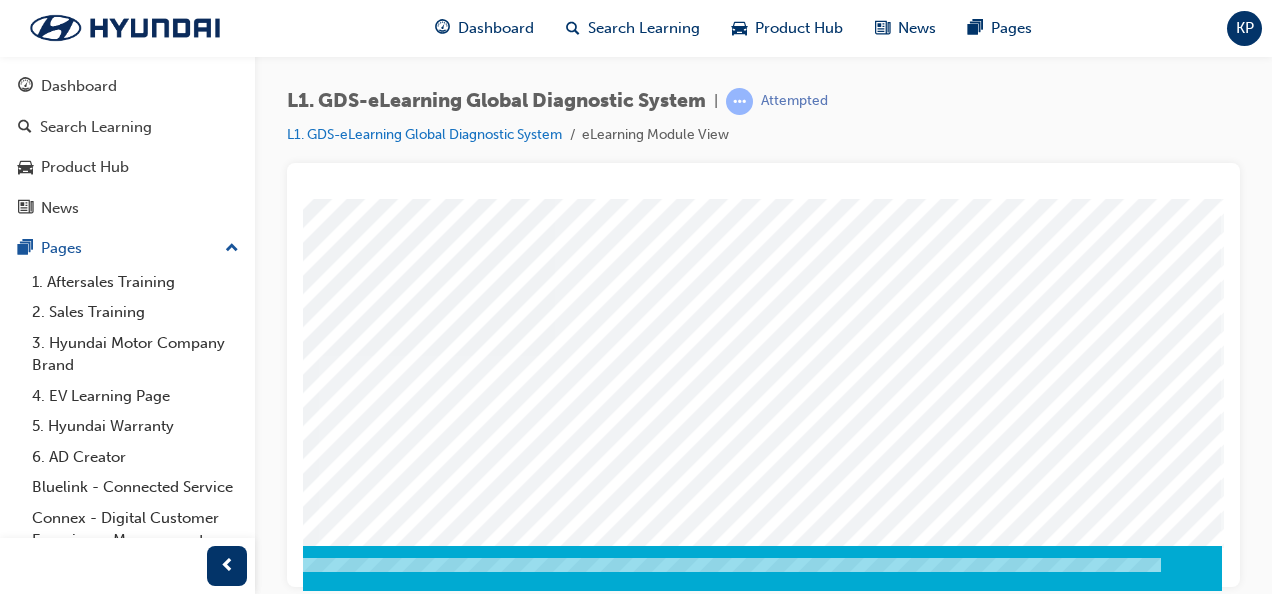 click at bounding box center (-51, 5591) 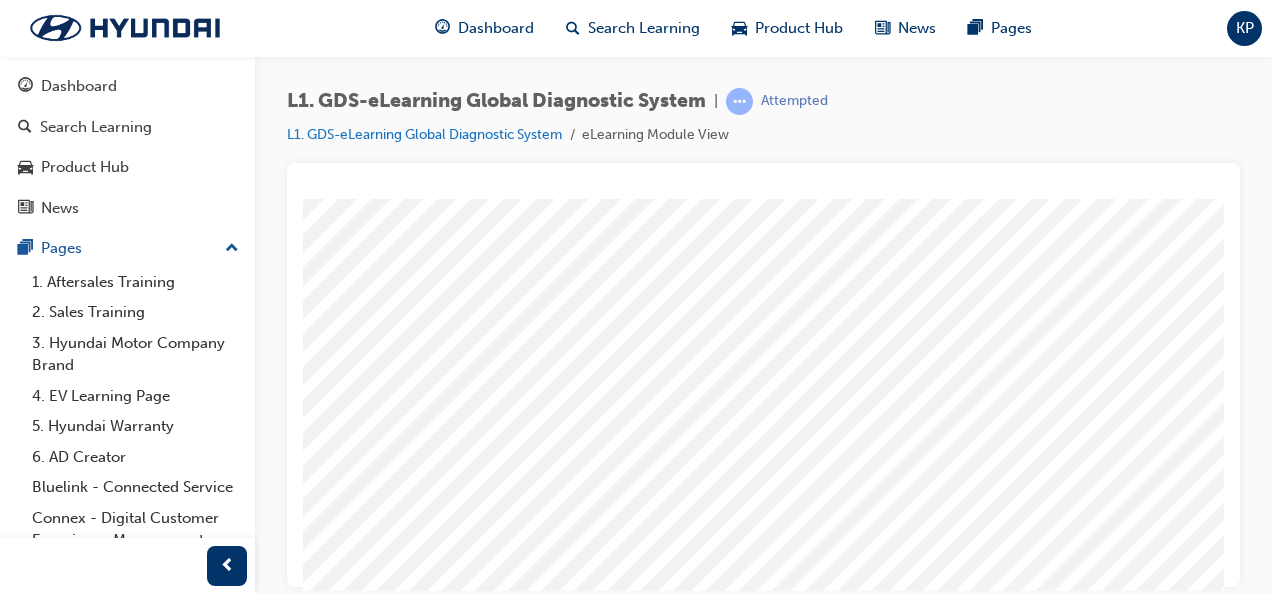 scroll, scrollTop: 373, scrollLeft: 14, axis: both 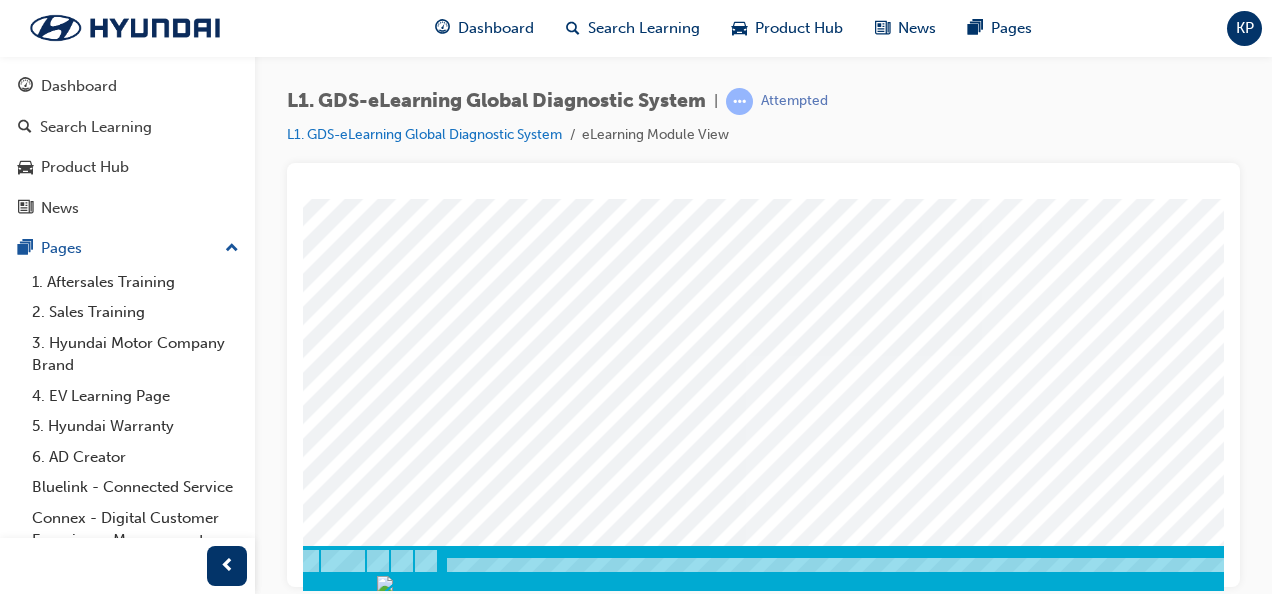 click at bounding box center (359, 2009) 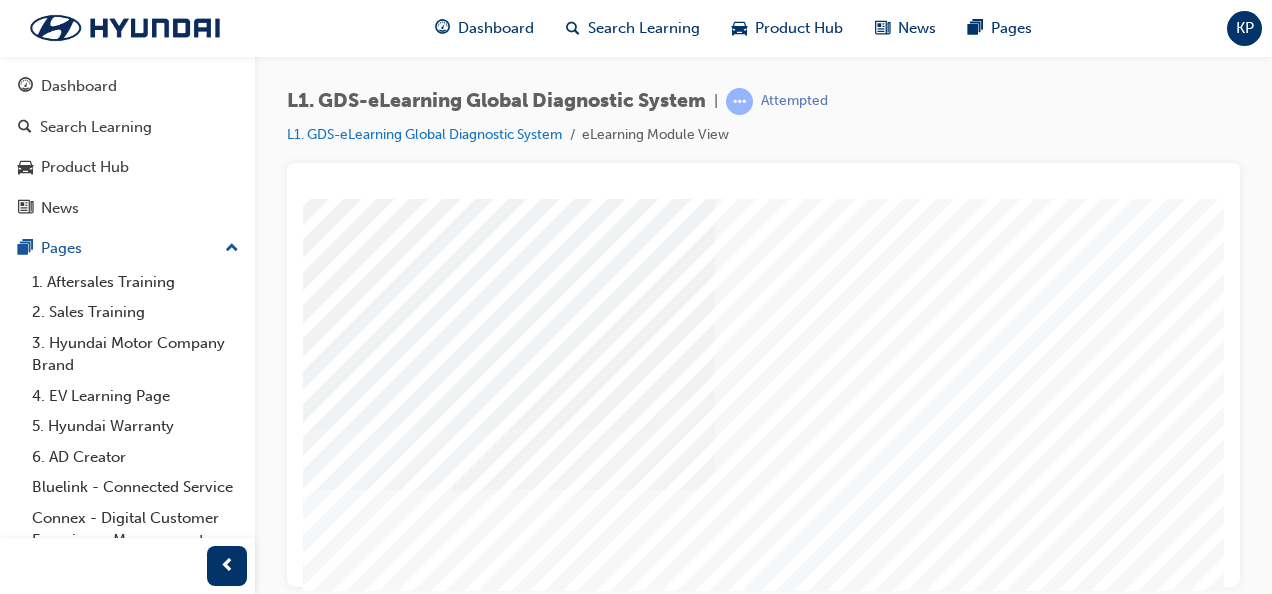 scroll, scrollTop: 373, scrollLeft: 0, axis: vertical 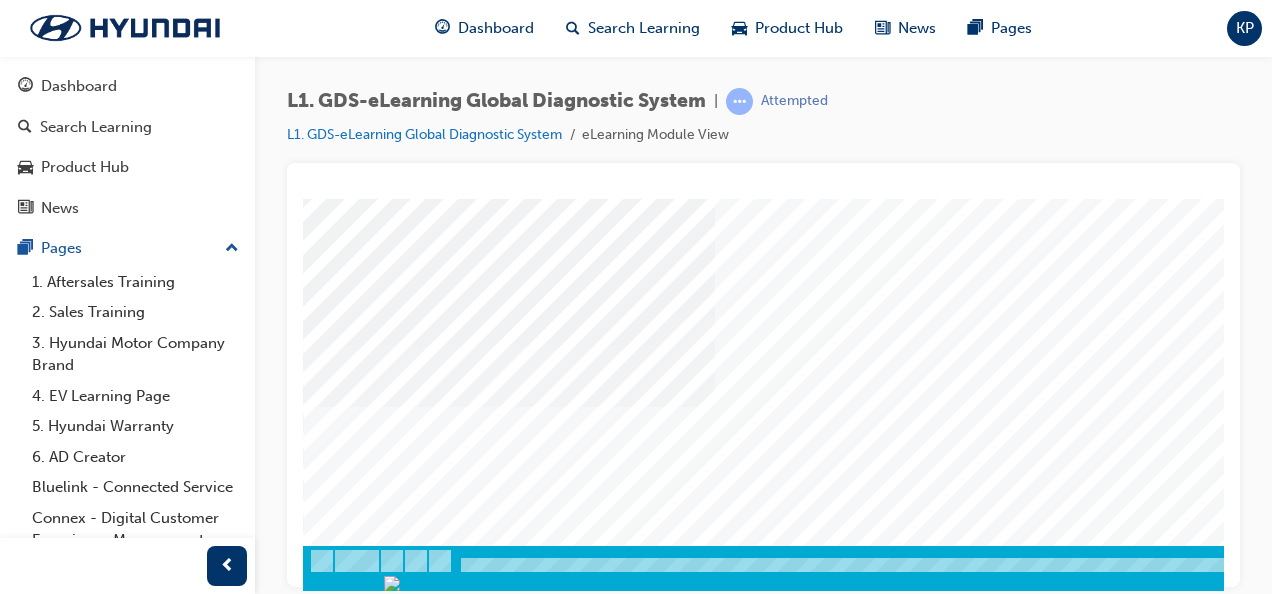 click at bounding box center [373, 745] 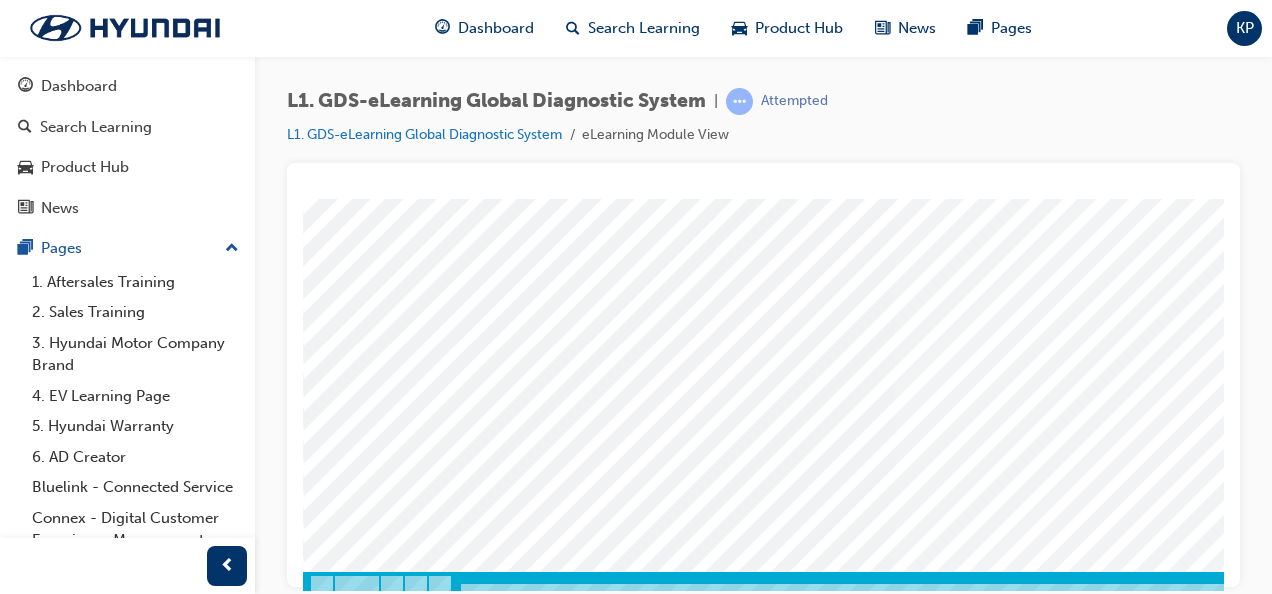 scroll, scrollTop: 373, scrollLeft: 0, axis: vertical 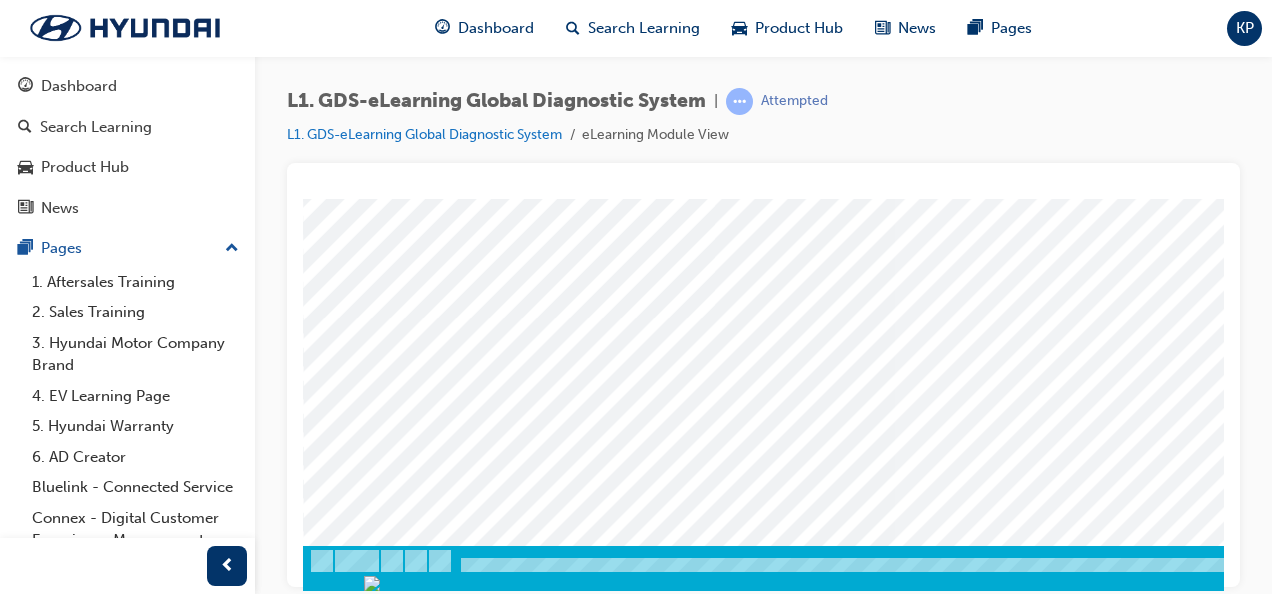 click at bounding box center (373, 8431) 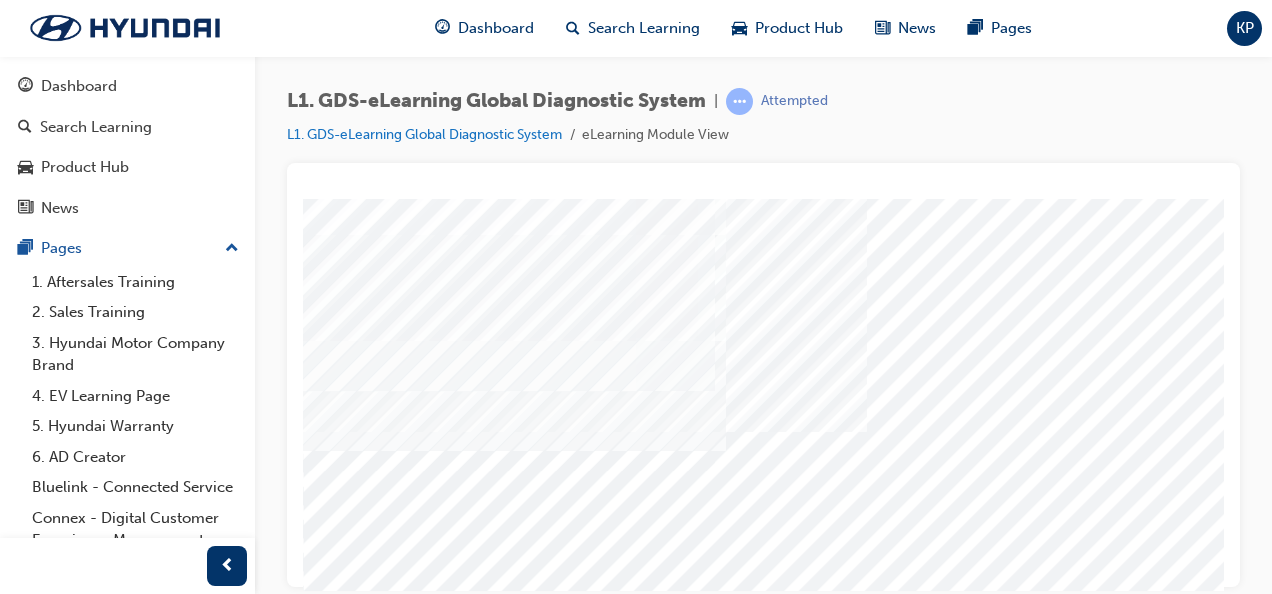 scroll, scrollTop: 373, scrollLeft: 0, axis: vertical 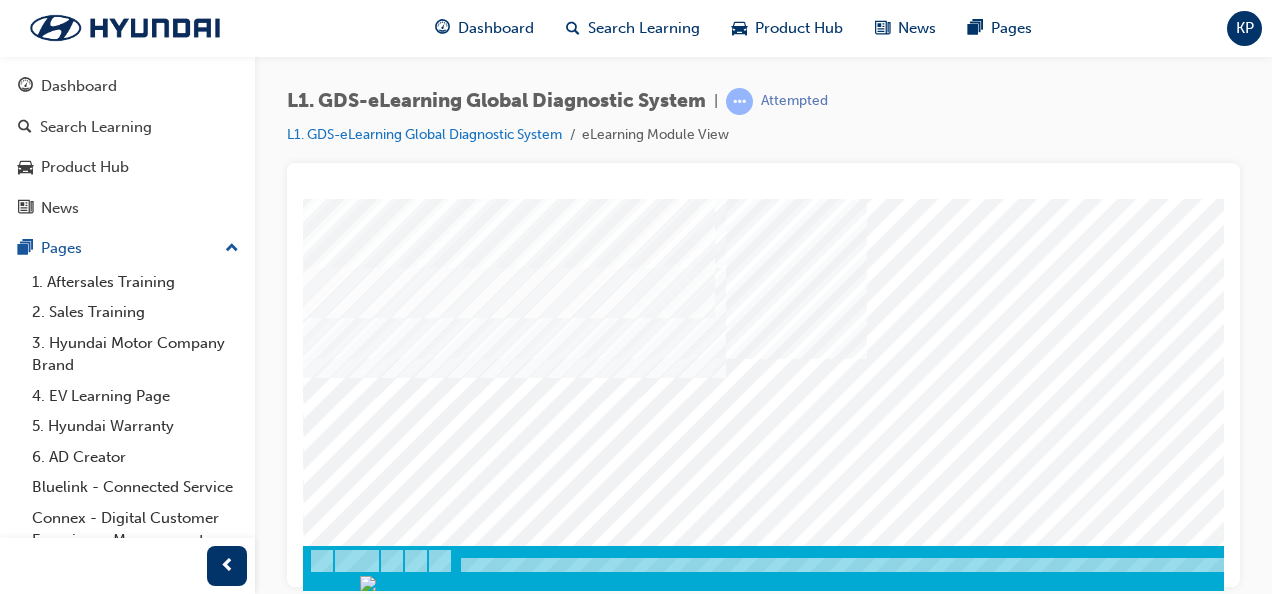 click at bounding box center (373, 2187) 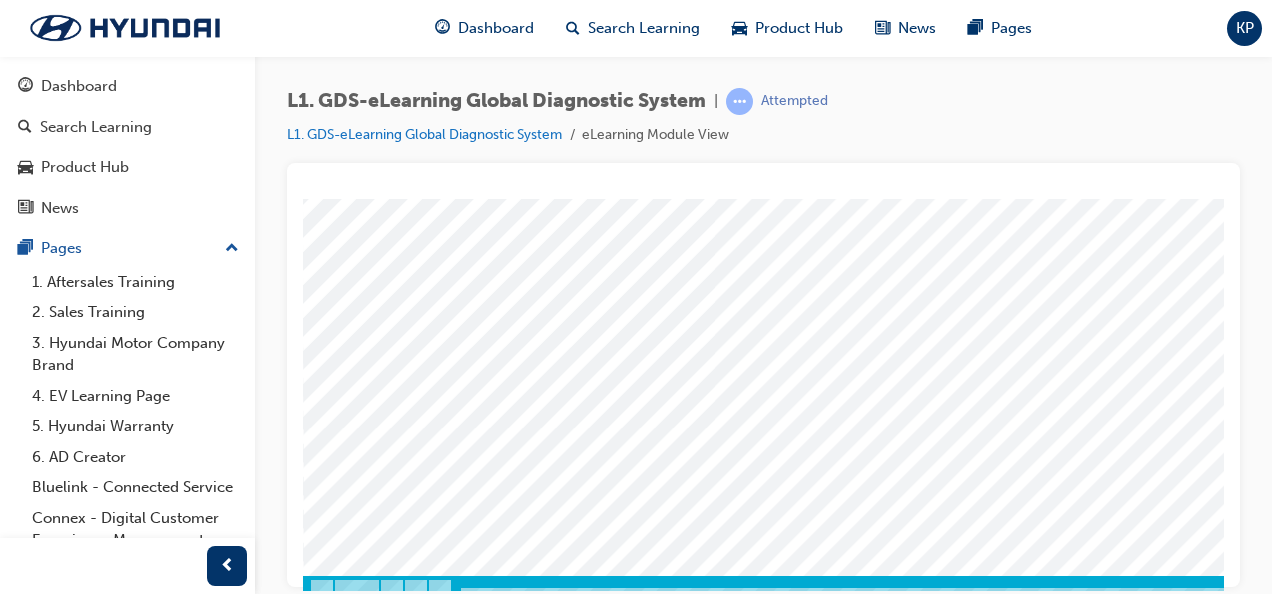 scroll, scrollTop: 373, scrollLeft: 0, axis: vertical 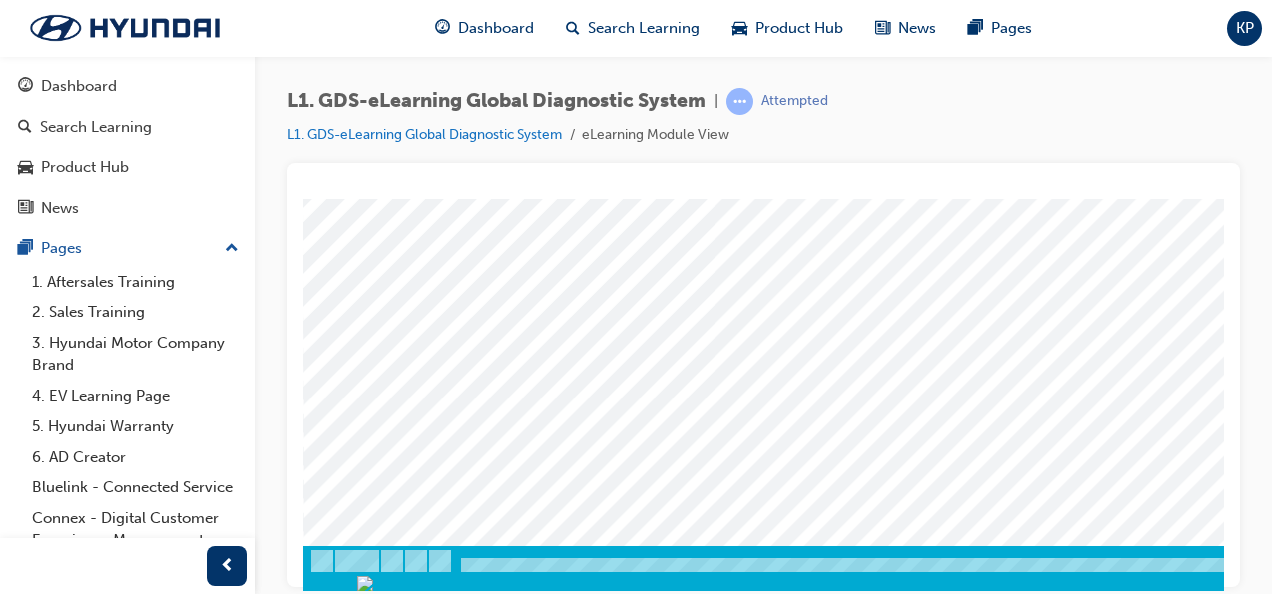 click at bounding box center (373, 2187) 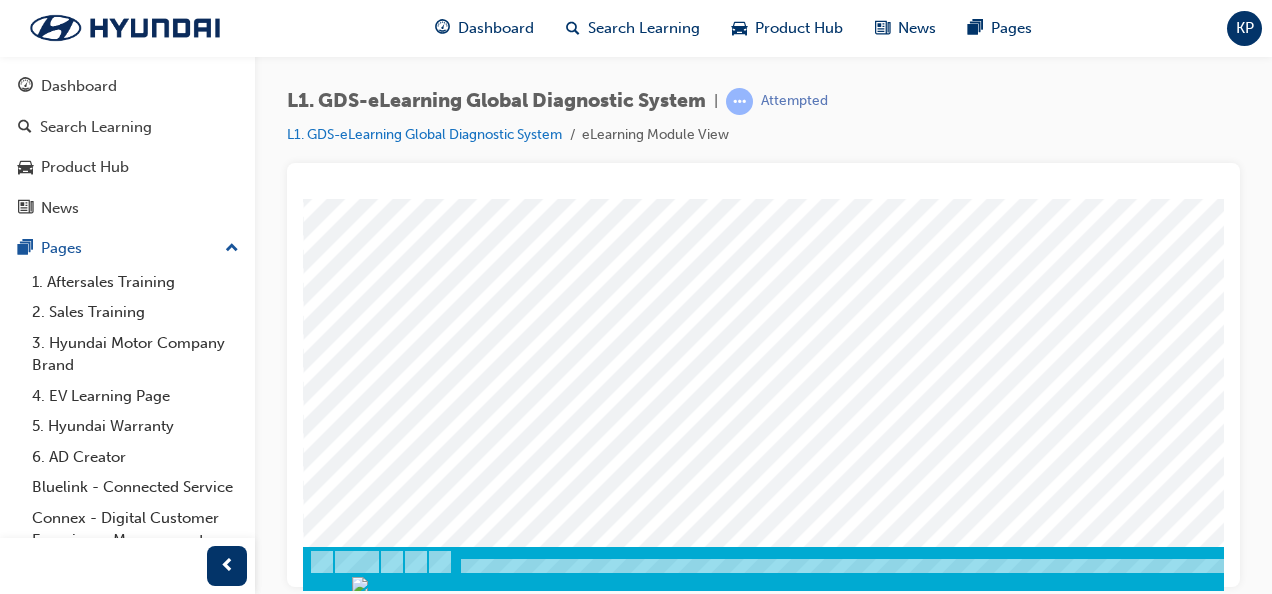 scroll, scrollTop: 373, scrollLeft: 0, axis: vertical 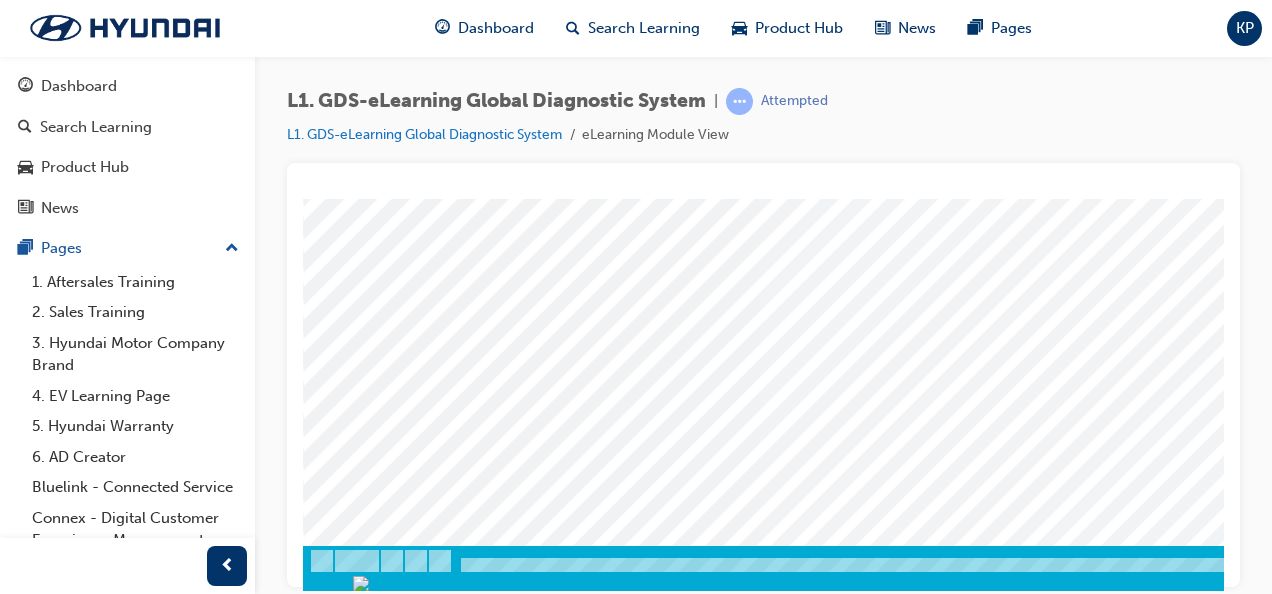 click at bounding box center [373, 2185] 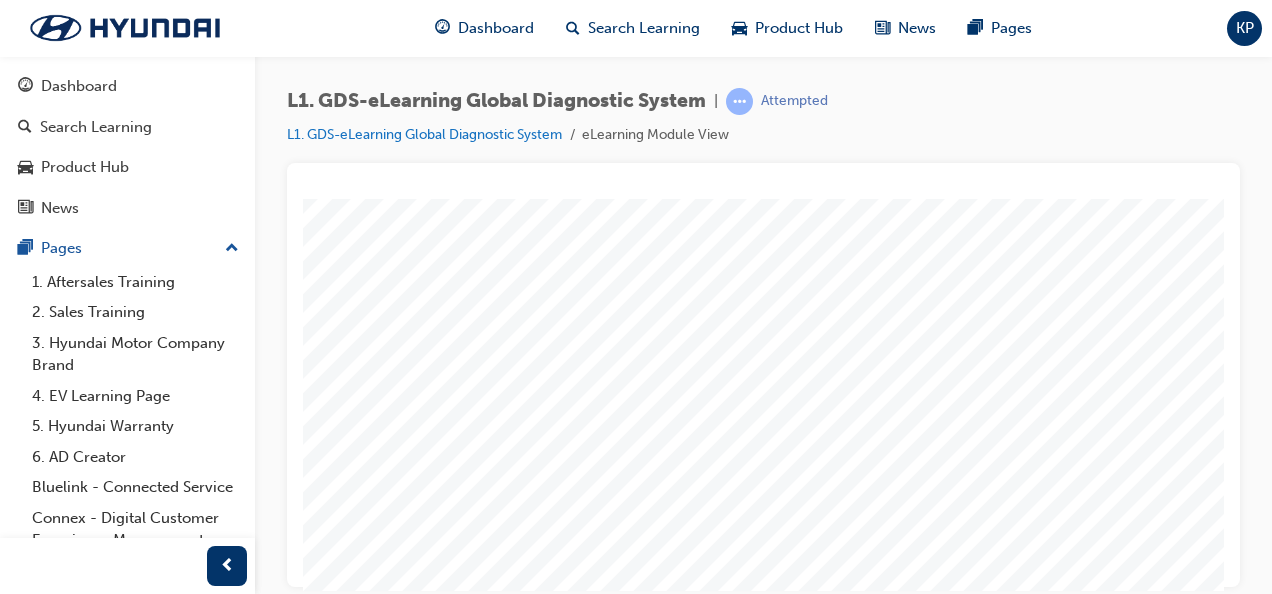 scroll, scrollTop: 373, scrollLeft: 0, axis: vertical 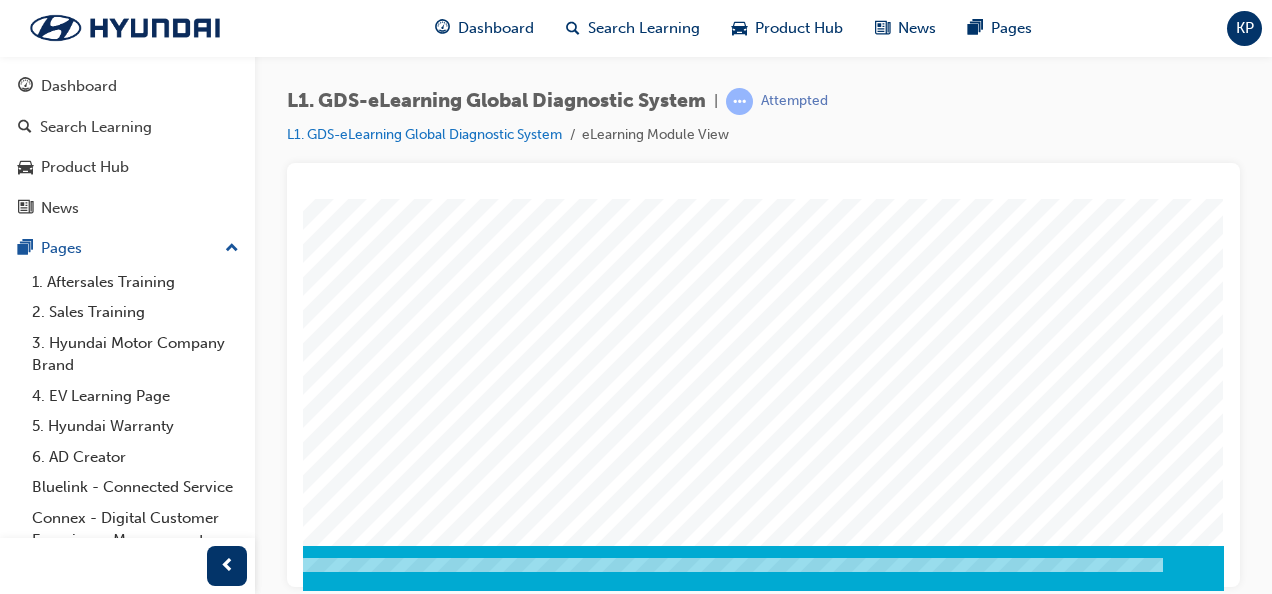 click at bounding box center [-66, 672] 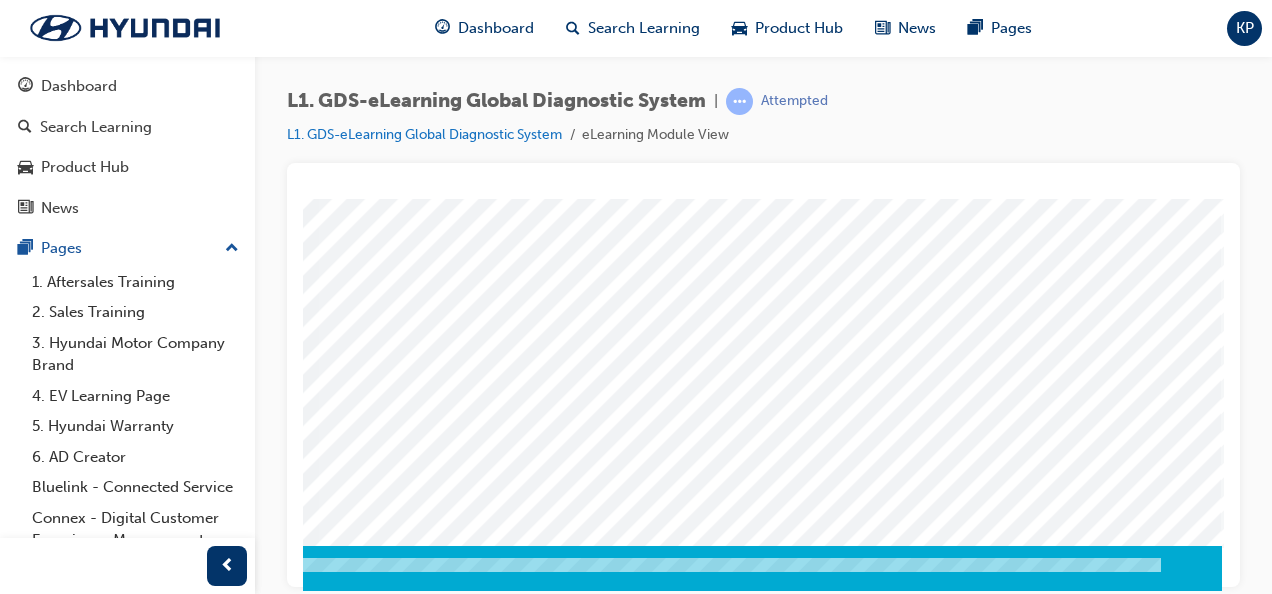 scroll, scrollTop: 0, scrollLeft: 0, axis: both 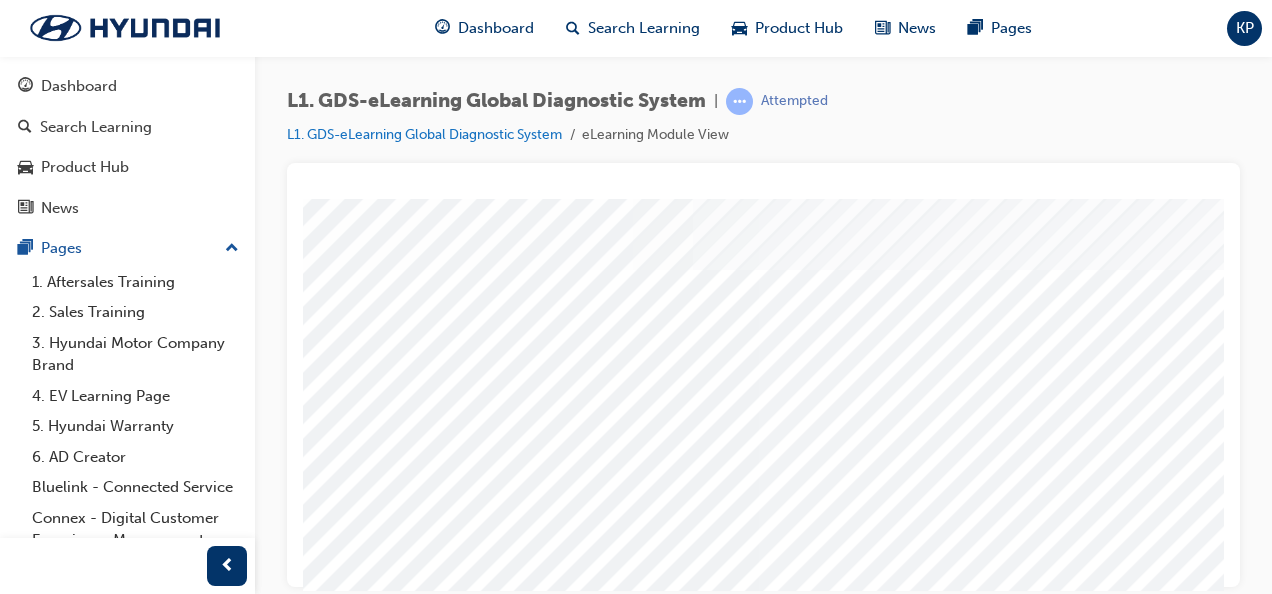 click at bounding box center [372, 2358] 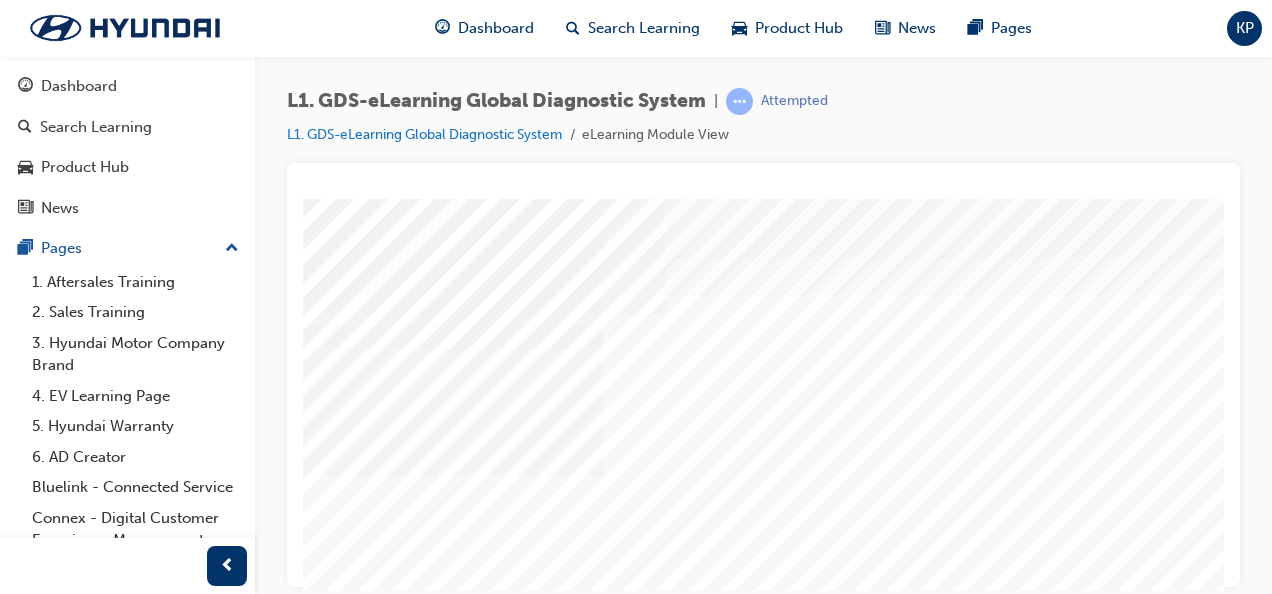 scroll, scrollTop: 200, scrollLeft: 0, axis: vertical 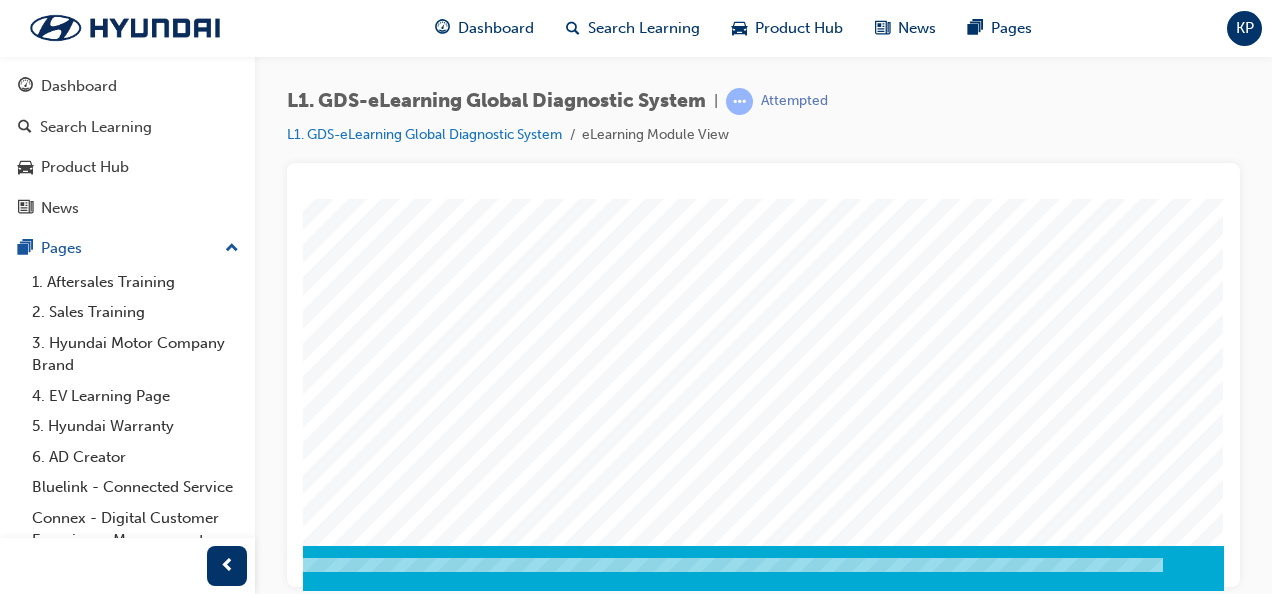 click at bounding box center (-66, 672) 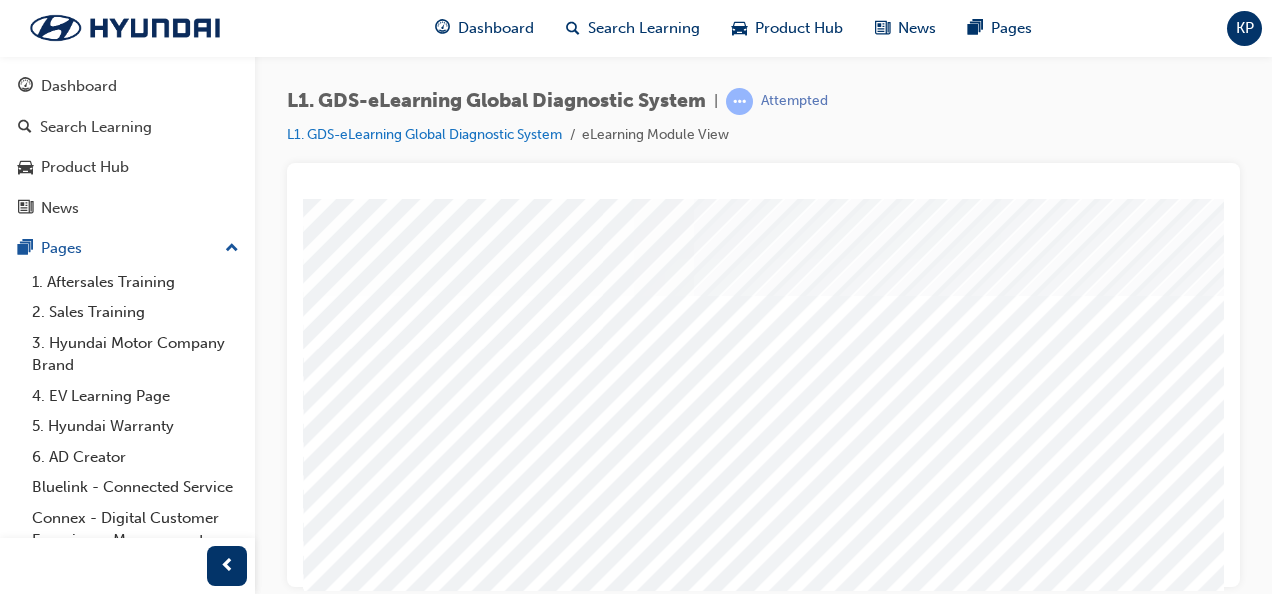 scroll, scrollTop: 200, scrollLeft: 0, axis: vertical 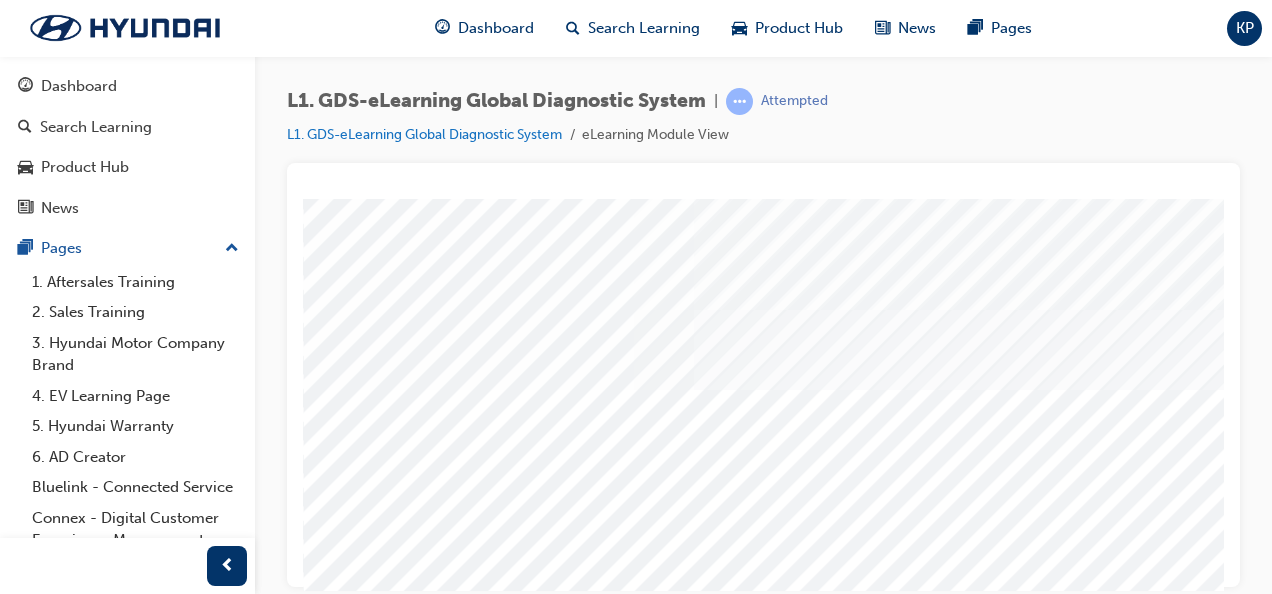 click at bounding box center (428, 2366) 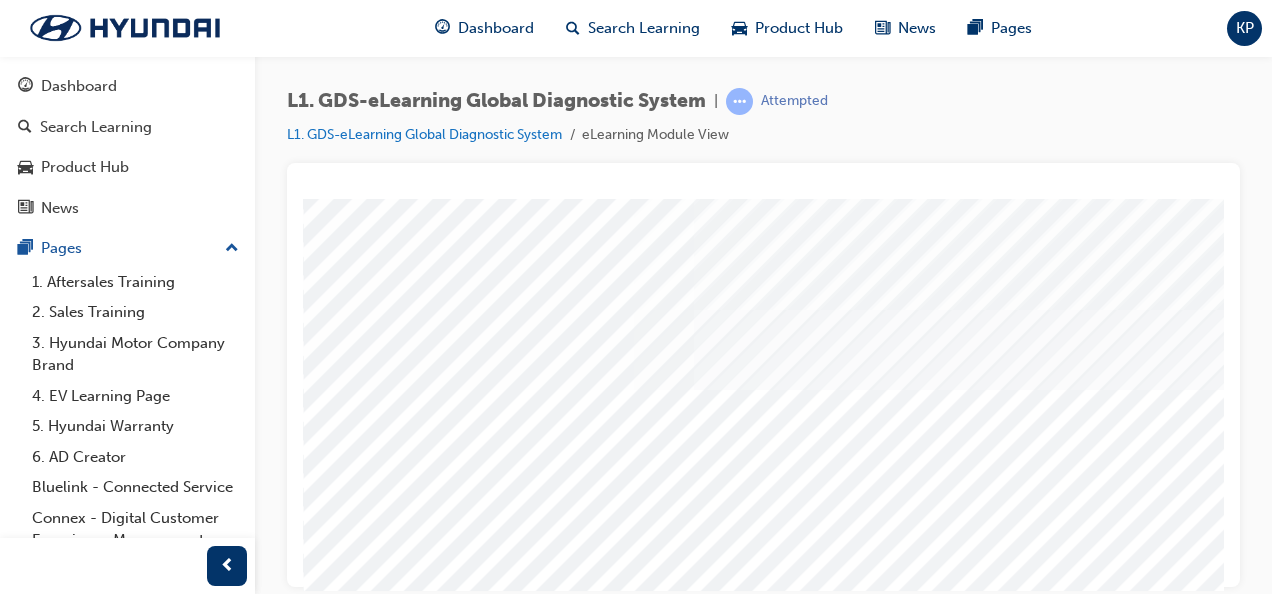click at bounding box center [428, 2426] 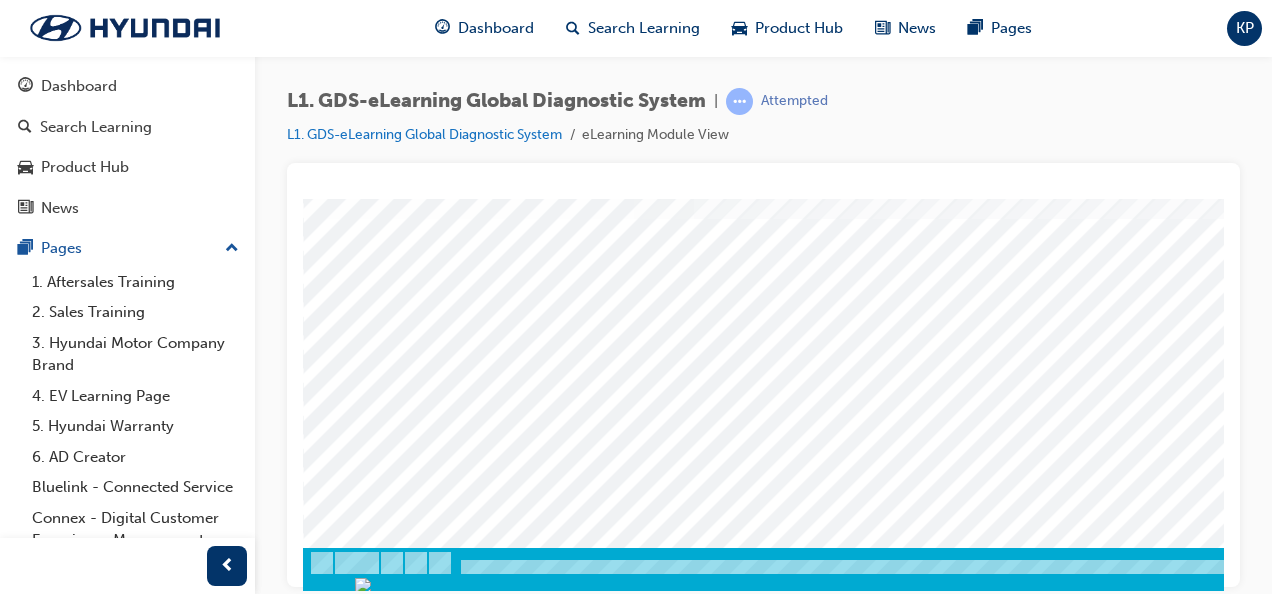 scroll, scrollTop: 373, scrollLeft: 0, axis: vertical 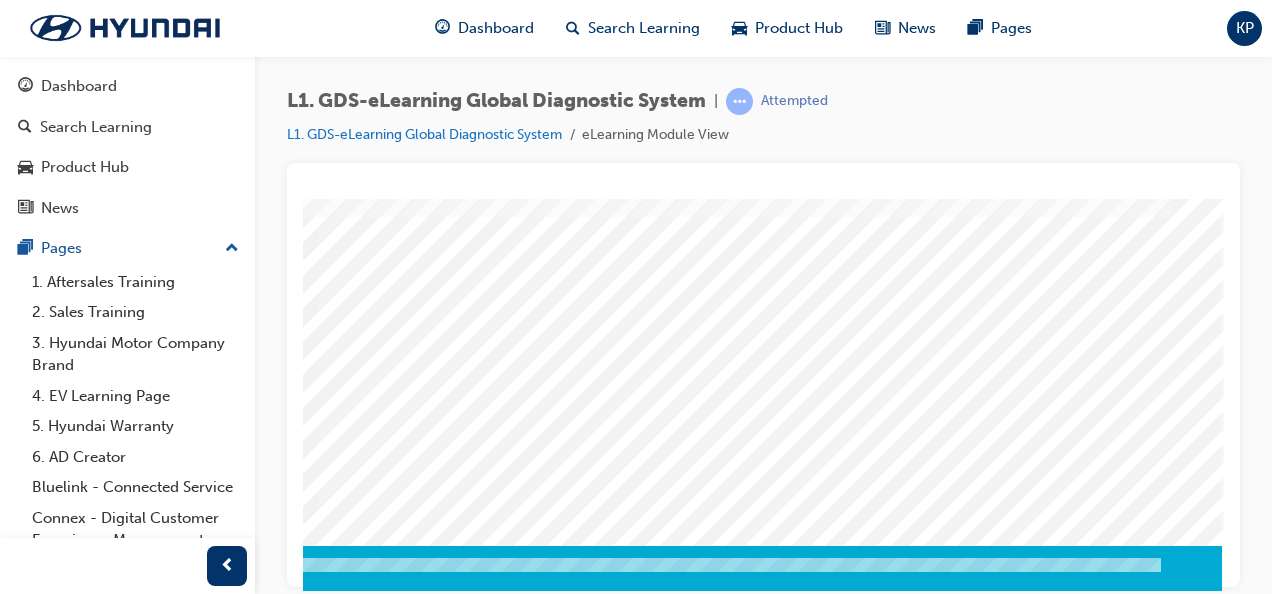 click at bounding box center [-68, 2350] 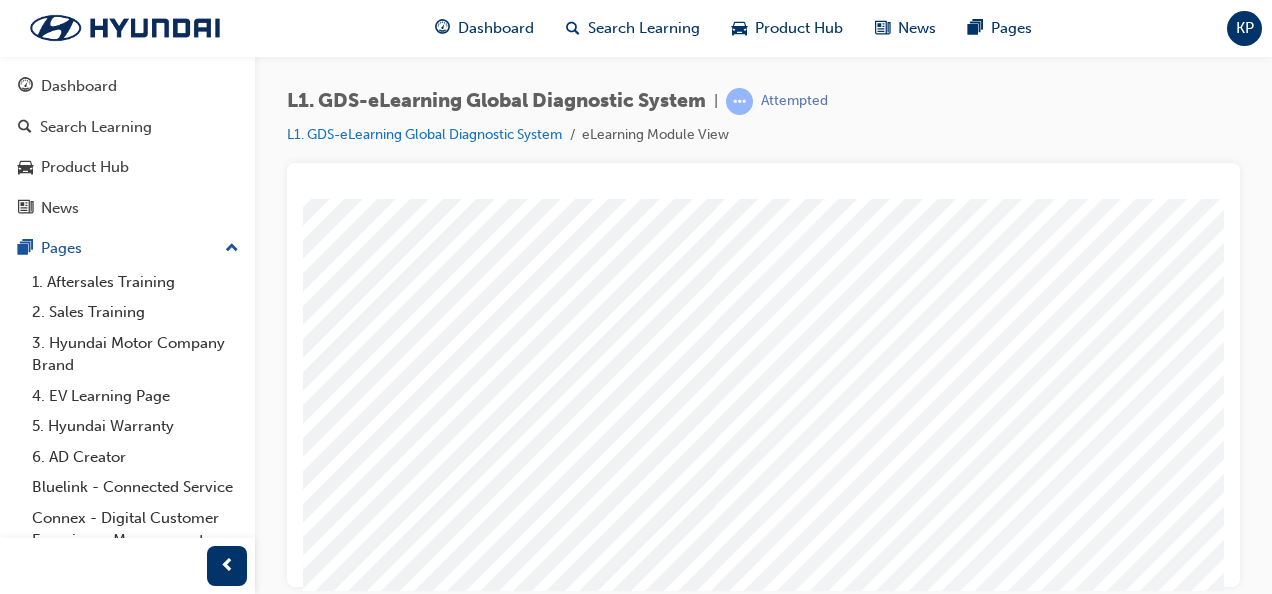 scroll, scrollTop: 300, scrollLeft: 0, axis: vertical 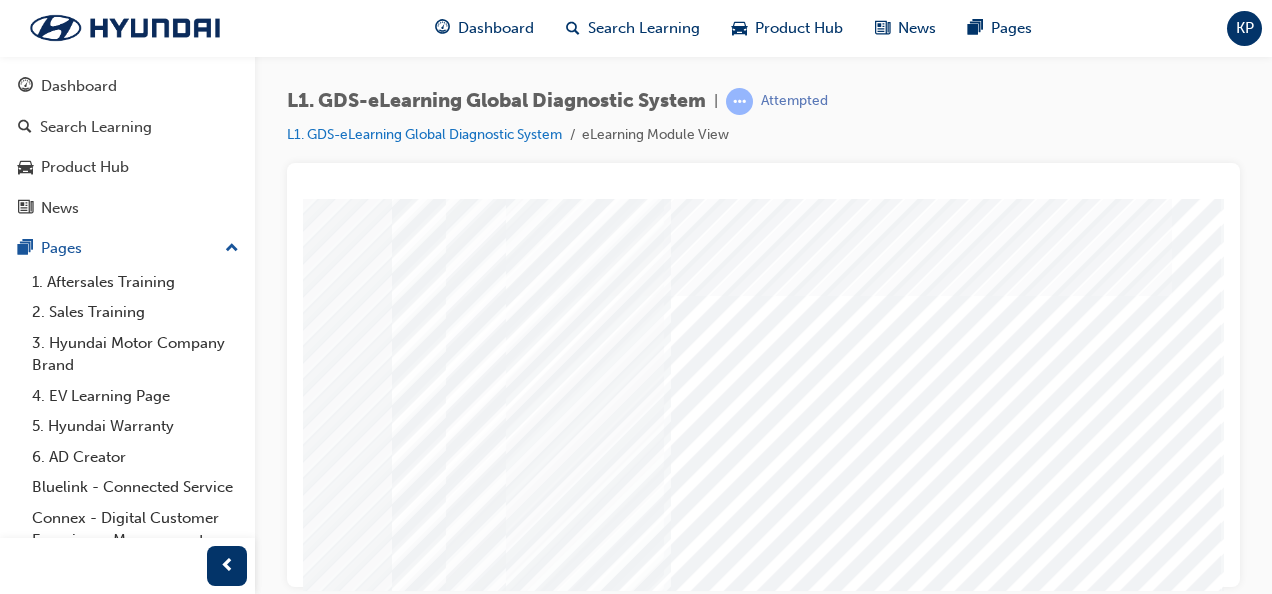 click at bounding box center [-113, 6708] 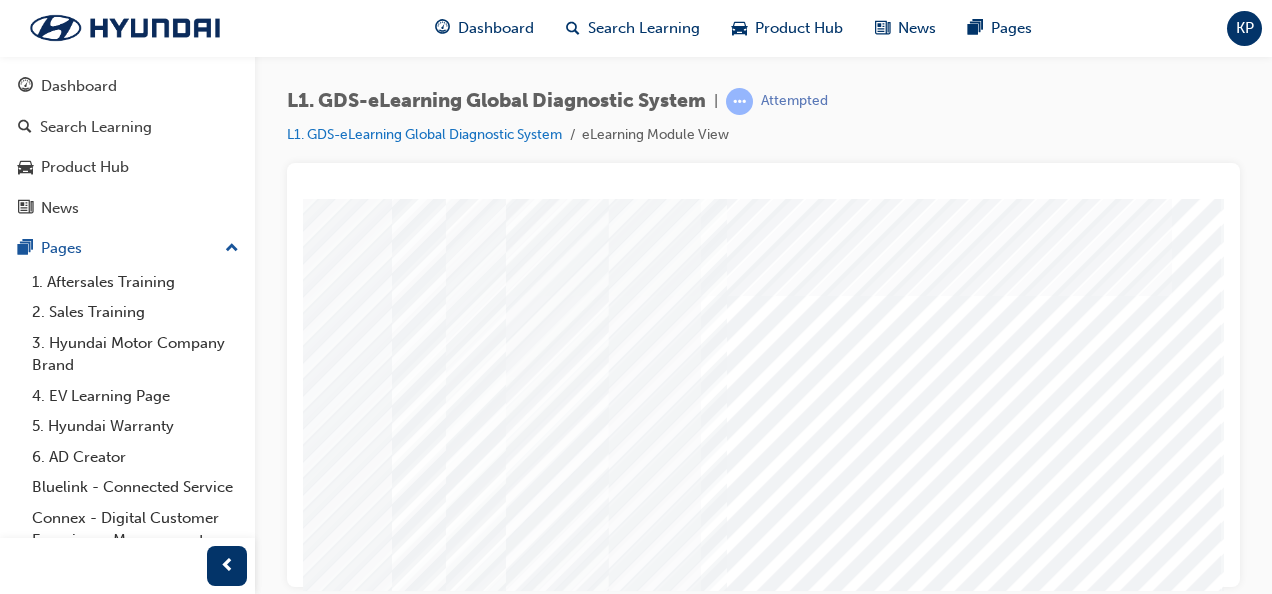 click at bounding box center [-113, 6758] 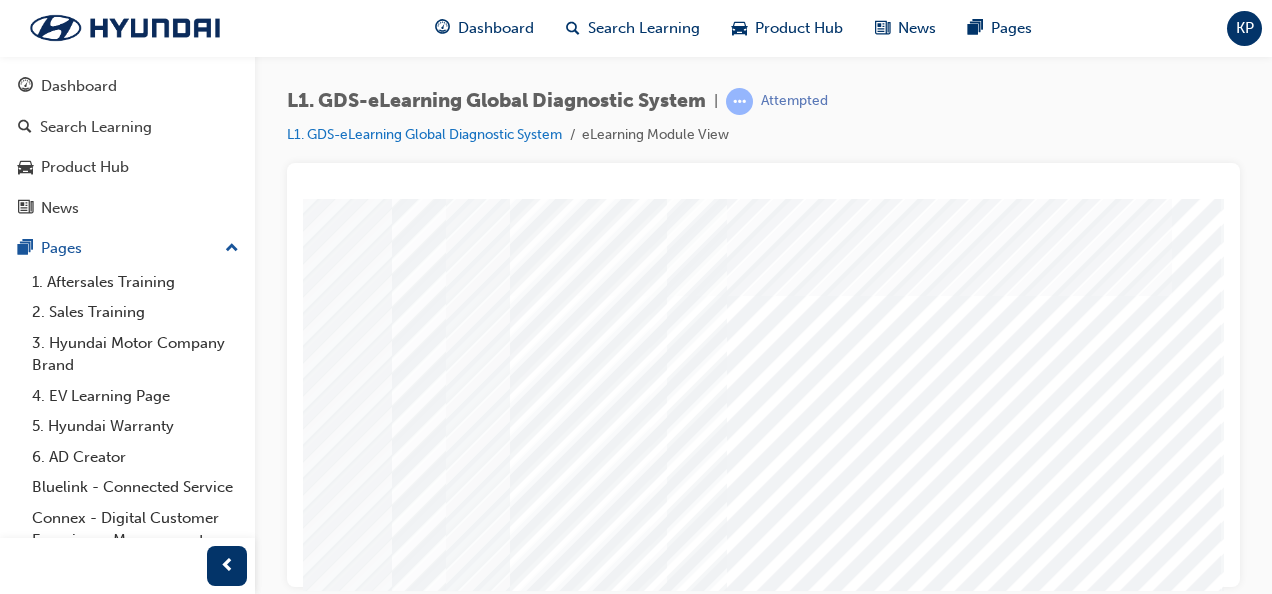 click at bounding box center [-113, 6808] 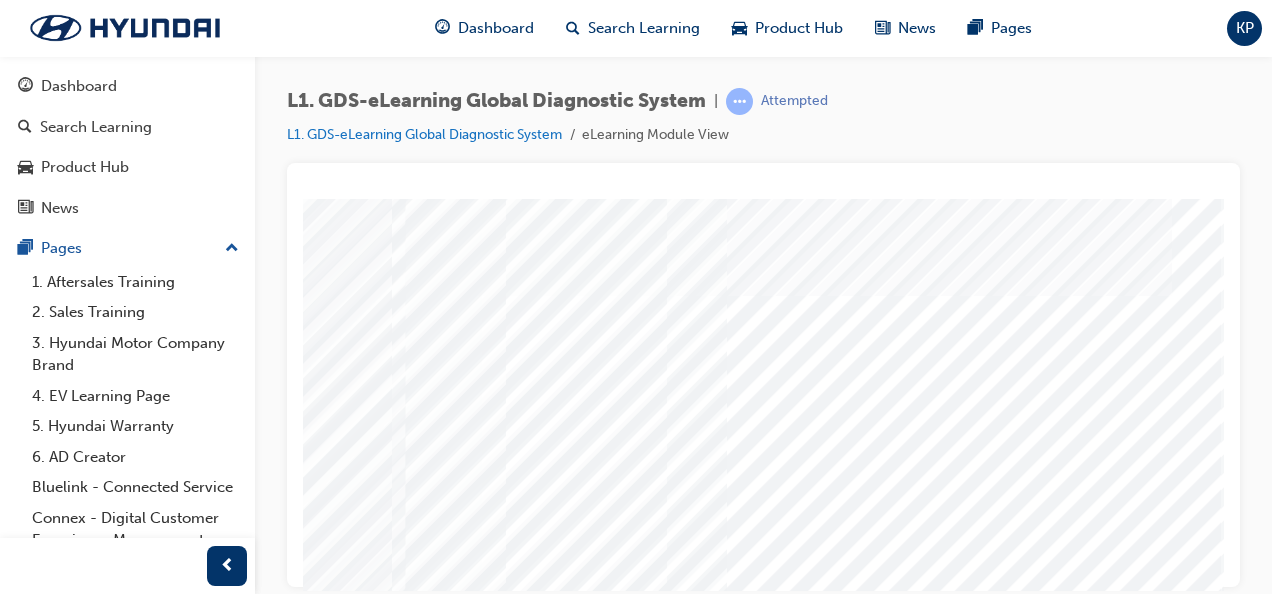 click at bounding box center [-113, 6858] 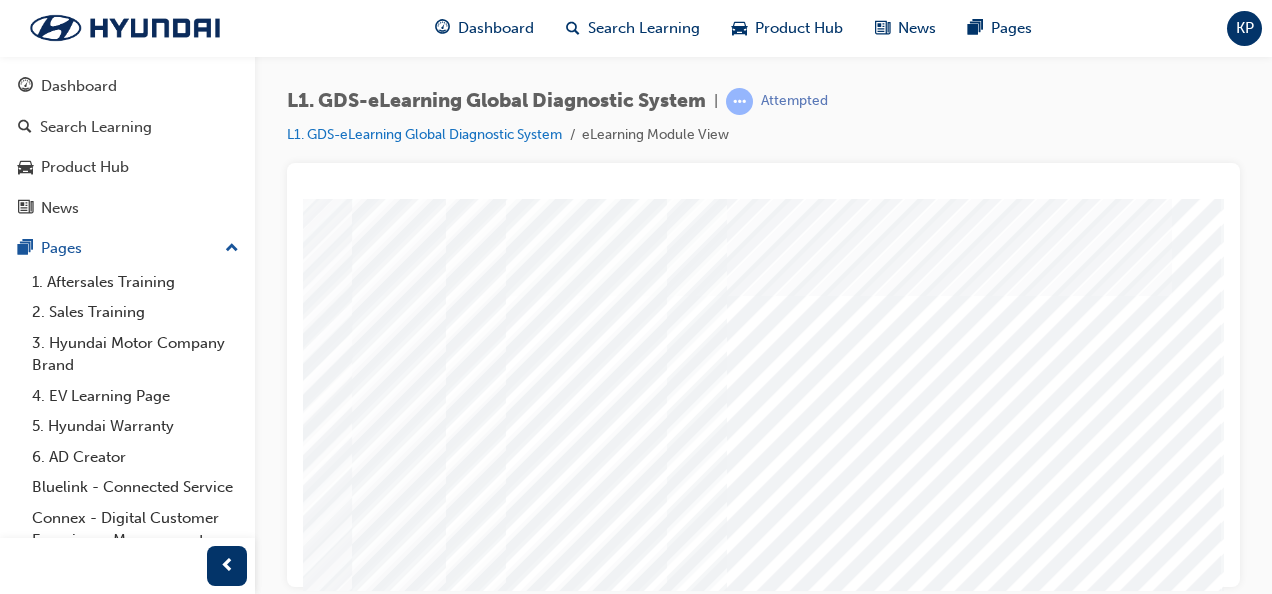click at bounding box center [-113, 6908] 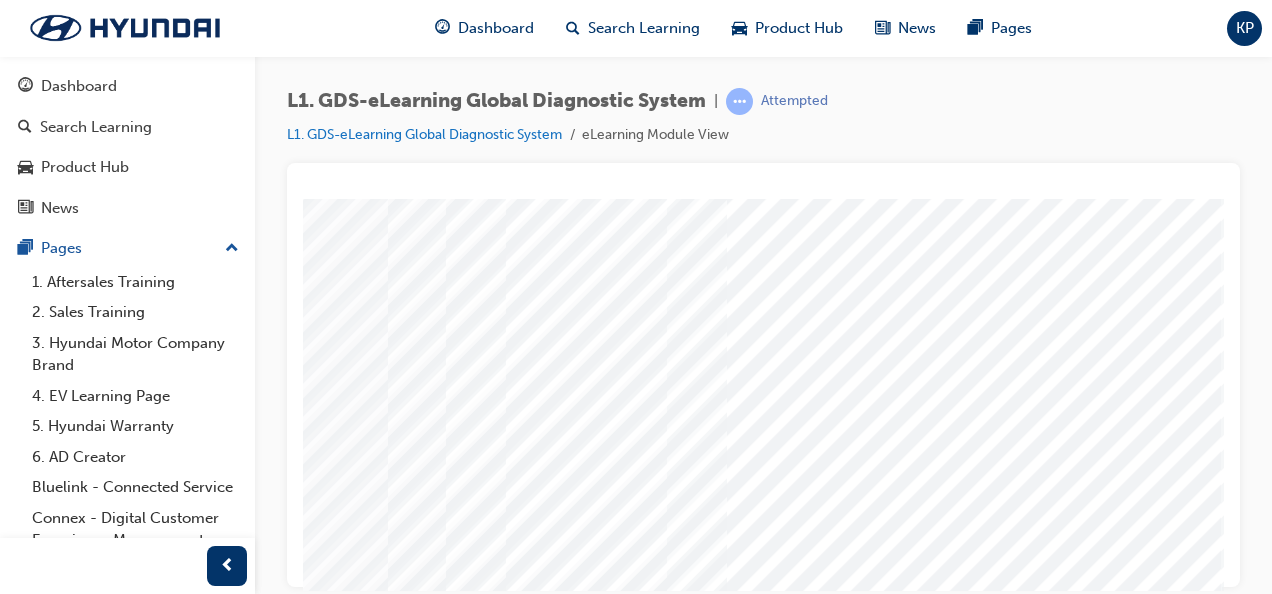 scroll, scrollTop: 373, scrollLeft: 454, axis: both 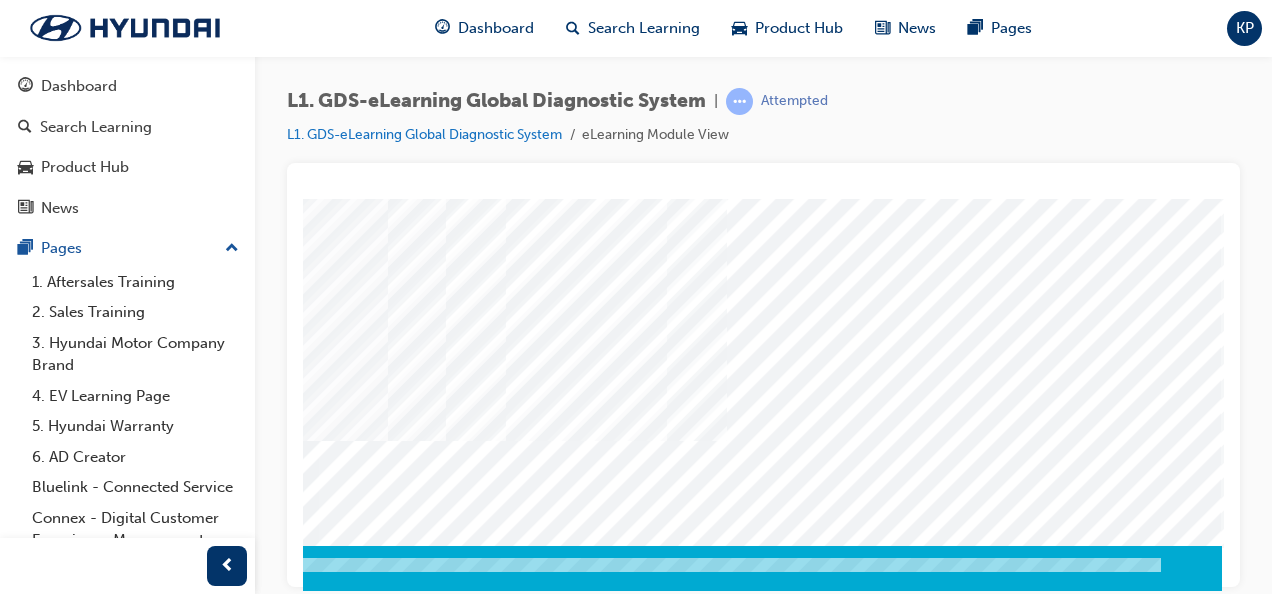 click at bounding box center [-68, 3694] 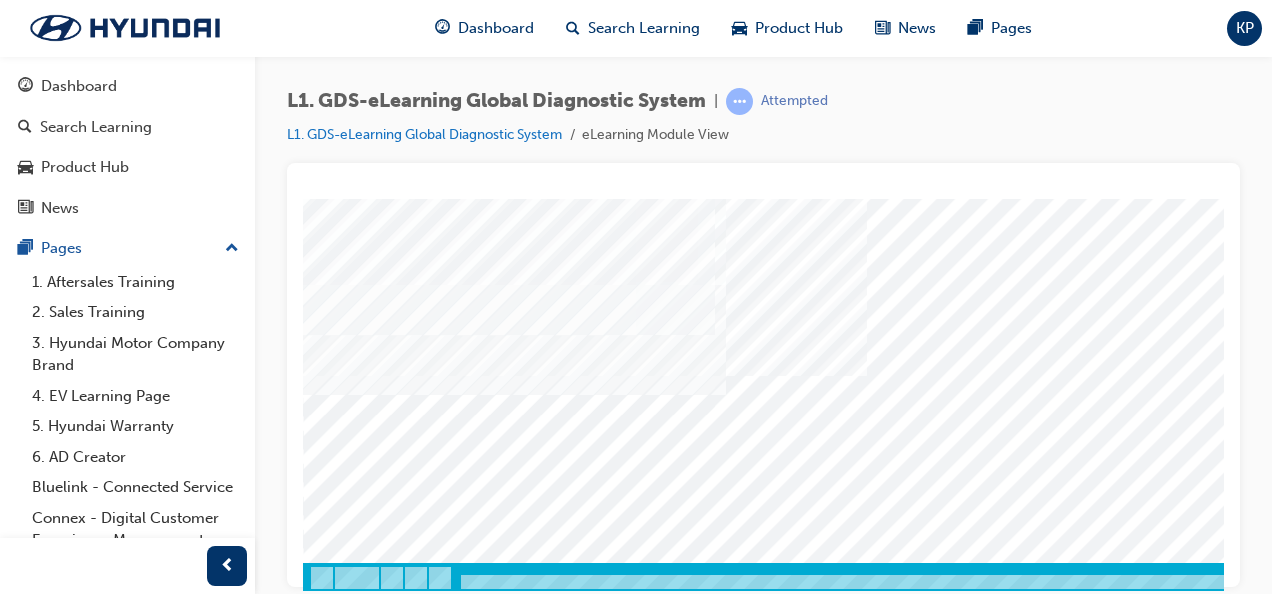 scroll, scrollTop: 373, scrollLeft: 0, axis: vertical 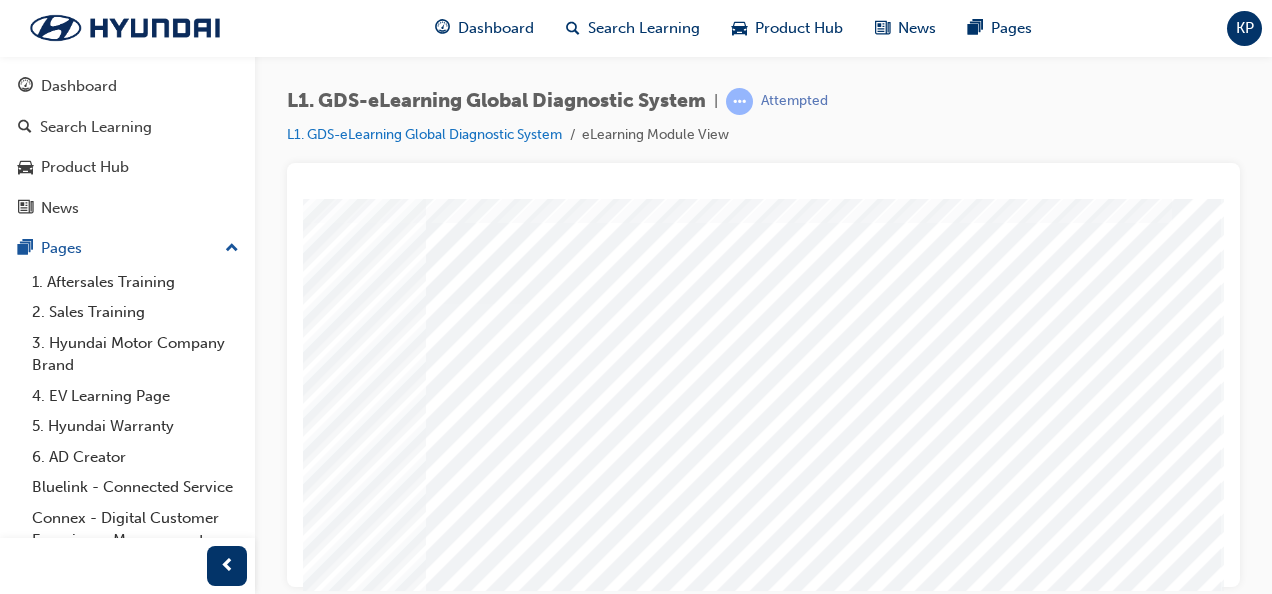 click at bounding box center (-113, 7319) 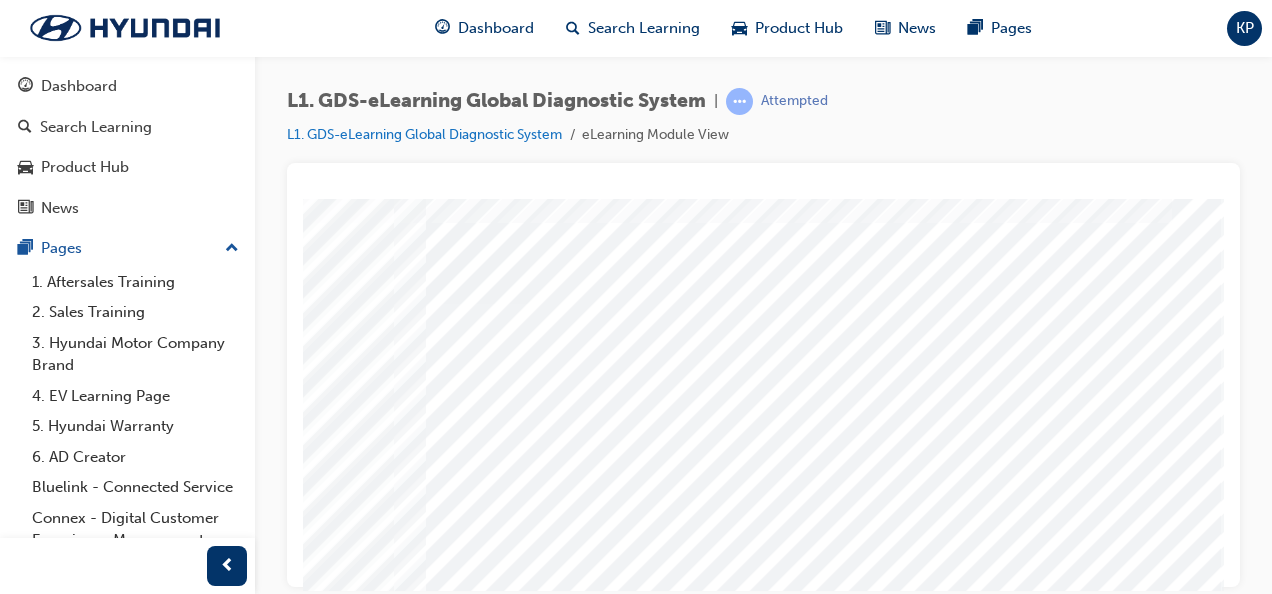 click at bounding box center [-113, 7369] 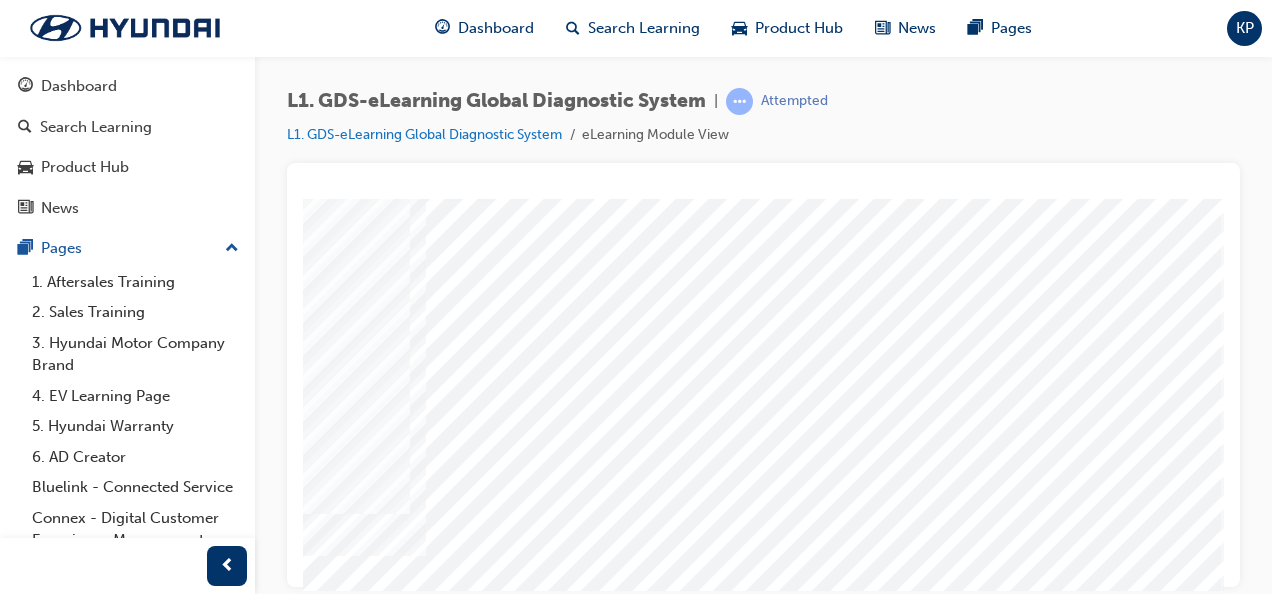 scroll, scrollTop: 273, scrollLeft: 452, axis: both 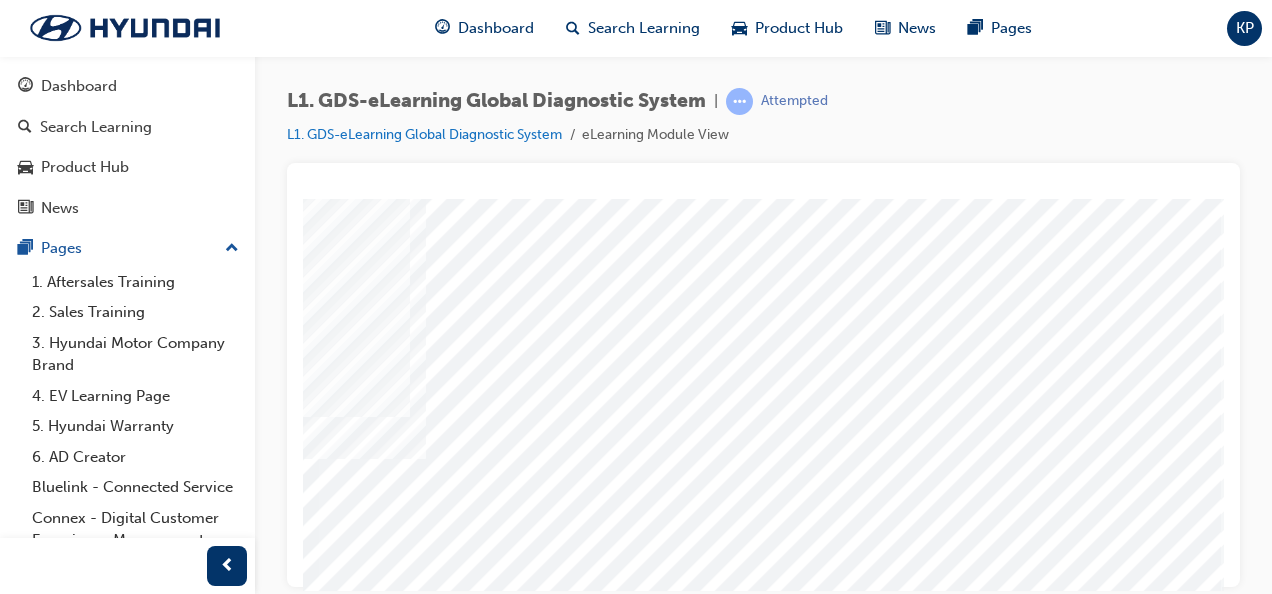click at bounding box center [-113, 7219] 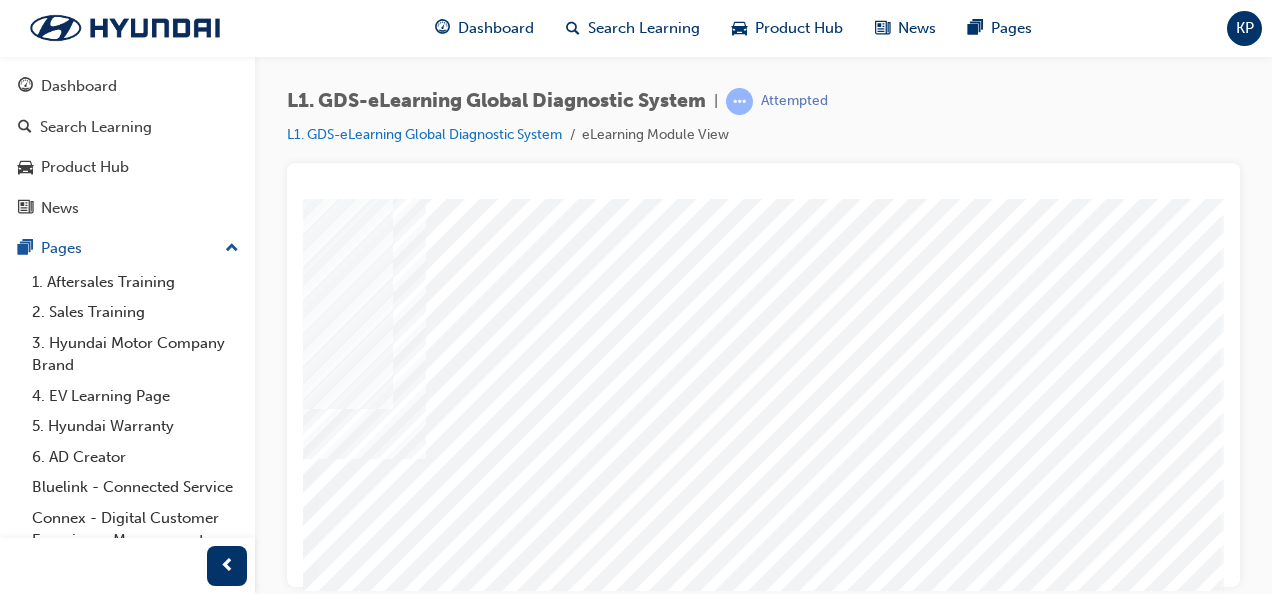 drag, startPoint x: 818, startPoint y: 429, endPoint x: 840, endPoint y: 422, distance: 23.086792 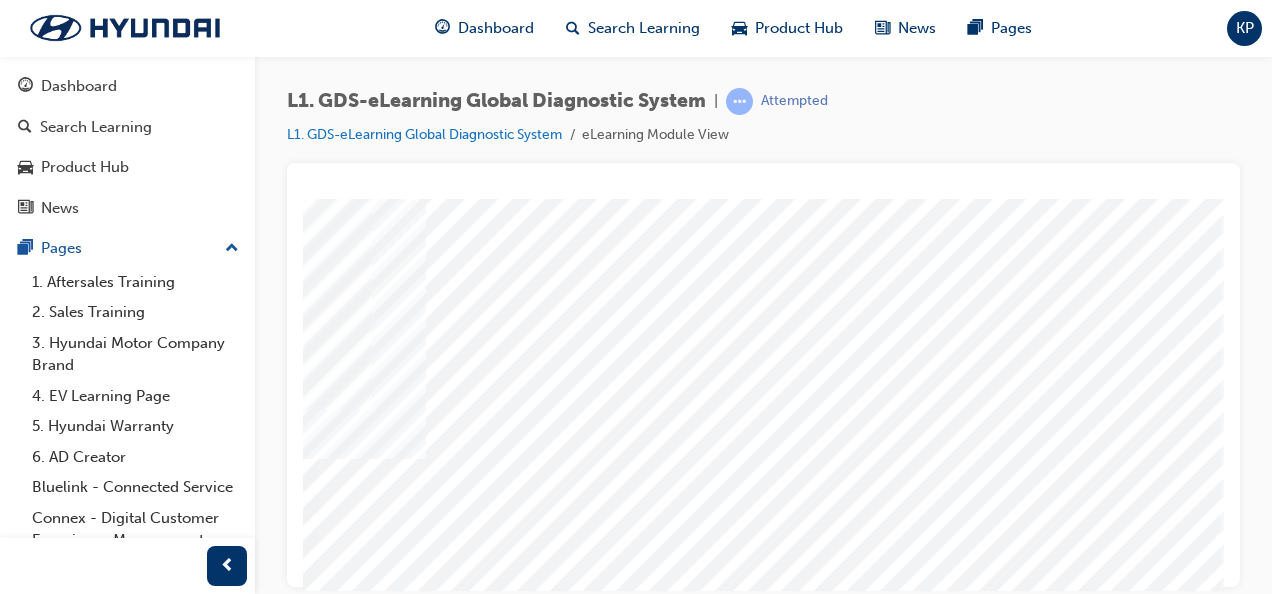 scroll, scrollTop: 373, scrollLeft: 452, axis: both 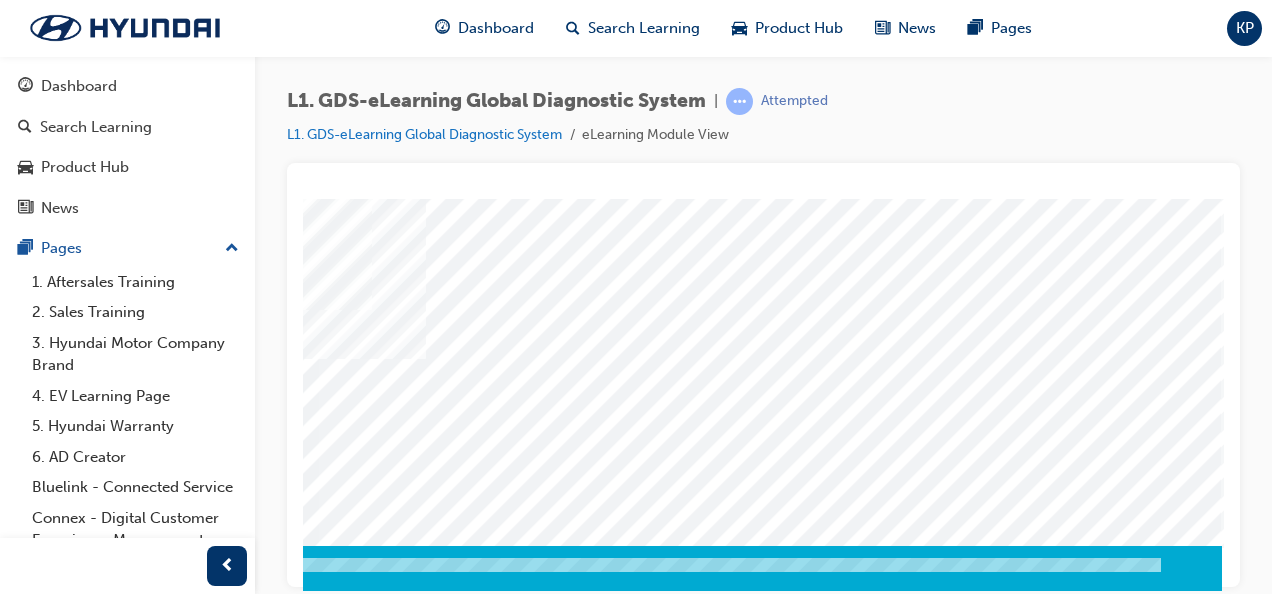 click at bounding box center [-68, 3694] 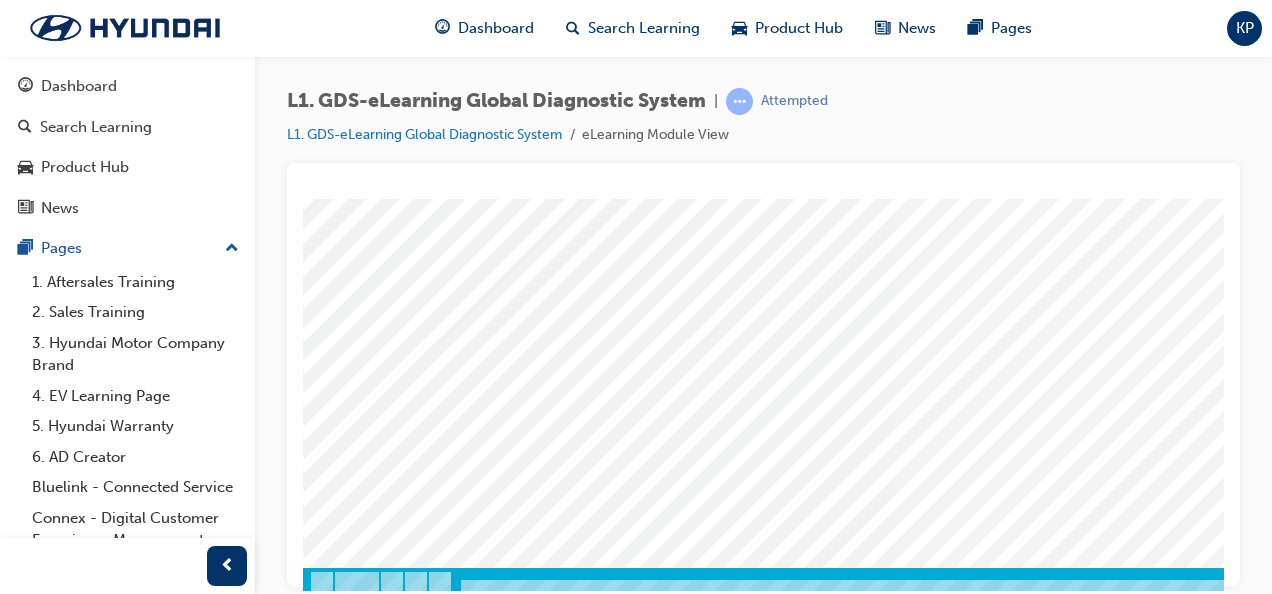 scroll, scrollTop: 373, scrollLeft: 0, axis: vertical 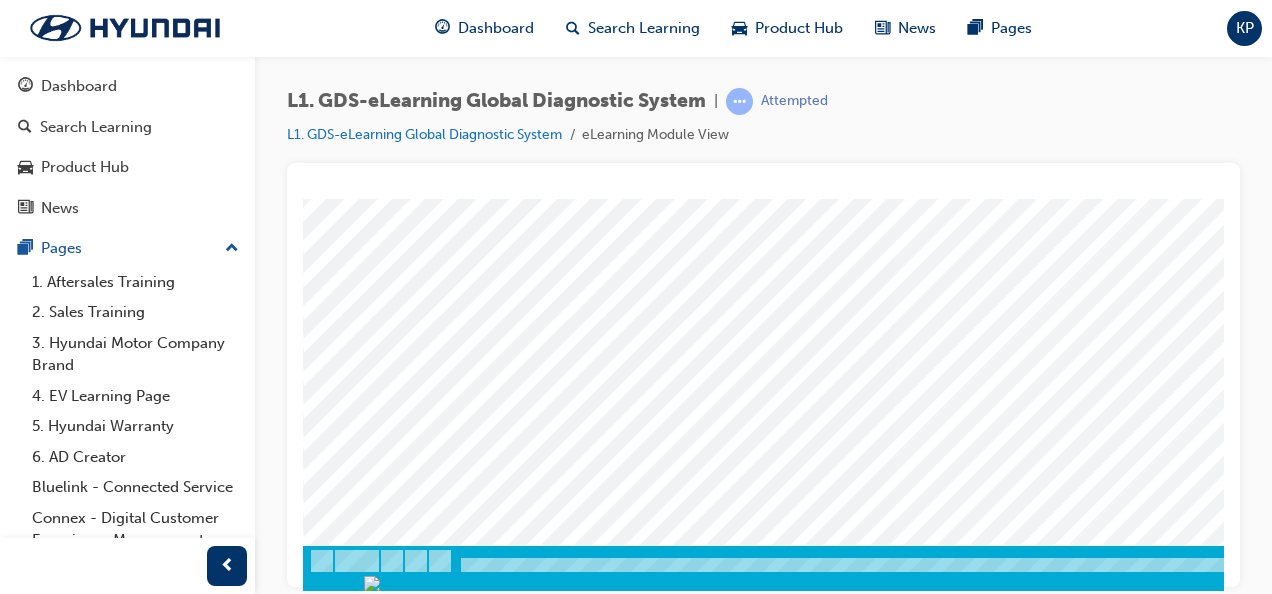 click at bounding box center [328, 5345] 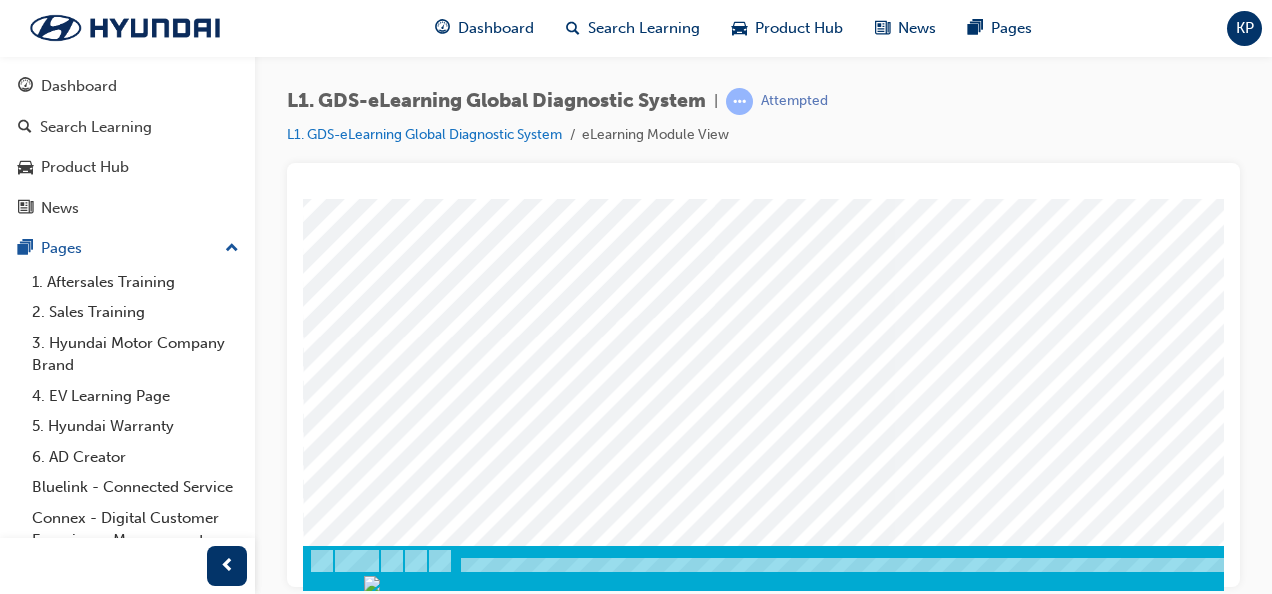 click at bounding box center (328, 7545) 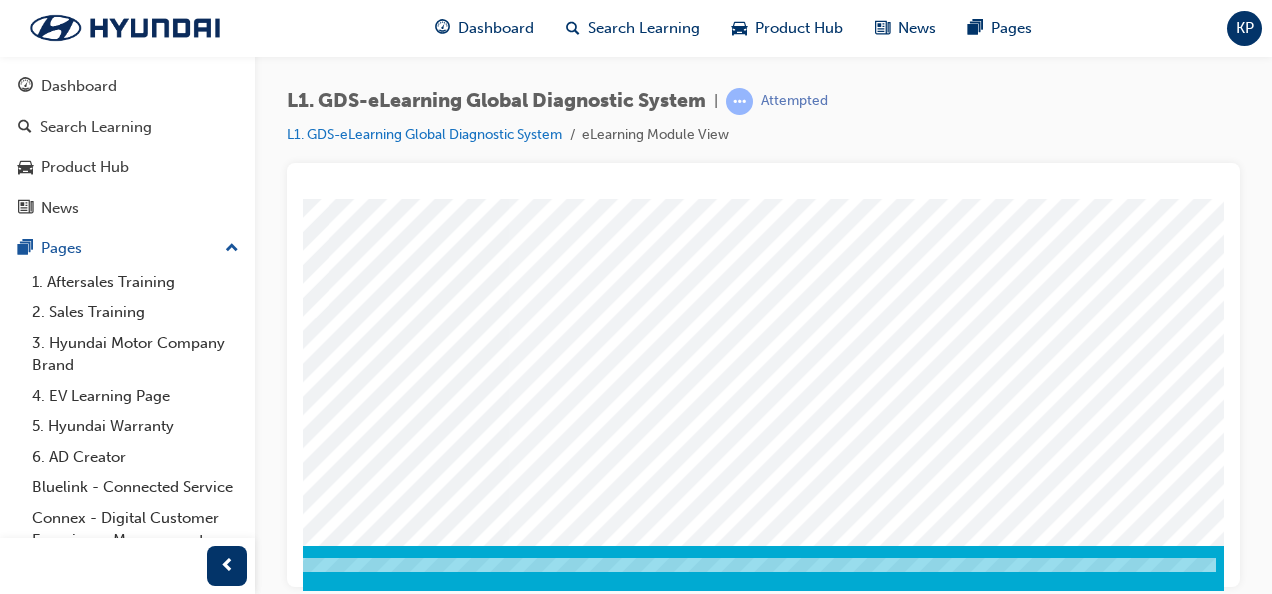 scroll, scrollTop: 373, scrollLeft: 454, axis: both 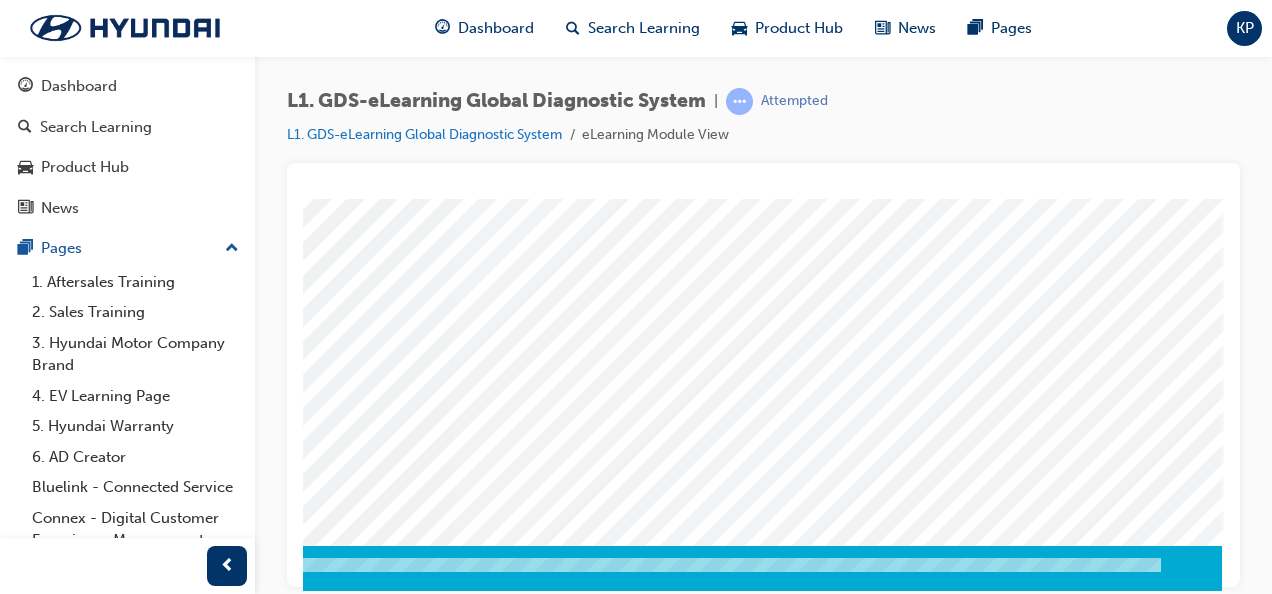 click at bounding box center (-68, 7447) 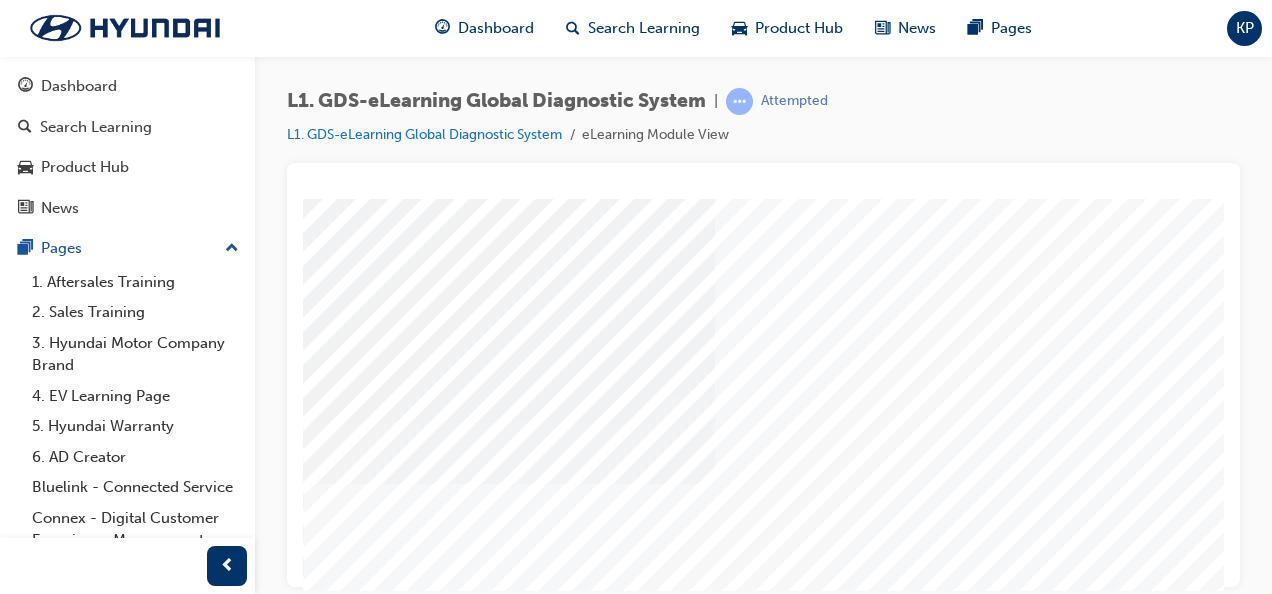 scroll, scrollTop: 373, scrollLeft: 0, axis: vertical 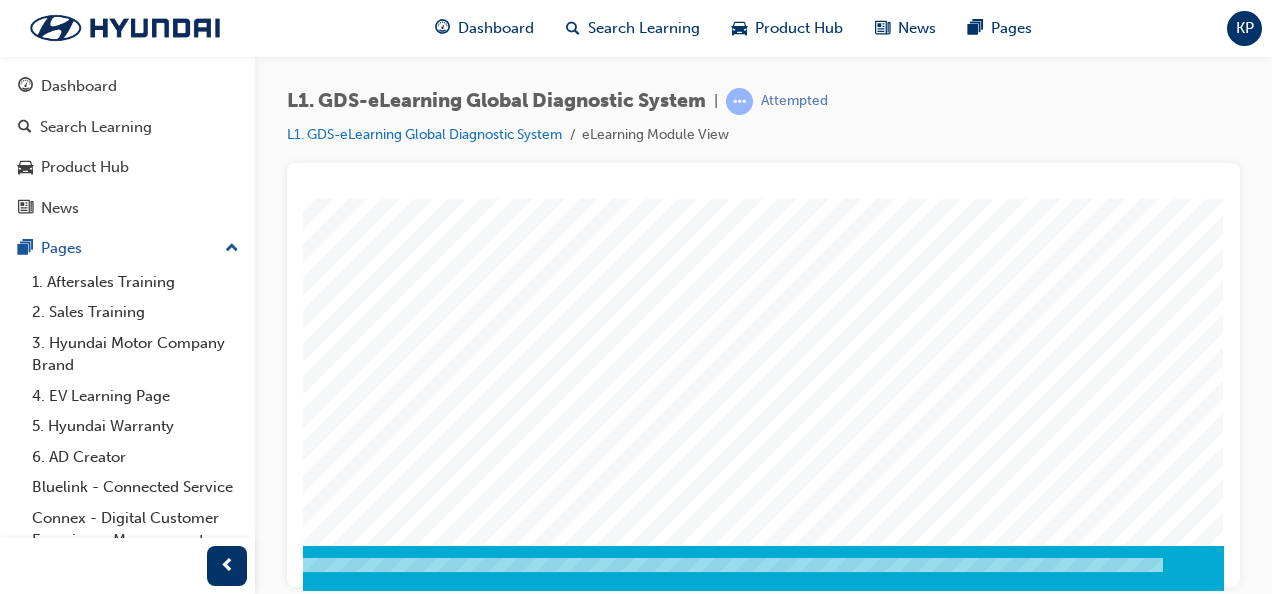 click at bounding box center [-66, 3264] 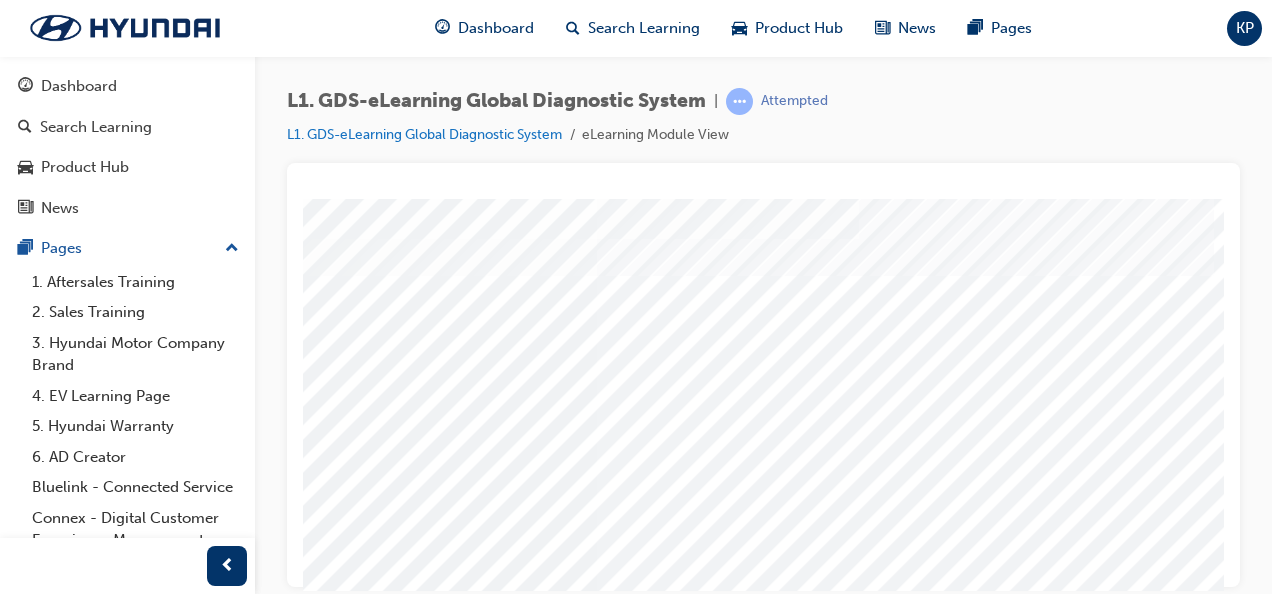 scroll, scrollTop: 20, scrollLeft: 412, axis: both 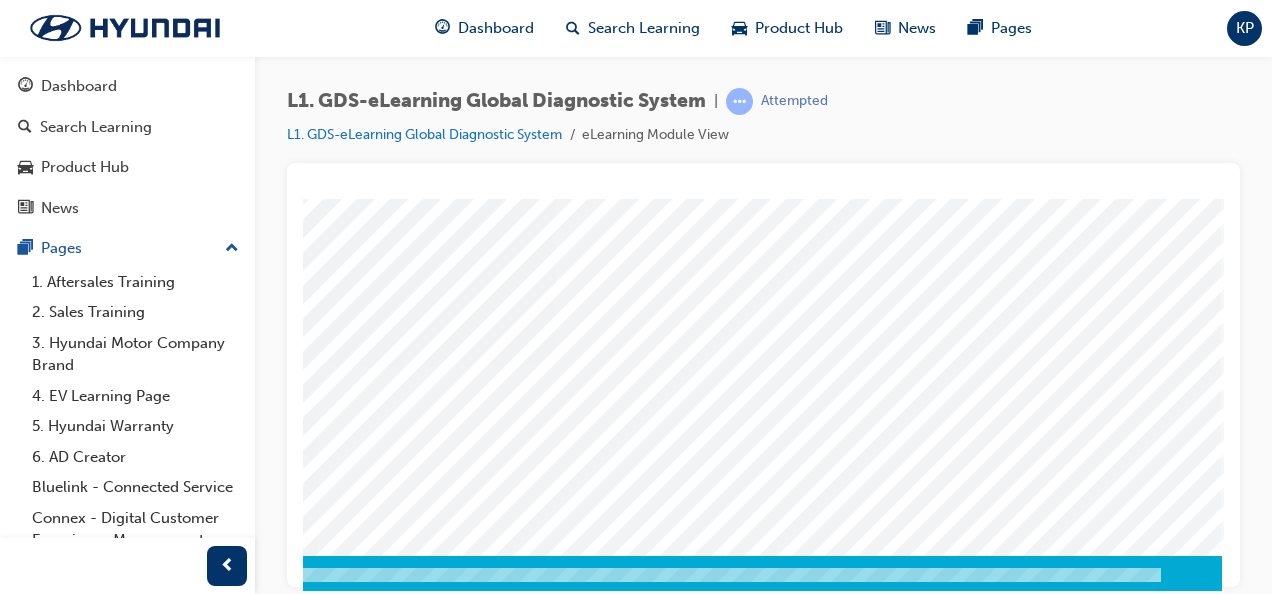 click at bounding box center [-51, 5601] 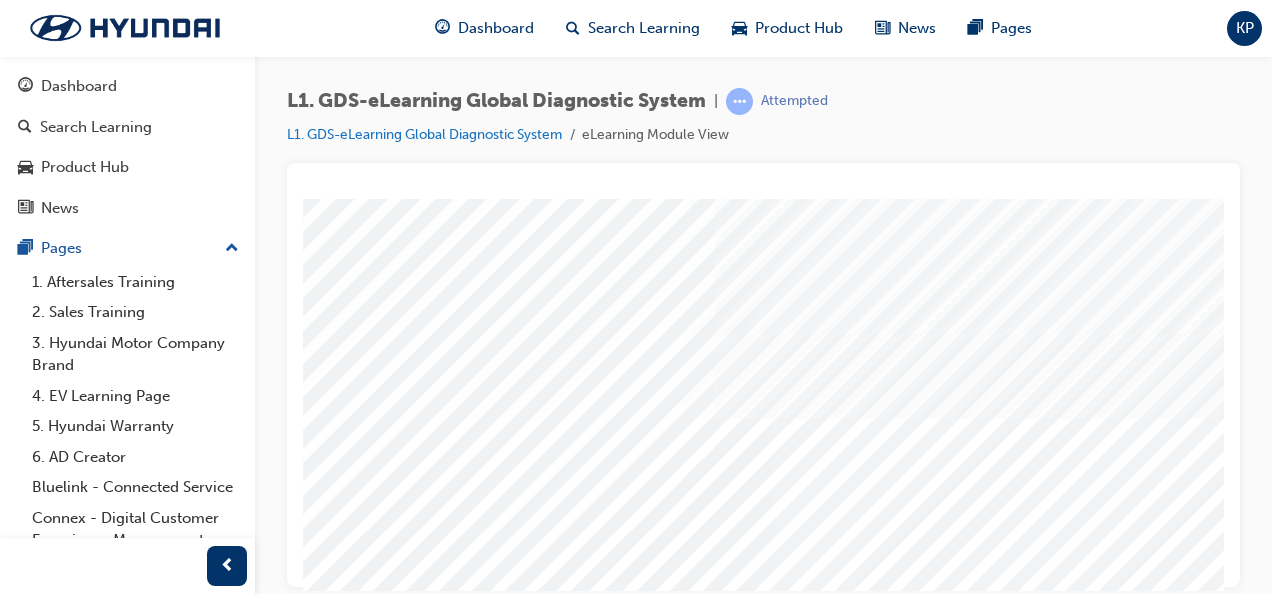 scroll, scrollTop: 200, scrollLeft: 0, axis: vertical 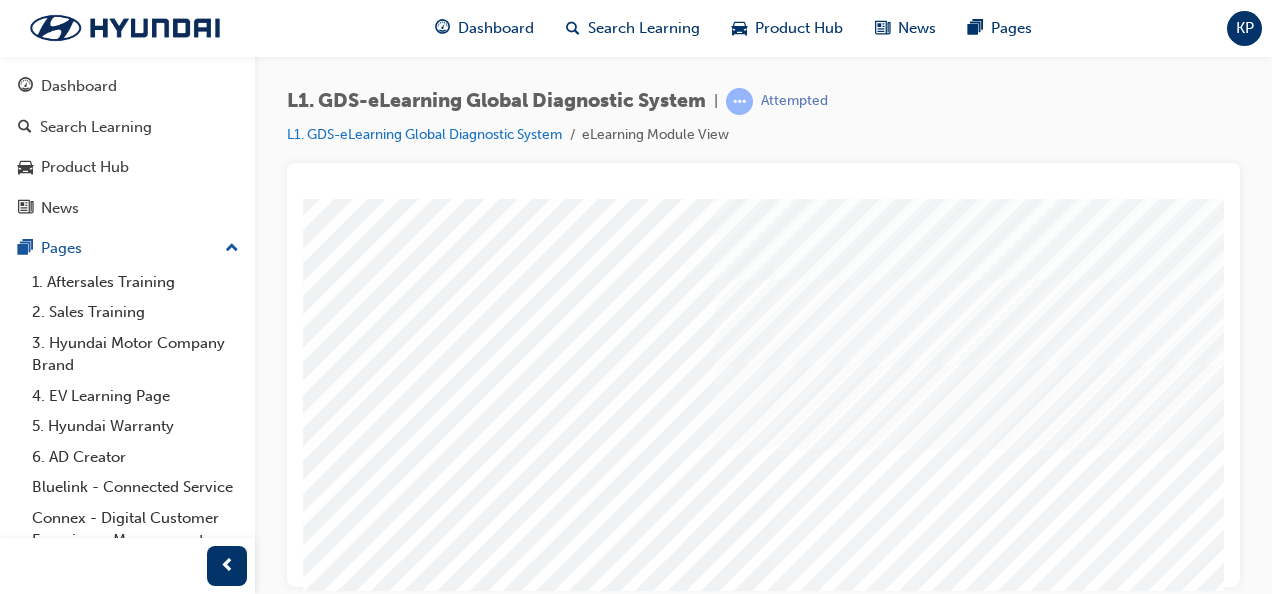 click at bounding box center [509, 5598] 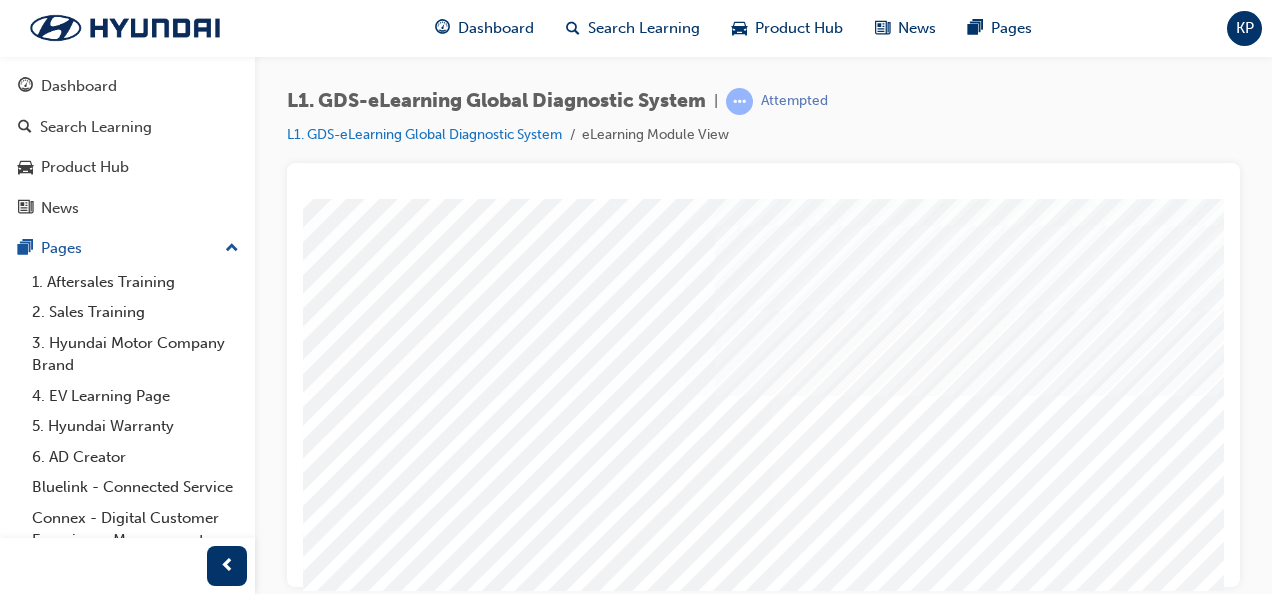 scroll, scrollTop: 300, scrollLeft: 0, axis: vertical 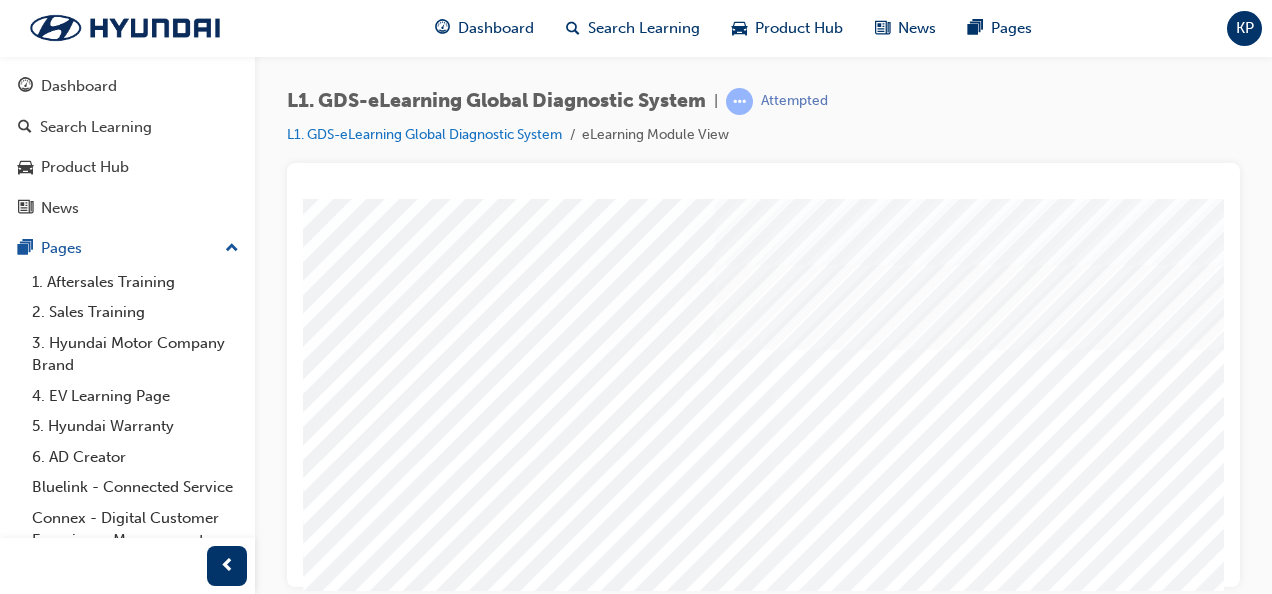 click at bounding box center (359, 5101) 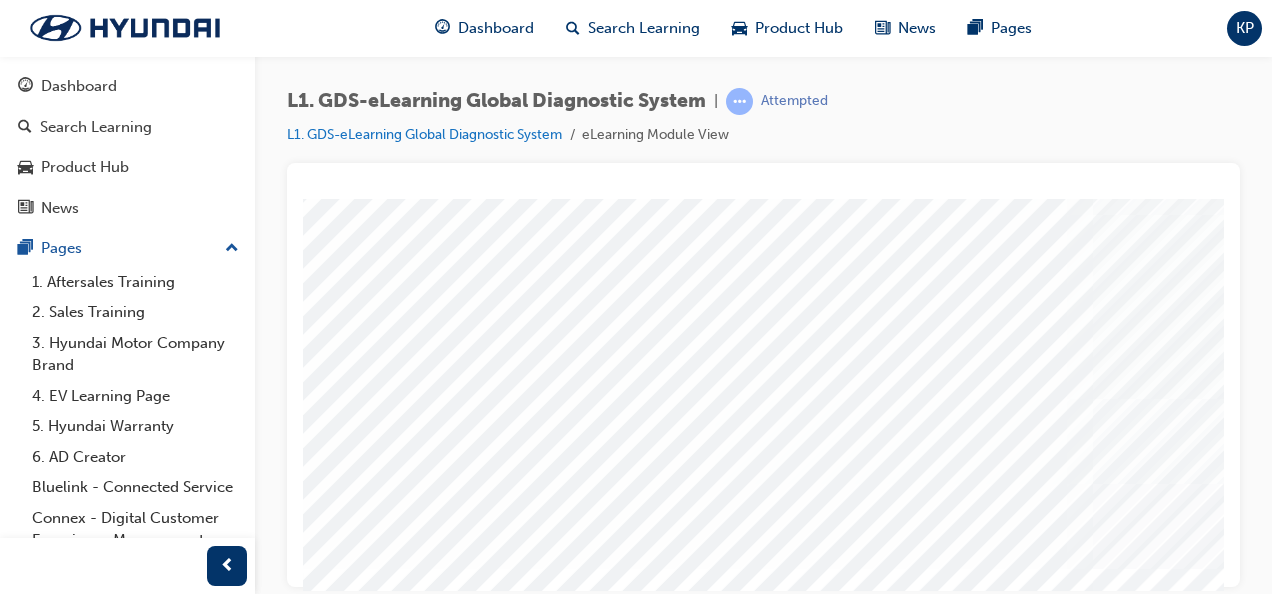 scroll, scrollTop: 100, scrollLeft: 0, axis: vertical 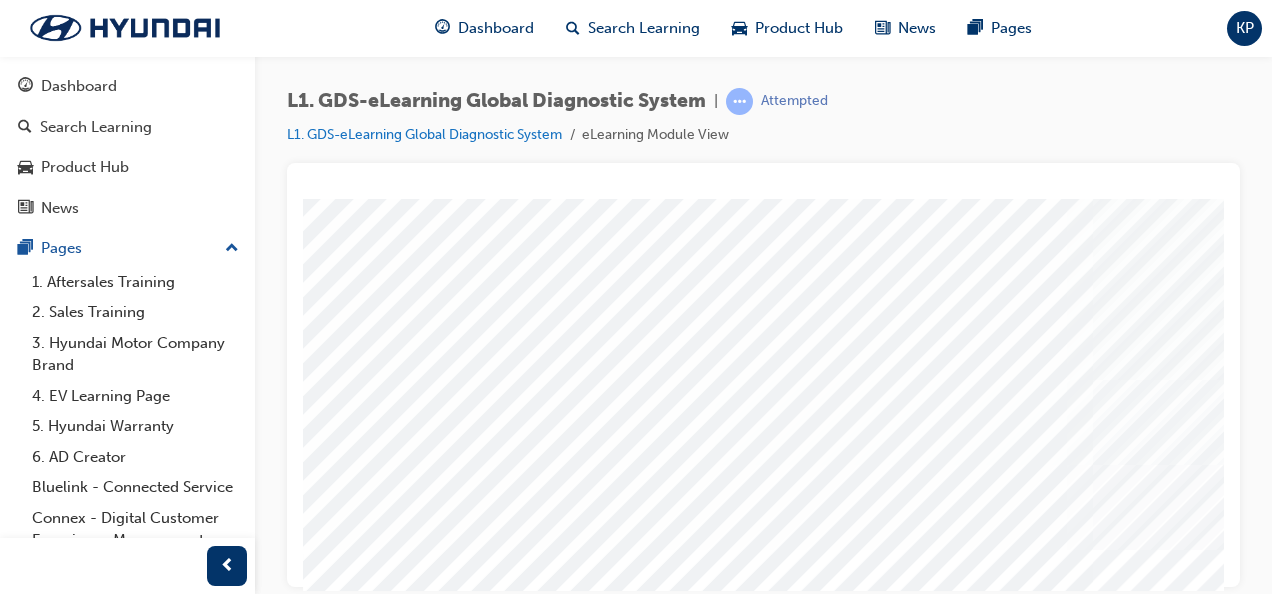 click at bounding box center (509, 5648) 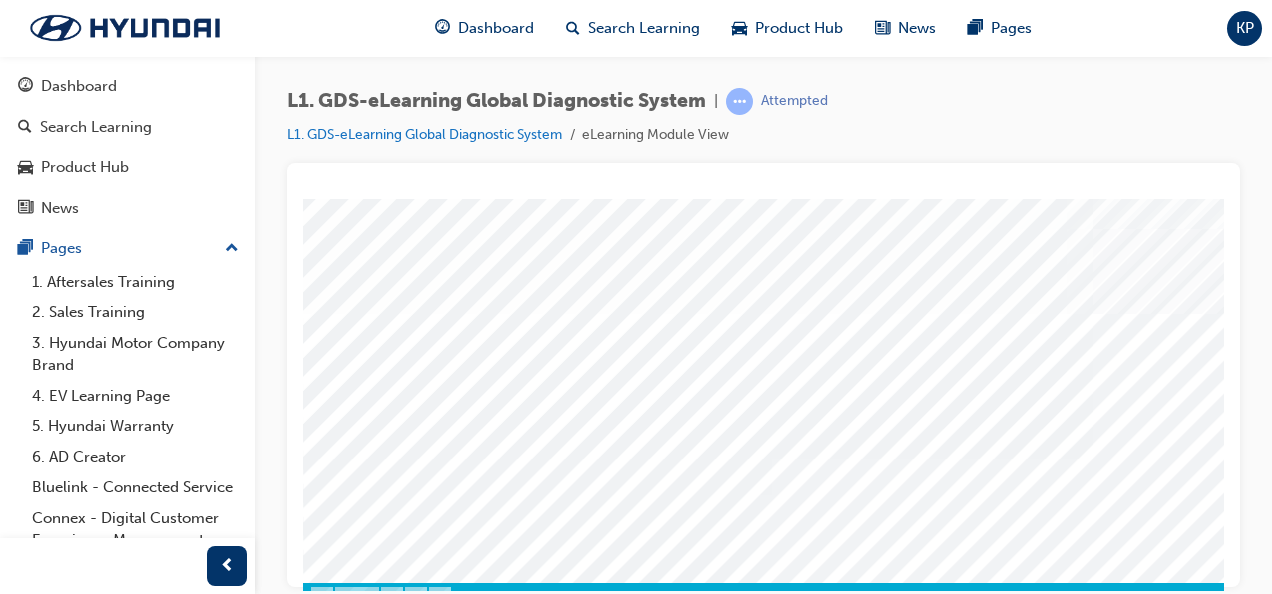 scroll, scrollTop: 373, scrollLeft: 0, axis: vertical 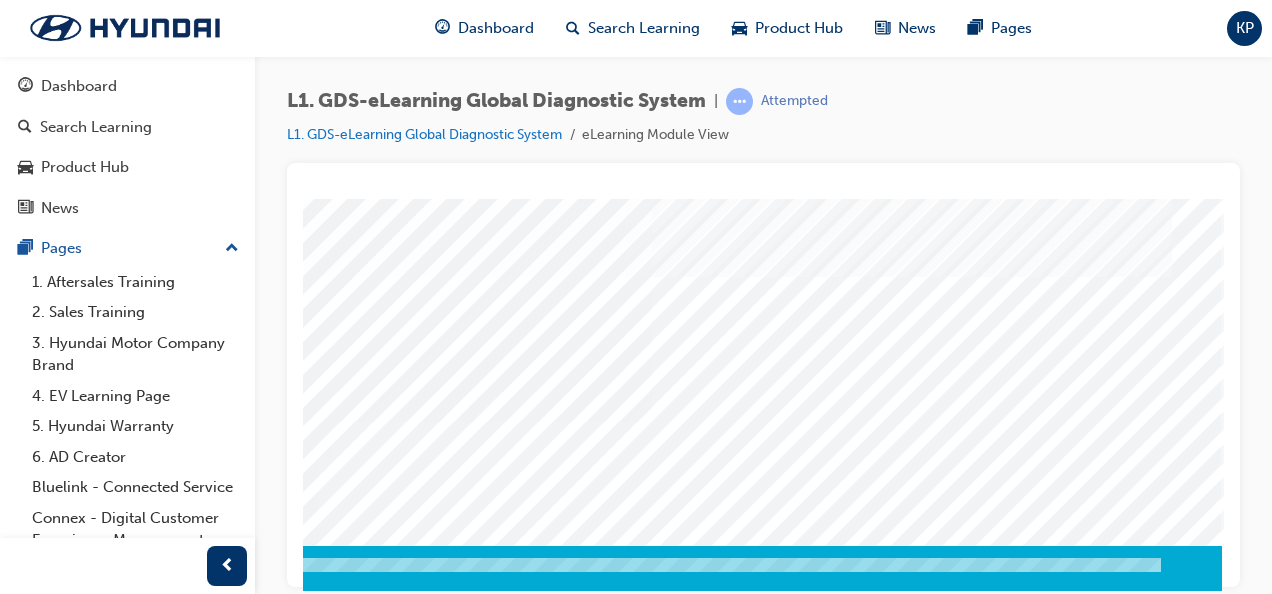 click at bounding box center (-68, 8189) 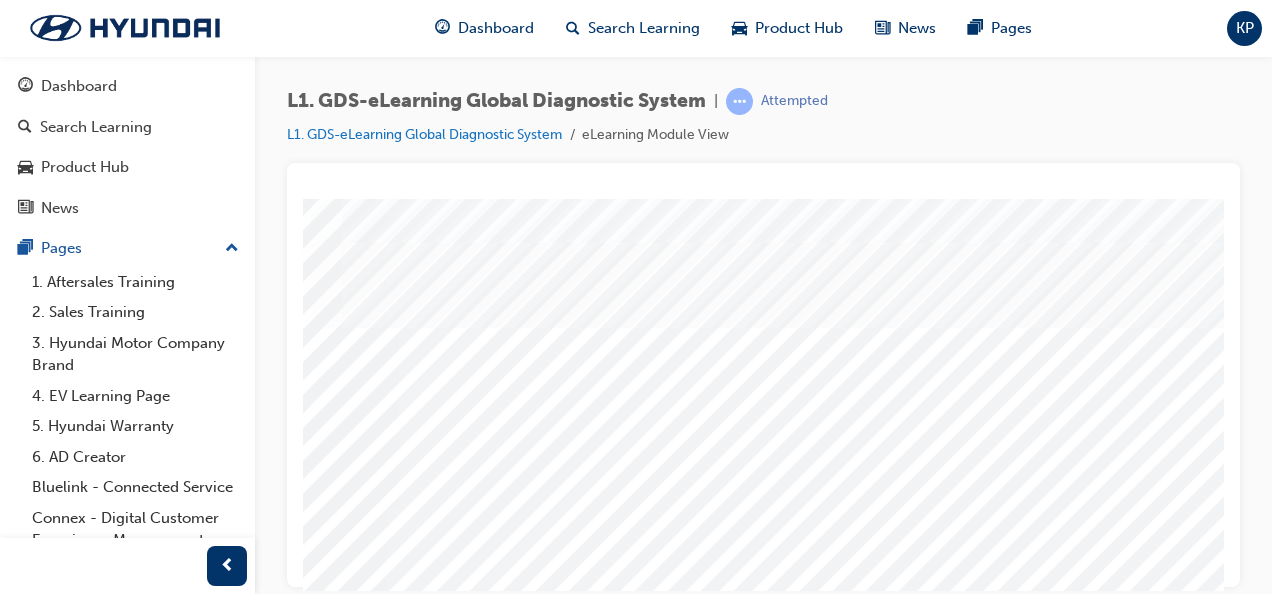 scroll, scrollTop: 364, scrollLeft: 373, axis: both 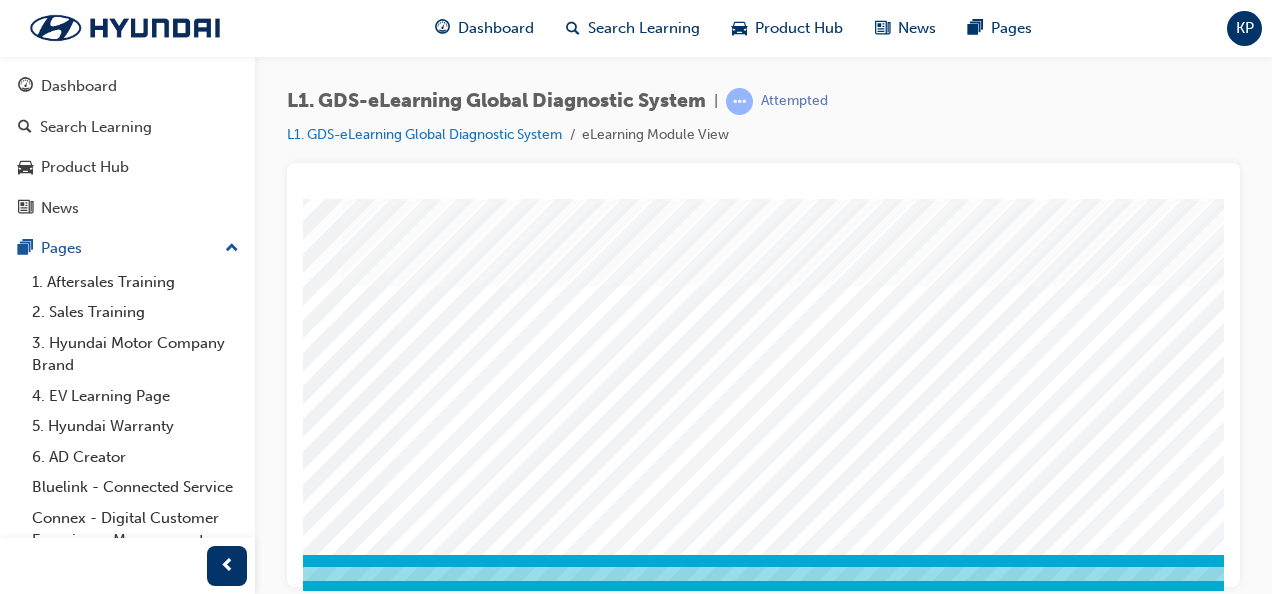 drag, startPoint x: 1220, startPoint y: 471, endPoint x: 1554, endPoint y: 698, distance: 403.83783 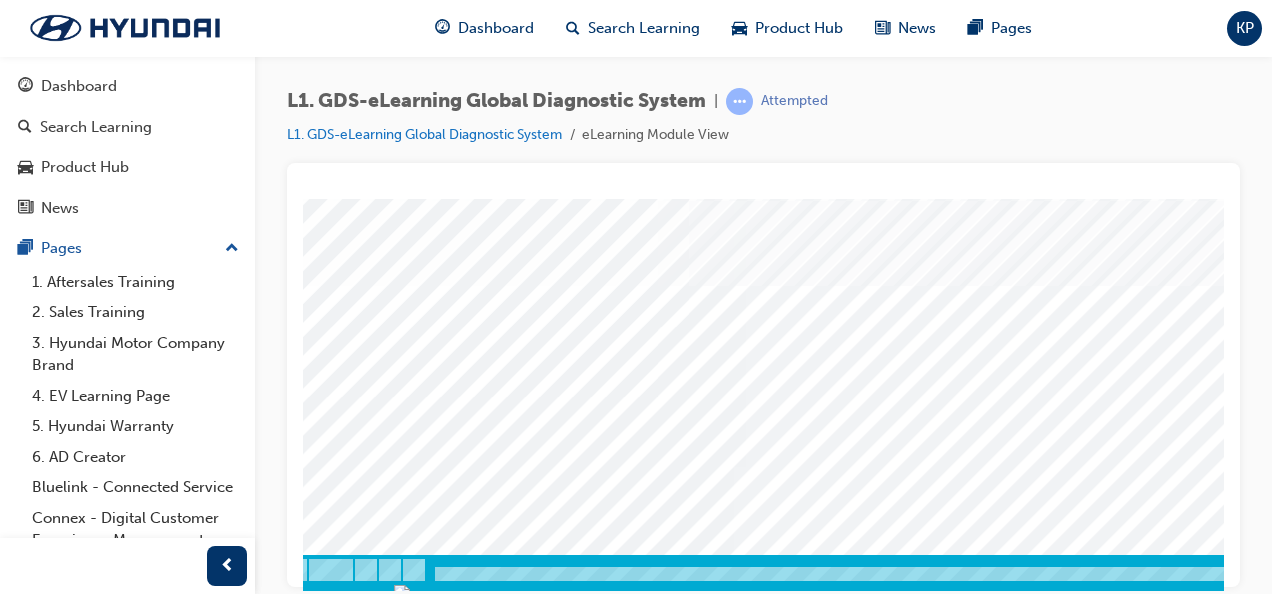 scroll, scrollTop: 364, scrollLeft: 0, axis: vertical 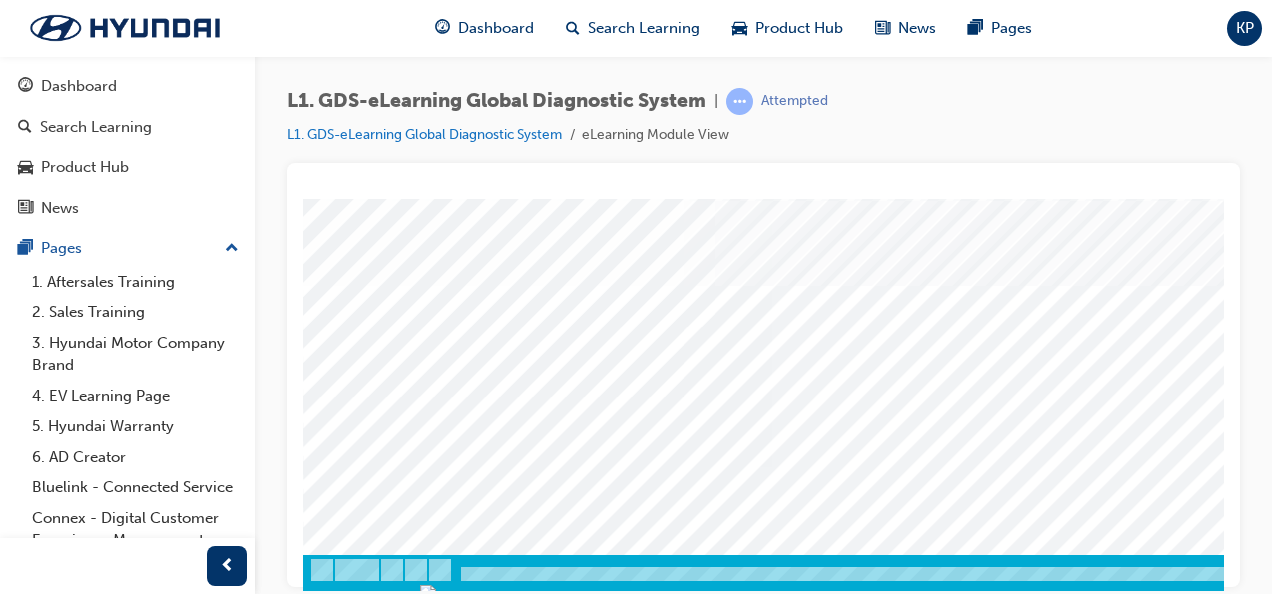 click at bounding box center [509, 5434] 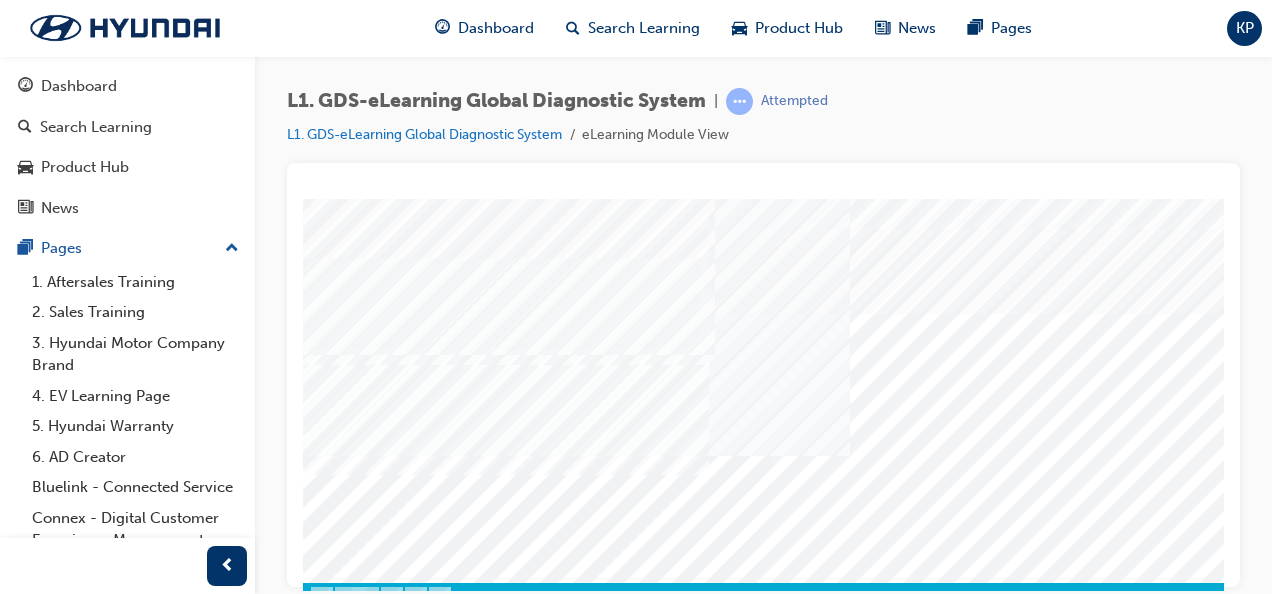 scroll, scrollTop: 373, scrollLeft: 0, axis: vertical 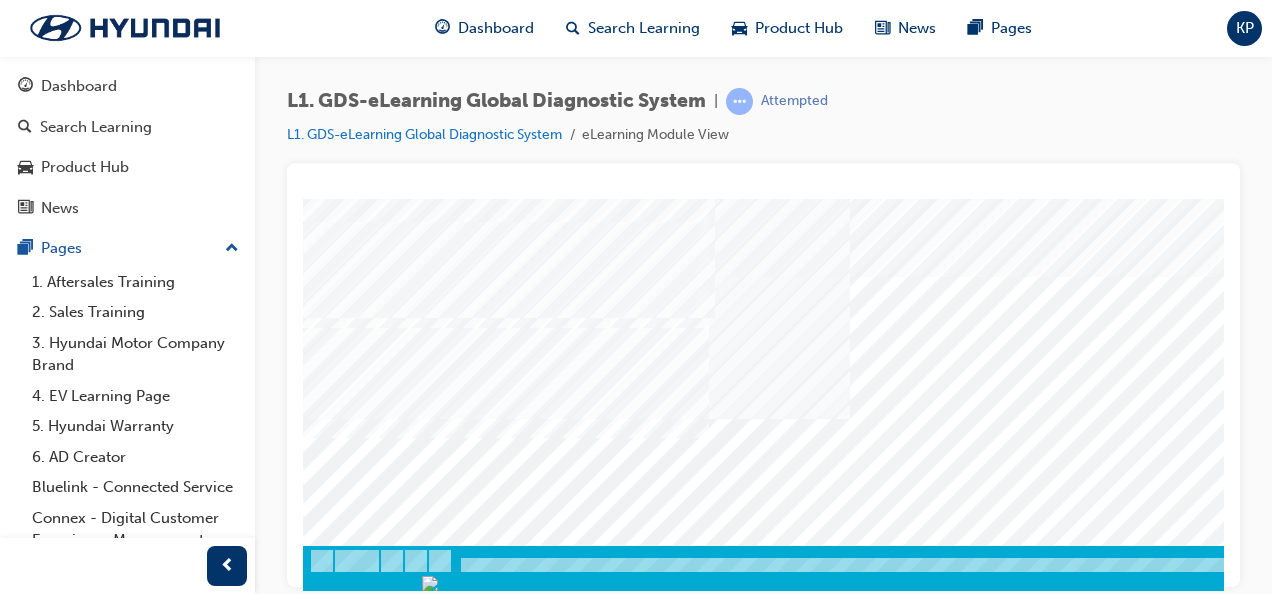 click at bounding box center [509, 7446] 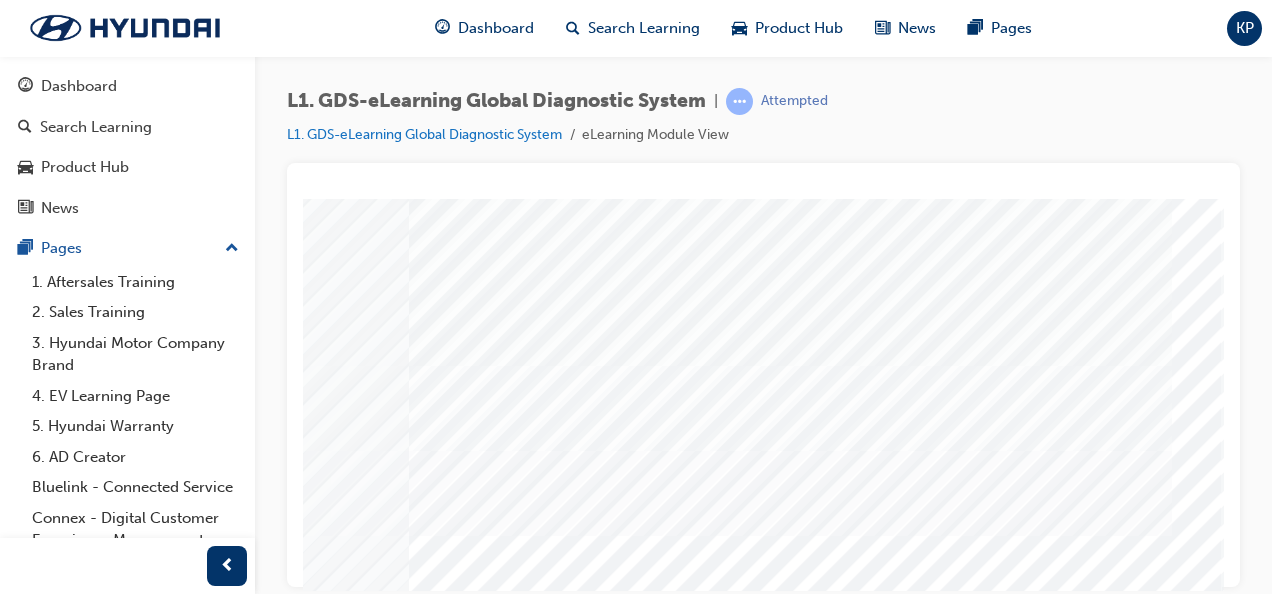 scroll, scrollTop: 73, scrollLeft: 454, axis: both 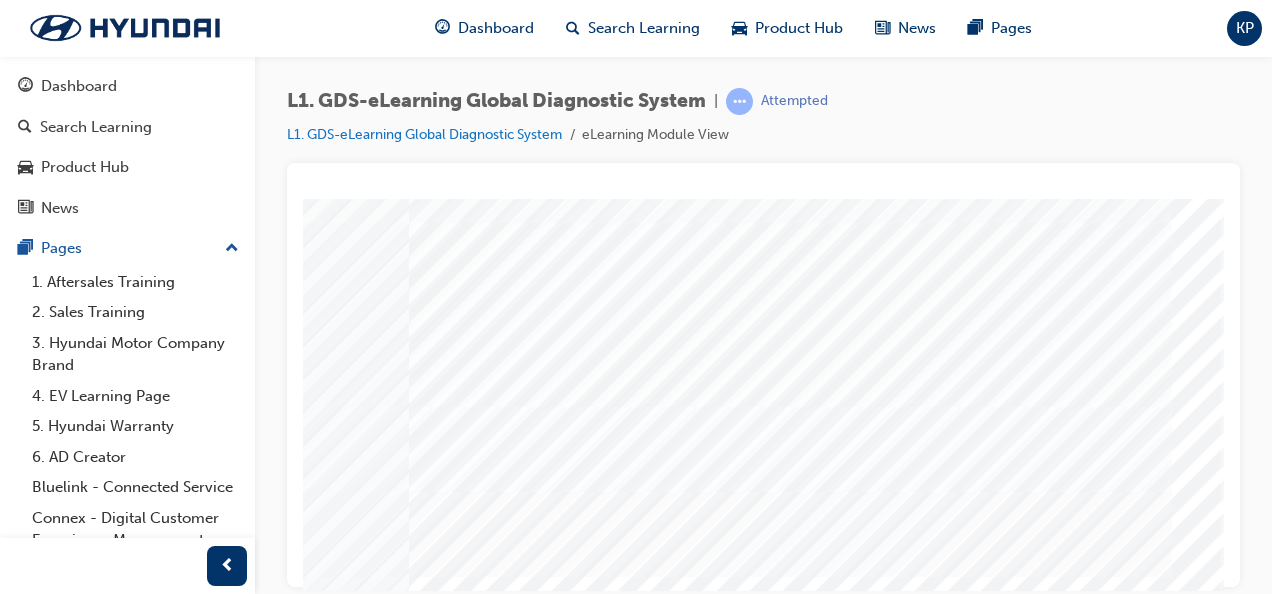 click at bounding box center (-113, 7013) 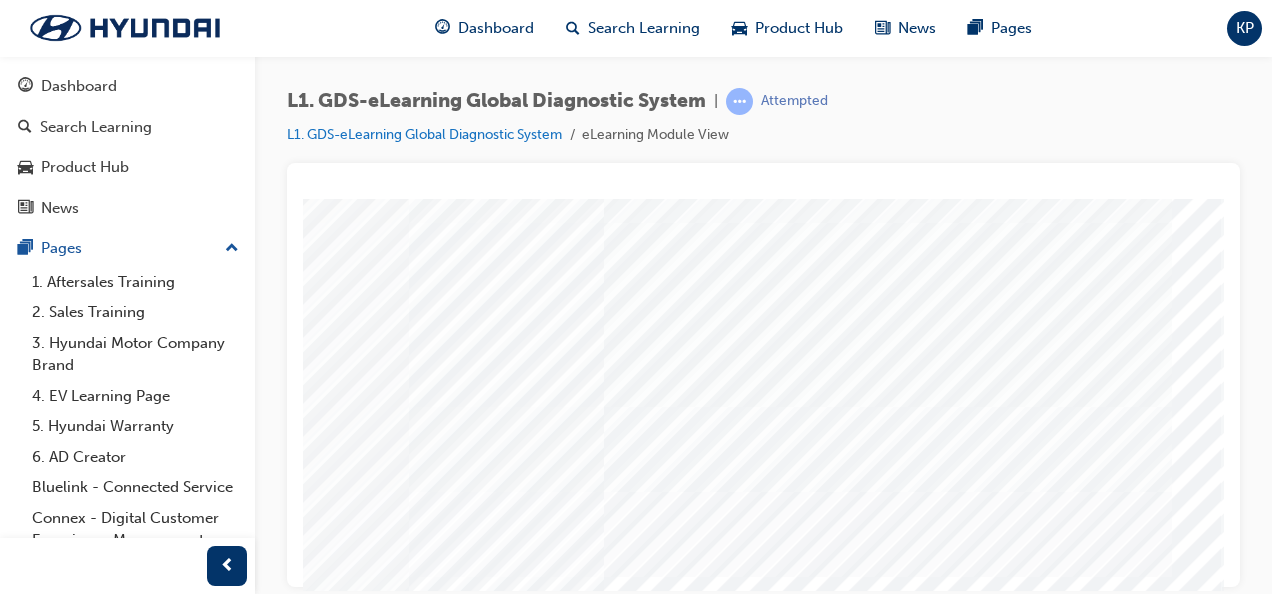 click at bounding box center (-113, 7063) 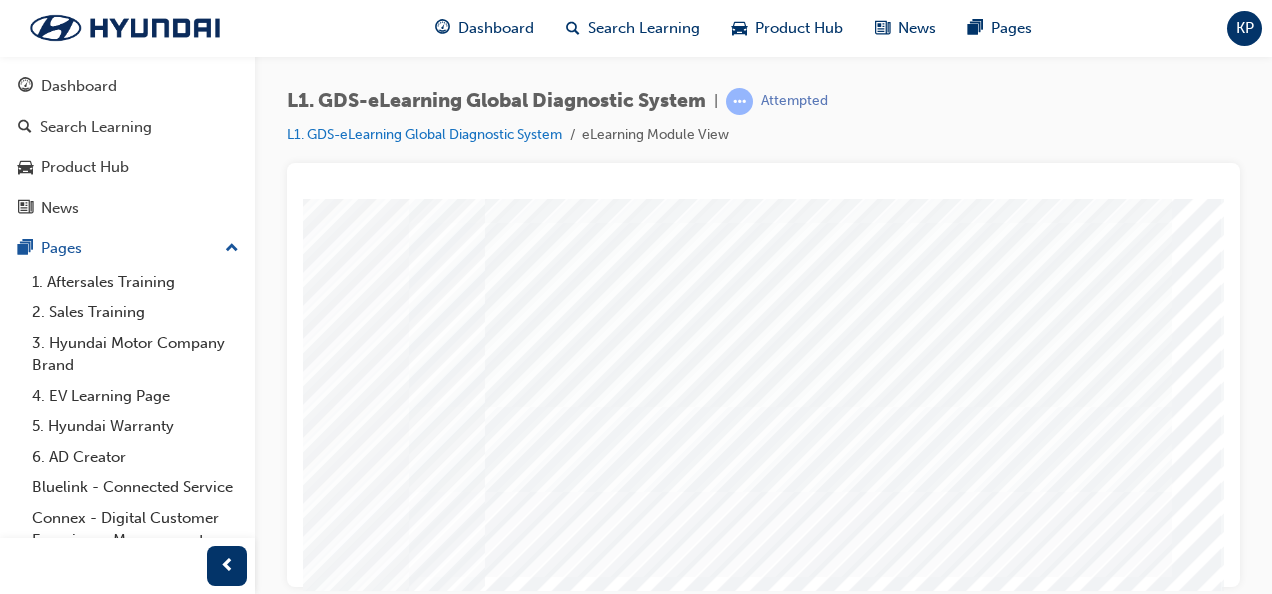 click at bounding box center [-113, 7113] 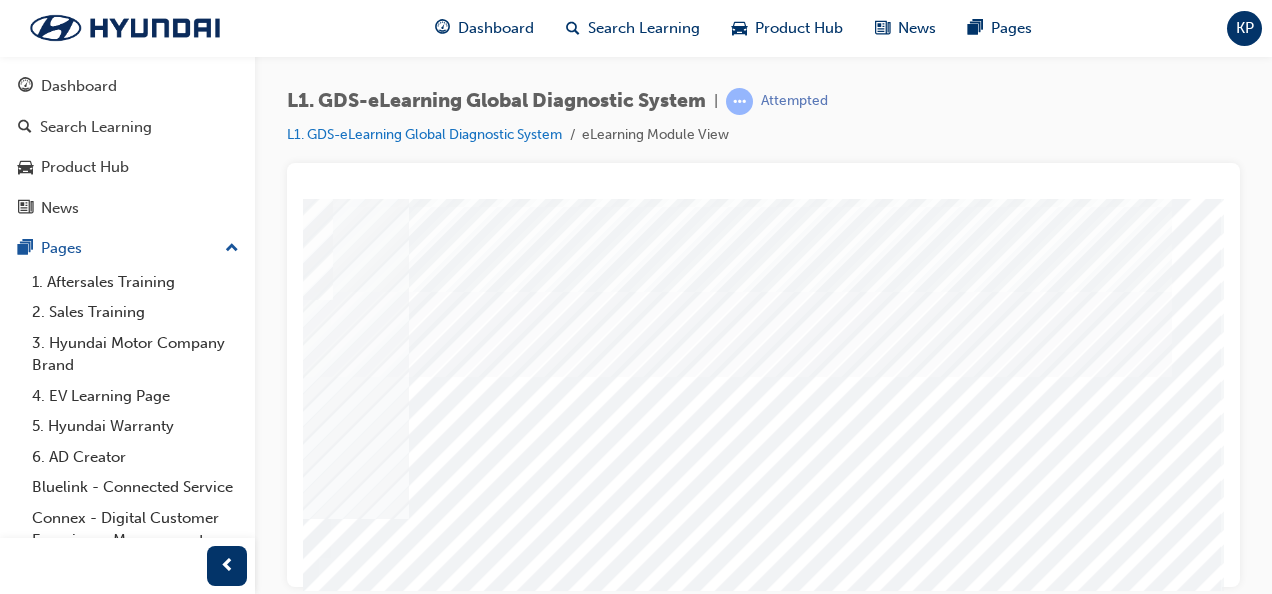 scroll, scrollTop: 173, scrollLeft: 454, axis: both 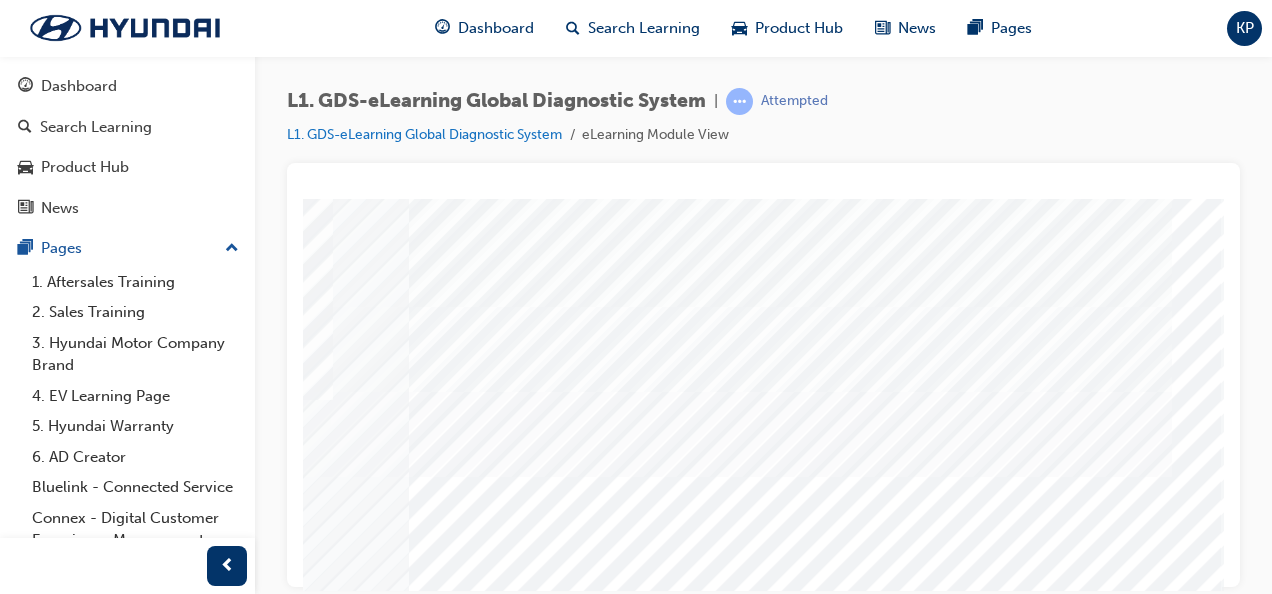 click at bounding box center (-113, 7063) 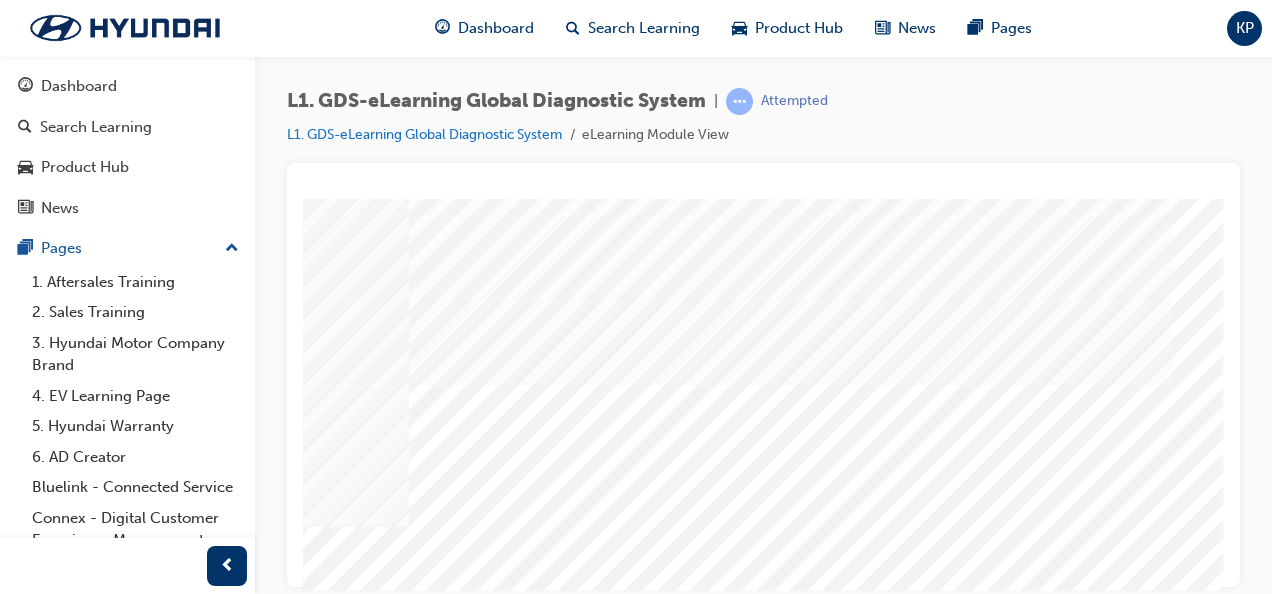scroll, scrollTop: 373, scrollLeft: 454, axis: both 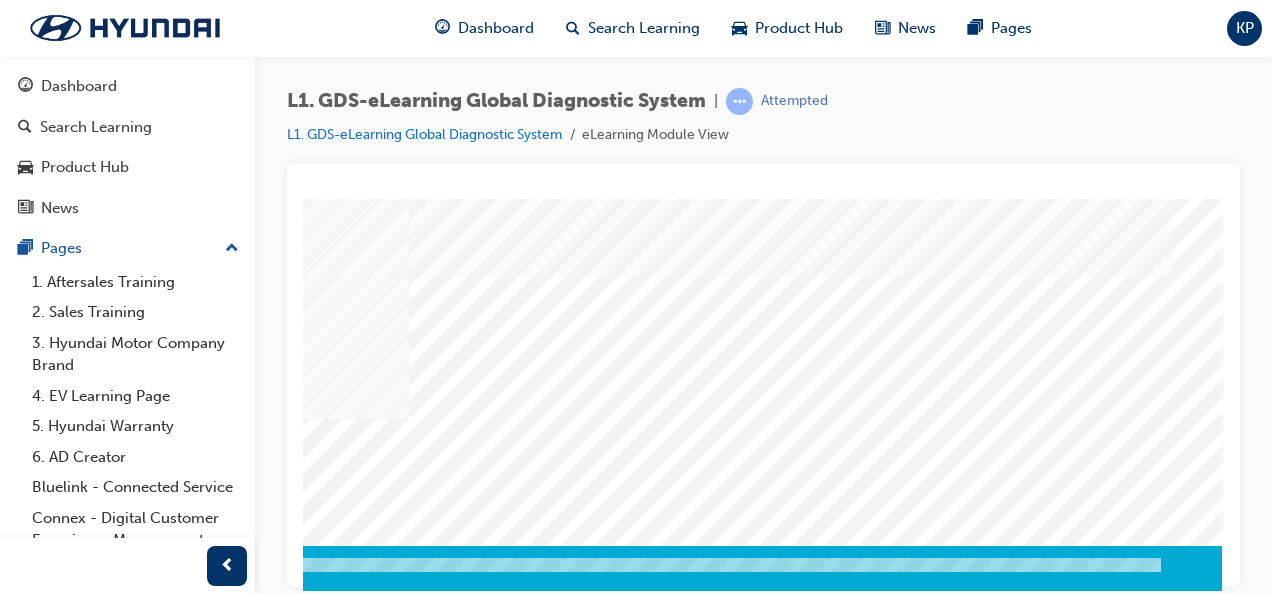 click at bounding box center (-68, 2926) 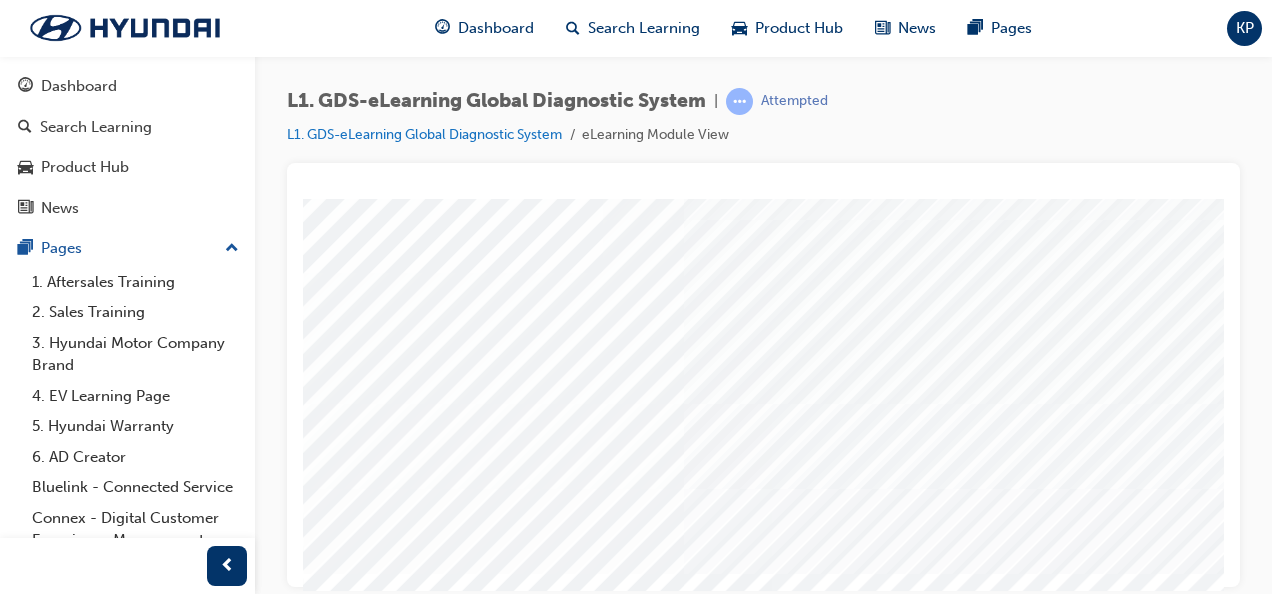 scroll, scrollTop: 300, scrollLeft: 0, axis: vertical 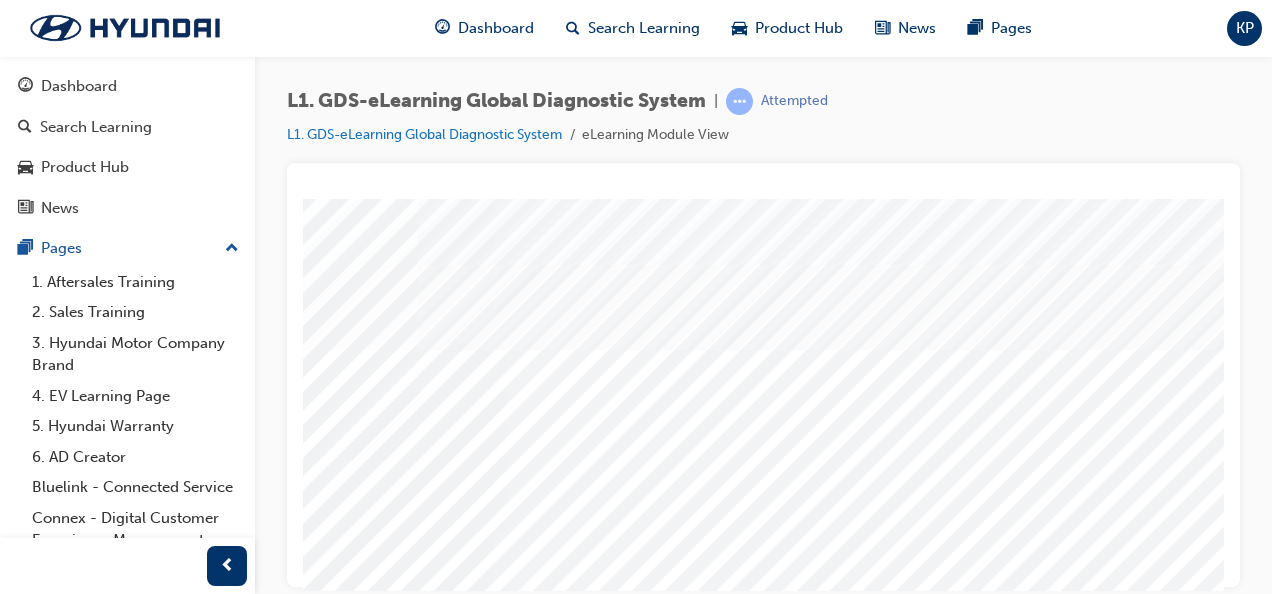 click at bounding box center (62, 5719) 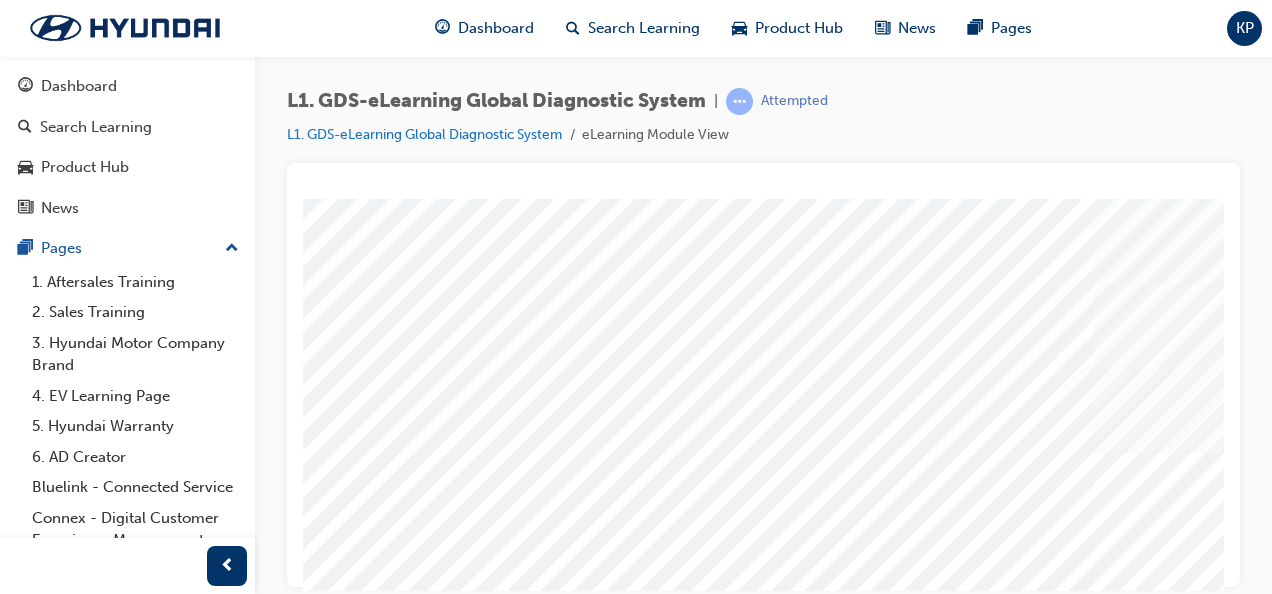 scroll, scrollTop: 300, scrollLeft: 0, axis: vertical 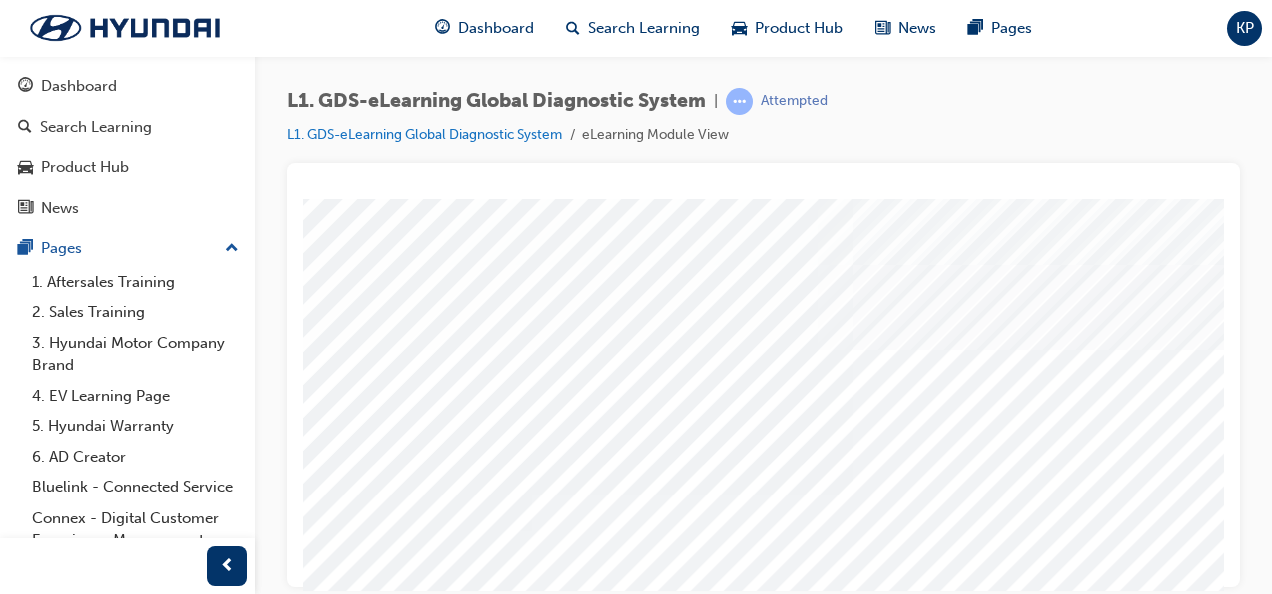 click at bounding box center [744, 979] 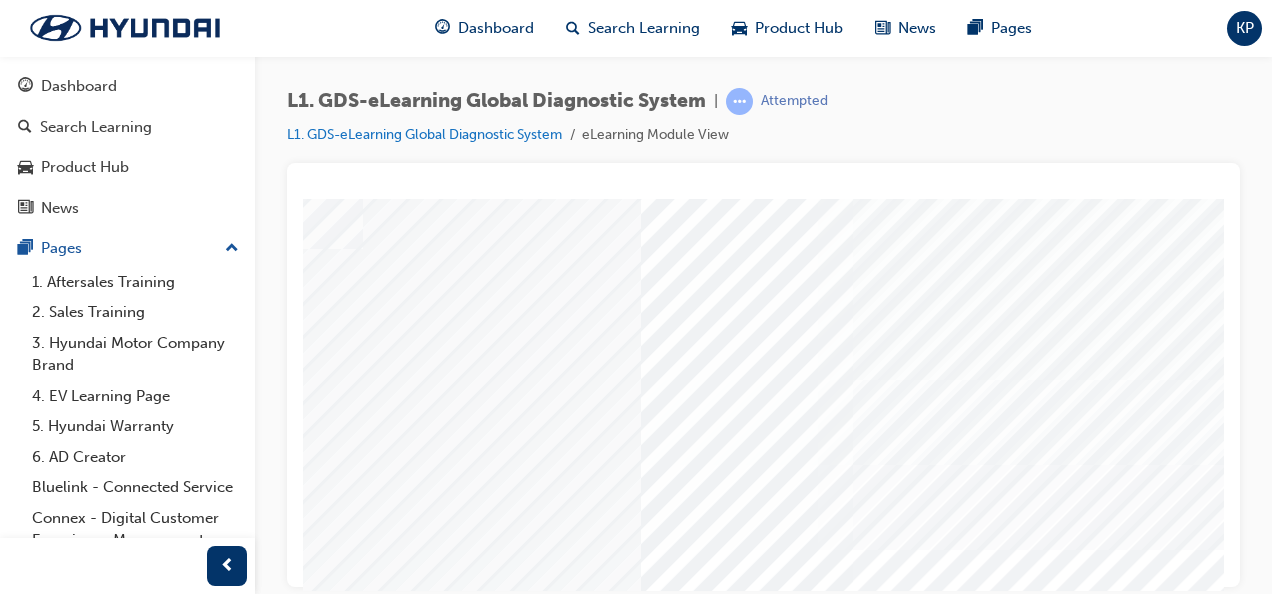 click at bounding box center (88, 8065) 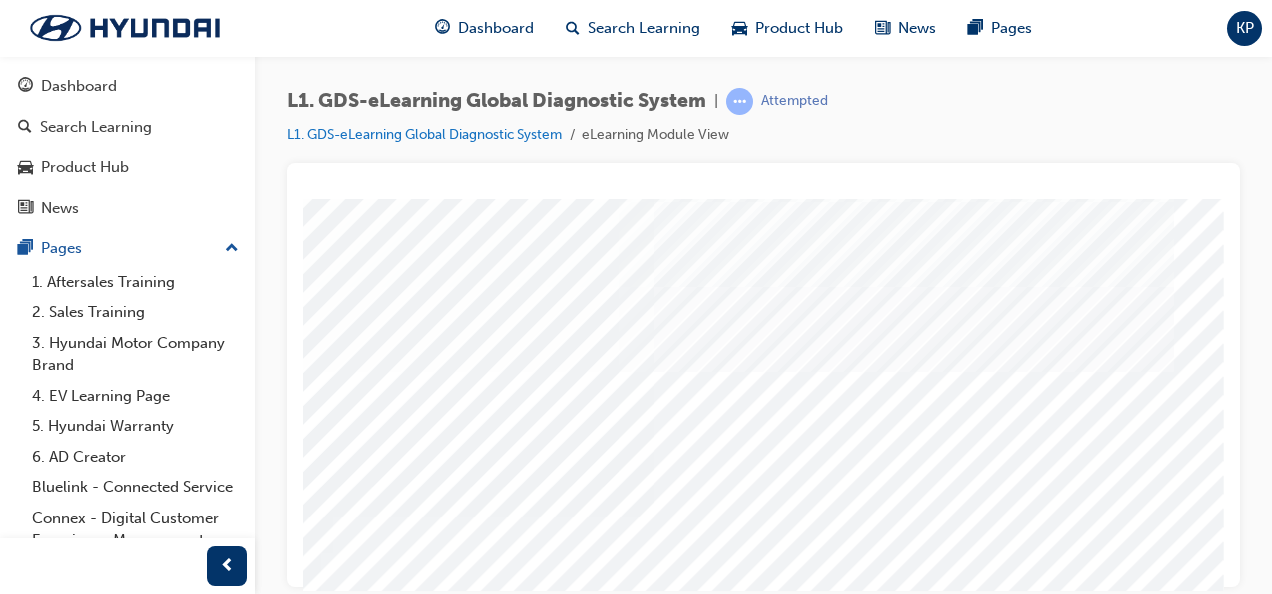scroll, scrollTop: 373, scrollLeft: 439, axis: both 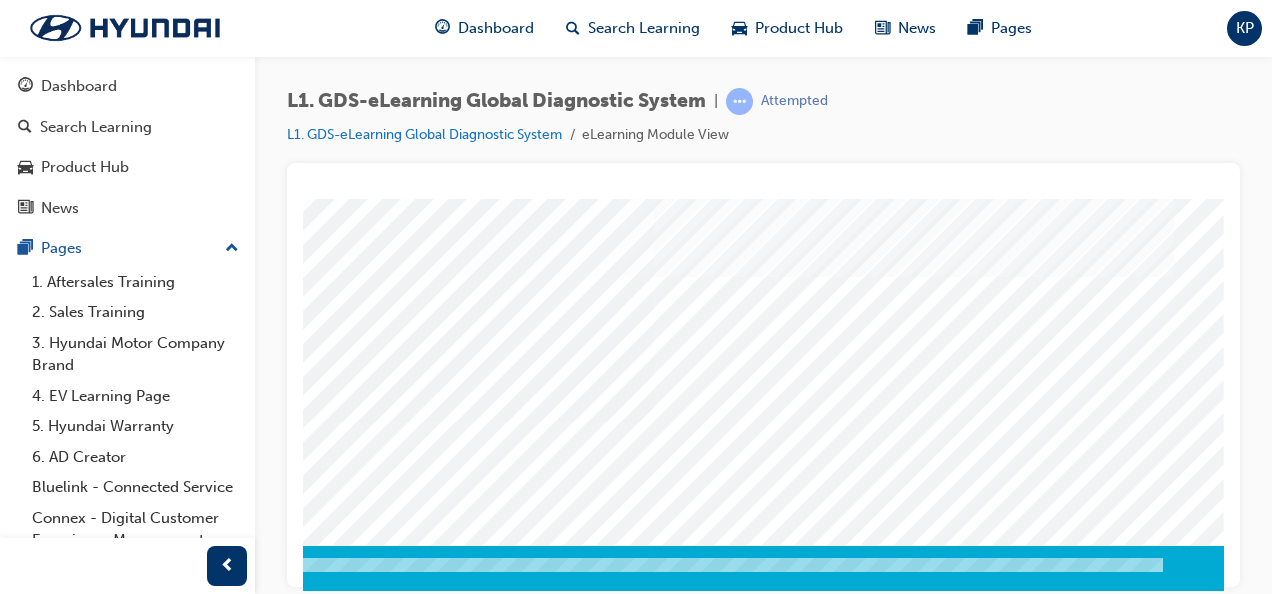 click at bounding box center [-66, 7789] 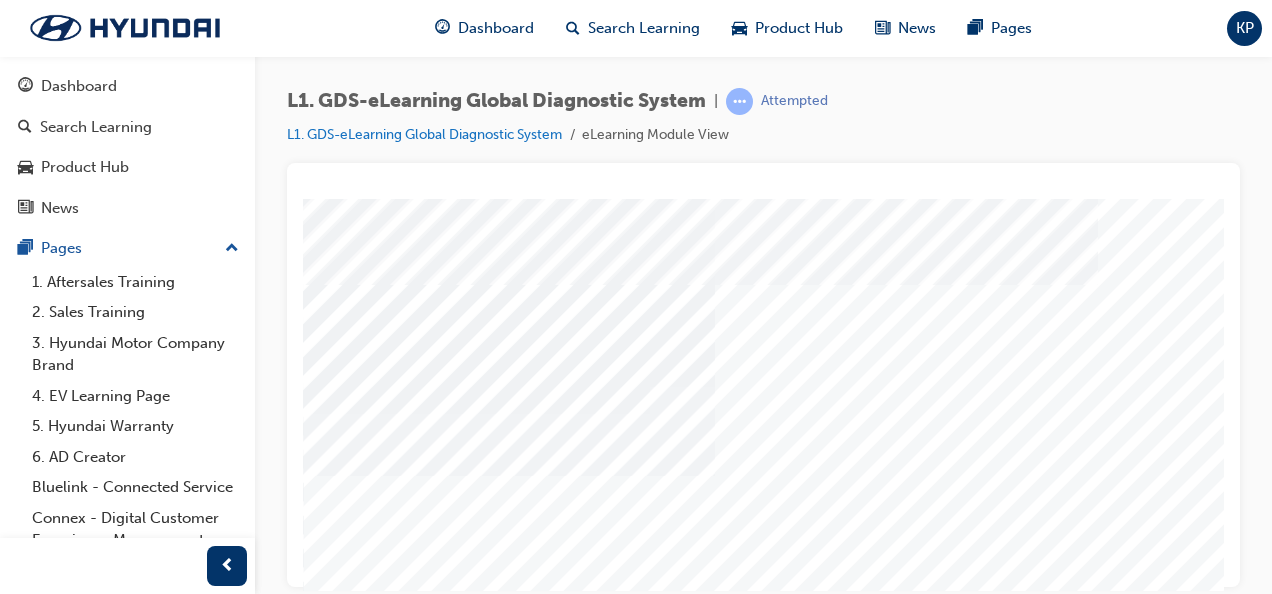 scroll, scrollTop: 273, scrollLeft: 0, axis: vertical 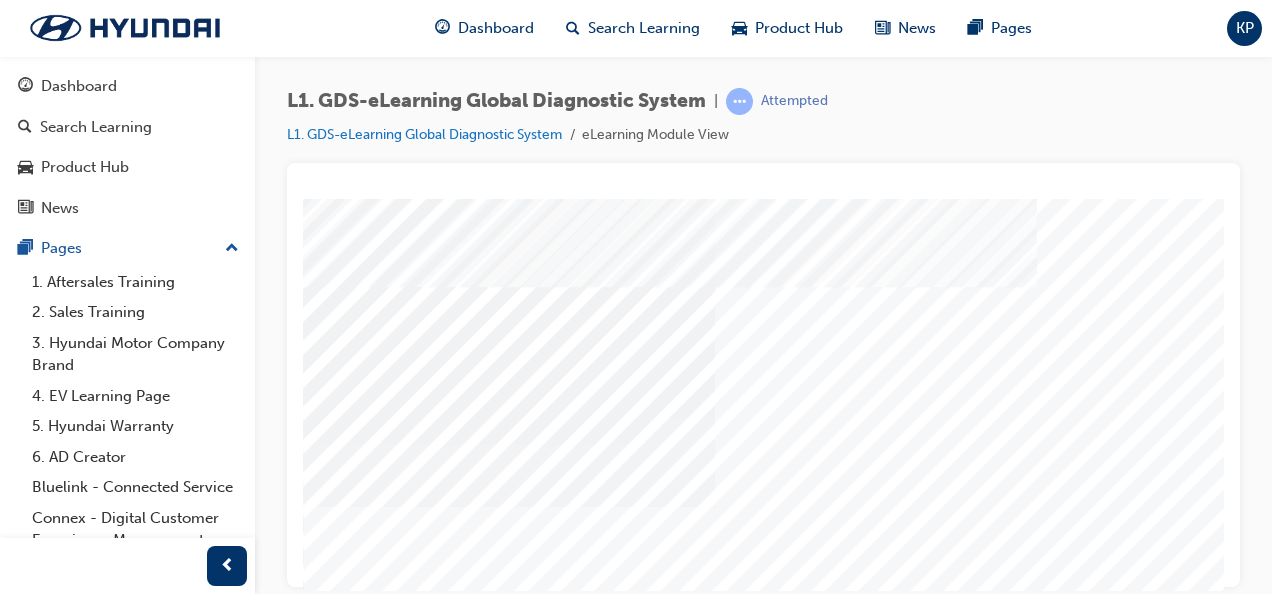 click at bounding box center (328, 4023) 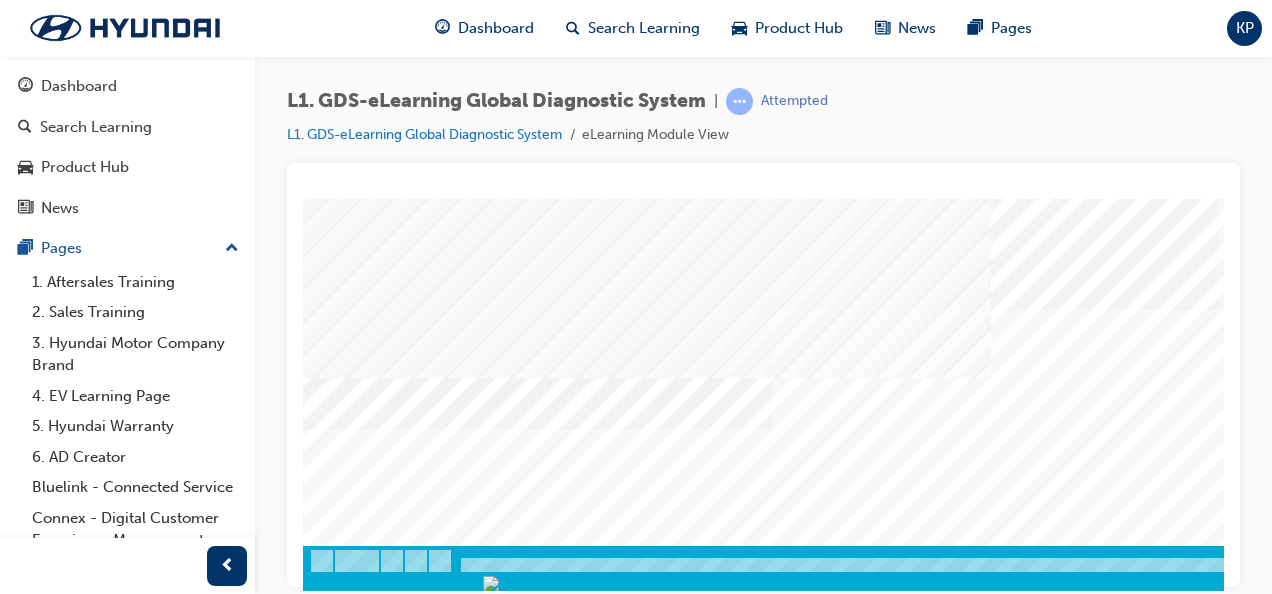 scroll, scrollTop: 273, scrollLeft: 0, axis: vertical 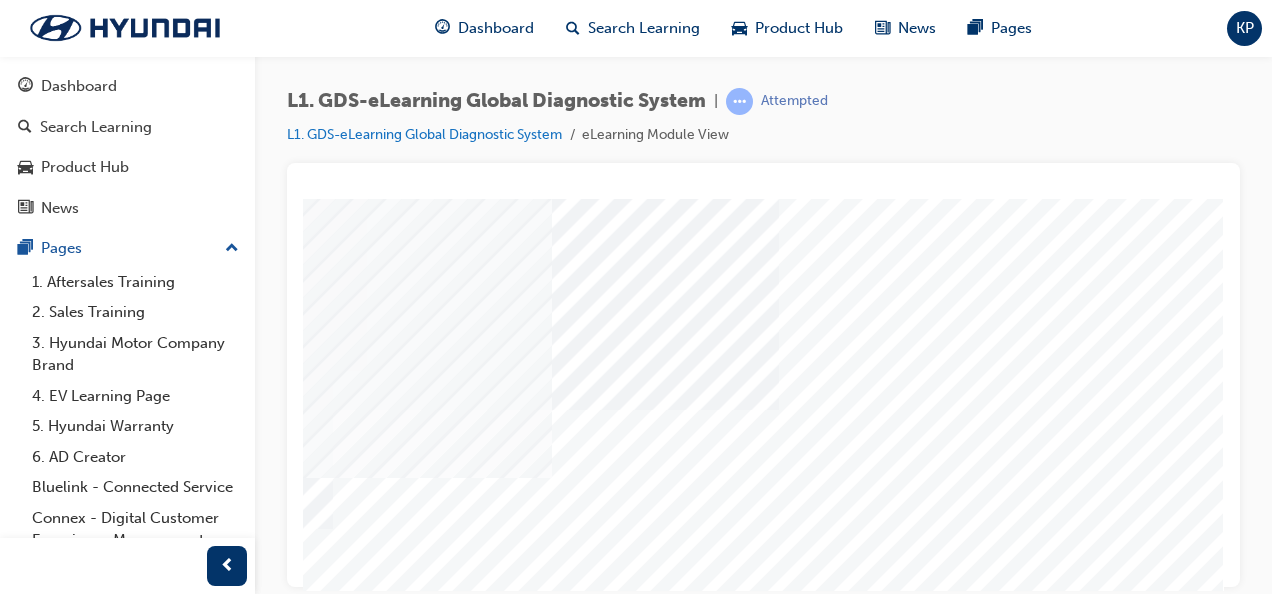 click at bounding box center [-66, 7238] 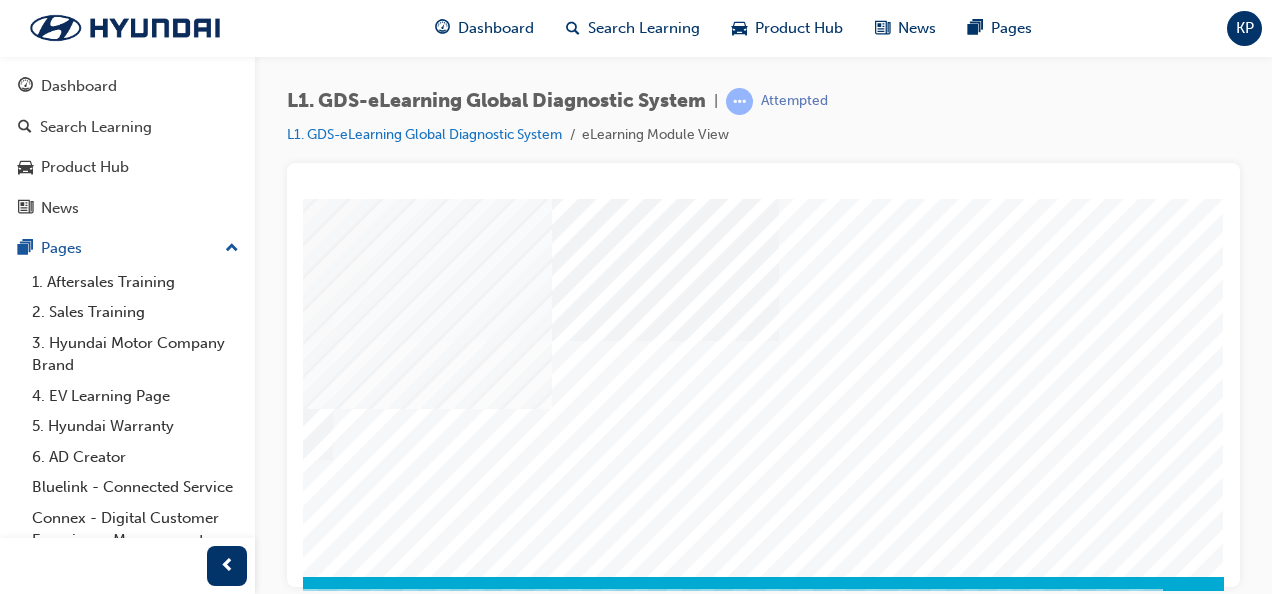 scroll, scrollTop: 373, scrollLeft: 440, axis: both 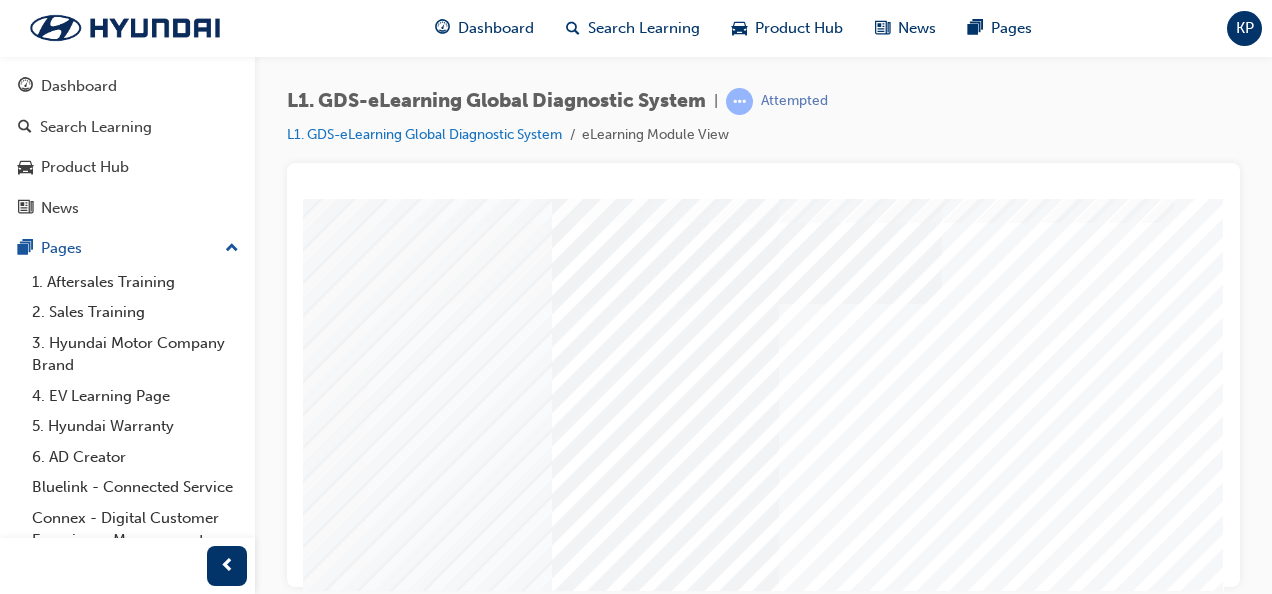 click at bounding box center (-111, 7548) 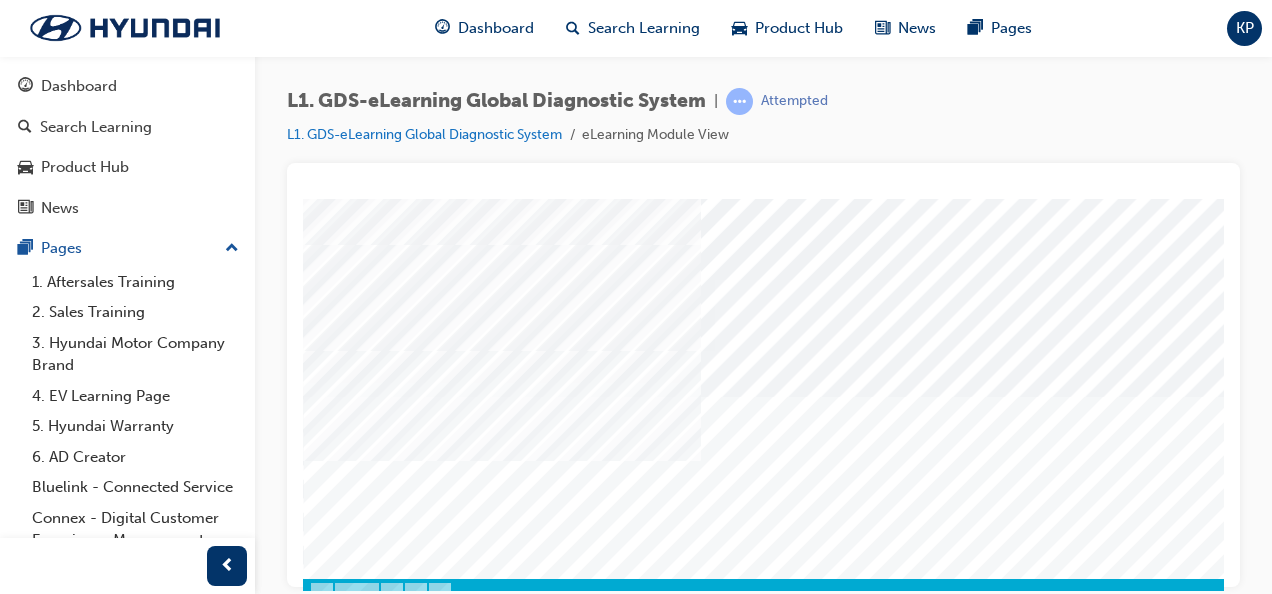 scroll, scrollTop: 373, scrollLeft: 0, axis: vertical 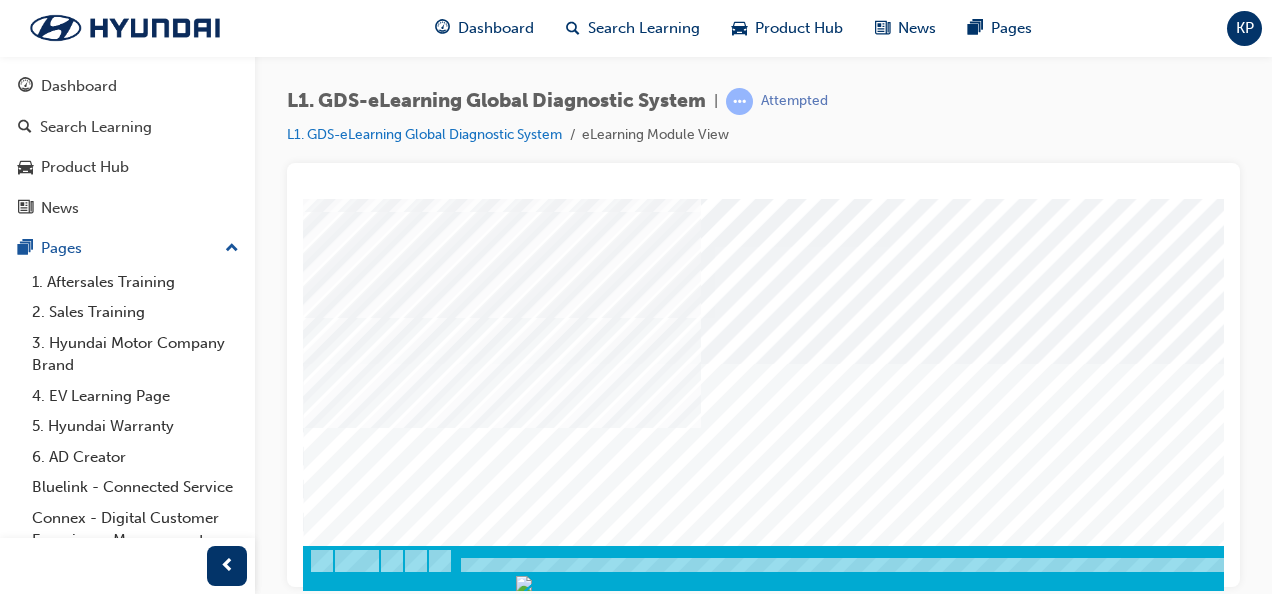 click at bounding box center (787, 6306) 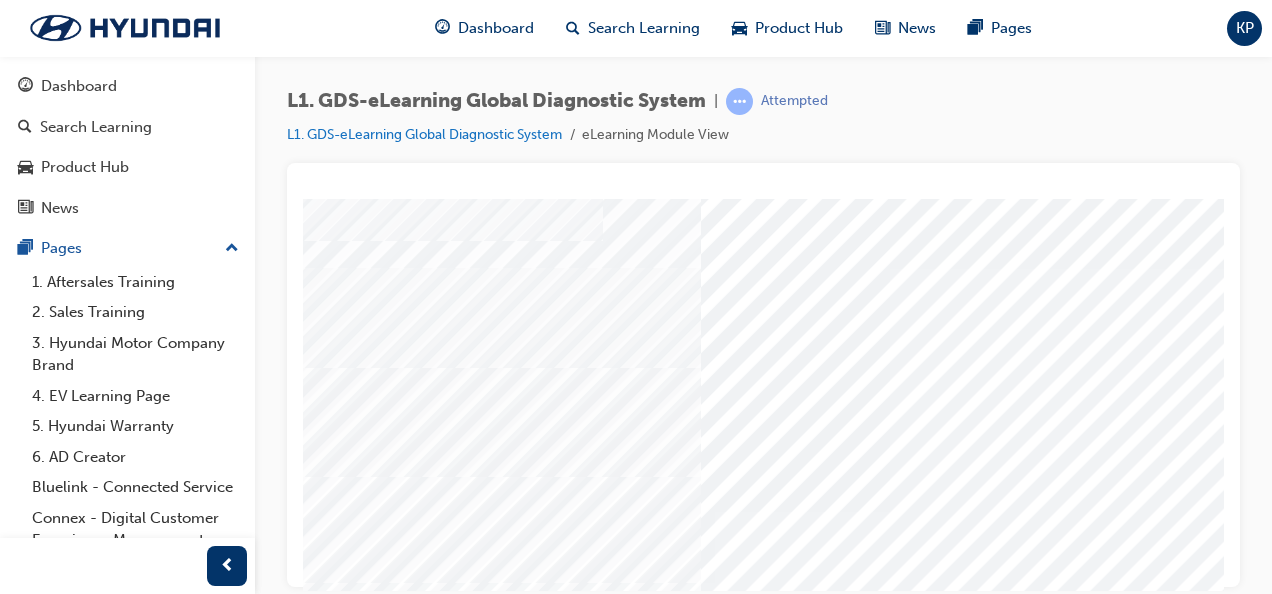 scroll, scrollTop: 73, scrollLeft: 0, axis: vertical 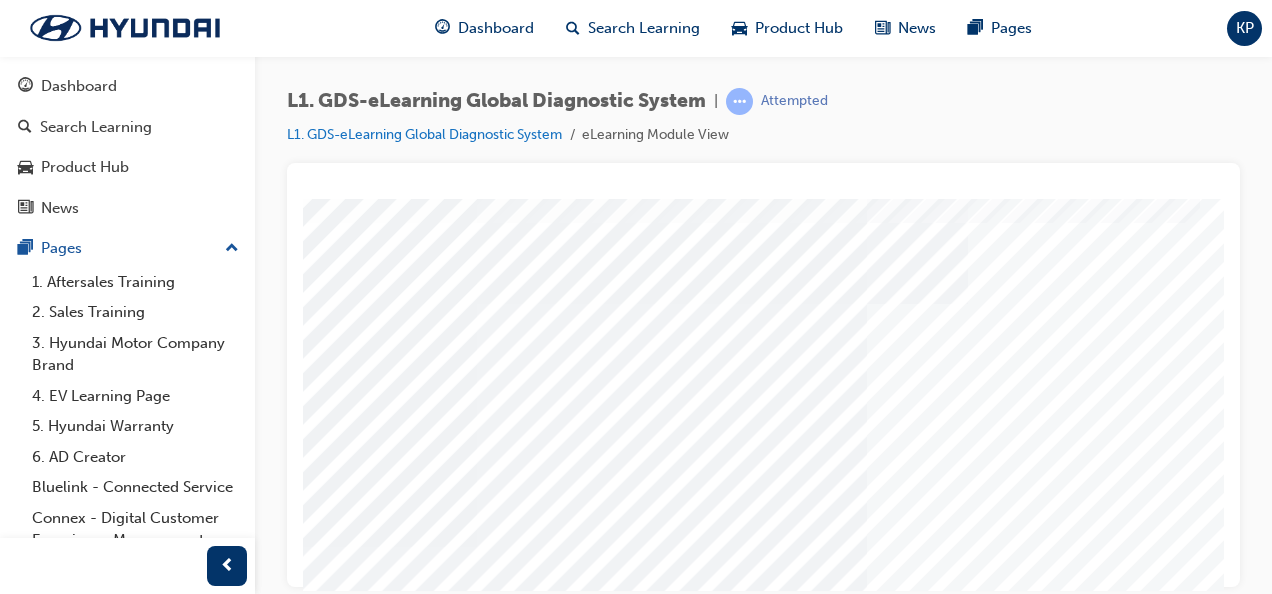 click at bounding box center [-85, 8489] 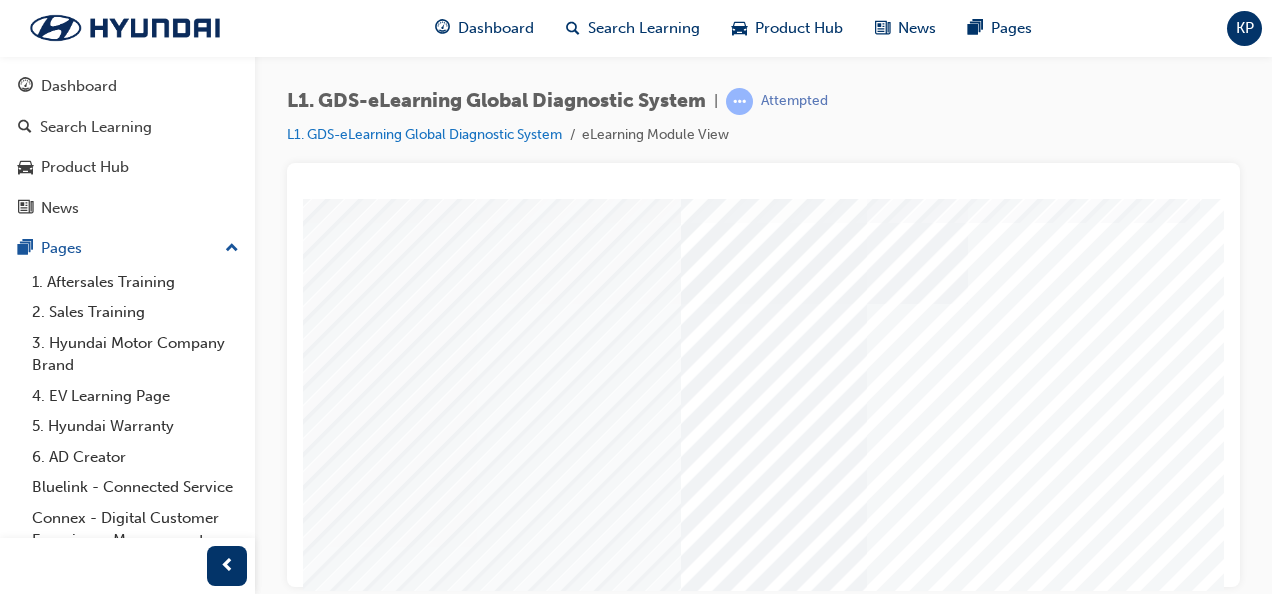 click at bounding box center (-85, 8947) 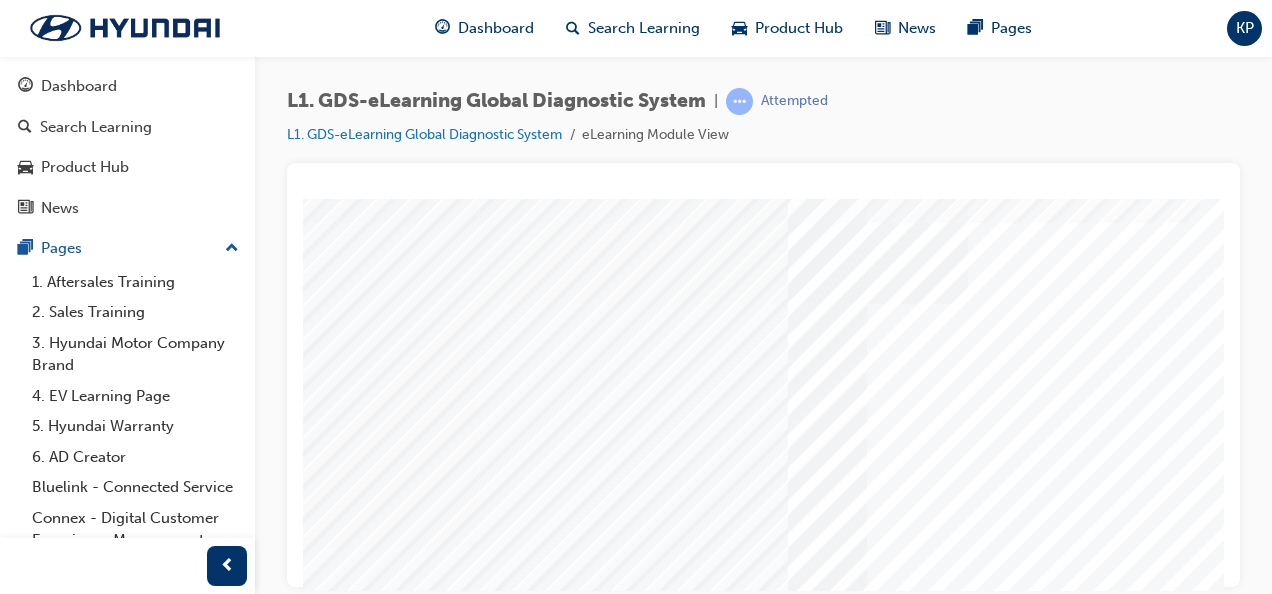 click at bounding box center (-85, 8947) 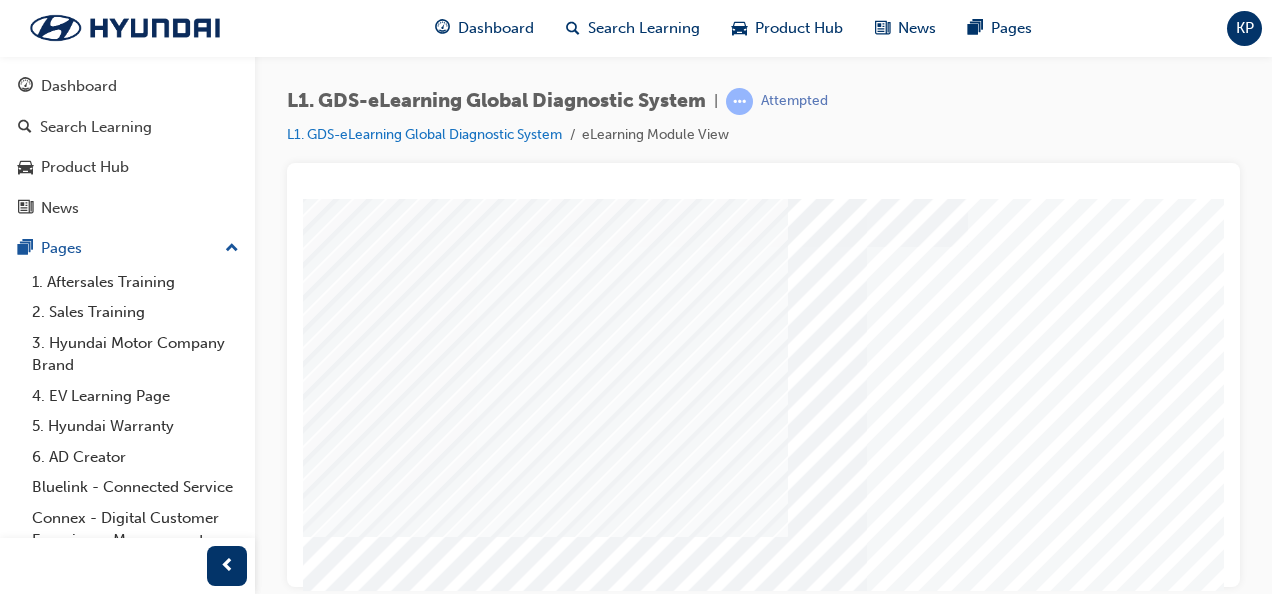 scroll, scrollTop: 173, scrollLeft: 413, axis: both 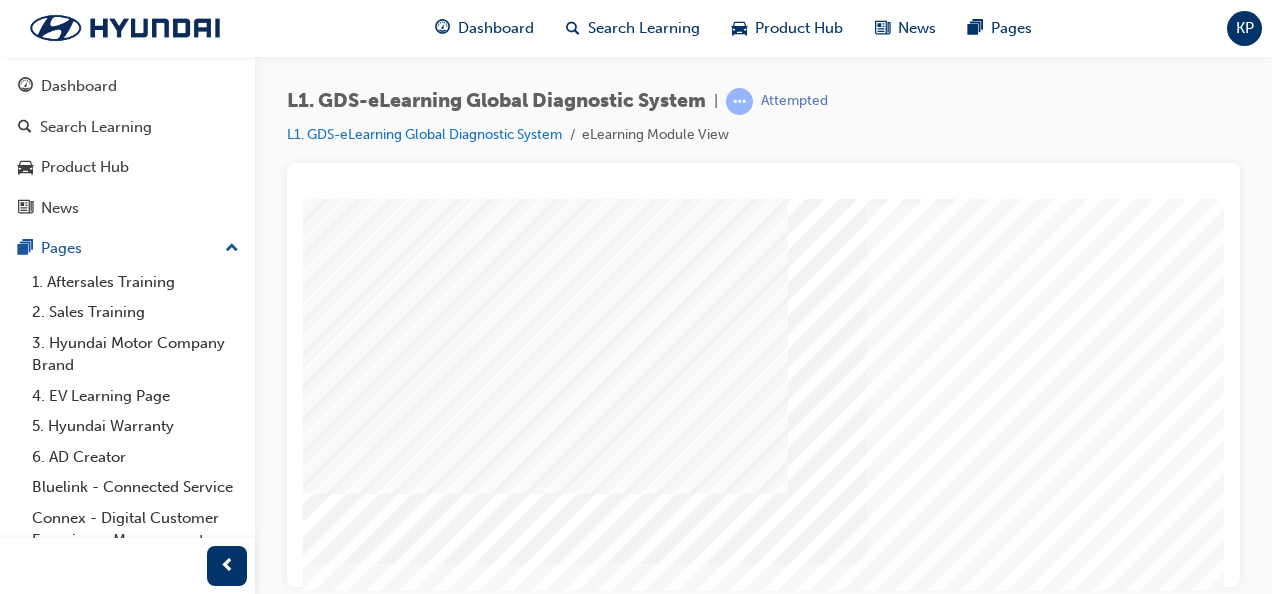 click at bounding box center (-85, 8897) 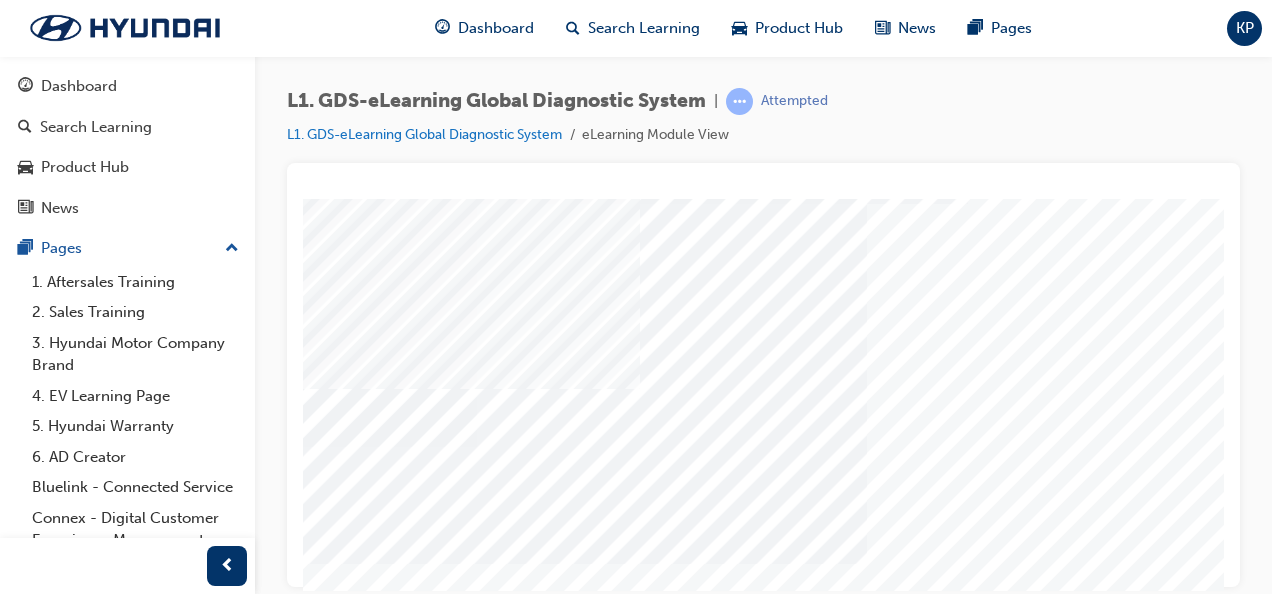 click at bounding box center [-85, 8947] 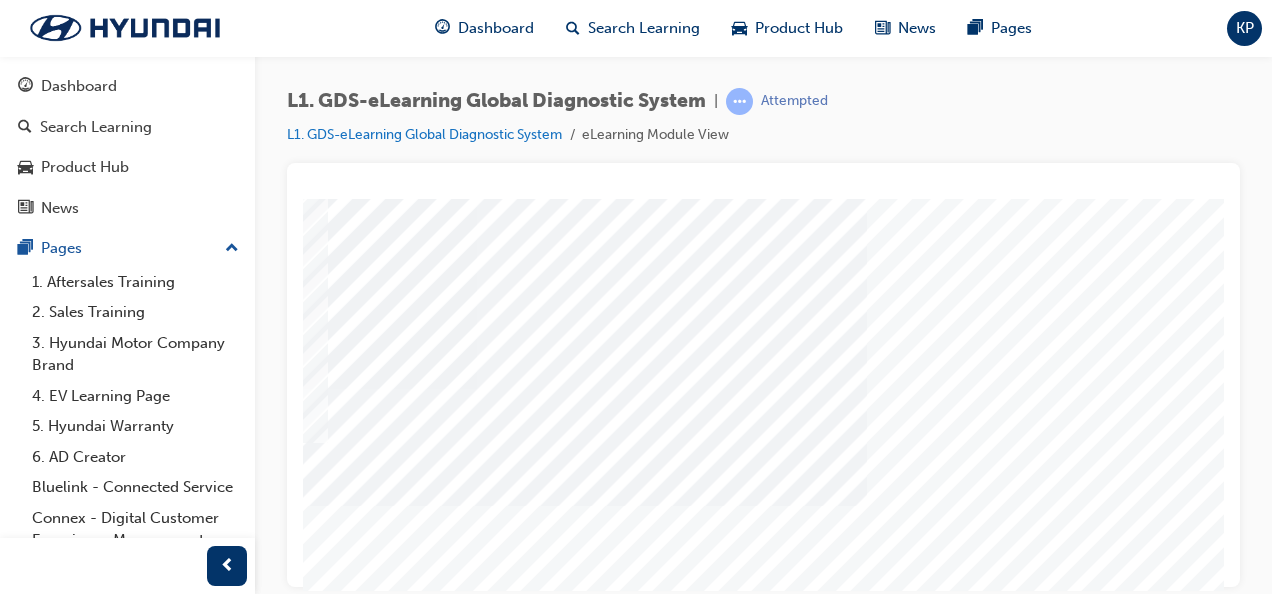 scroll, scrollTop: 373, scrollLeft: 413, axis: both 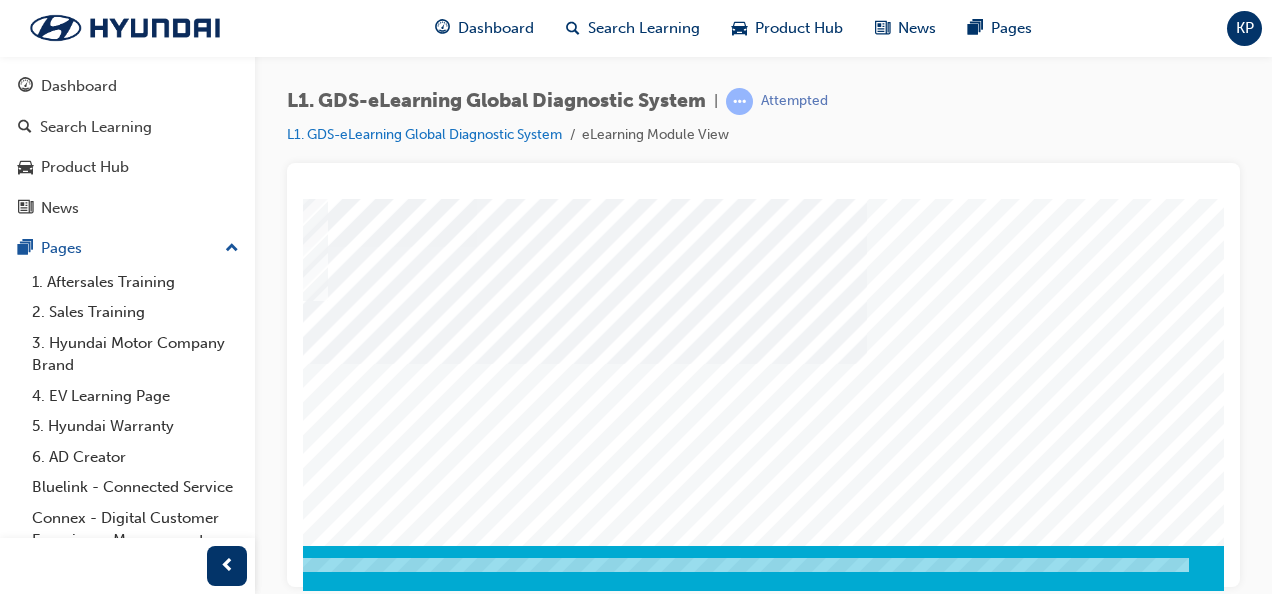 click at bounding box center [-85, 9001] 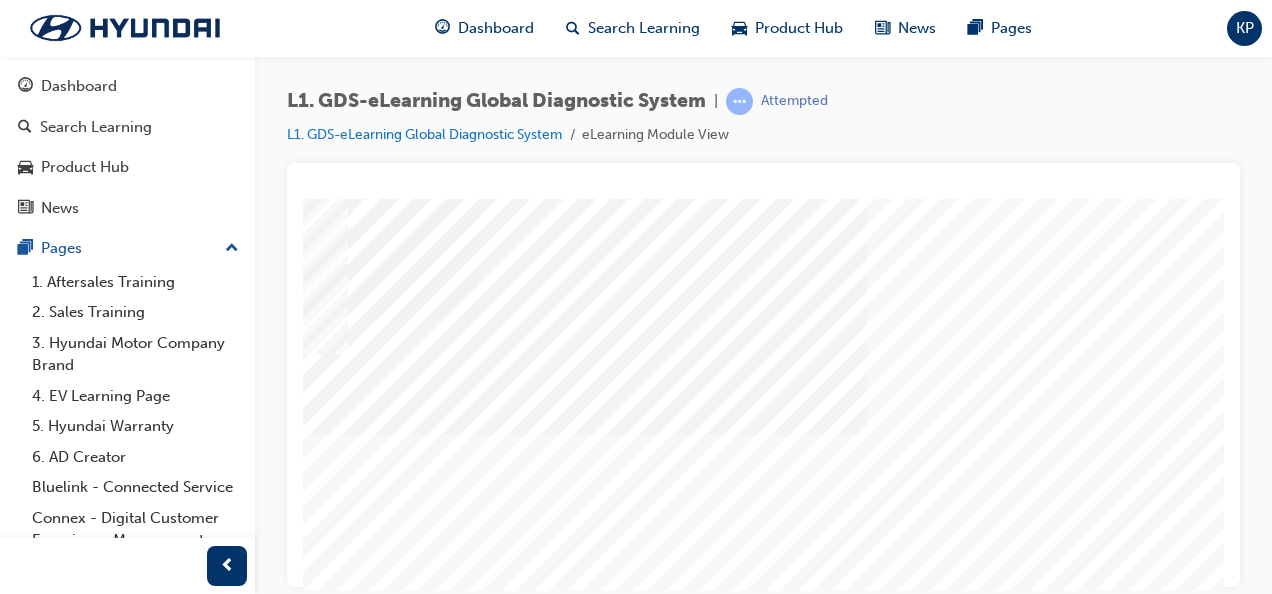 scroll, scrollTop: 373, scrollLeft: 413, axis: both 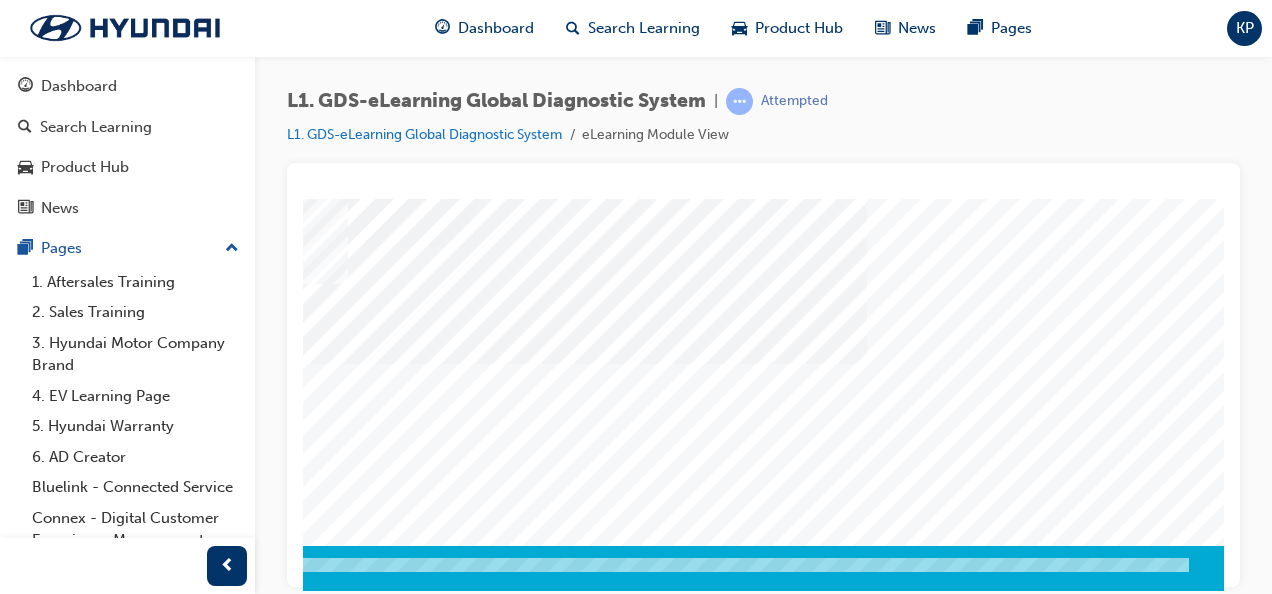 click at bounding box center [-40, 9049] 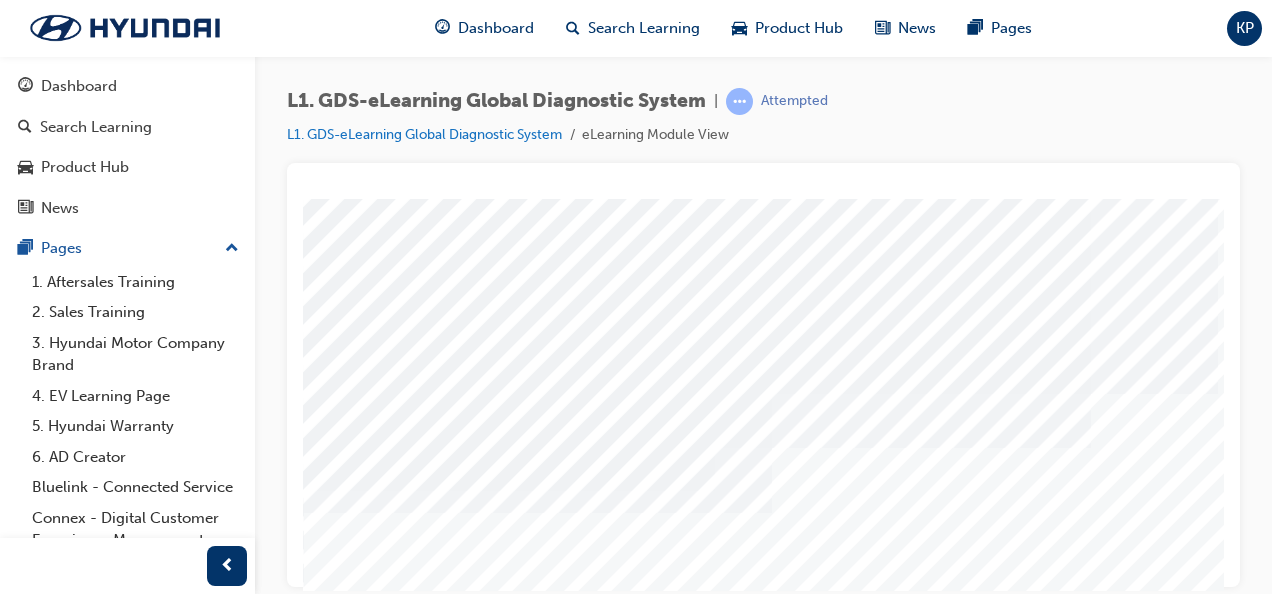 scroll, scrollTop: 173, scrollLeft: 0, axis: vertical 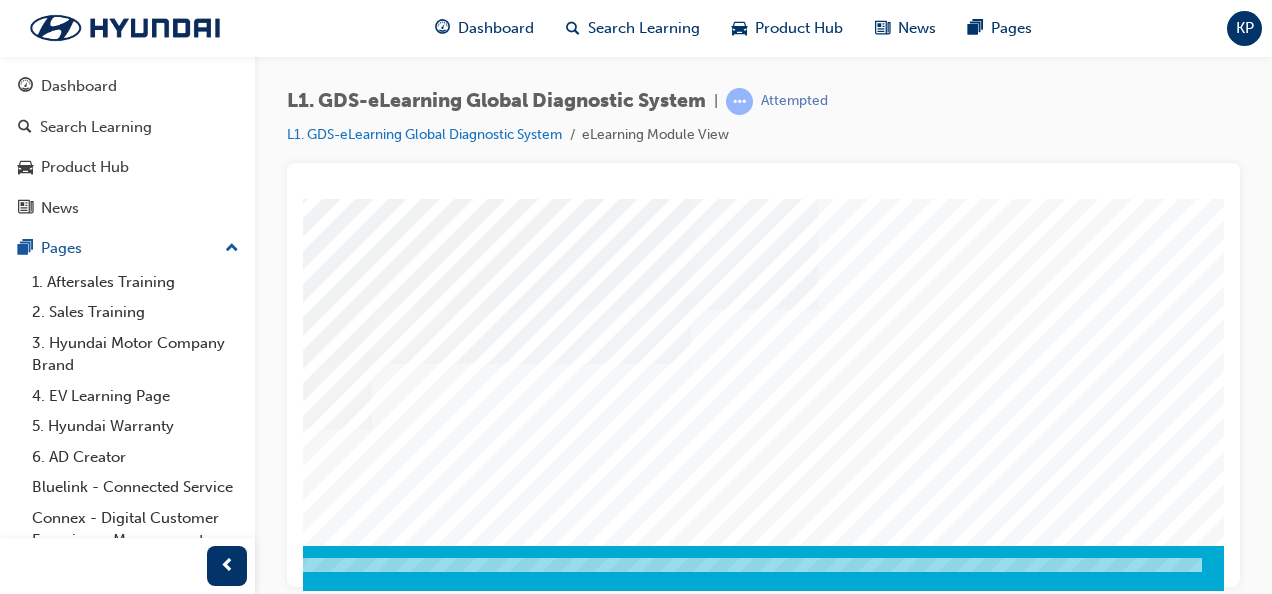 click at bounding box center [-27, 8997] 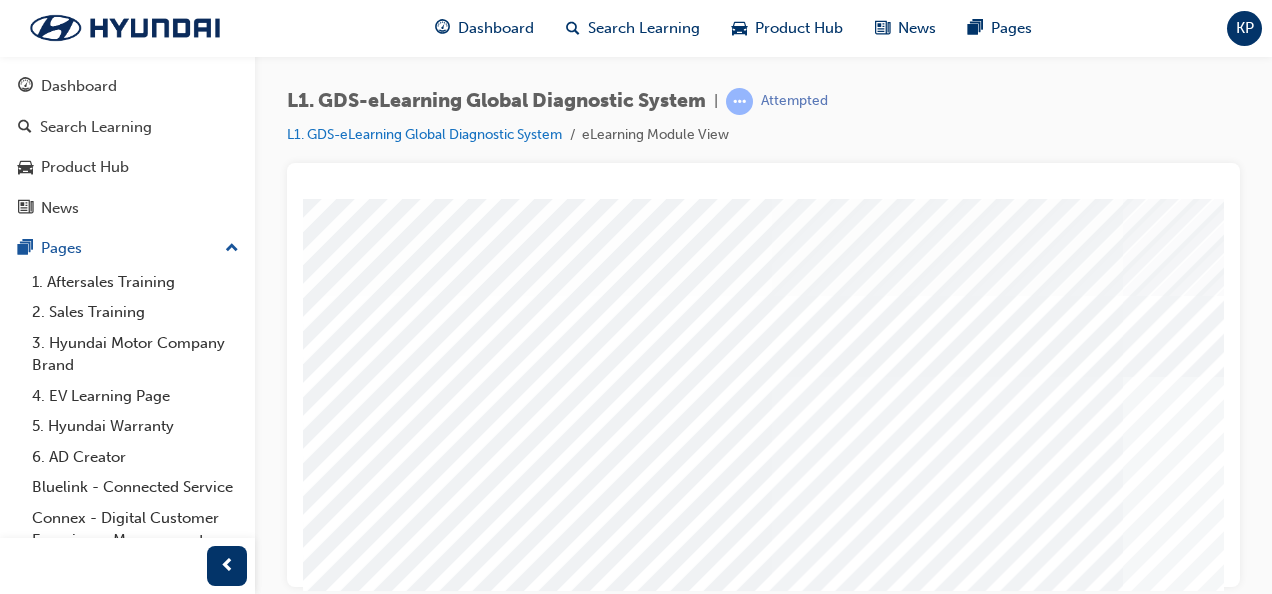 scroll, scrollTop: 100, scrollLeft: 0, axis: vertical 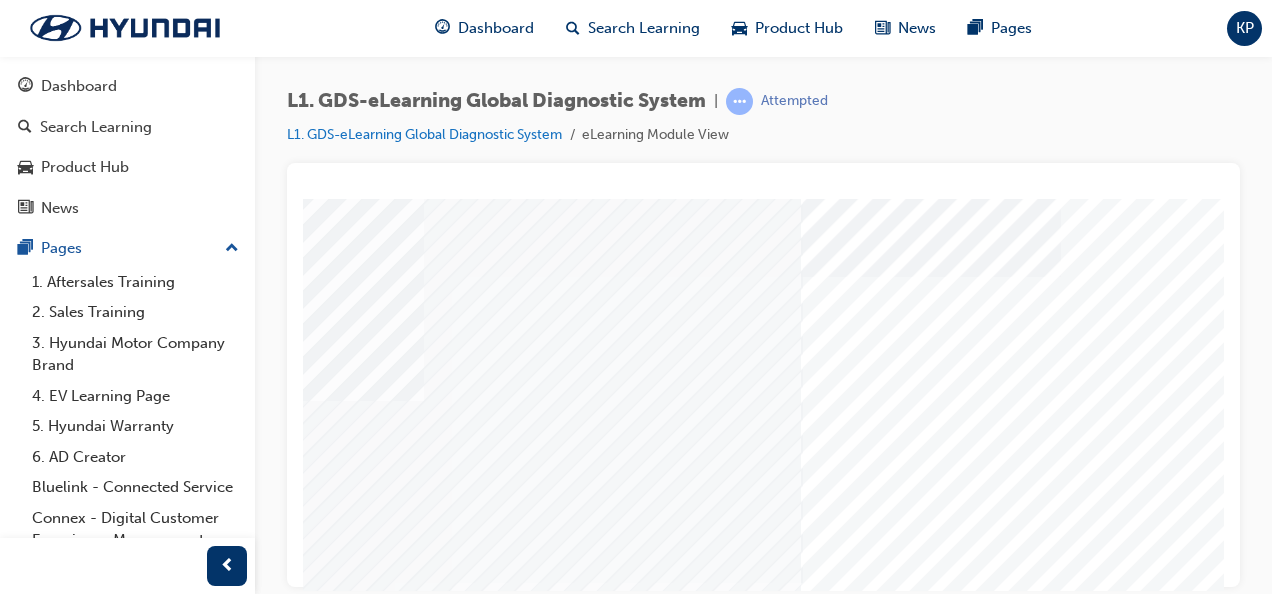 click at bounding box center (8, 6848) 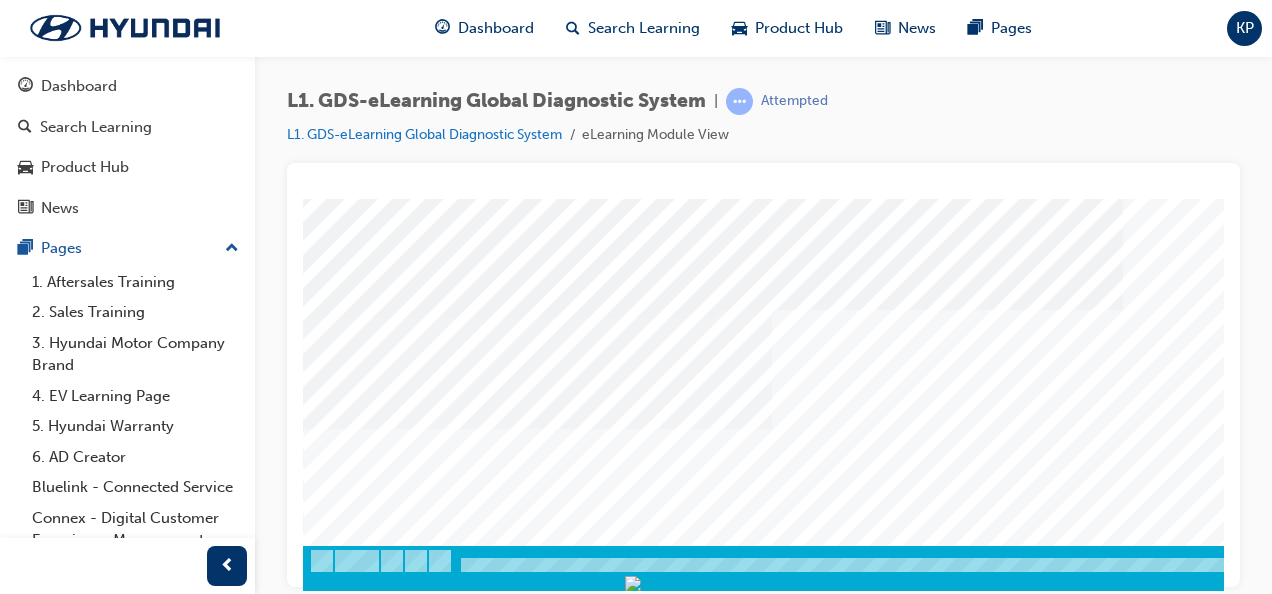 scroll, scrollTop: 273, scrollLeft: 0, axis: vertical 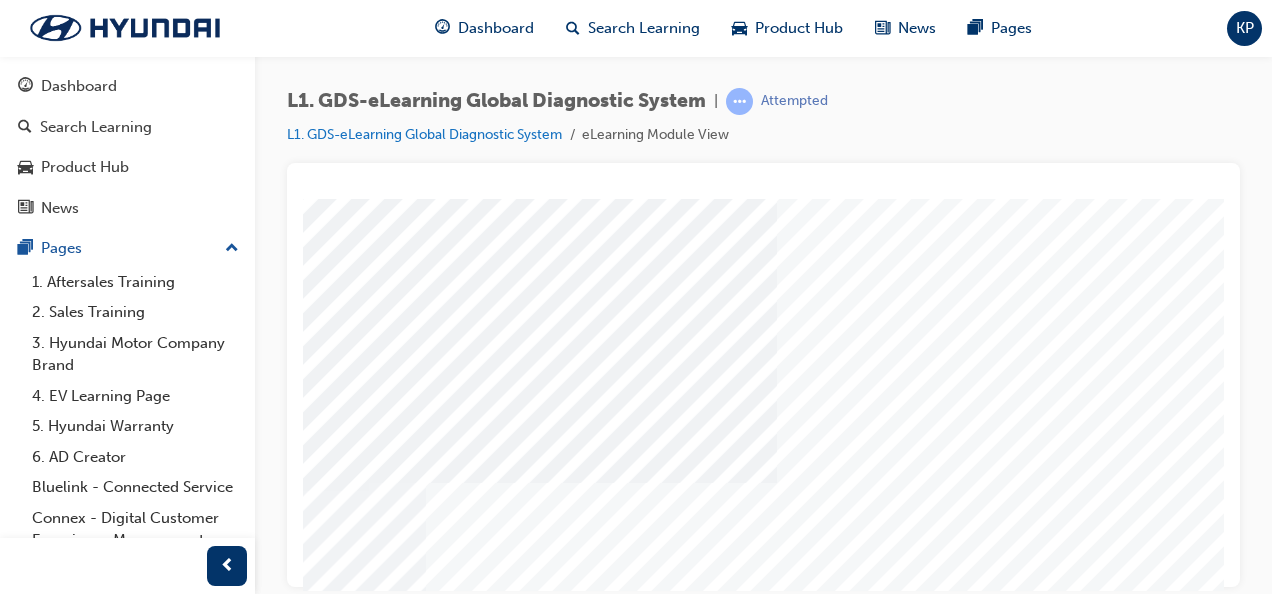 click at bounding box center (-18, 8039) 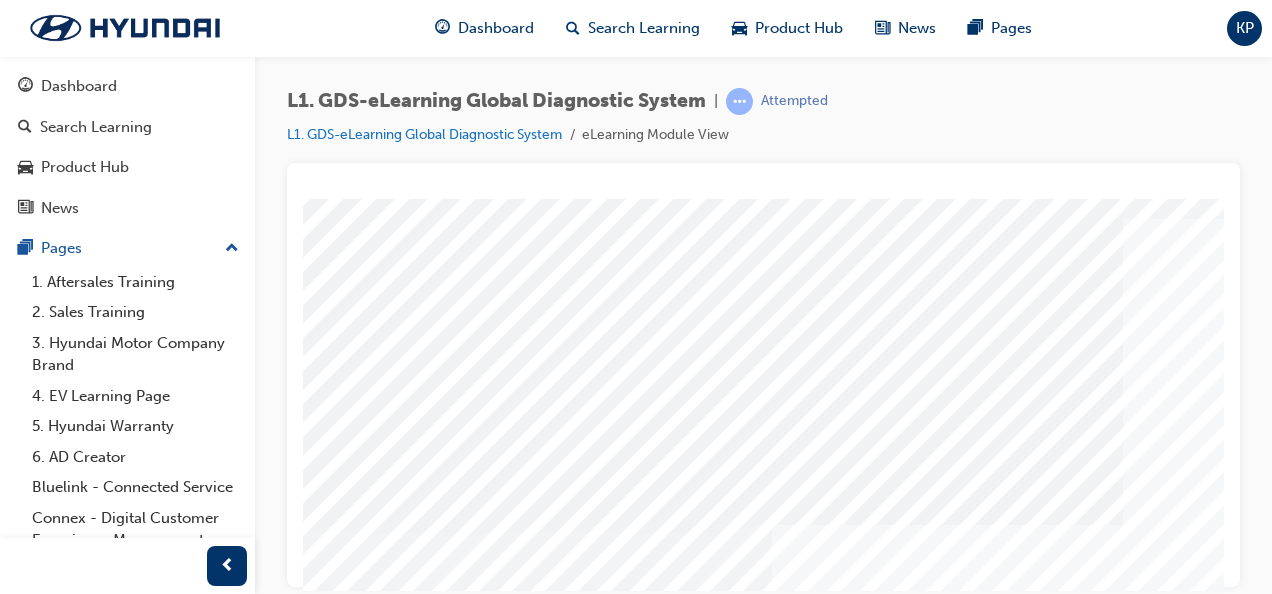 scroll, scrollTop: 200, scrollLeft: 0, axis: vertical 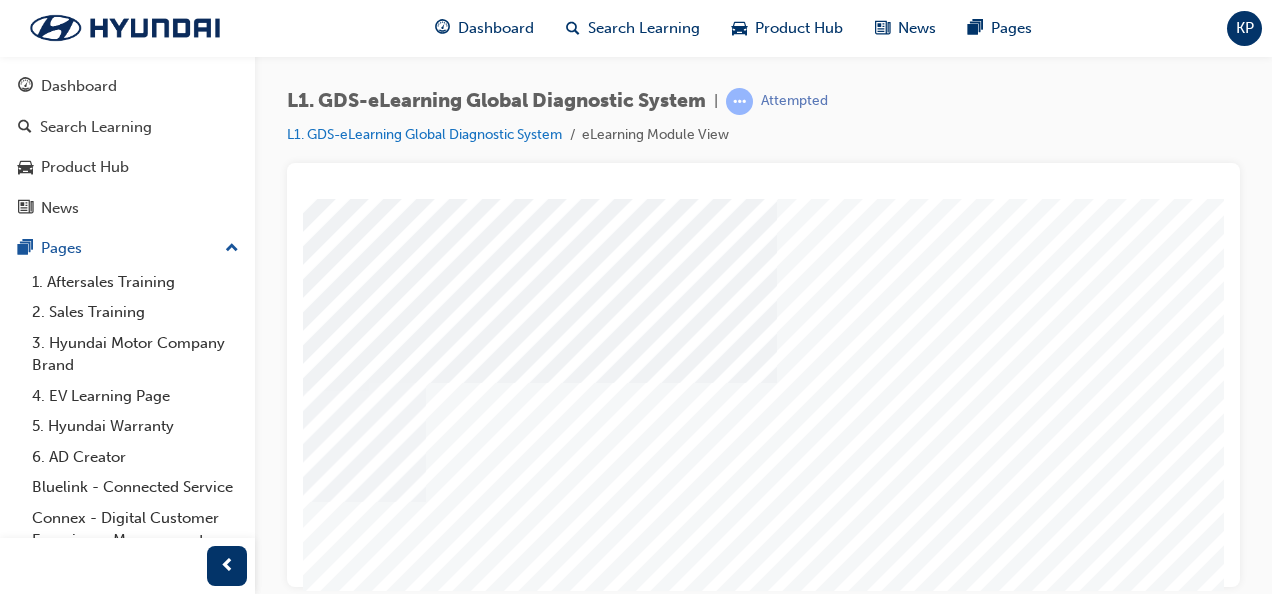 click at bounding box center (27, 8752) 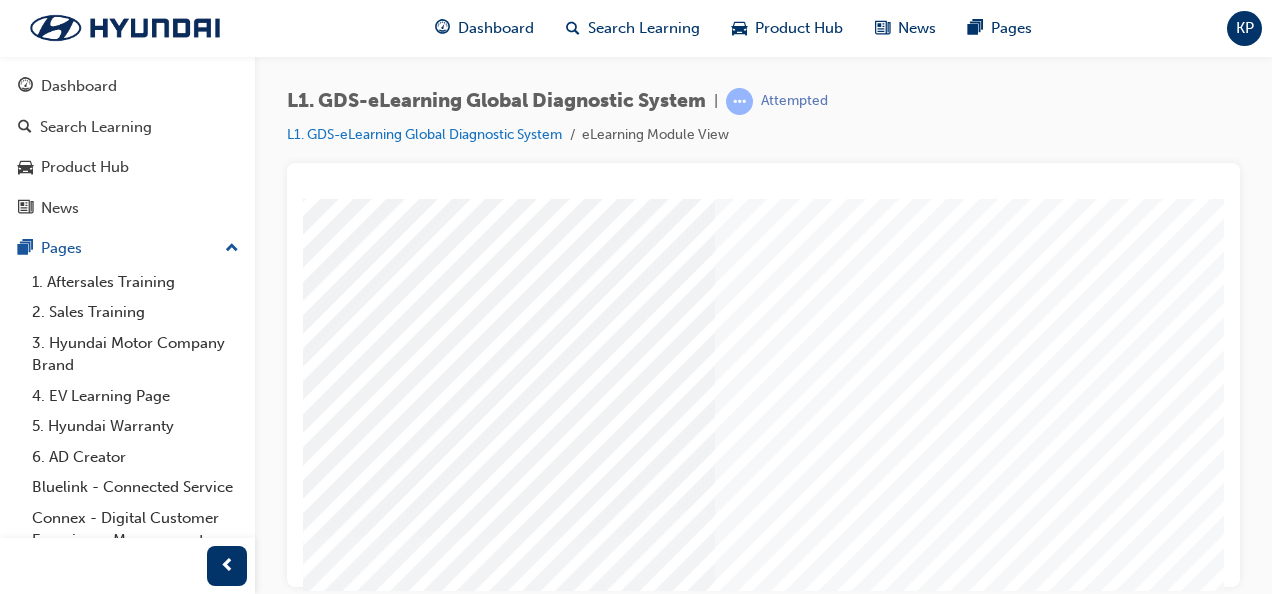 scroll, scrollTop: 200, scrollLeft: 0, axis: vertical 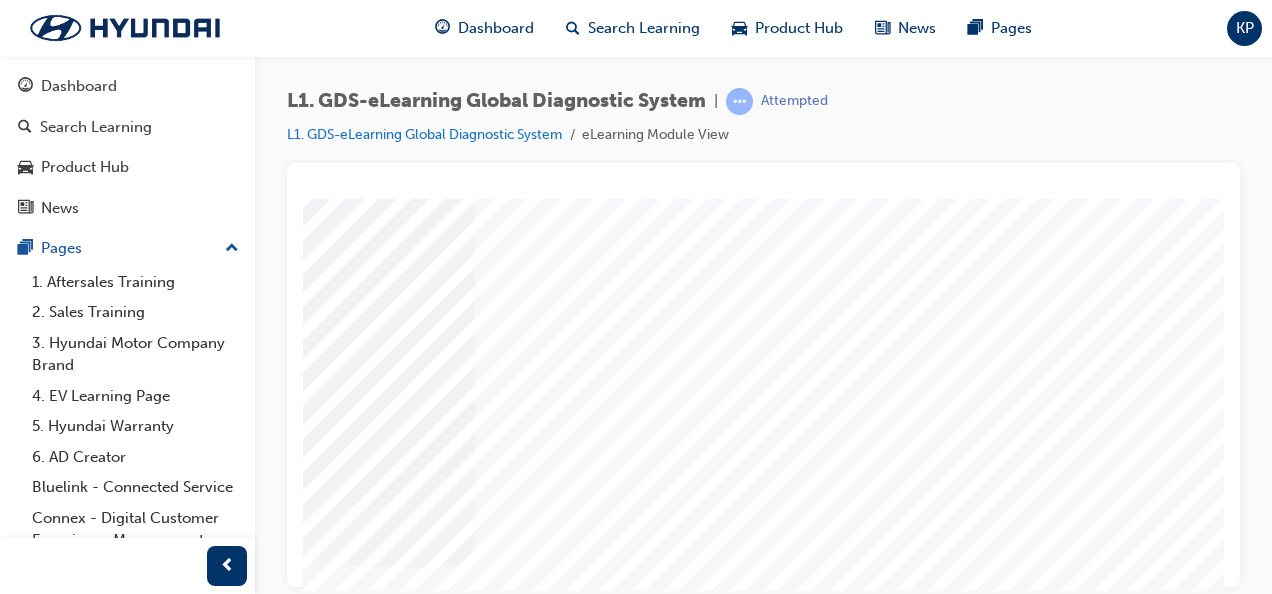 click at bounding box center [88, 4088] 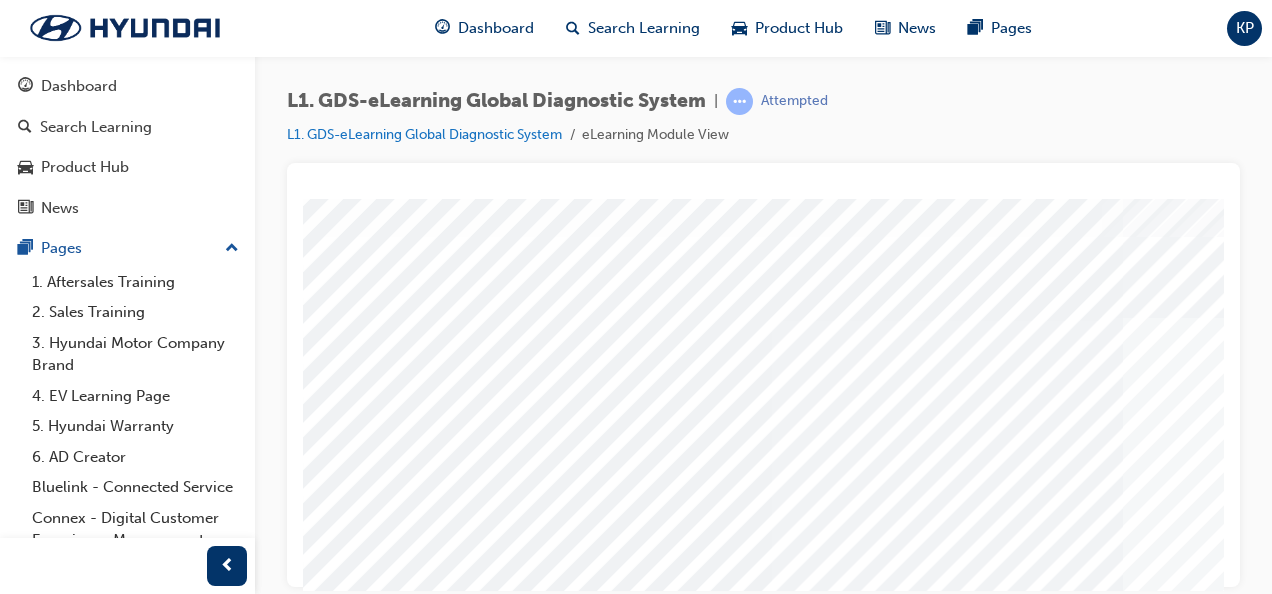 scroll, scrollTop: 100, scrollLeft: 0, axis: vertical 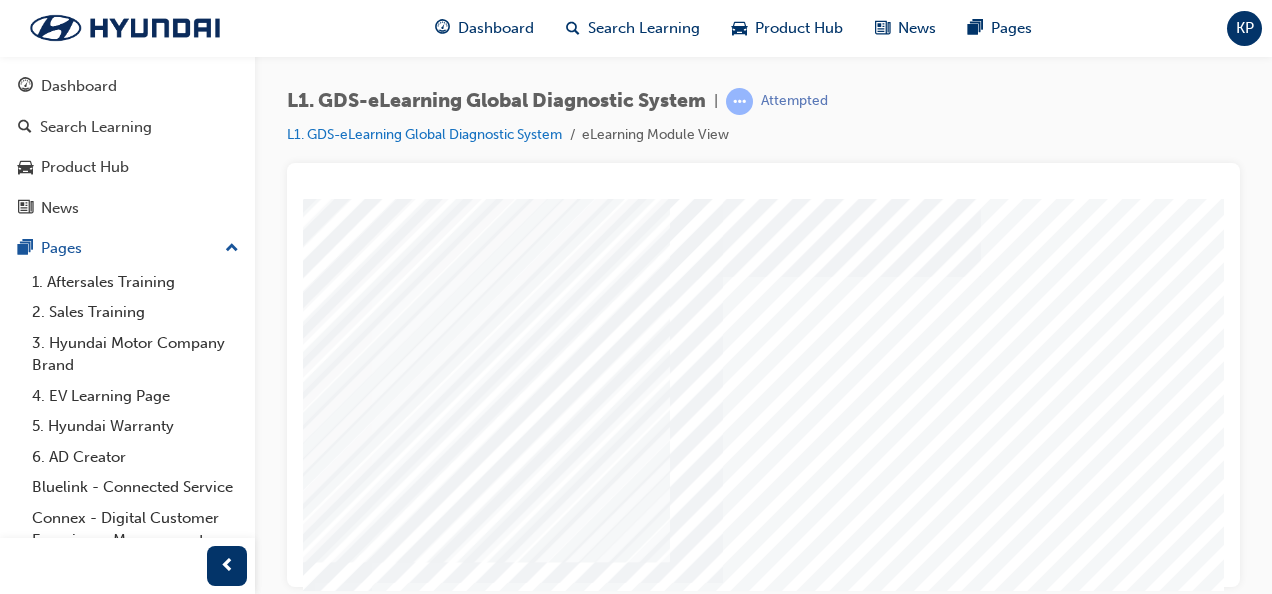click at bounding box center [-72, 6050] 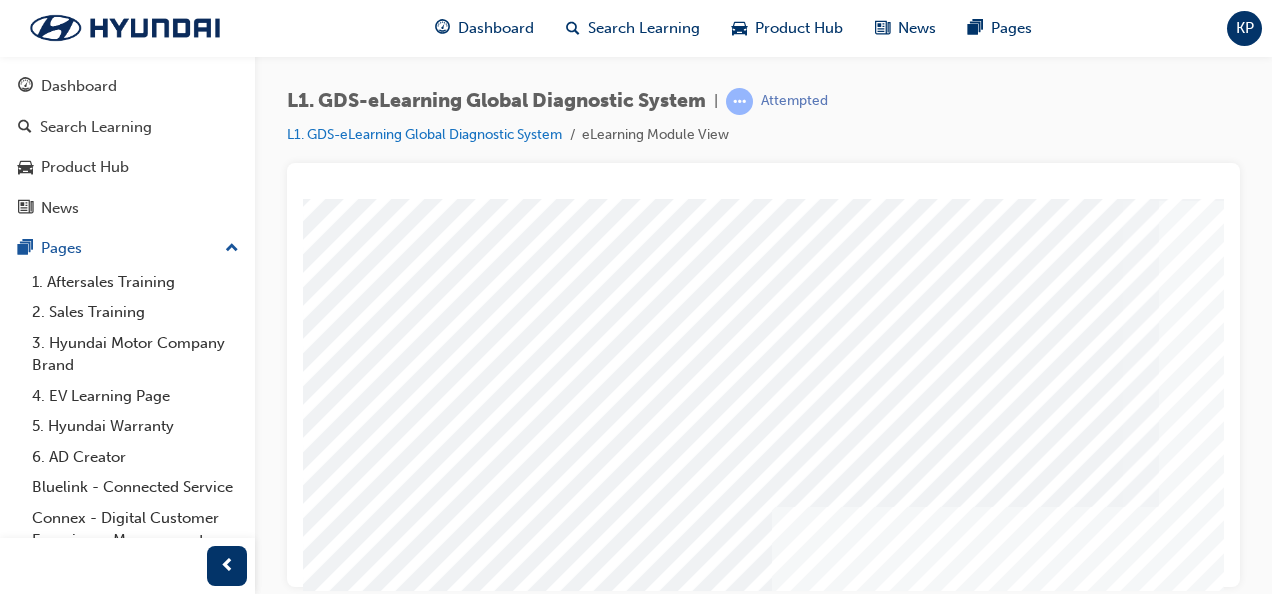 scroll, scrollTop: 173, scrollLeft: 0, axis: vertical 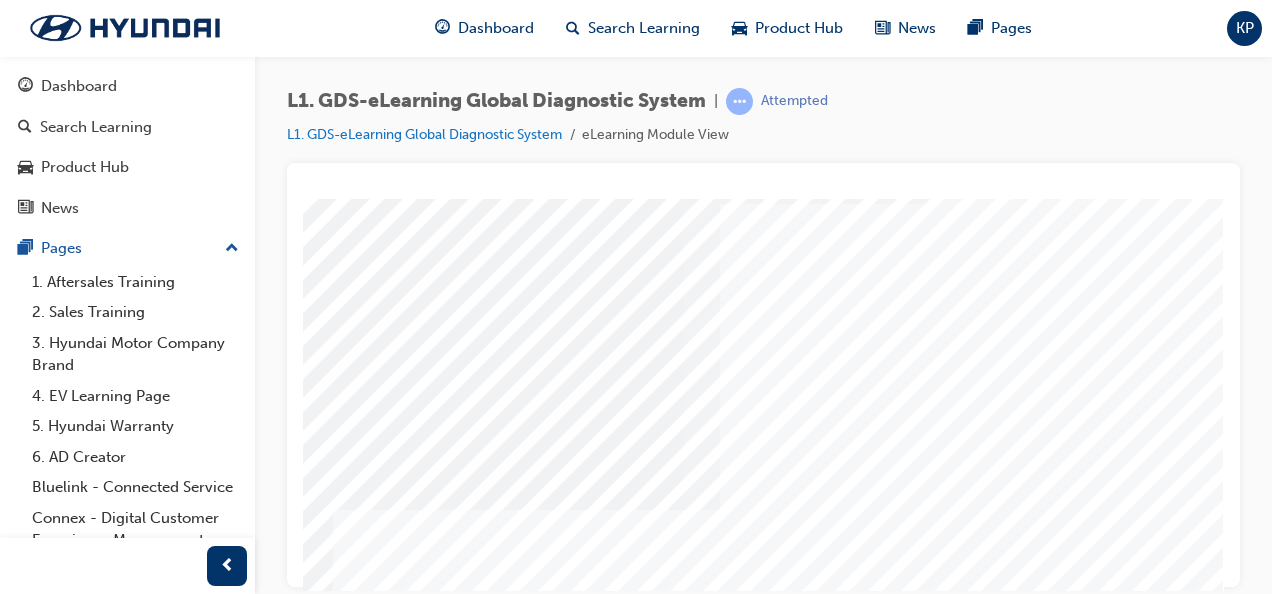 click at bounding box center (-18, 8700) 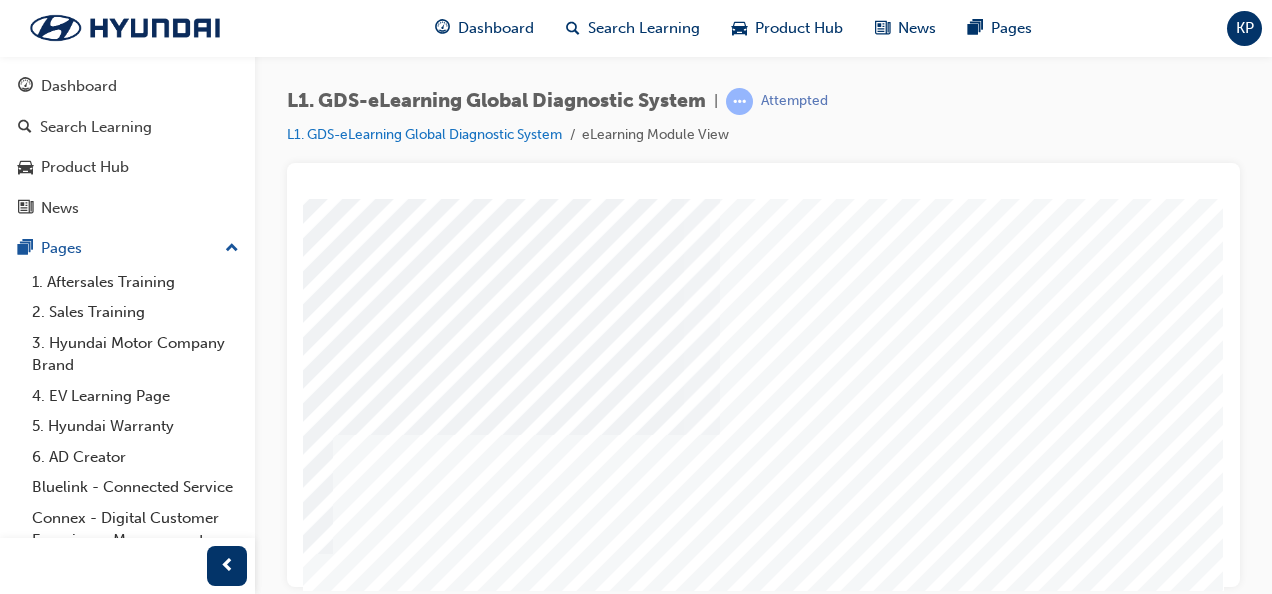 scroll, scrollTop: 373, scrollLeft: 454, axis: both 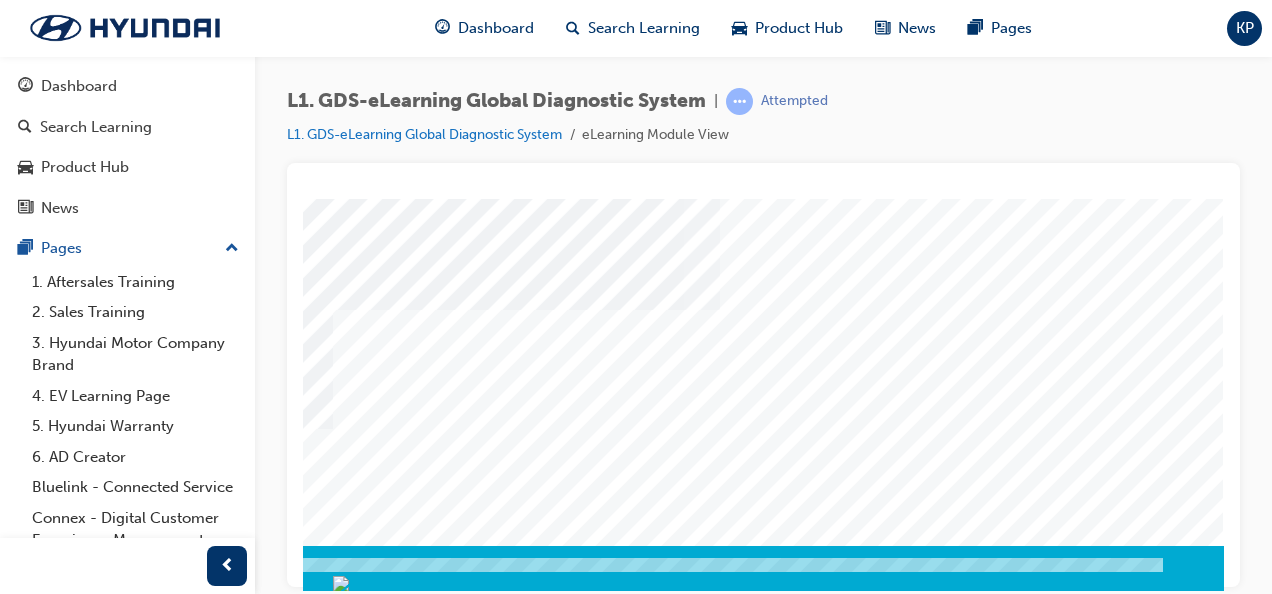 click at bounding box center (-66, 9568) 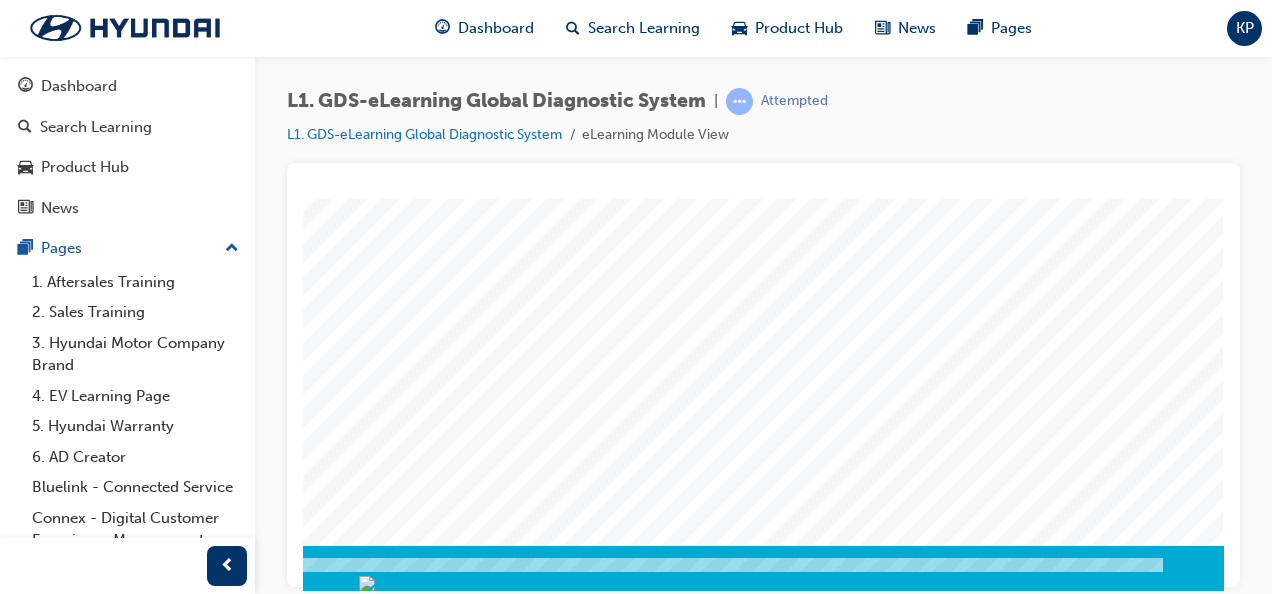 scroll, scrollTop: 0, scrollLeft: 0, axis: both 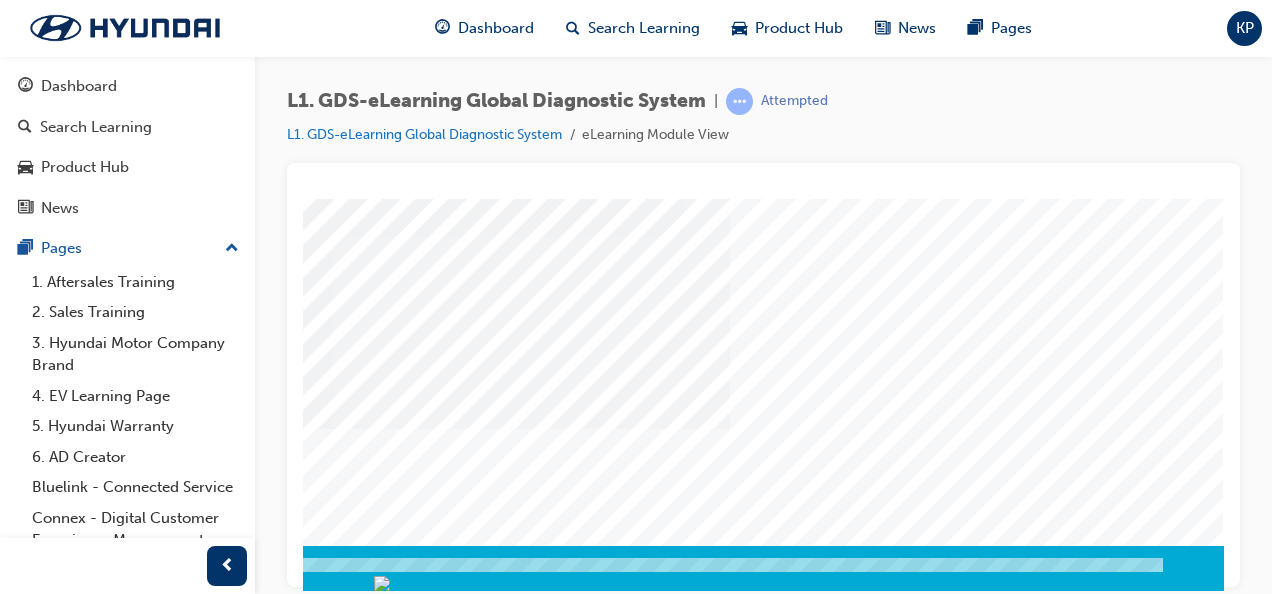 click at bounding box center (-66, 11062) 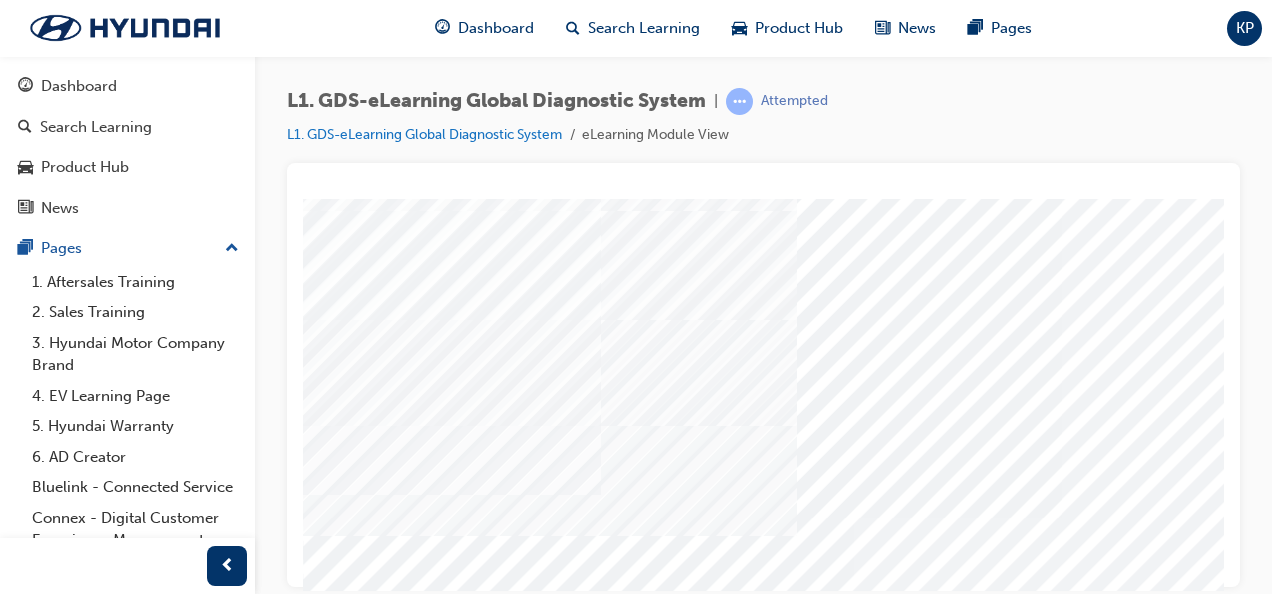 scroll, scrollTop: 273, scrollLeft: 0, axis: vertical 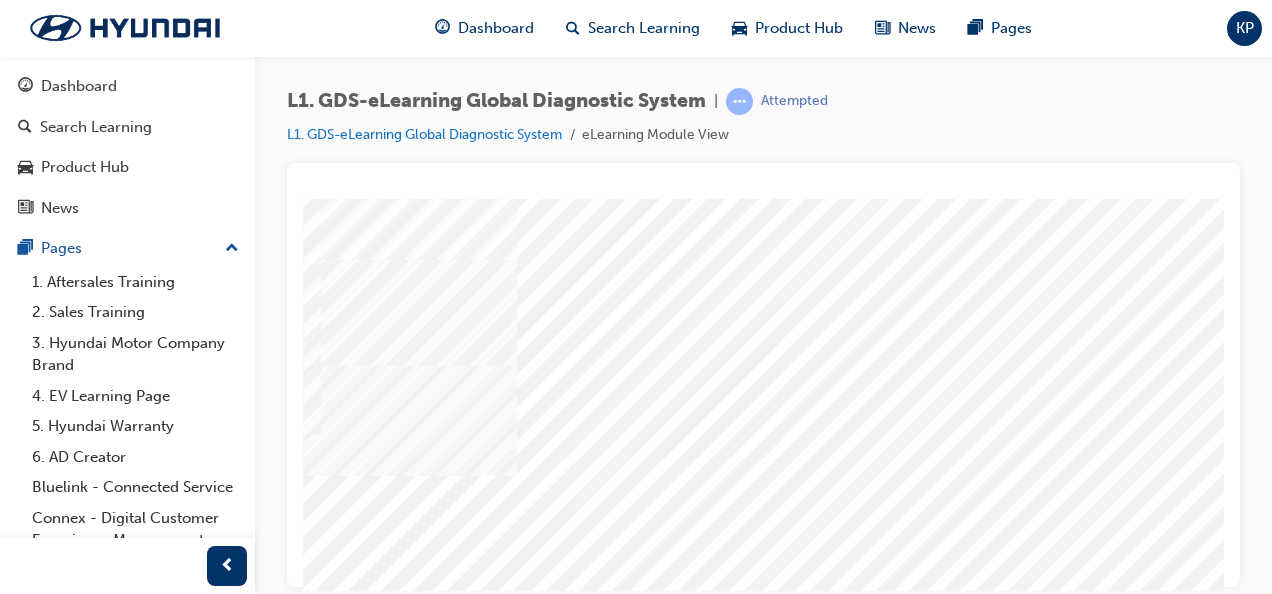click at bounding box center (763, 375) 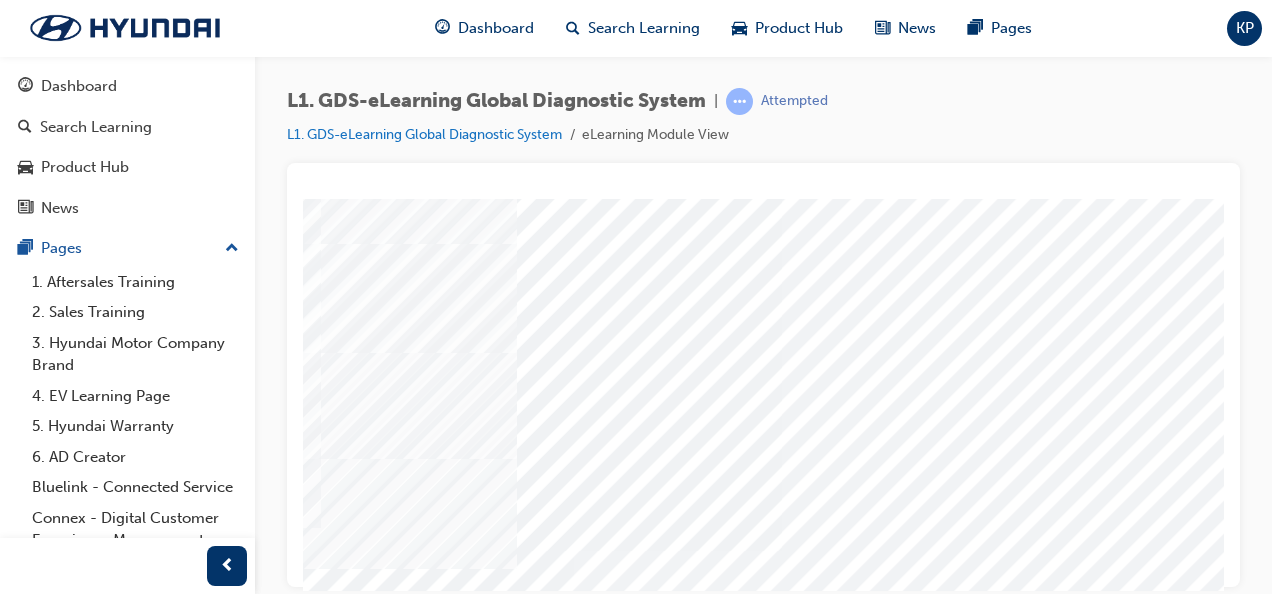 scroll, scrollTop: 100, scrollLeft: 280, axis: both 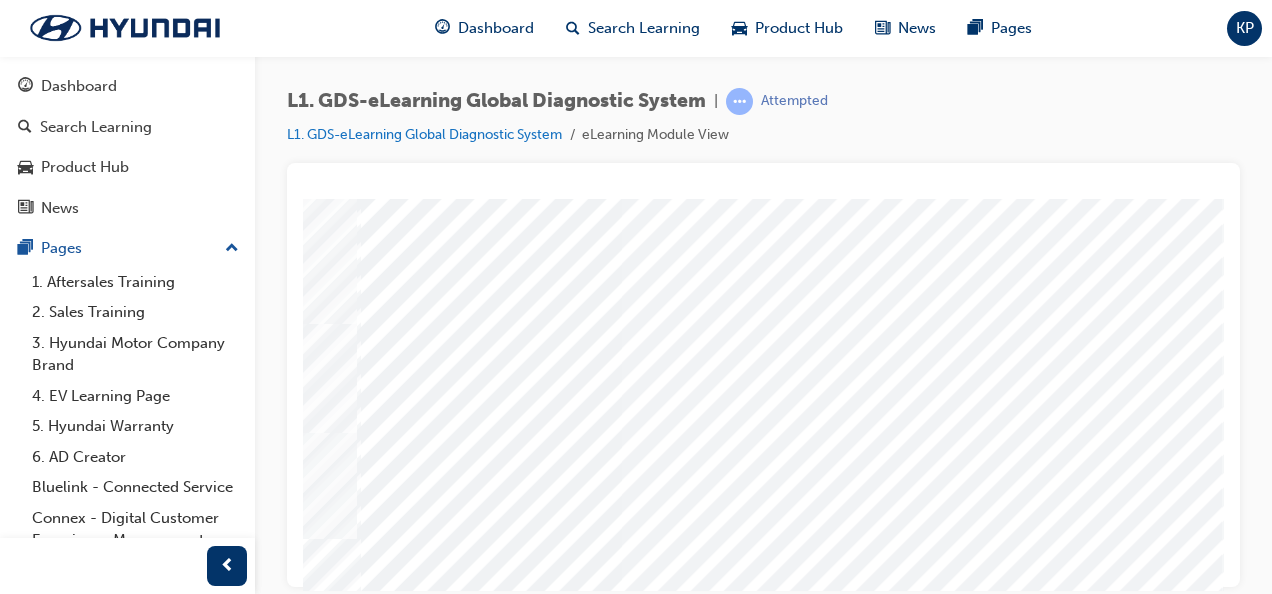 click at bounding box center [-112, 8604] 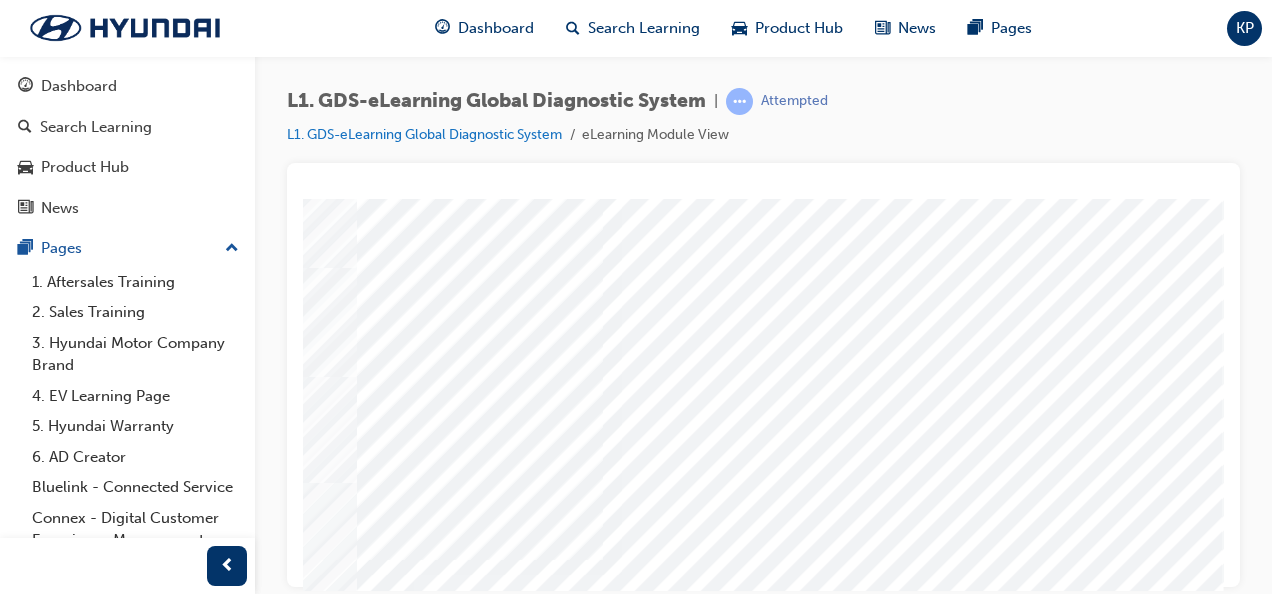 scroll, scrollTop: 200, scrollLeft: 440, axis: both 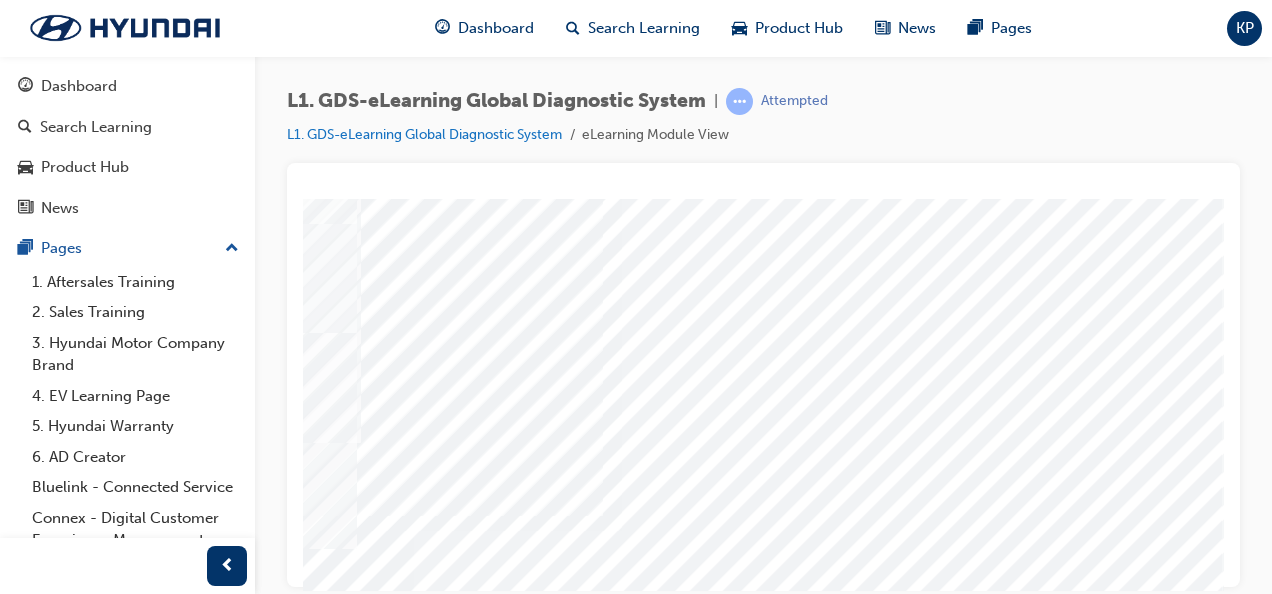 click at bounding box center [-112, 8554] 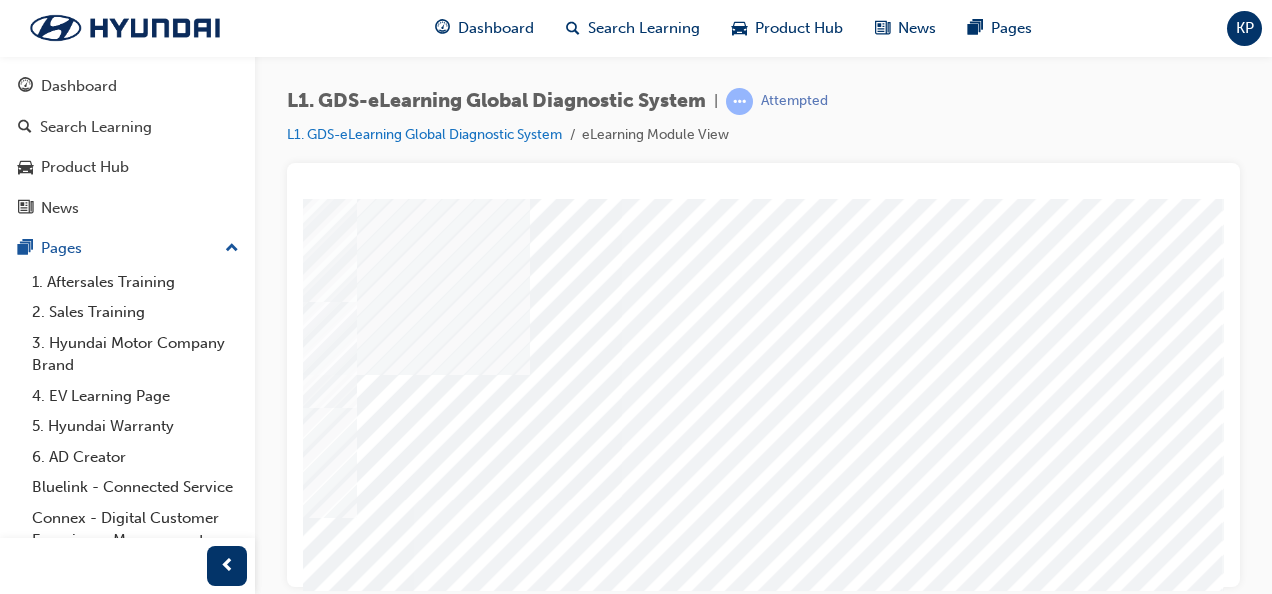 scroll, scrollTop: 200, scrollLeft: 440, axis: both 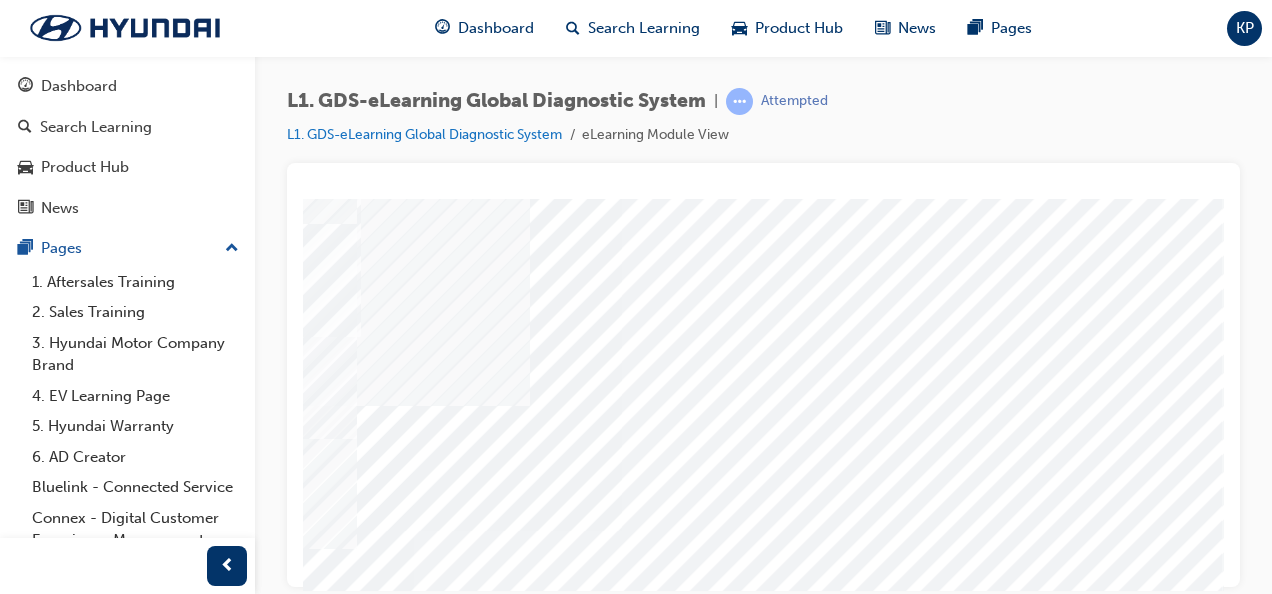 click at bounding box center (-112, 8604) 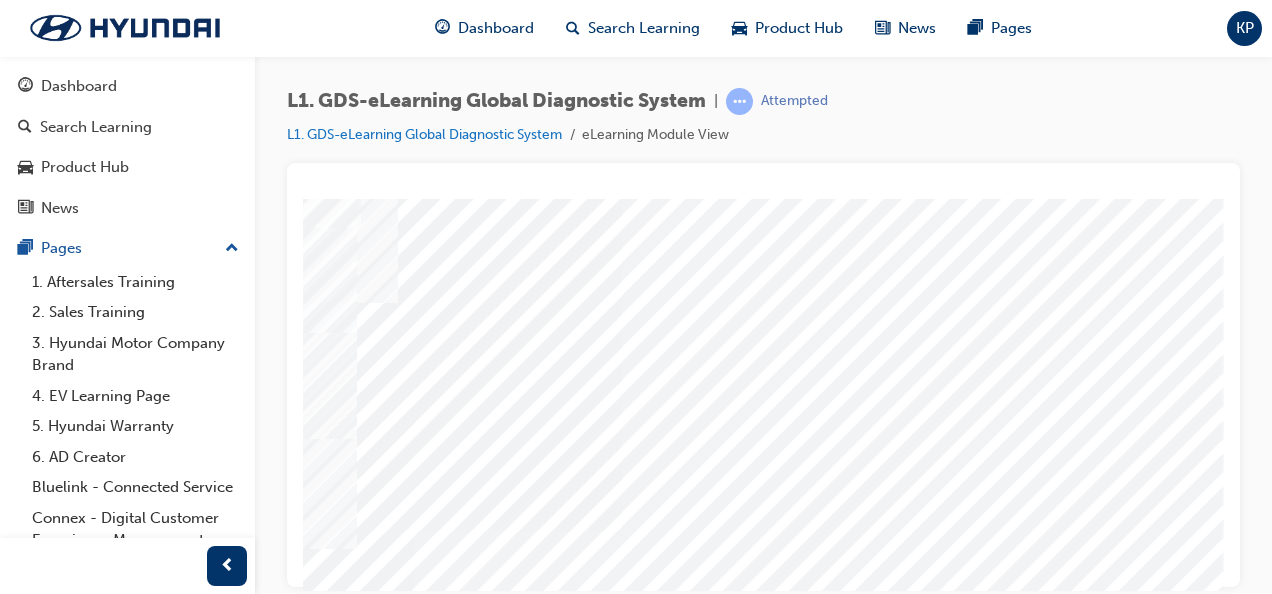 click at bounding box center [-112, 8654] 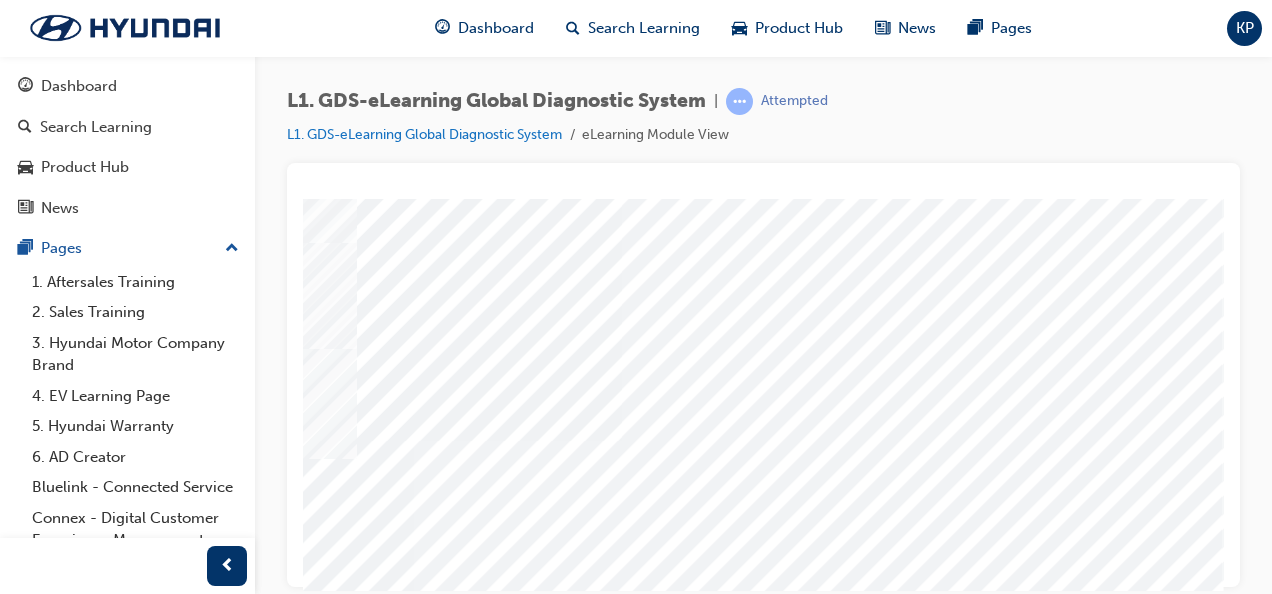 scroll, scrollTop: 373, scrollLeft: 440, axis: both 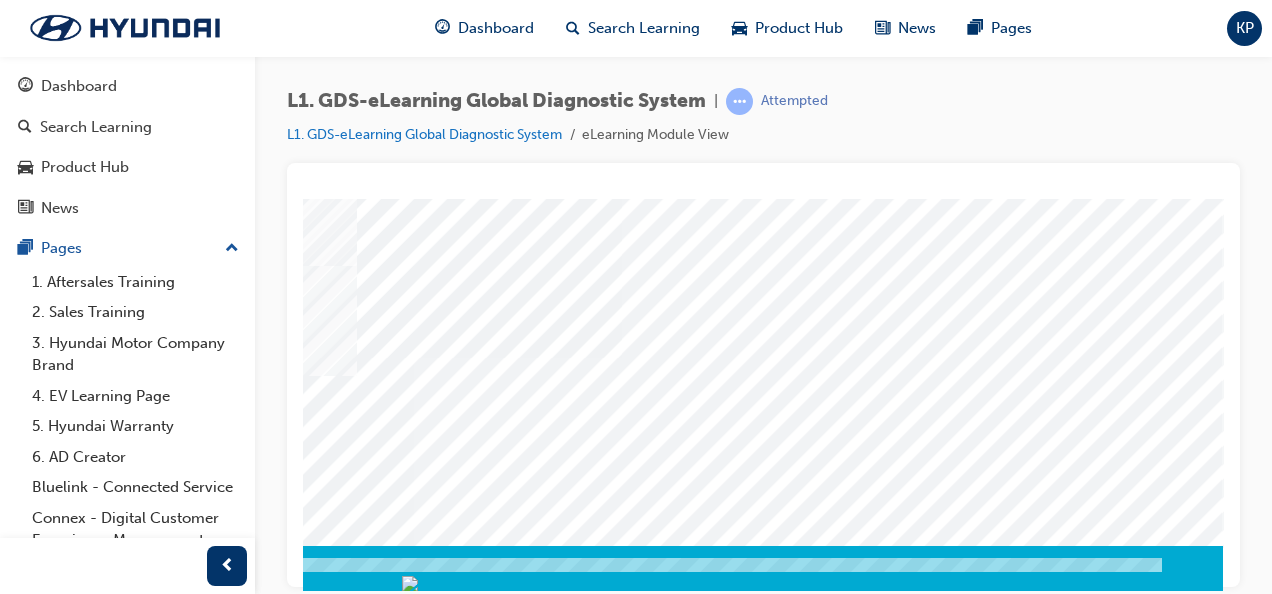 click at bounding box center [-67, 2857] 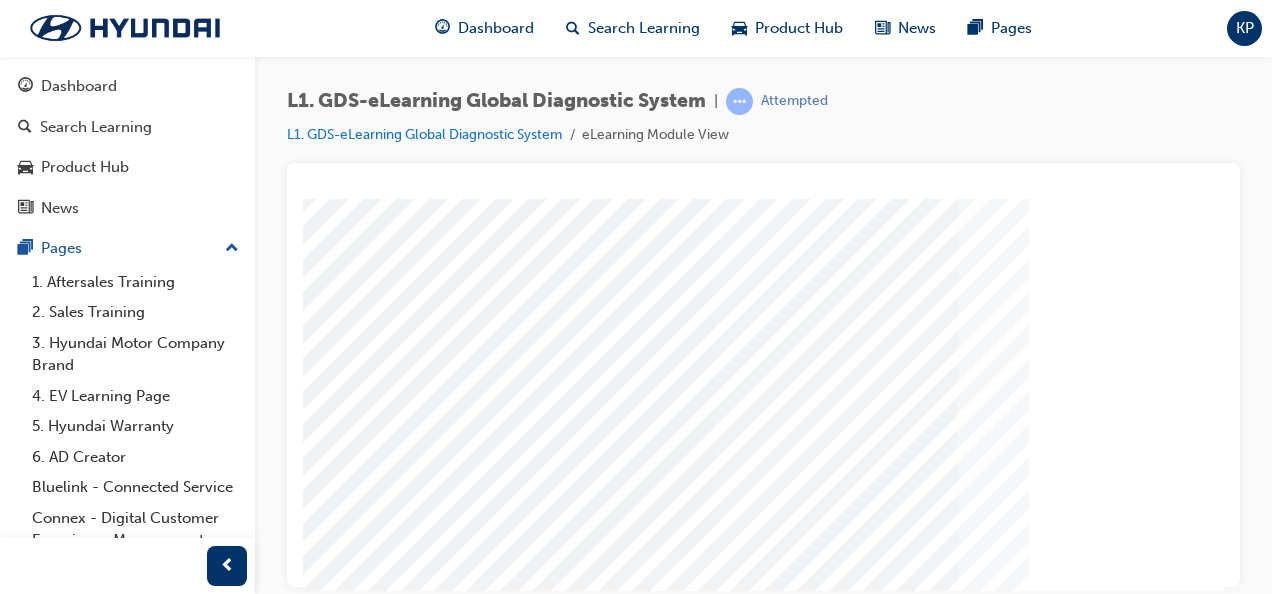 scroll, scrollTop: 200, scrollLeft: 0, axis: vertical 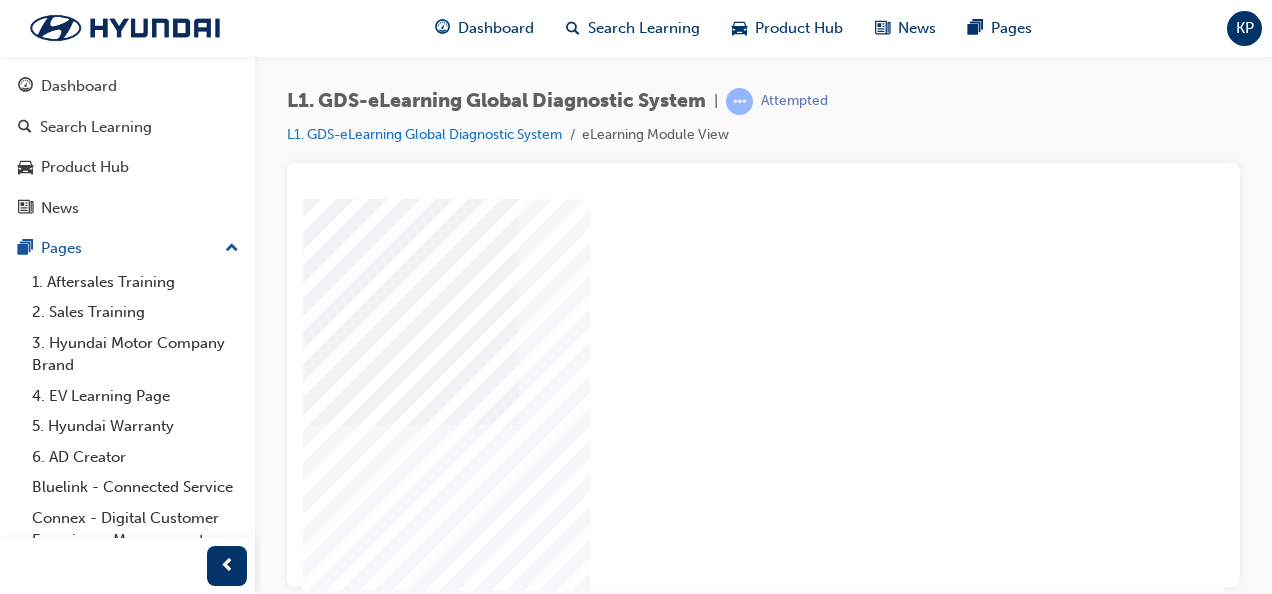 click at bounding box center (-66, 2188) 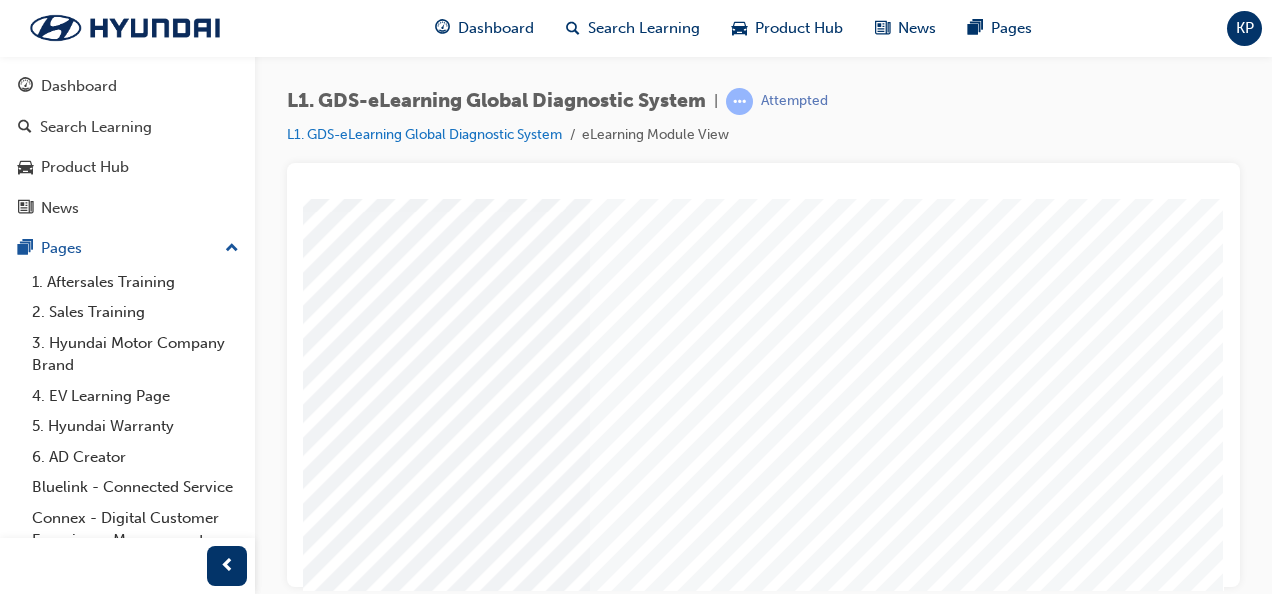 scroll, scrollTop: 373, scrollLeft: 454, axis: both 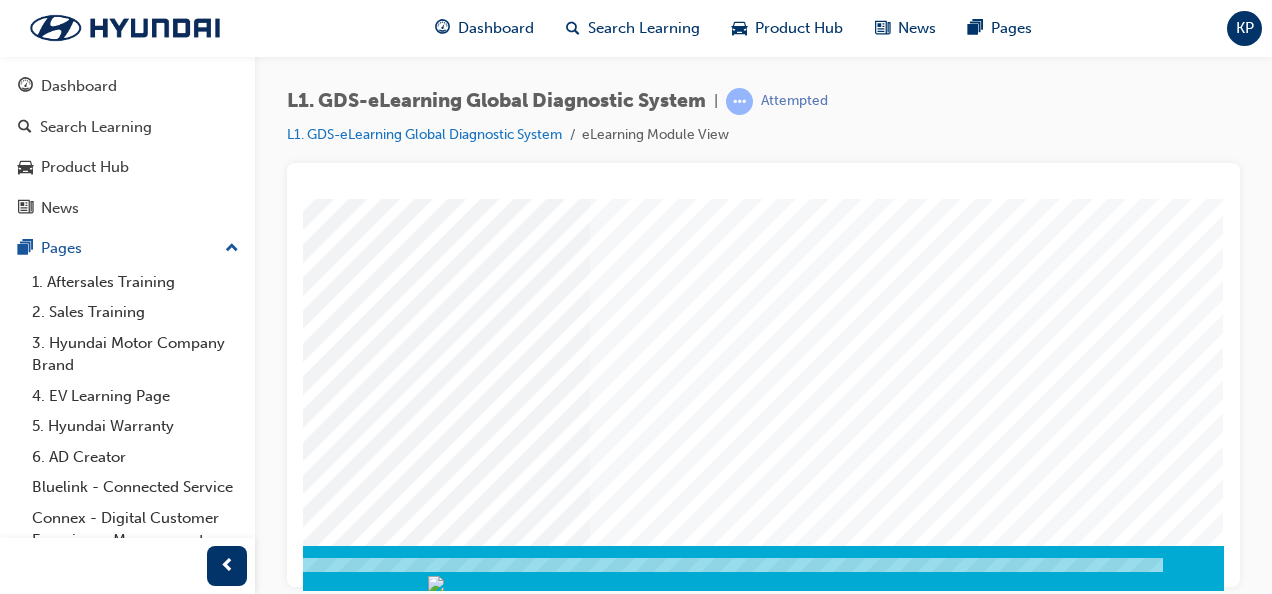 click at bounding box center [-66, 2866] 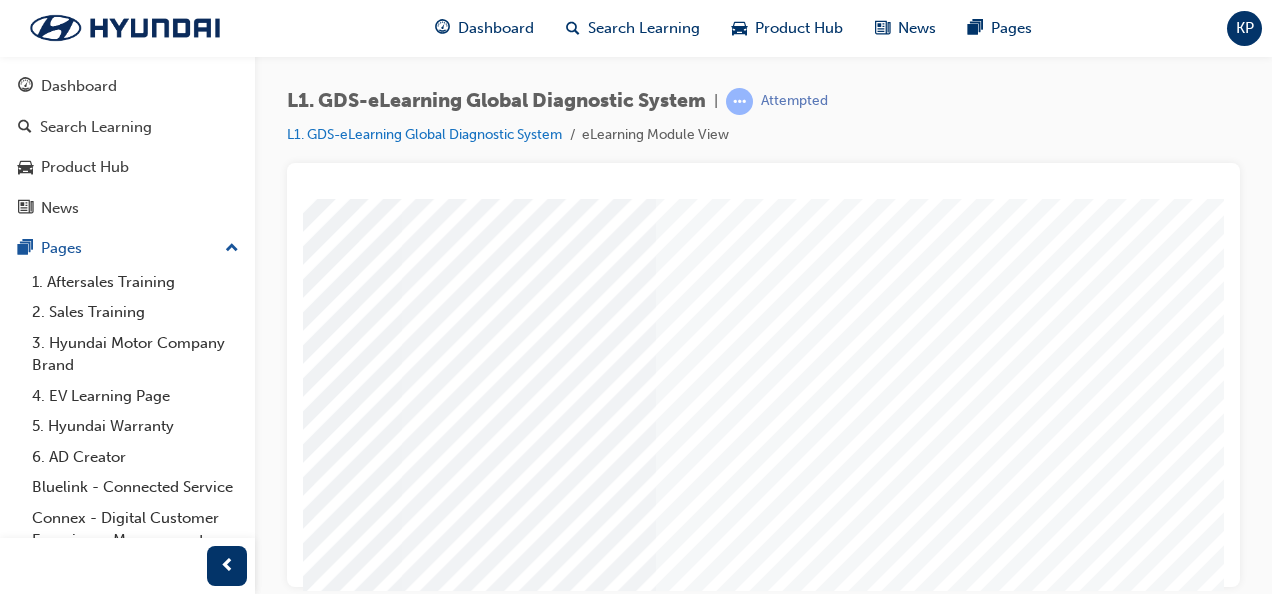 scroll, scrollTop: 106, scrollLeft: 373, axis: both 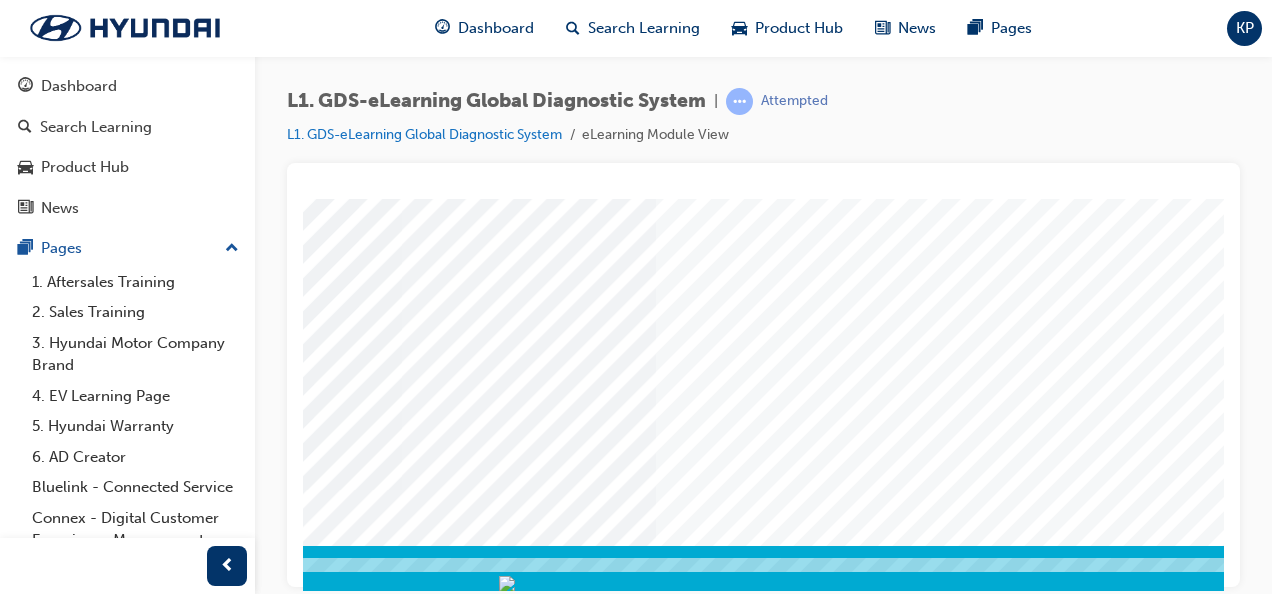 click at bounding box center (0, 2866) 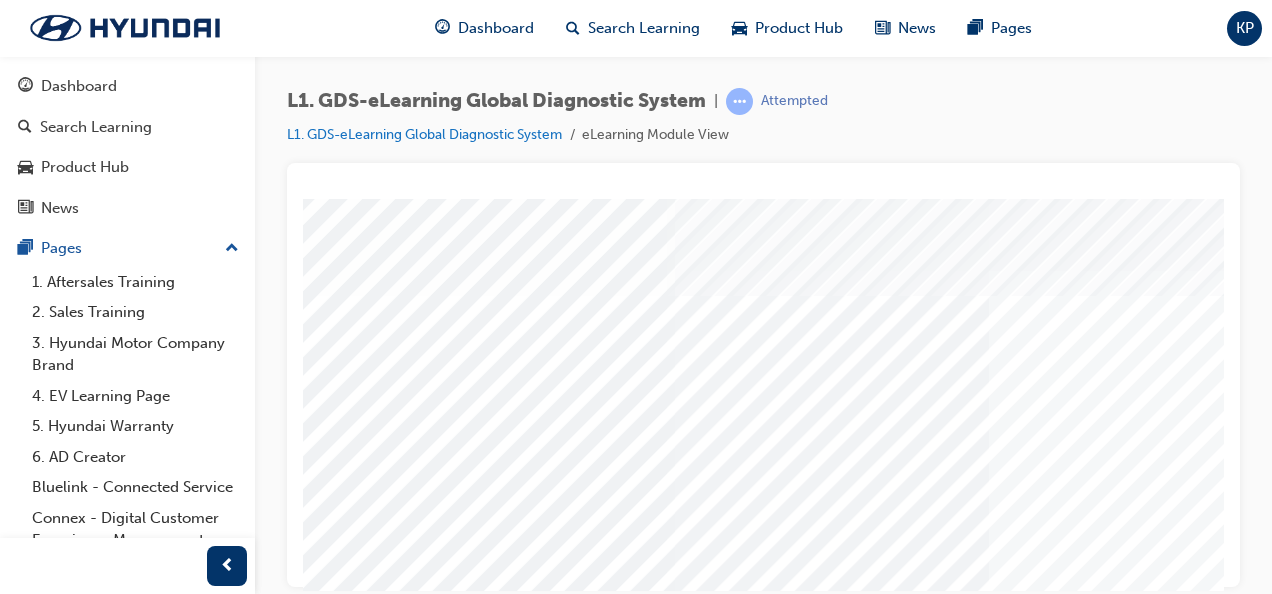 scroll, scrollTop: 0, scrollLeft: 106, axis: horizontal 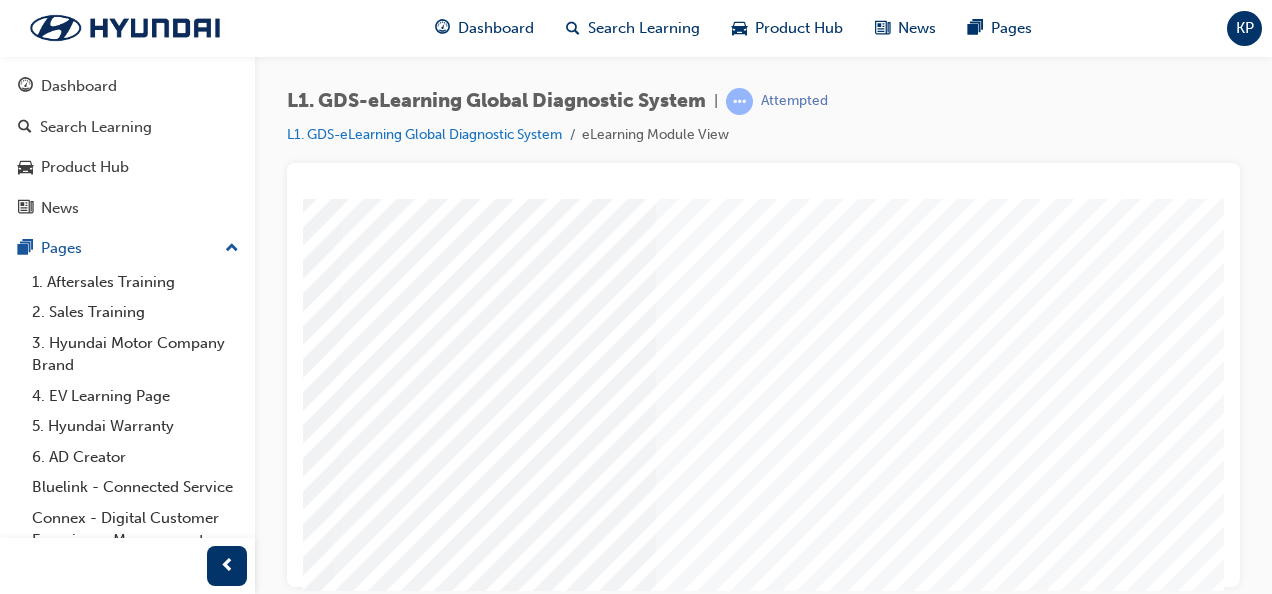 click at bounding box center (293, 1118) 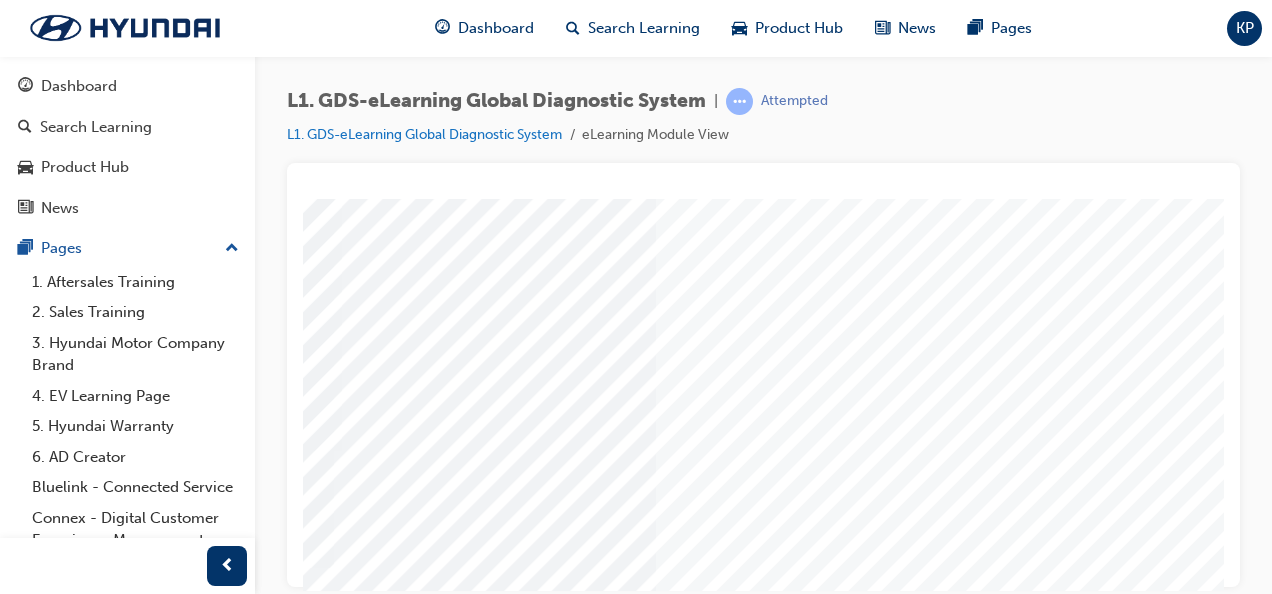 scroll, scrollTop: 373, scrollLeft: 373, axis: both 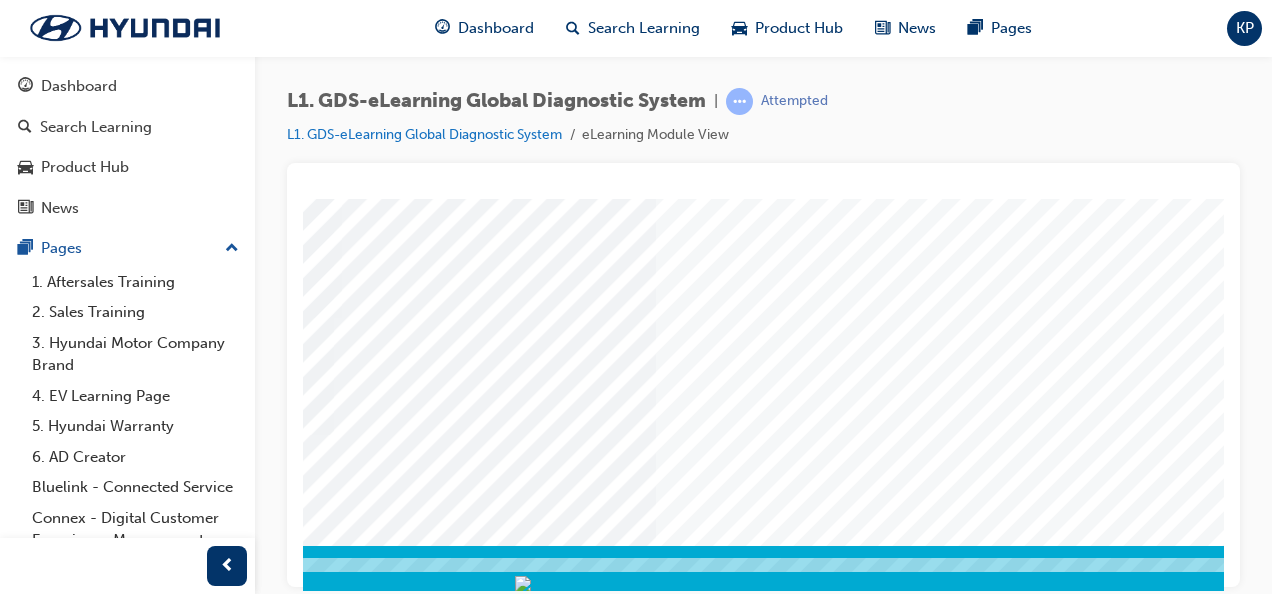 click at bounding box center [610, 583] 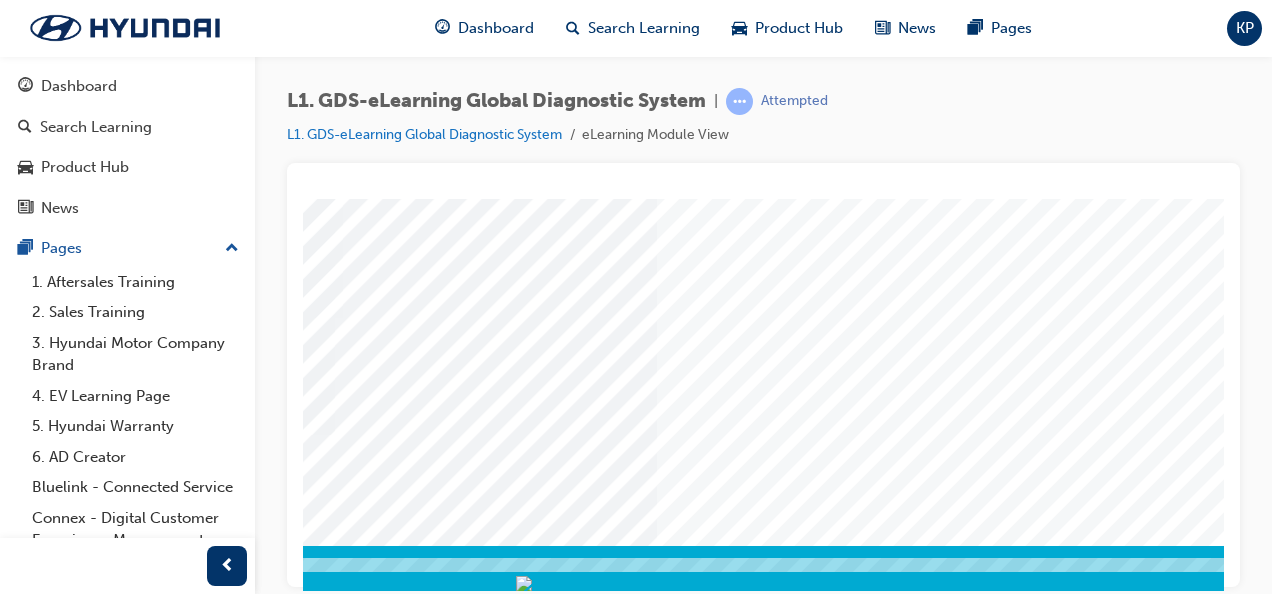 scroll, scrollTop: 373, scrollLeft: 454, axis: both 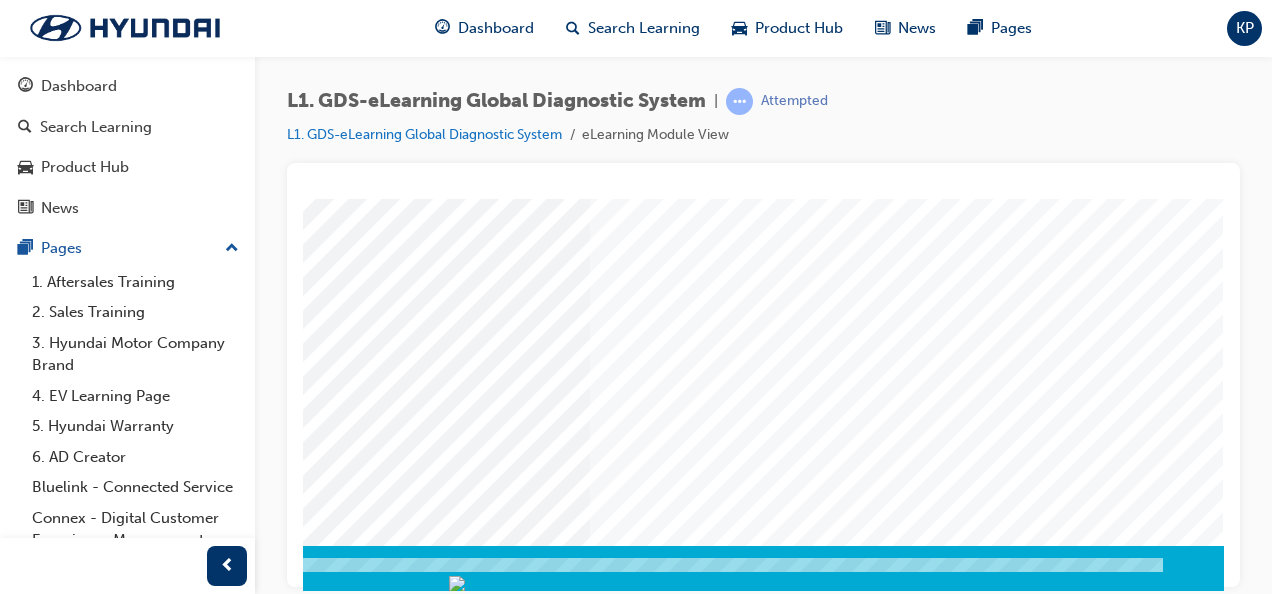 click at bounding box center (-66, 2866) 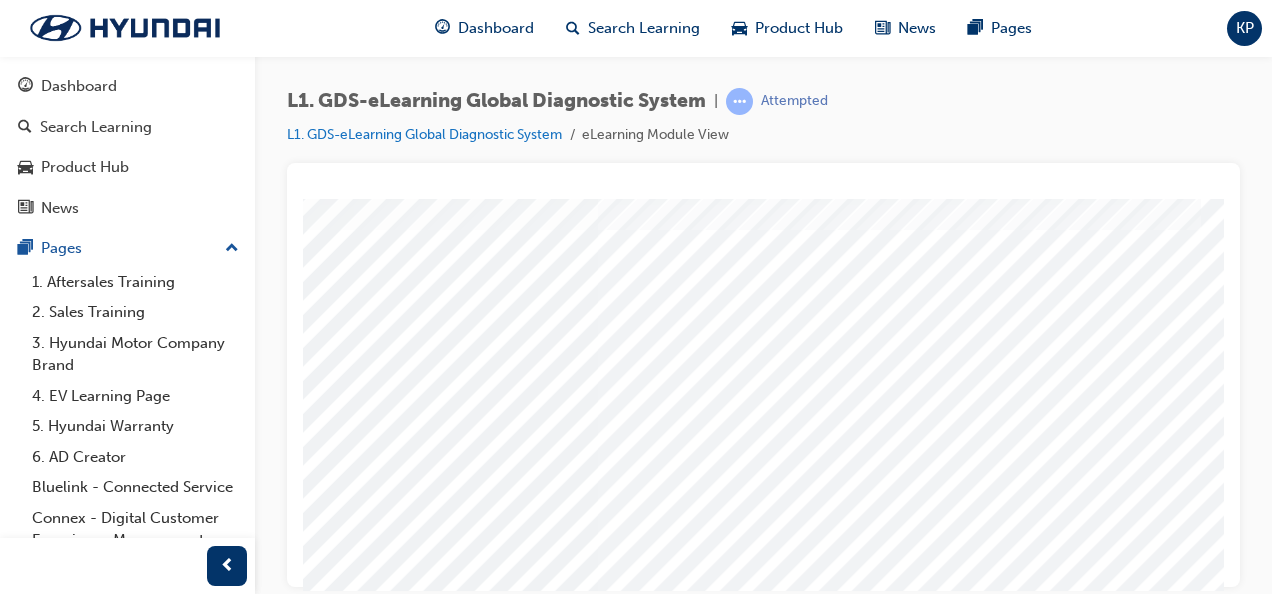 scroll, scrollTop: 66, scrollLeft: 454, axis: both 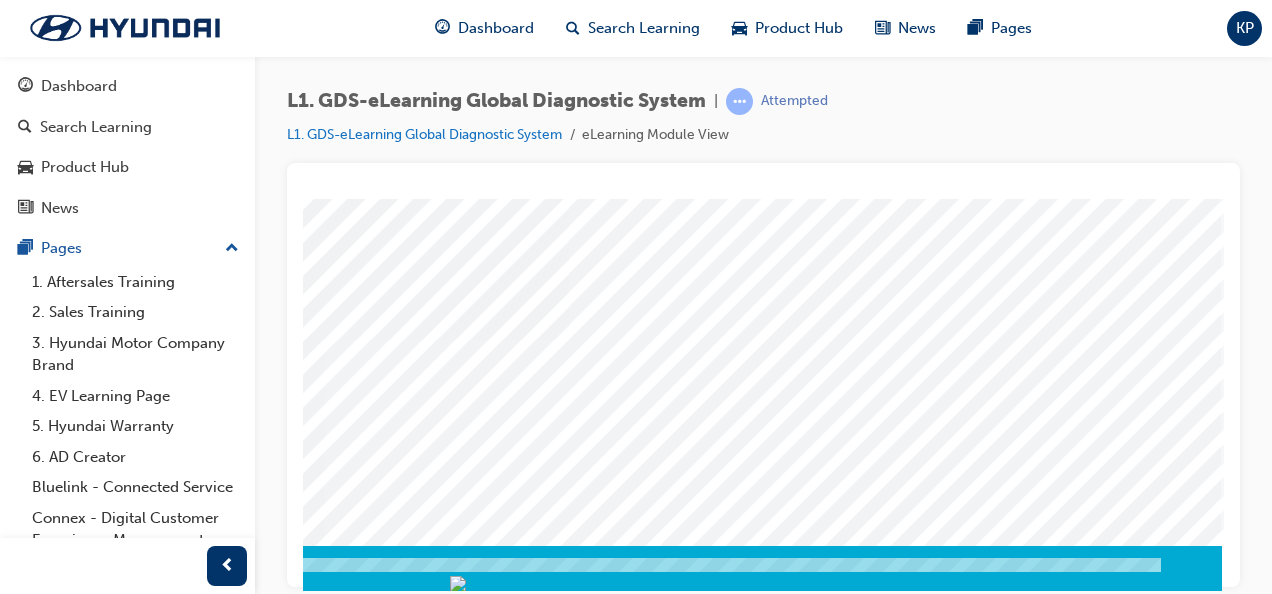 click at bounding box center (-68, 3588) 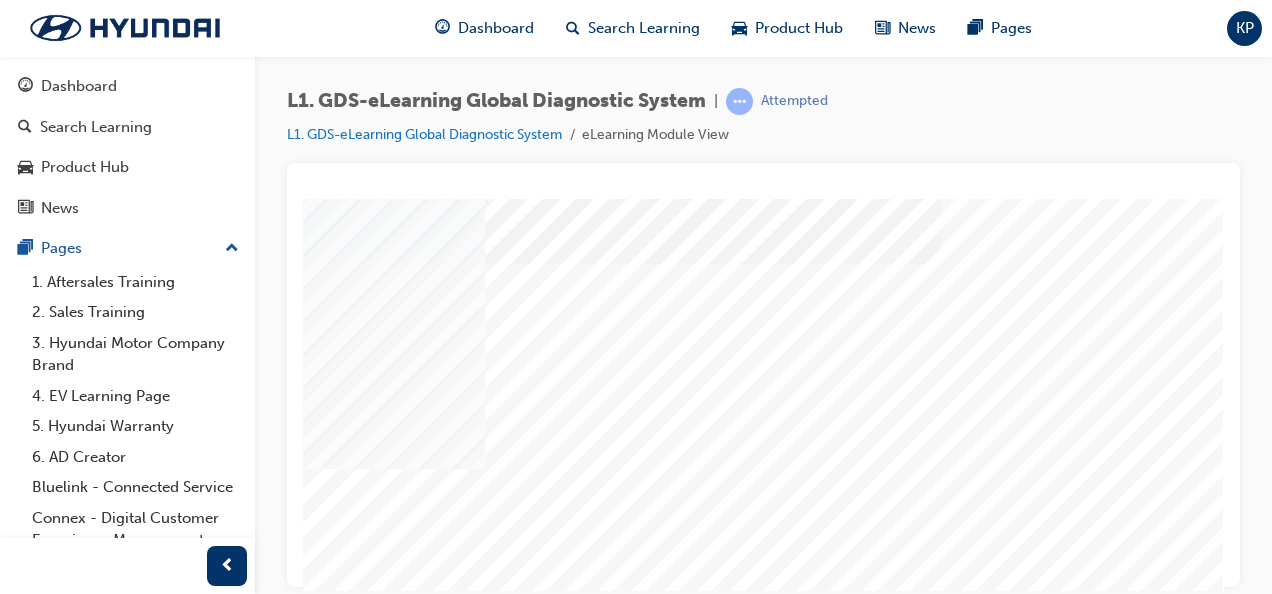 scroll, scrollTop: 153, scrollLeft: 454, axis: both 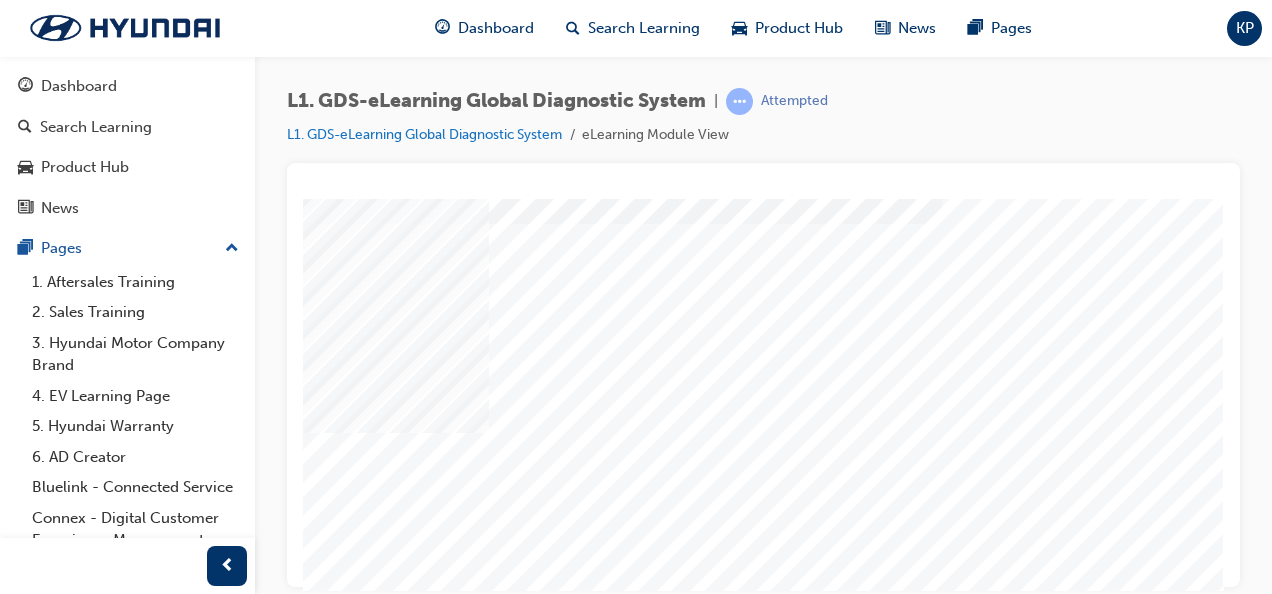 click at bounding box center [-111, 4150] 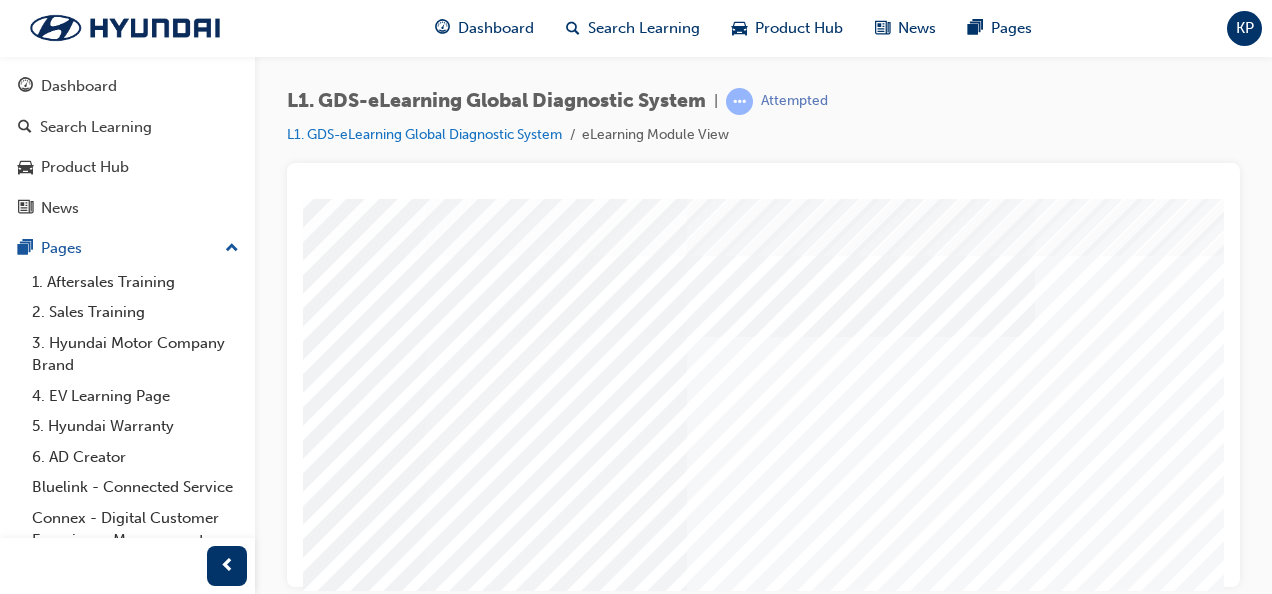scroll, scrollTop: 160, scrollLeft: 346, axis: both 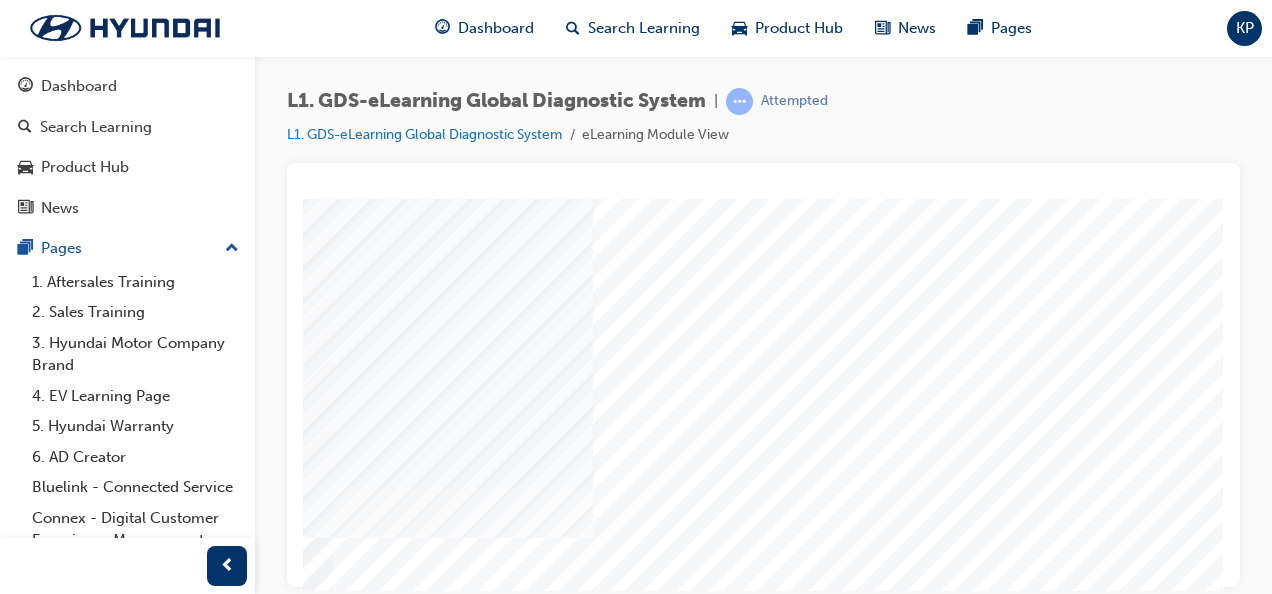 click at bounding box center [-111, 7252] 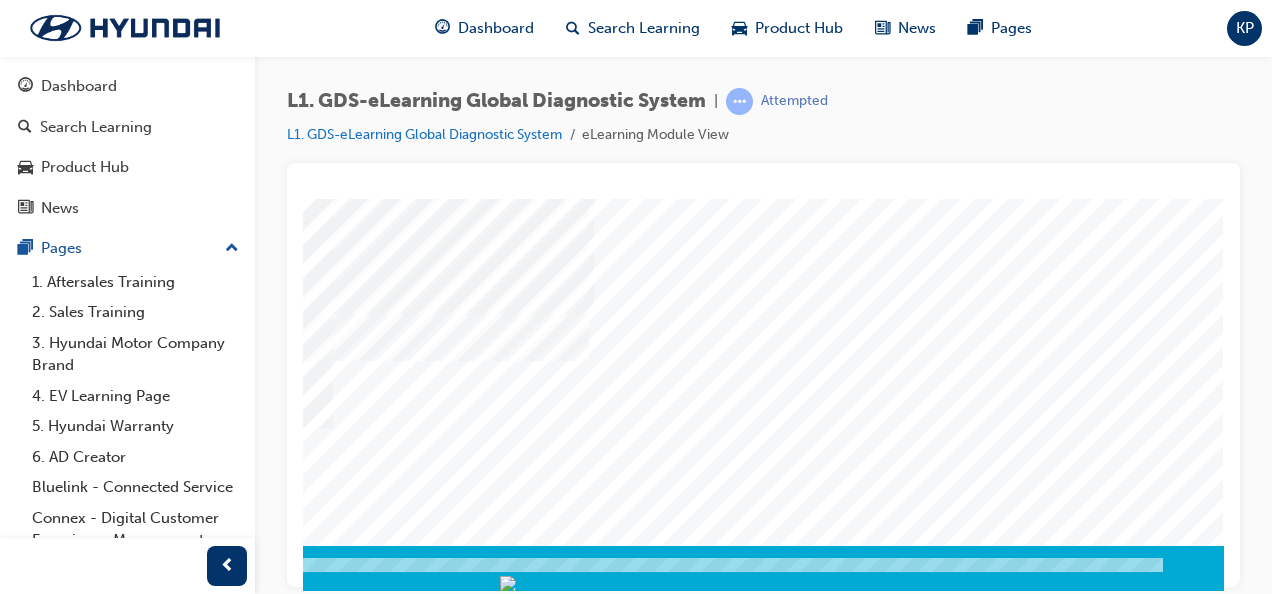 click at bounding box center (-66, 9113) 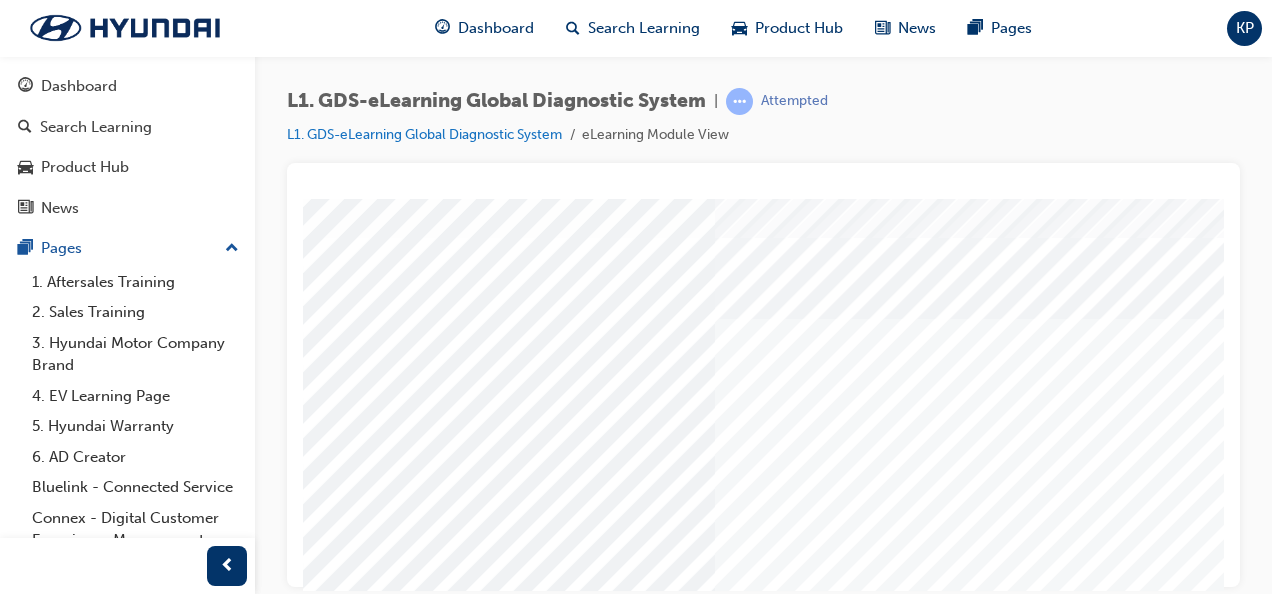 scroll, scrollTop: 100, scrollLeft: 0, axis: vertical 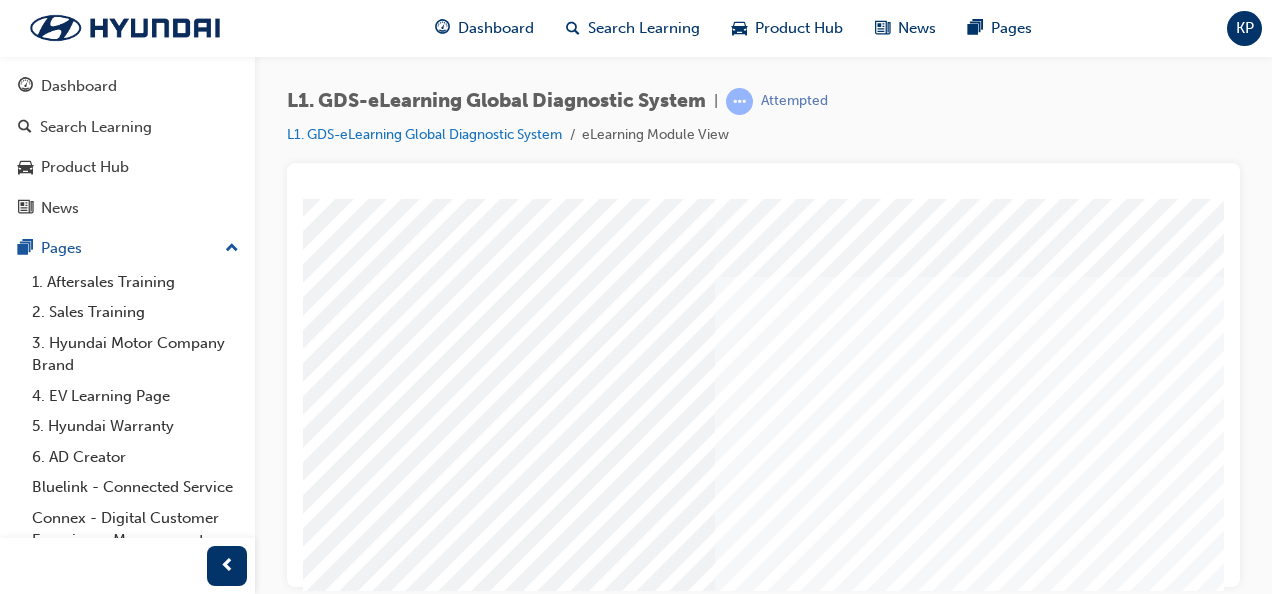 click at bounding box center (340, 4119) 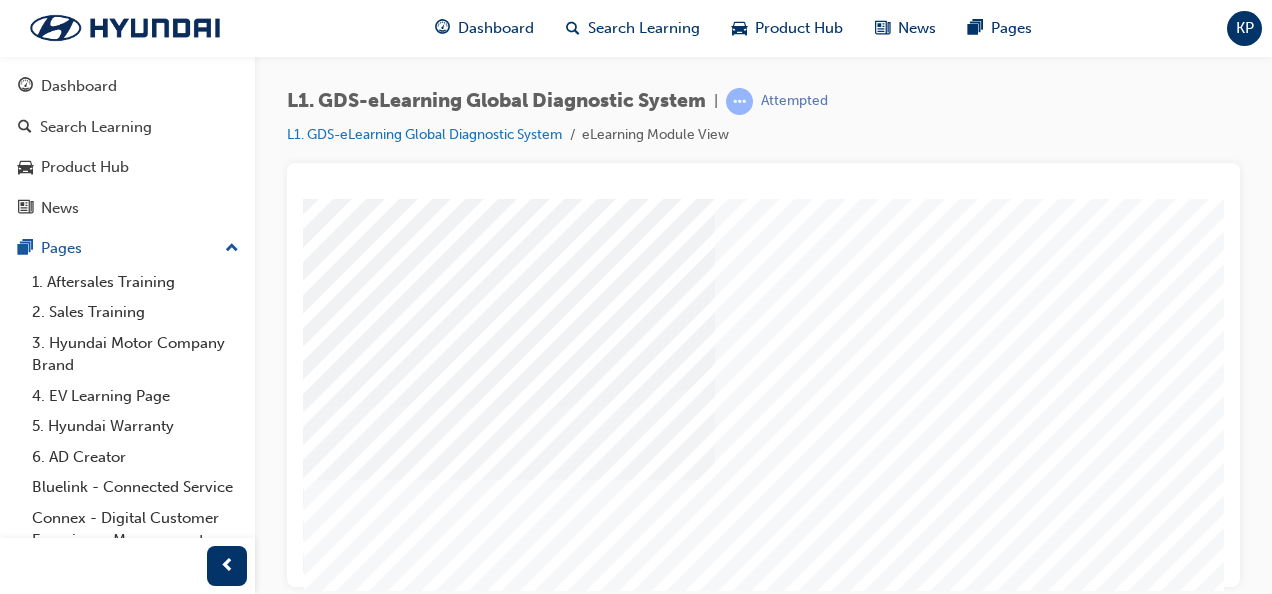 scroll, scrollTop: 200, scrollLeft: 0, axis: vertical 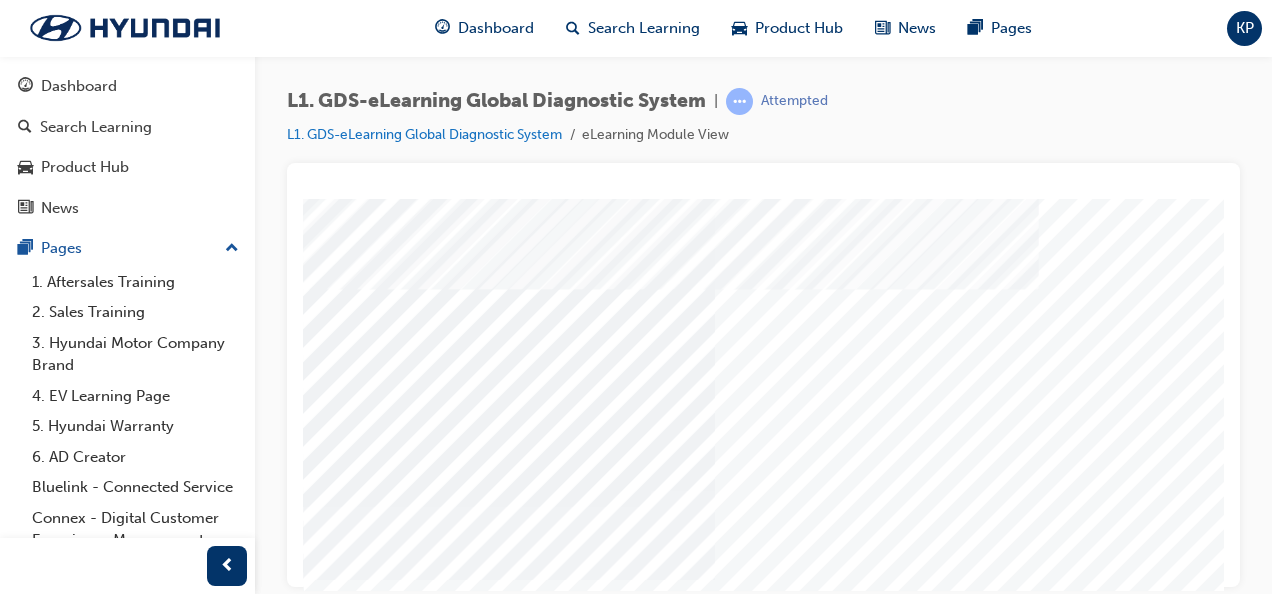 click at bounding box center [328, 4080] 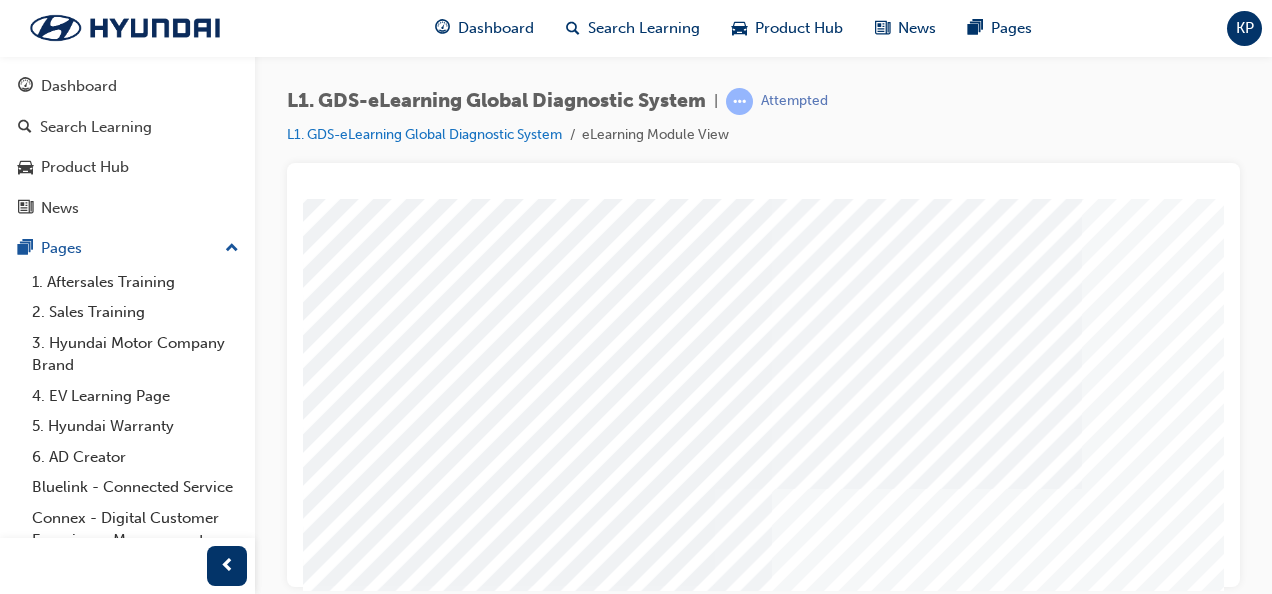scroll, scrollTop: 200, scrollLeft: 0, axis: vertical 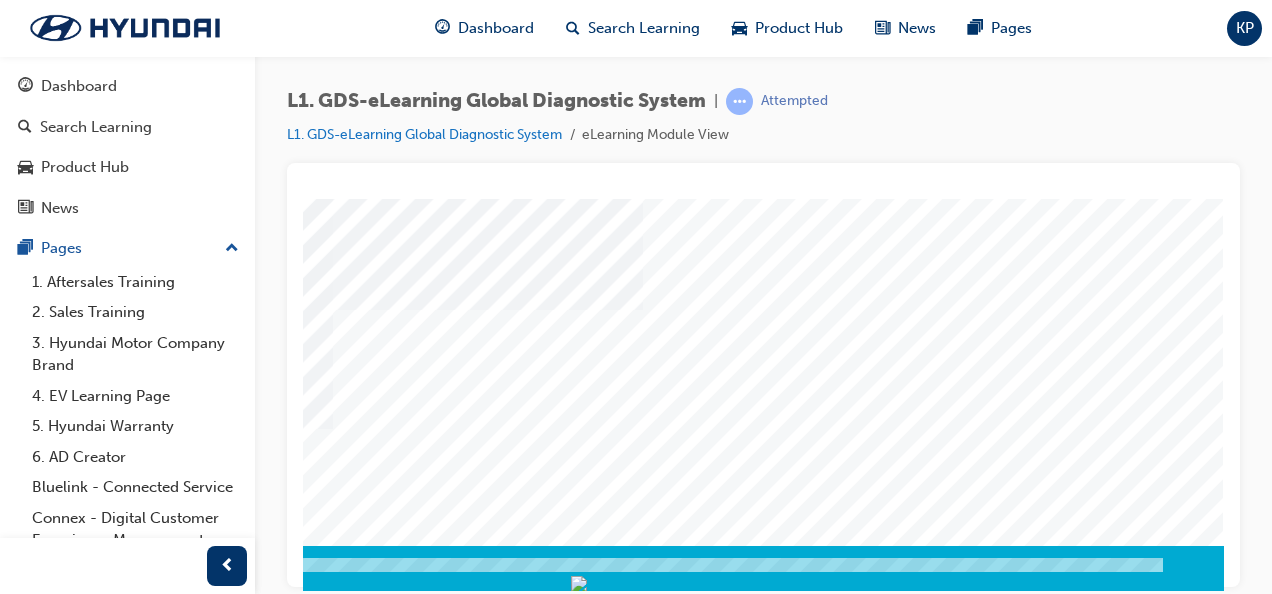 click at bounding box center [-66, 7455] 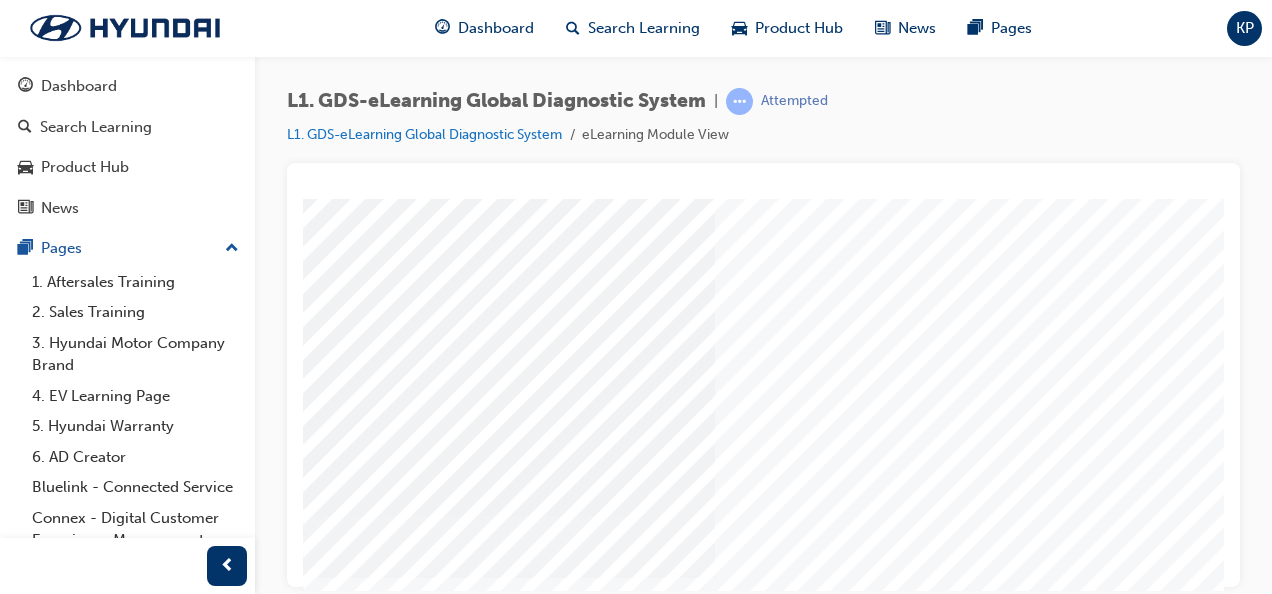 scroll, scrollTop: 200, scrollLeft: 0, axis: vertical 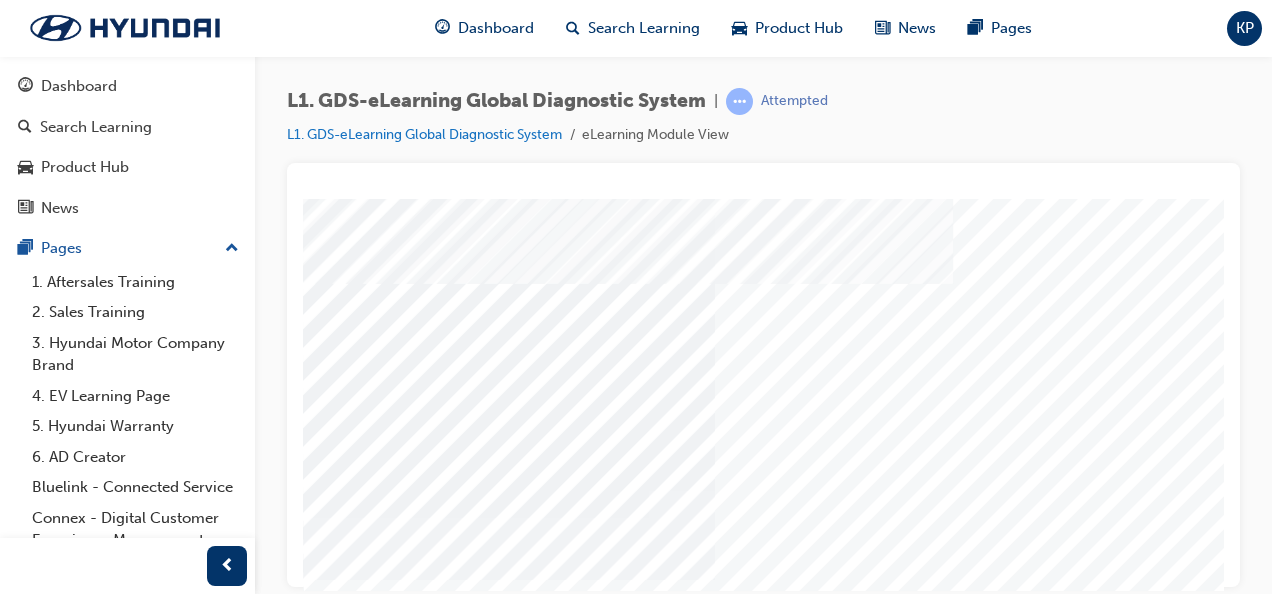 click at bounding box center [328, 4100] 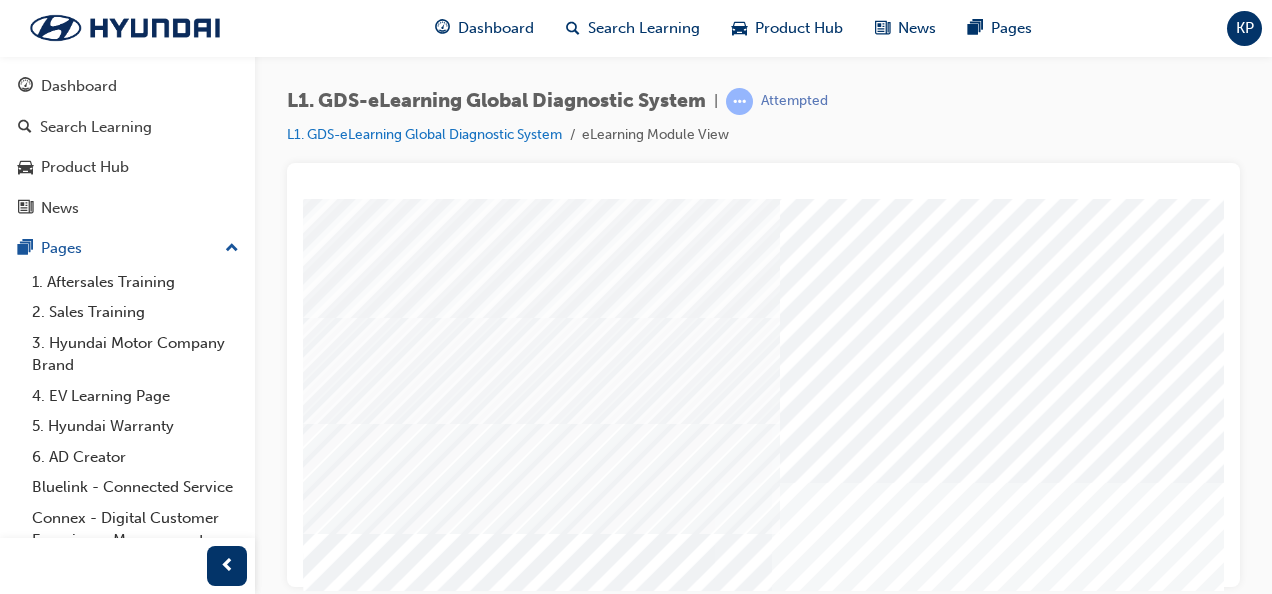 scroll, scrollTop: 0, scrollLeft: 0, axis: both 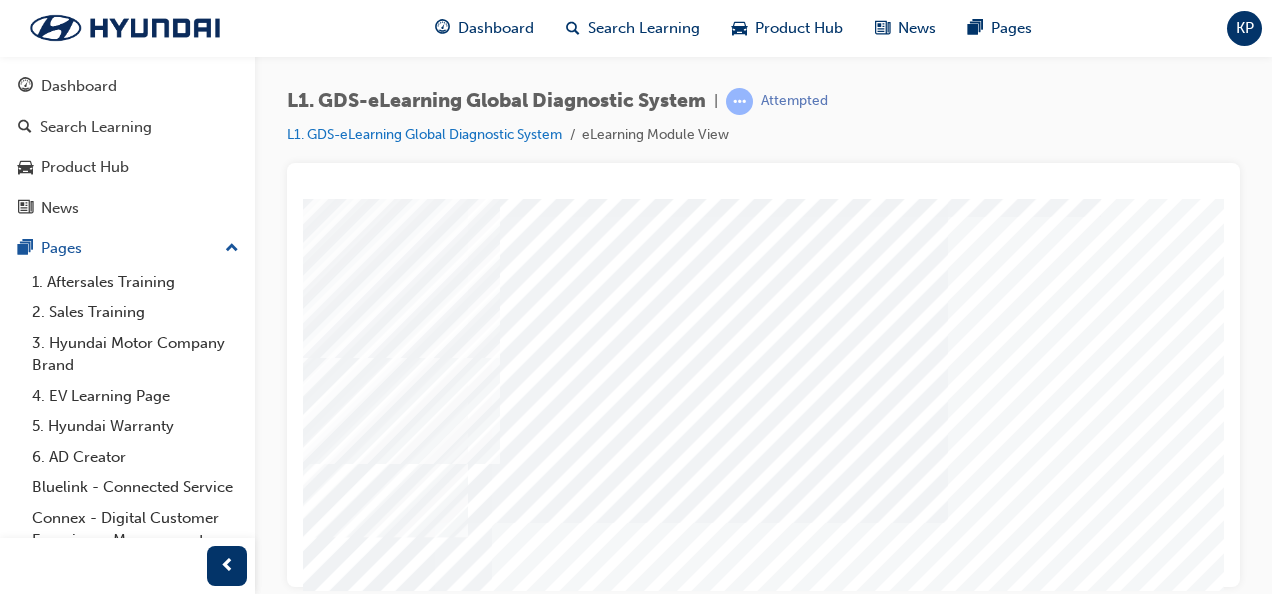 click at bounding box center [48, 8031] 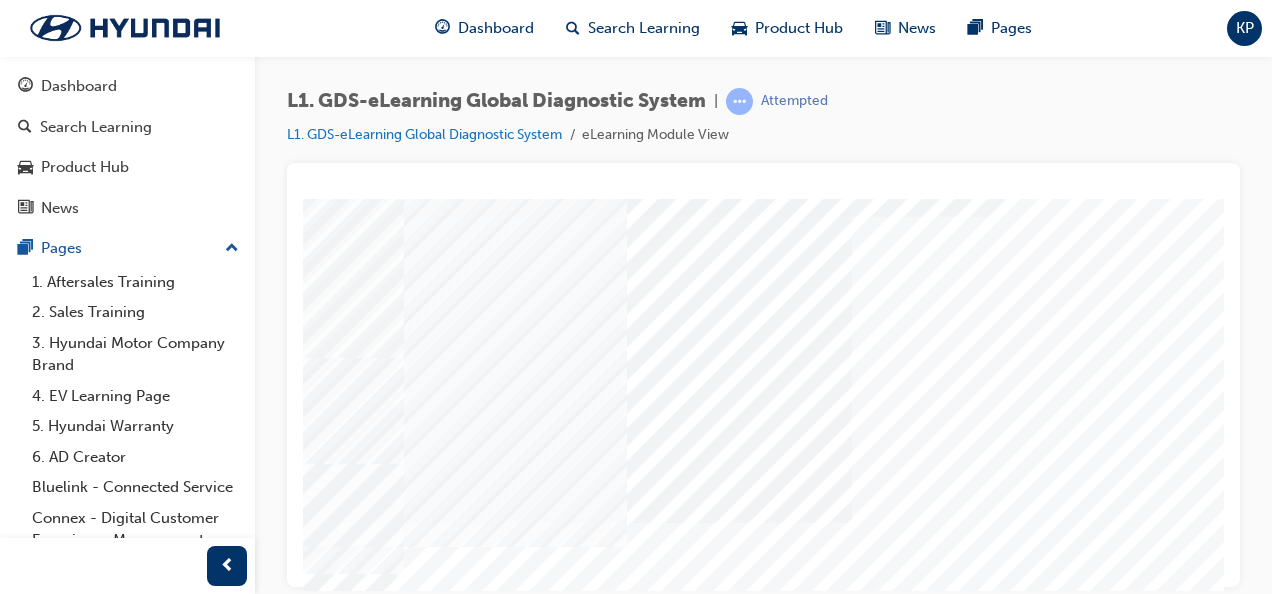 scroll, scrollTop: 160, scrollLeft: 400, axis: both 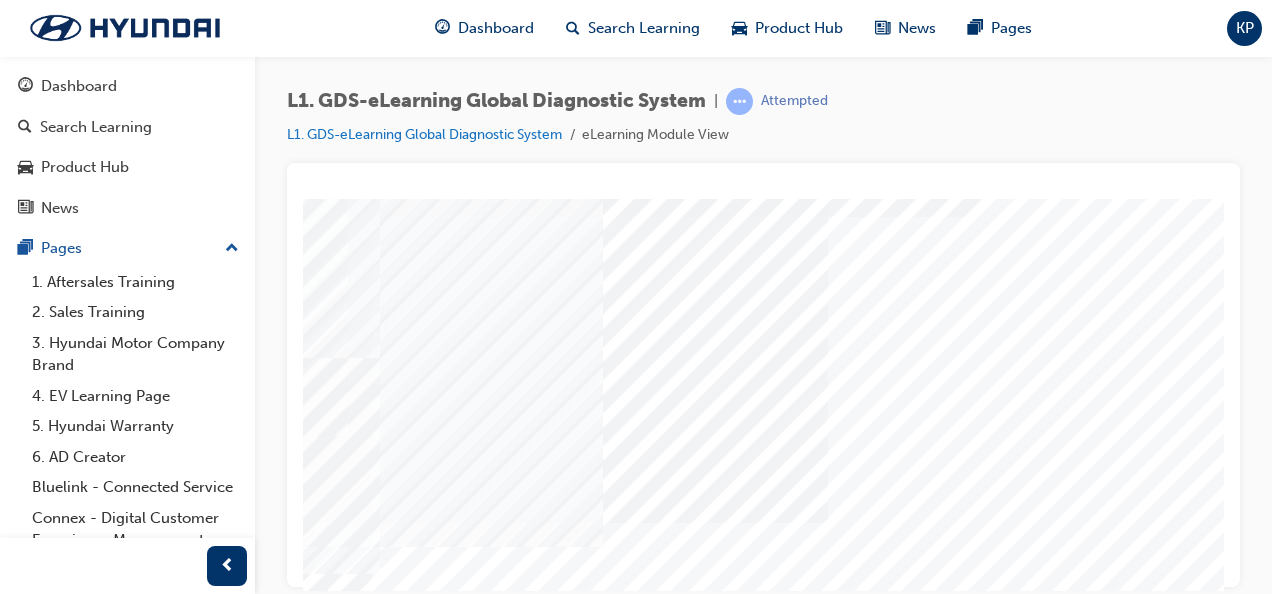 click at bounding box center [-72, 8081] 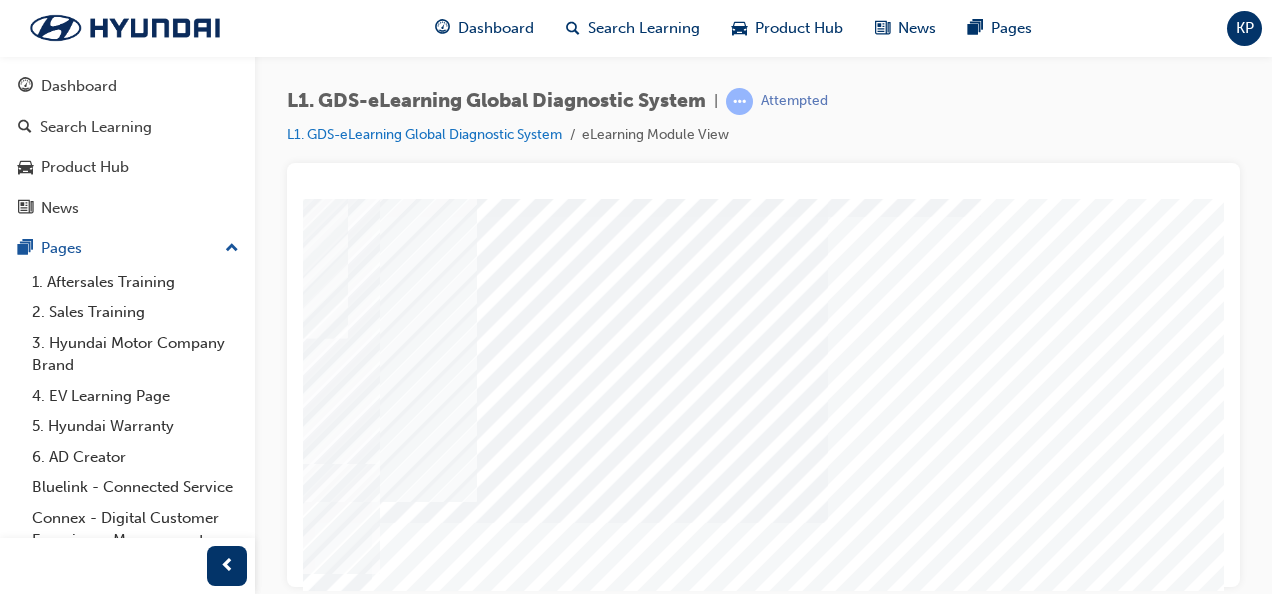 click at bounding box center [-72, 8131] 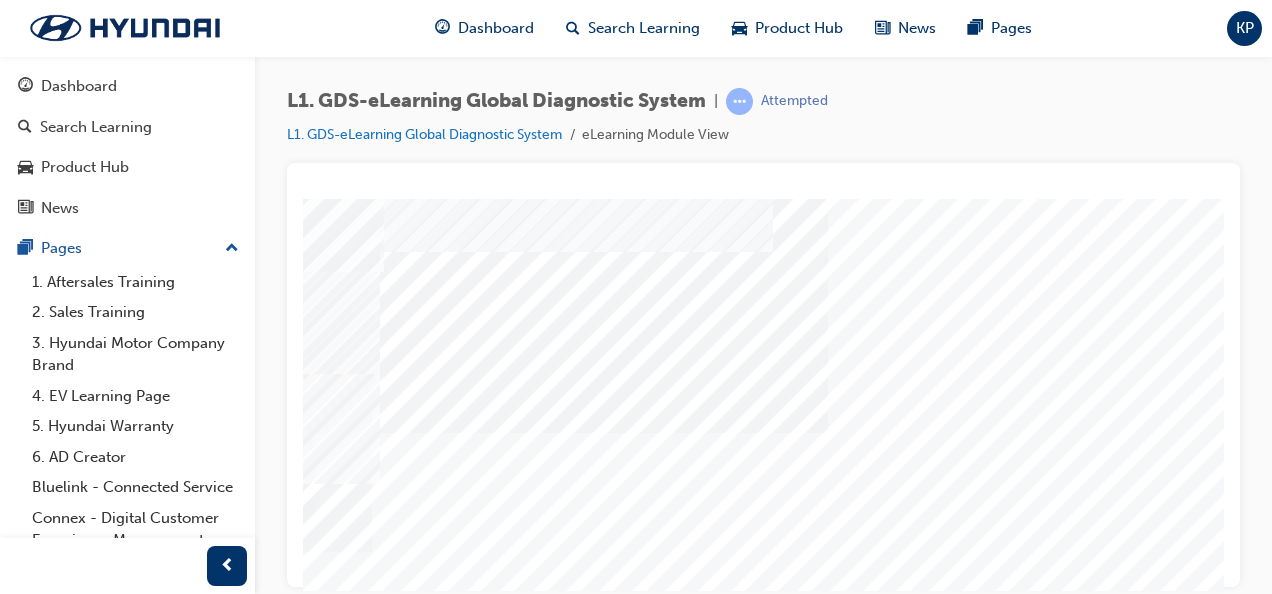 scroll, scrollTop: 280, scrollLeft: 400, axis: both 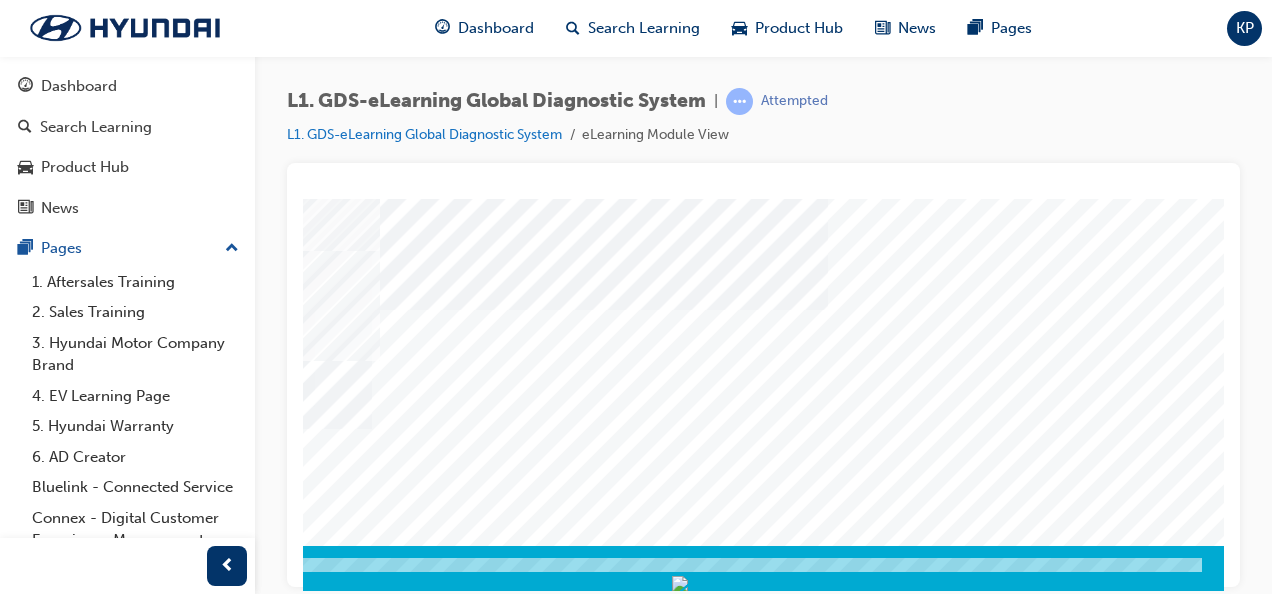 click at bounding box center (-27, 6457) 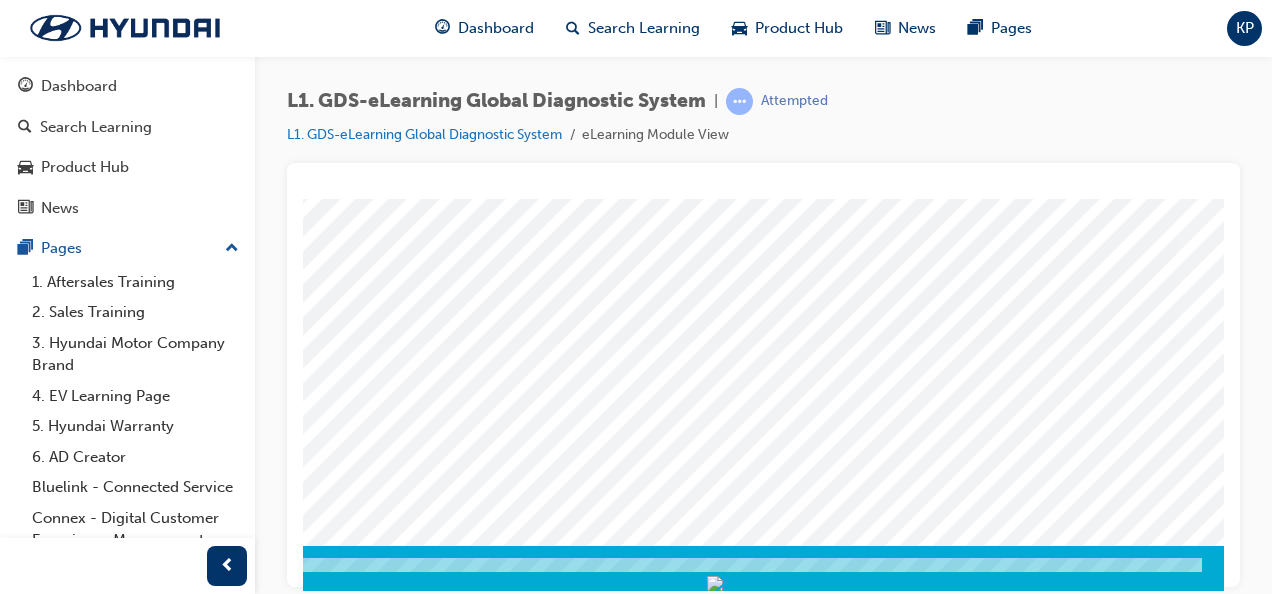 scroll, scrollTop: 0, scrollLeft: 0, axis: both 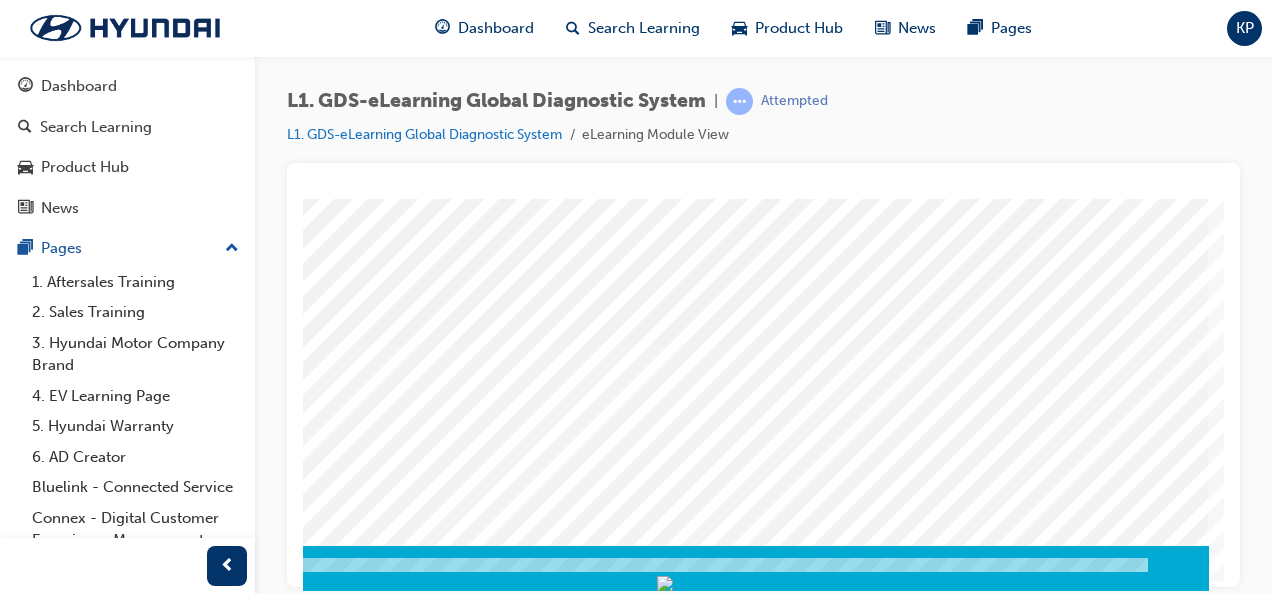click at bounding box center (-81, 3963) 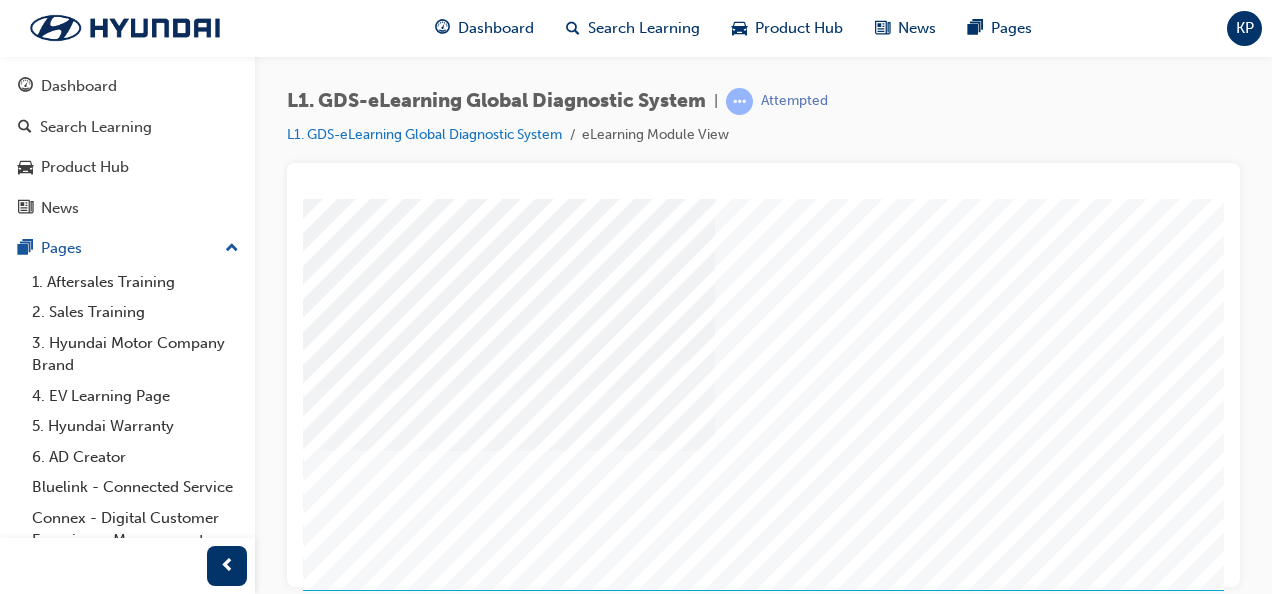 scroll, scrollTop: 329, scrollLeft: 454, axis: both 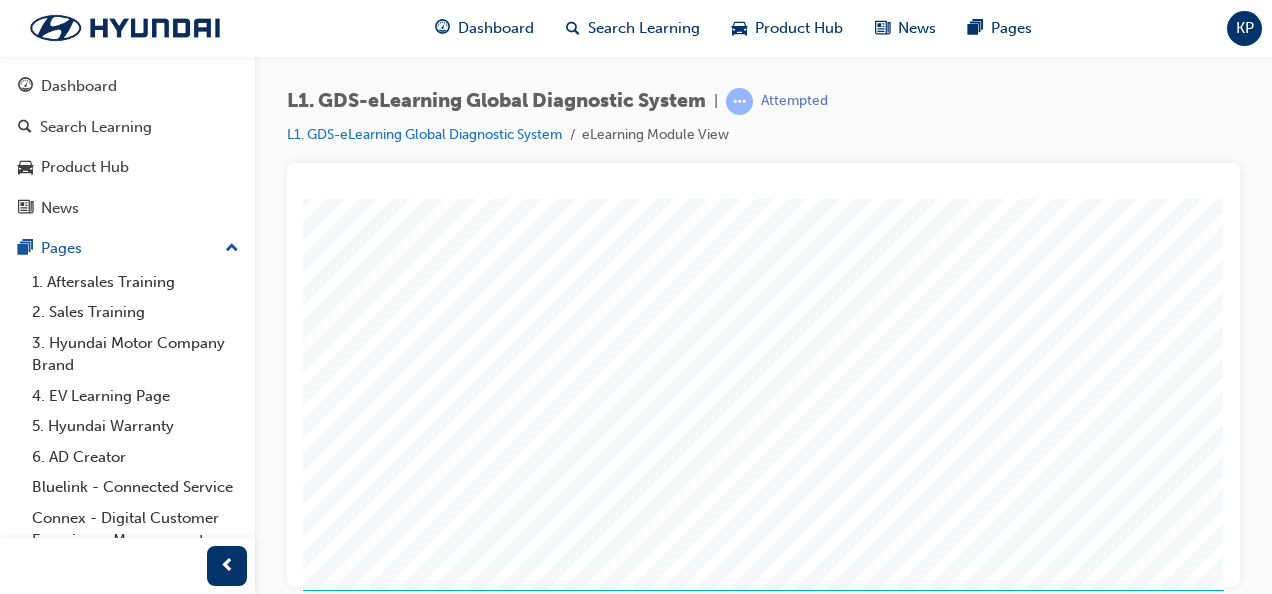 click at bounding box center (-111, 3963) 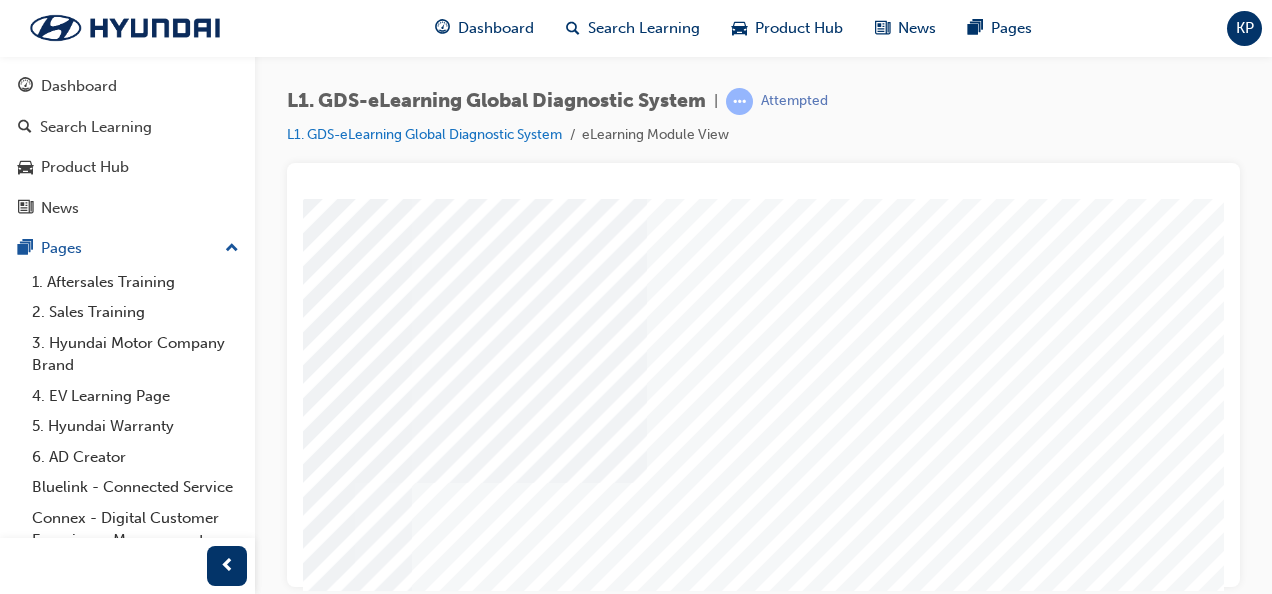 scroll, scrollTop: 240, scrollLeft: 360, axis: both 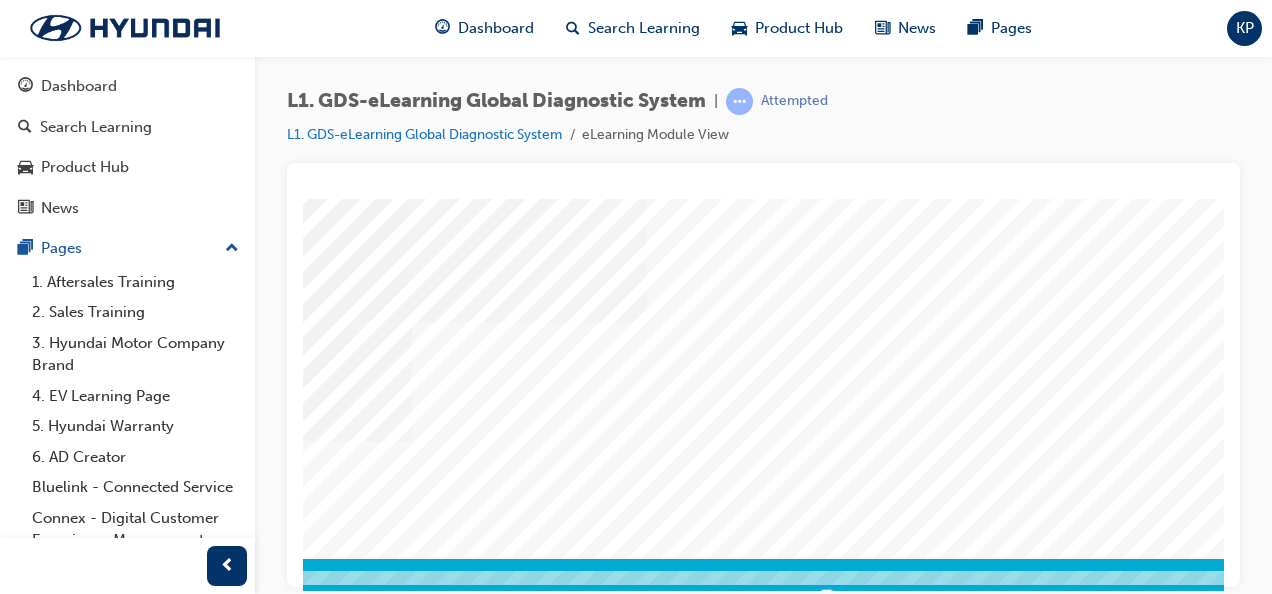 click at bounding box center (13, 7152) 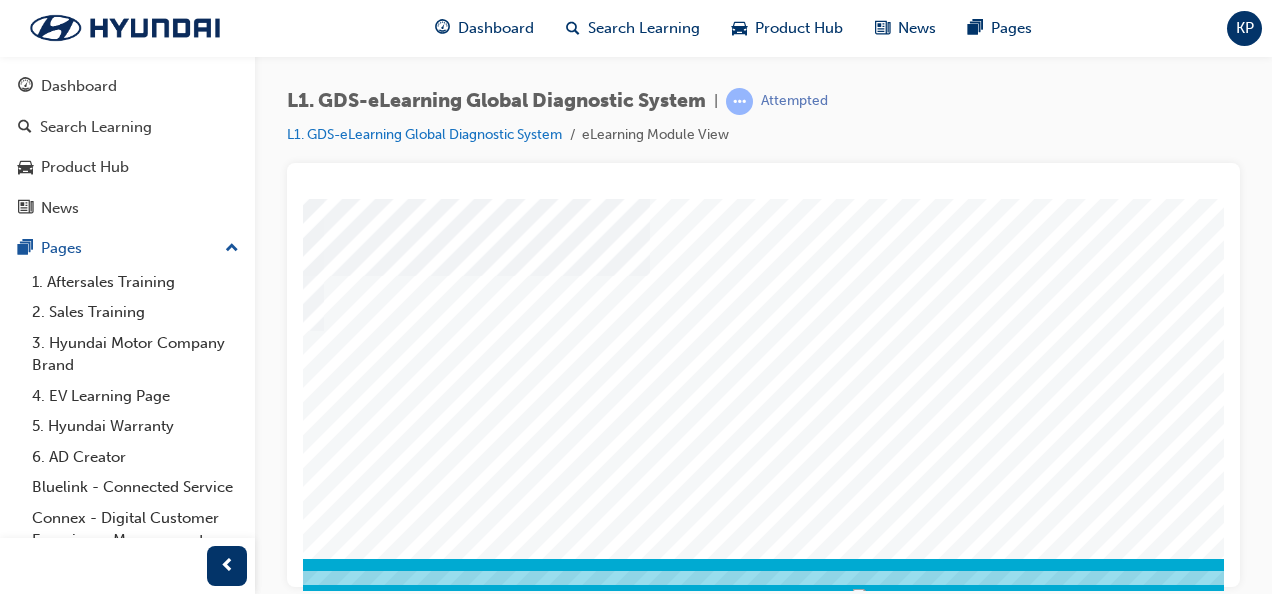 scroll, scrollTop: 0, scrollLeft: 0, axis: both 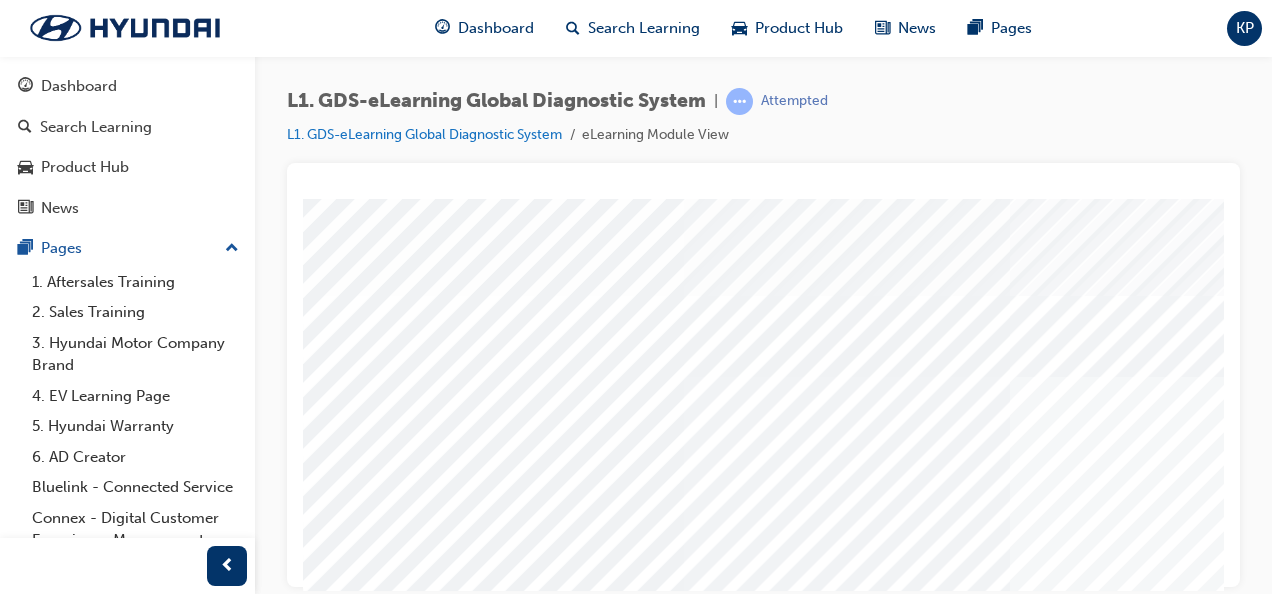 drag, startPoint x: 1194, startPoint y: 493, endPoint x: 1234, endPoint y: 584, distance: 99.40322 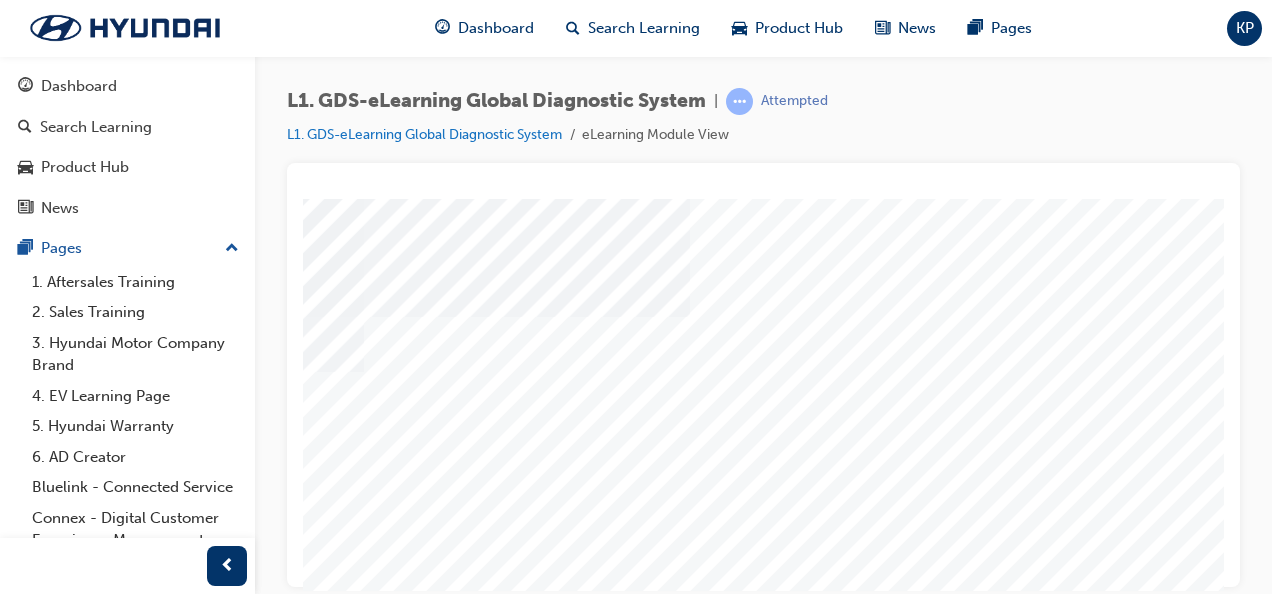 scroll, scrollTop: 320, scrollLeft: 320, axis: both 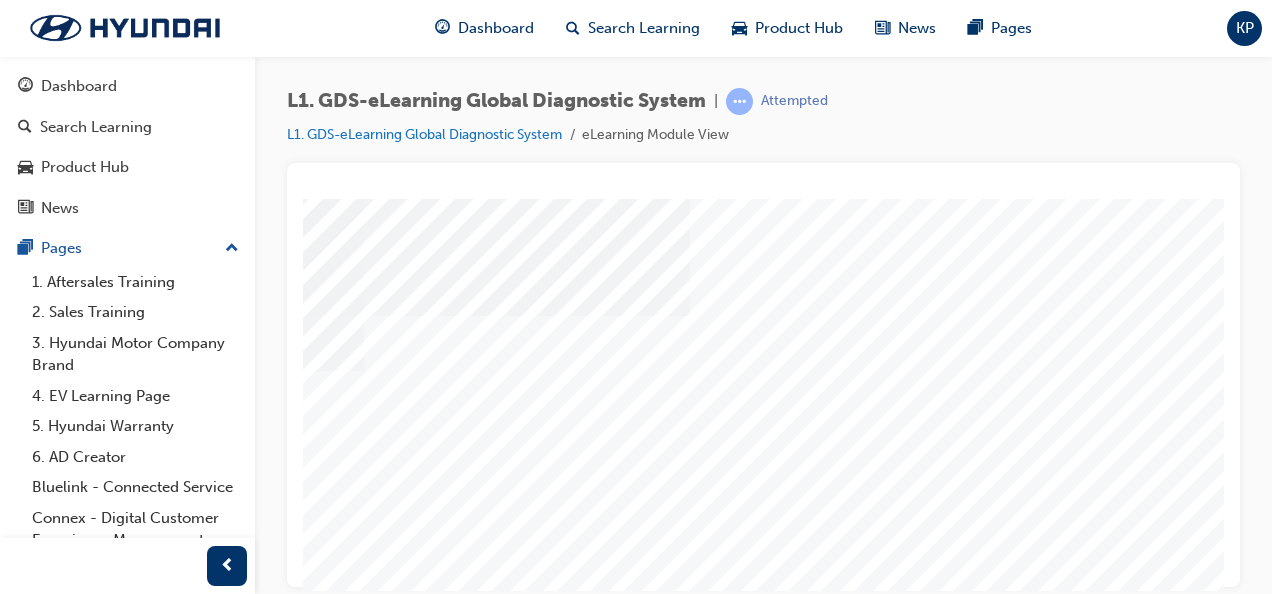 click at bounding box center [53, 2797] 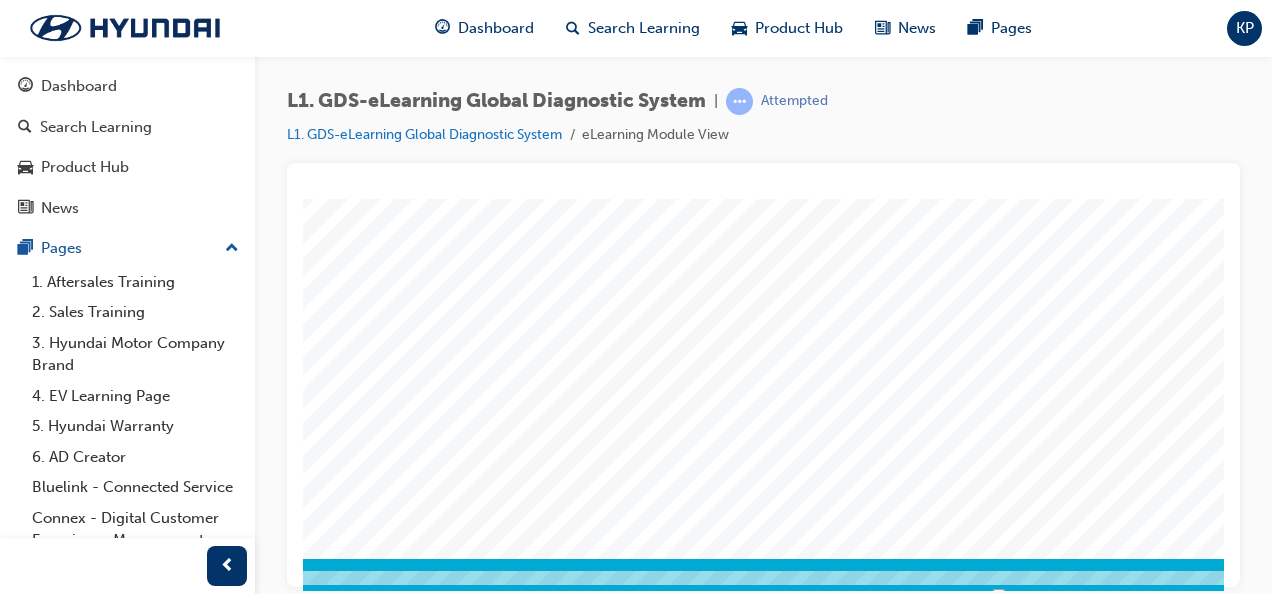scroll, scrollTop: 0, scrollLeft: 0, axis: both 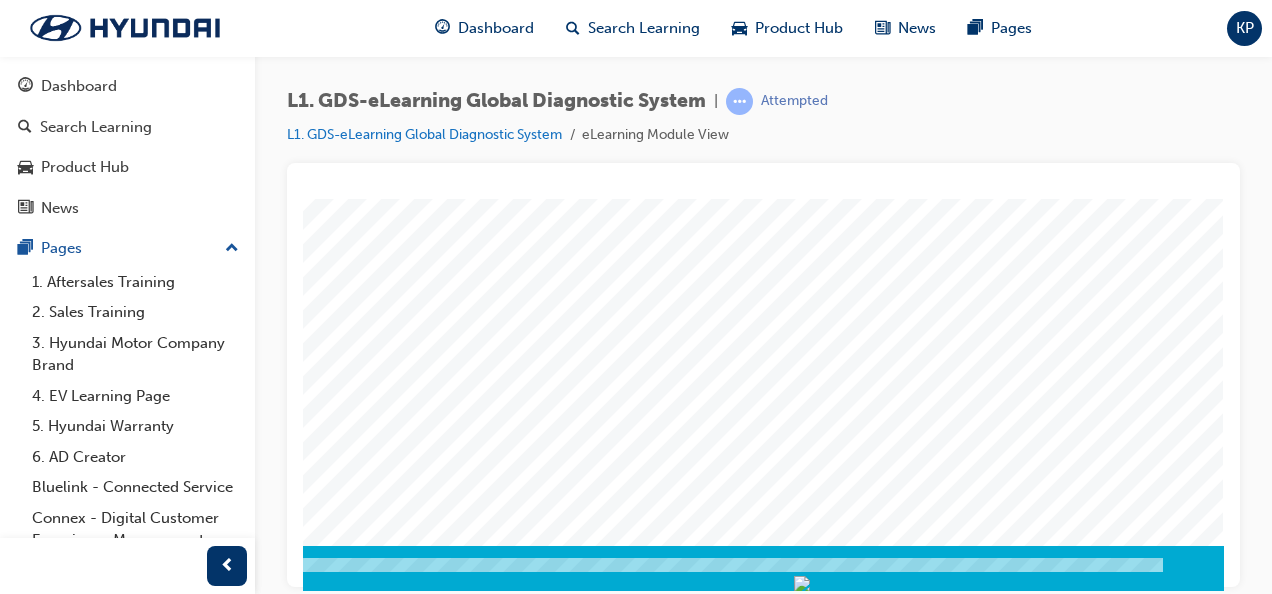 click at bounding box center [-66, 672] 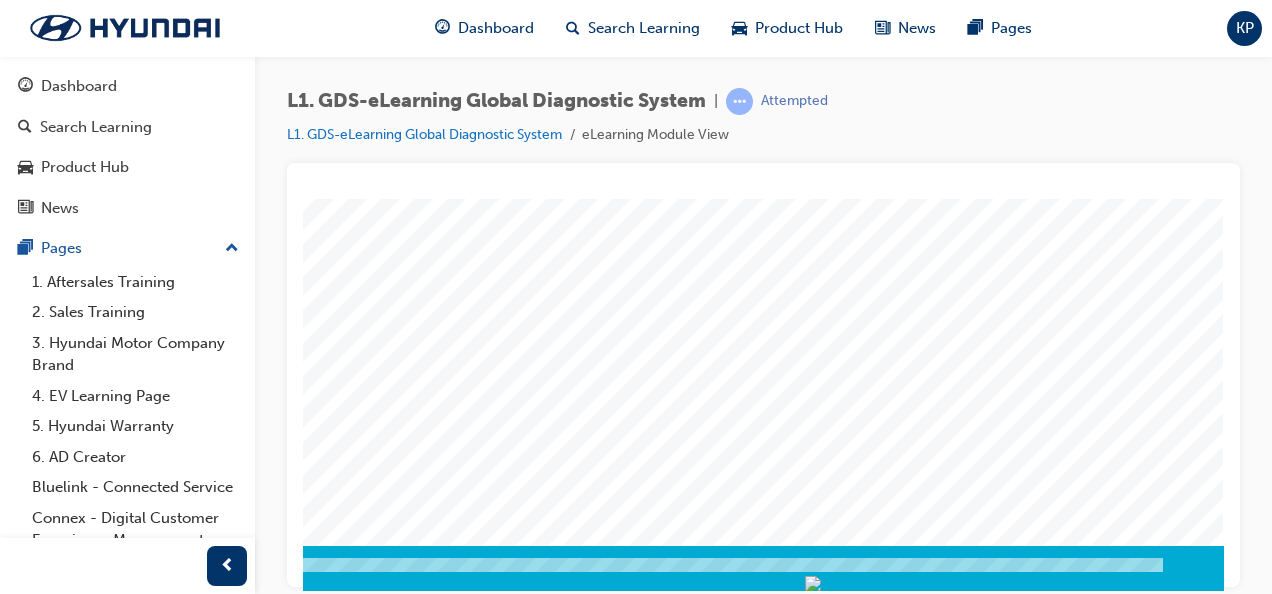 scroll, scrollTop: 0, scrollLeft: 0, axis: both 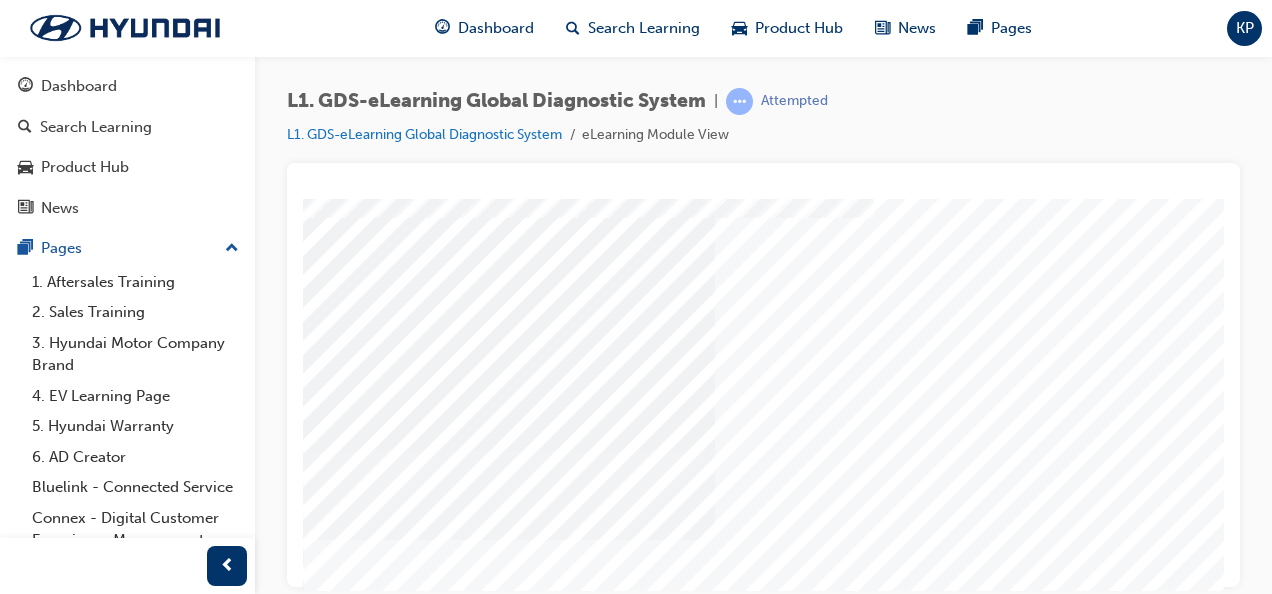 click at bounding box center [328, 4043] 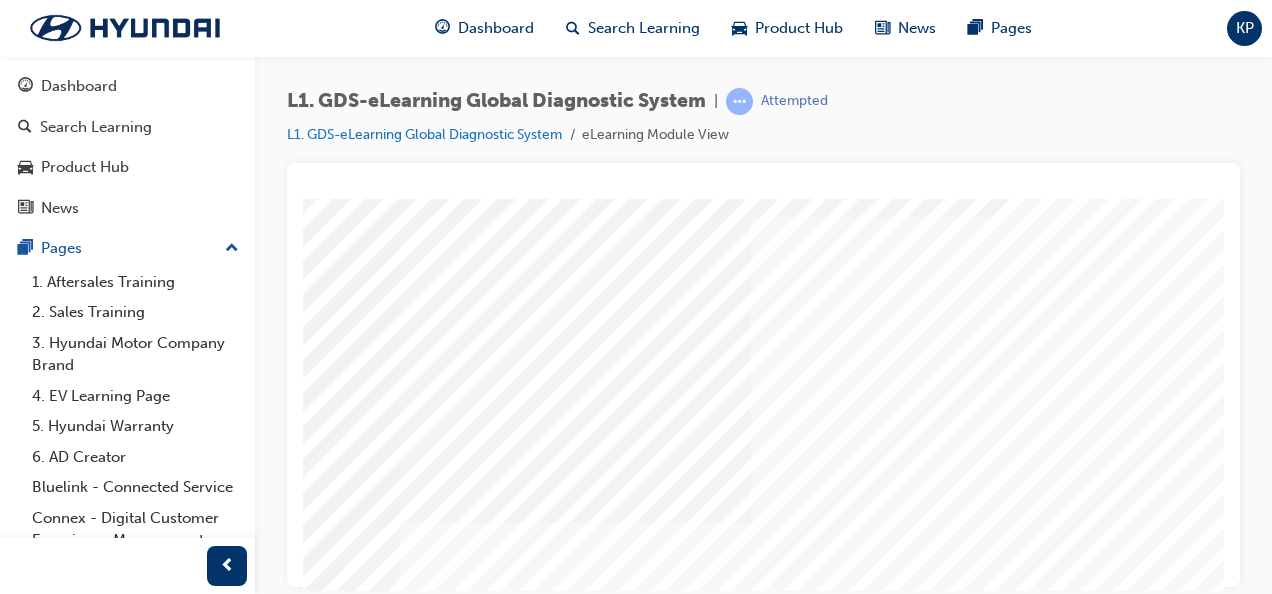 scroll, scrollTop: 160, scrollLeft: 373, axis: both 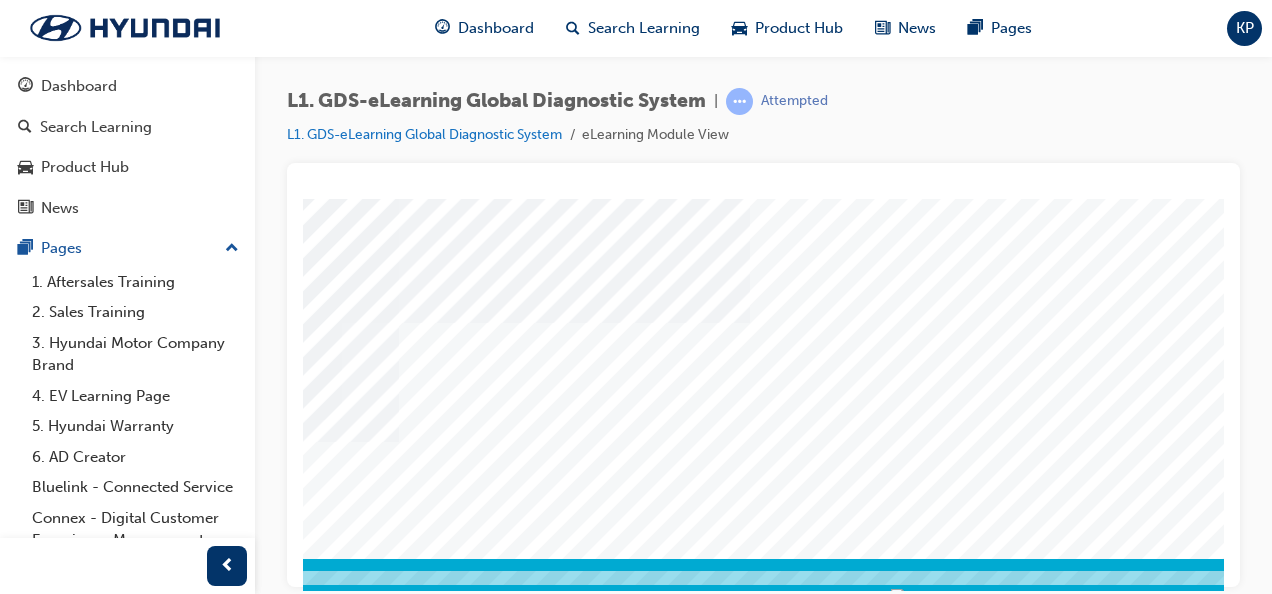 click at bounding box center [0, 4523] 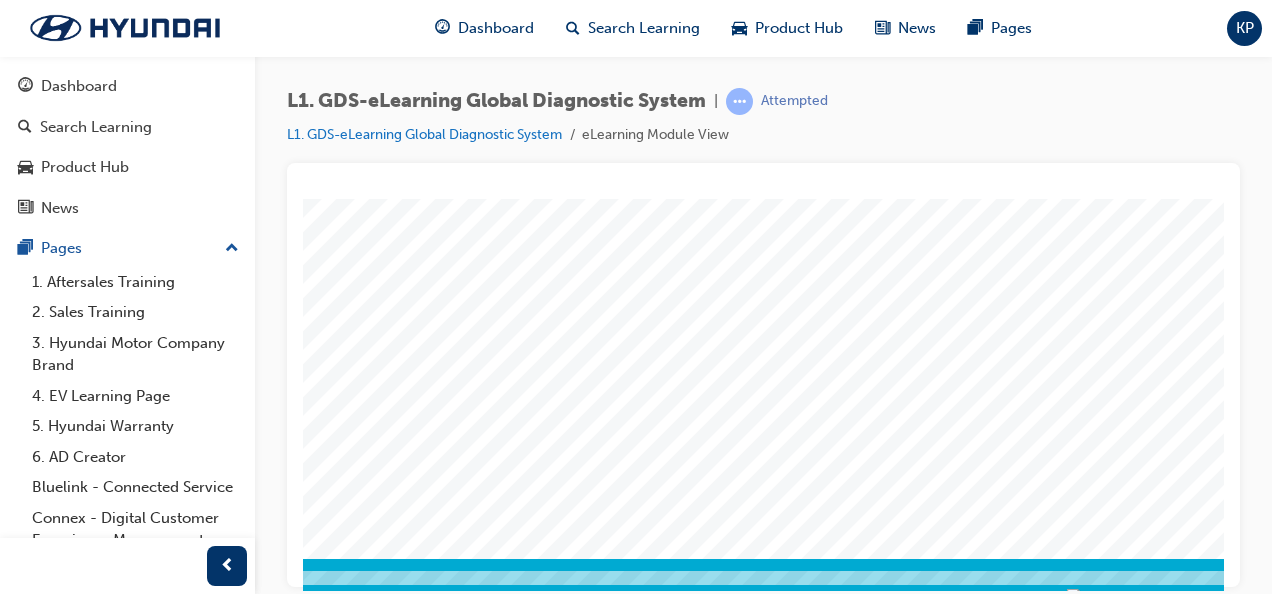 scroll, scrollTop: 0, scrollLeft: 0, axis: both 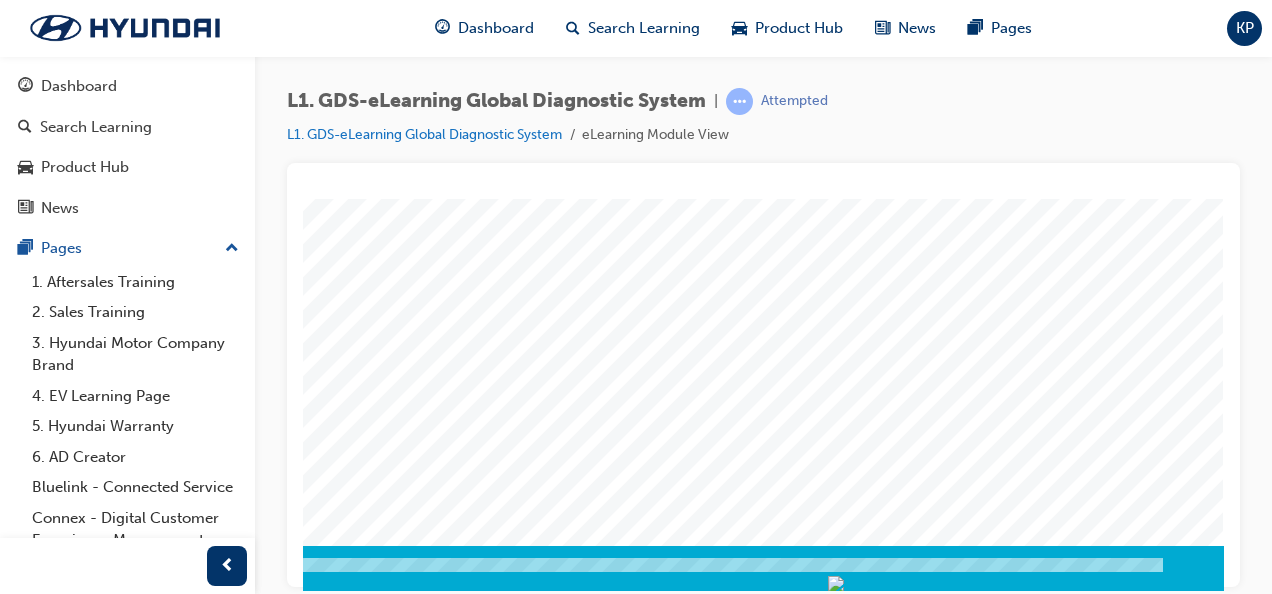 click at bounding box center [-66, 672] 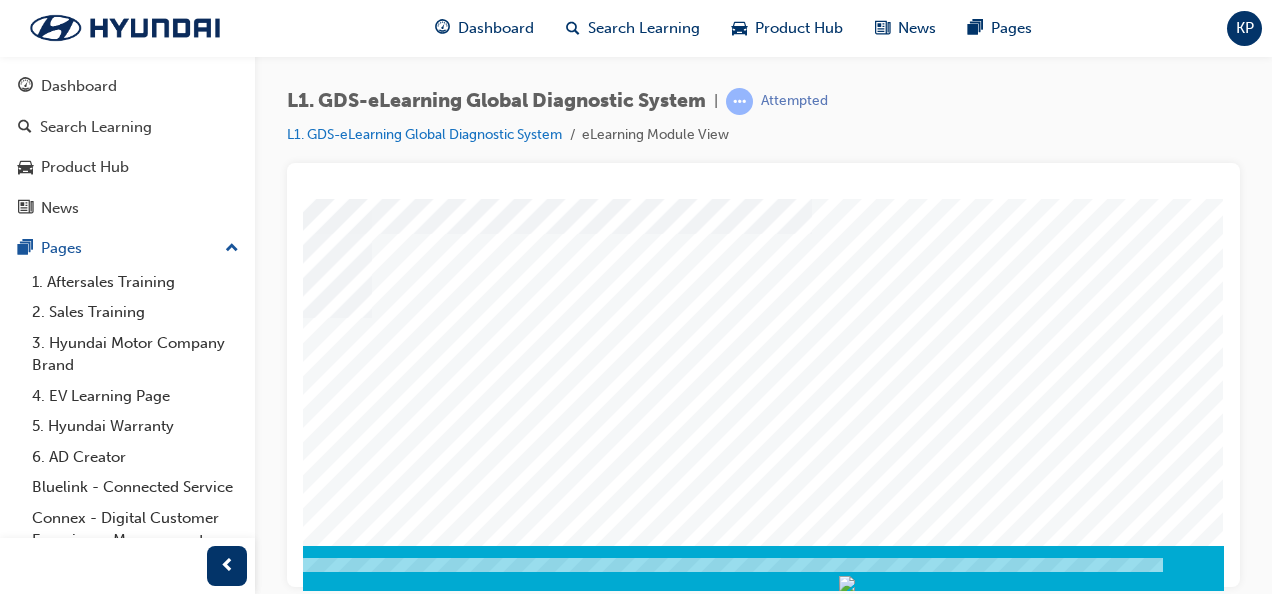 scroll, scrollTop: 0, scrollLeft: 0, axis: both 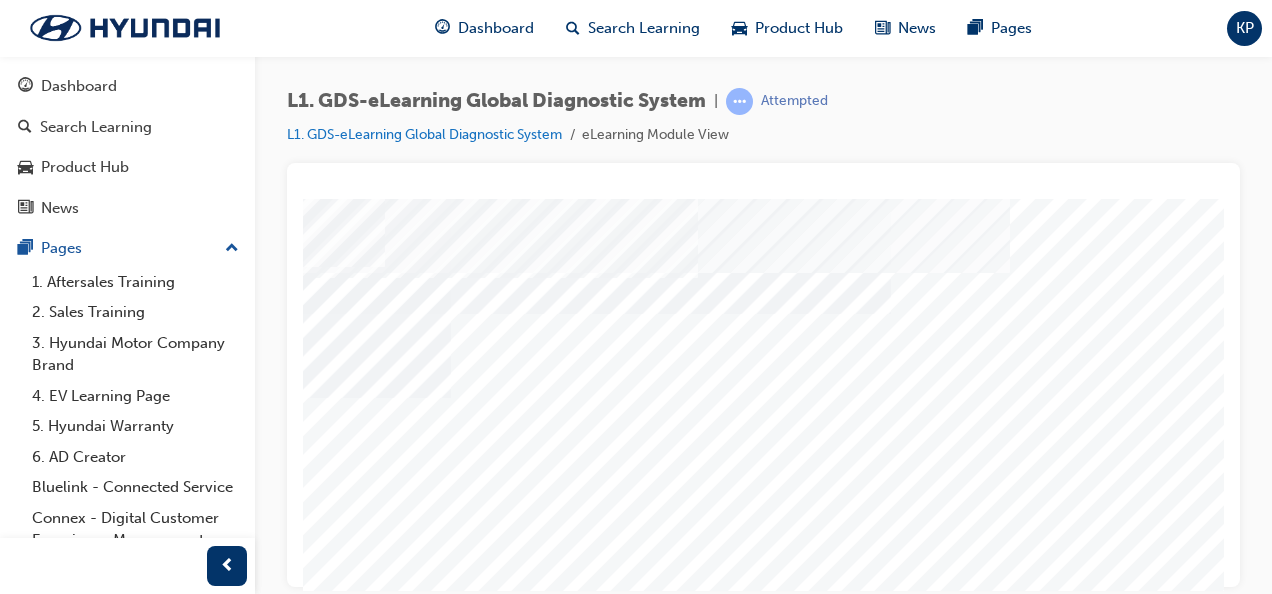click at bounding box center [13, 2332] 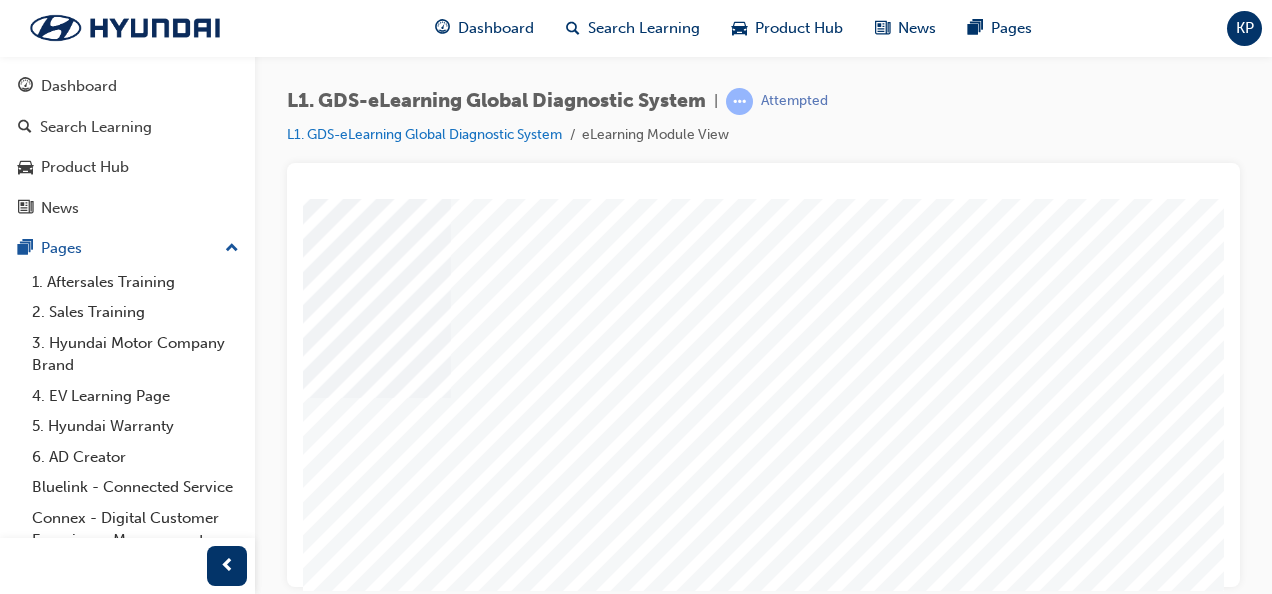 scroll, scrollTop: 0, scrollLeft: 0, axis: both 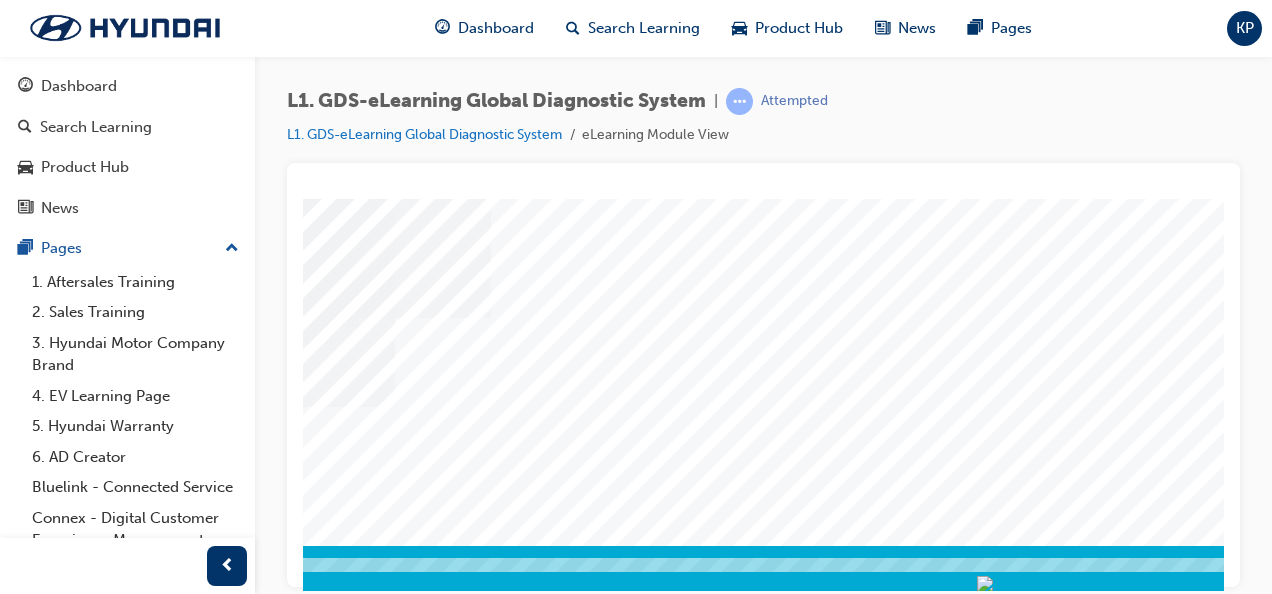 click at bounding box center (53, 5184) 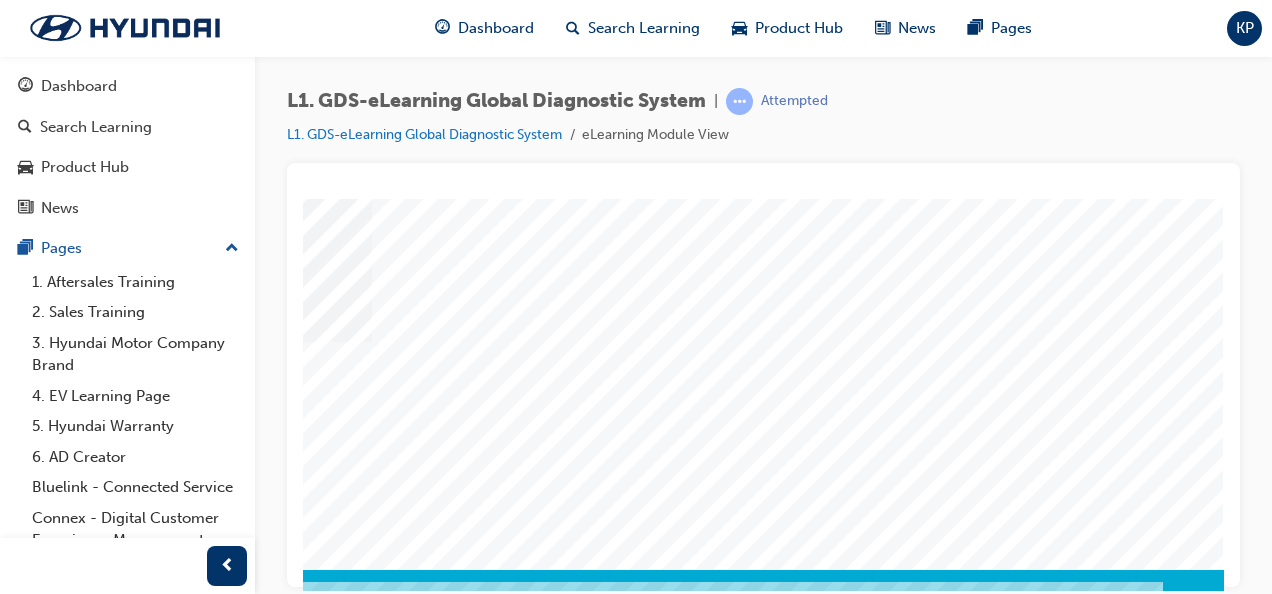 scroll, scrollTop: 373, scrollLeft: 454, axis: both 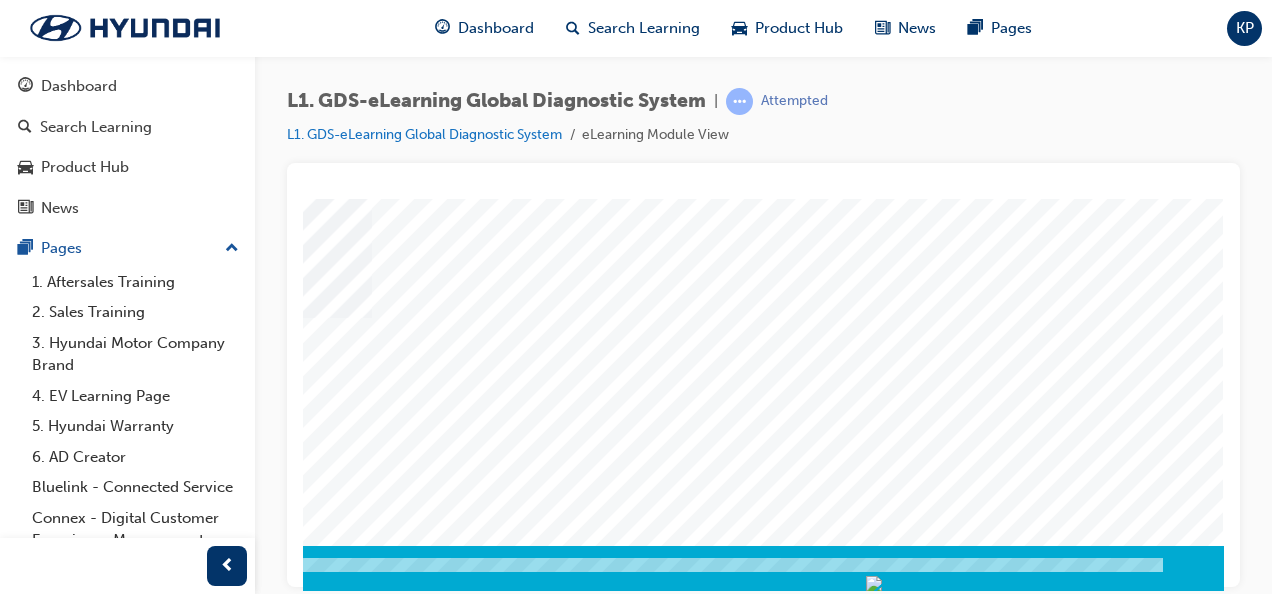 click at bounding box center (-66, 2744) 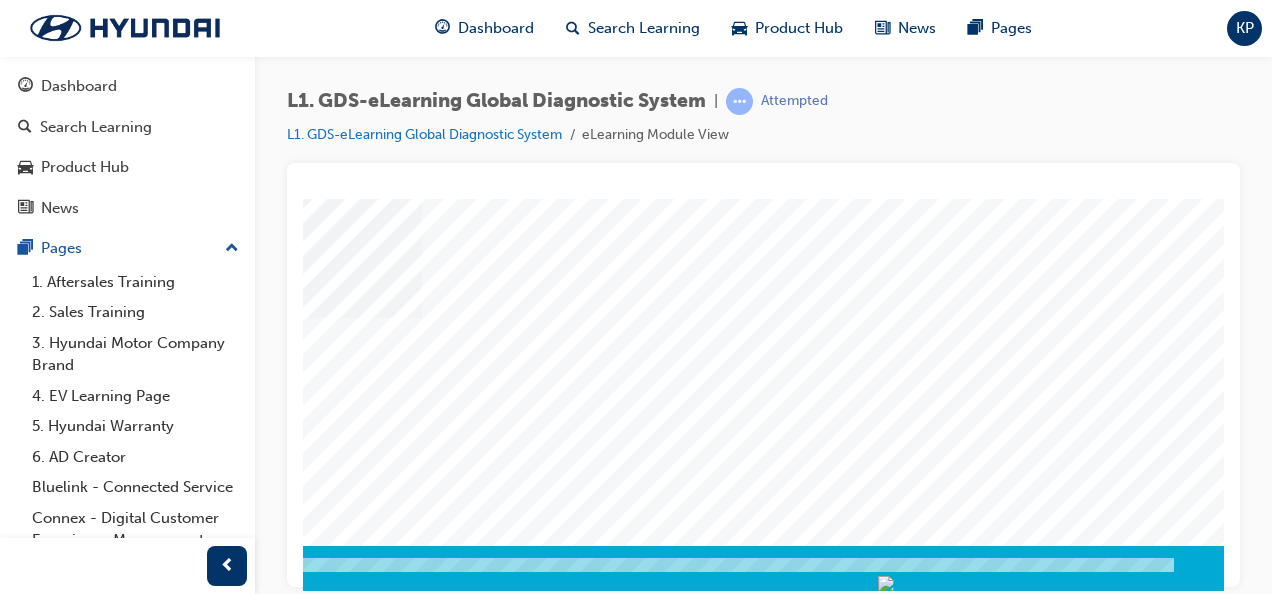 scroll, scrollTop: 373, scrollLeft: 440, axis: both 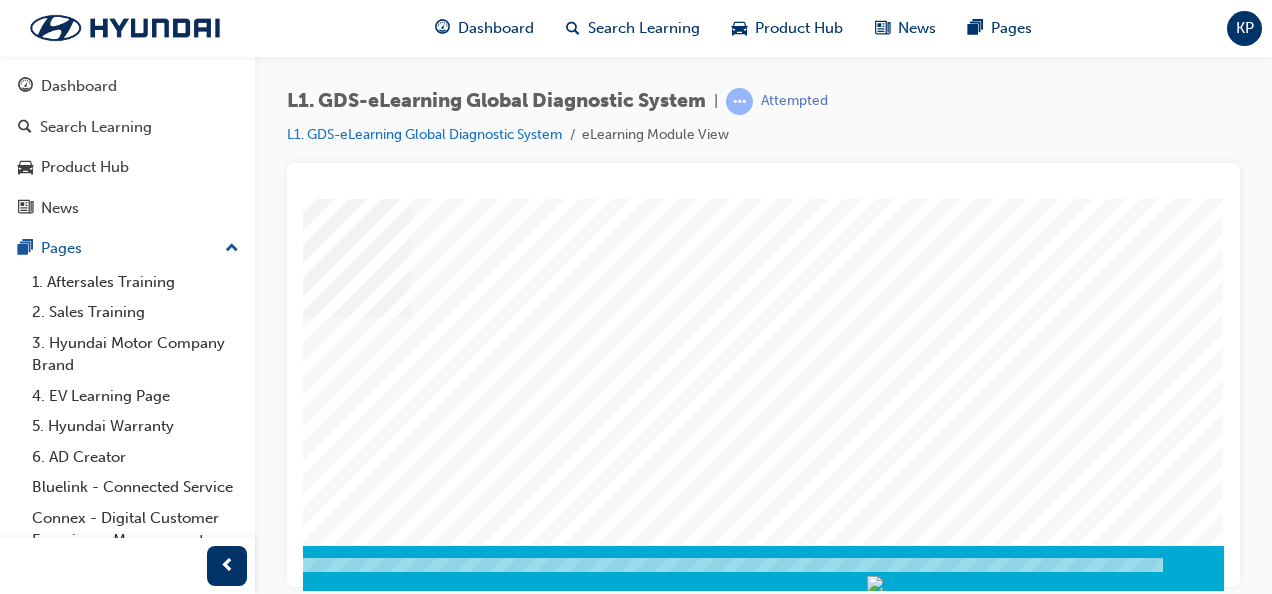 click at bounding box center (-66, 2252) 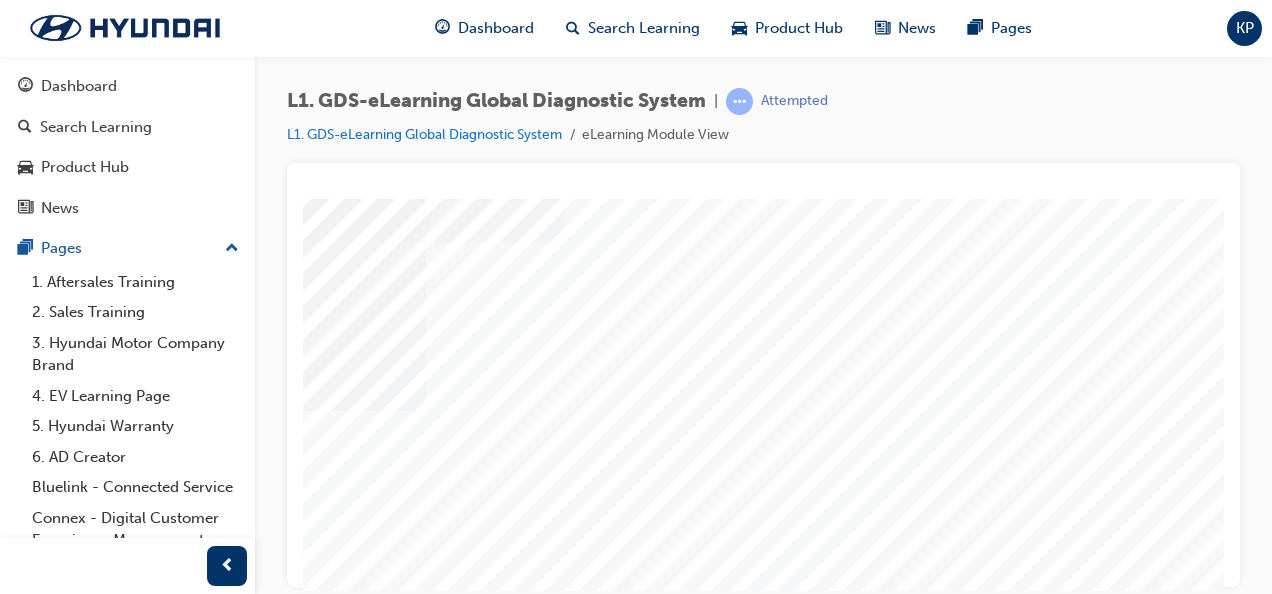 scroll, scrollTop: 280, scrollLeft: 454, axis: both 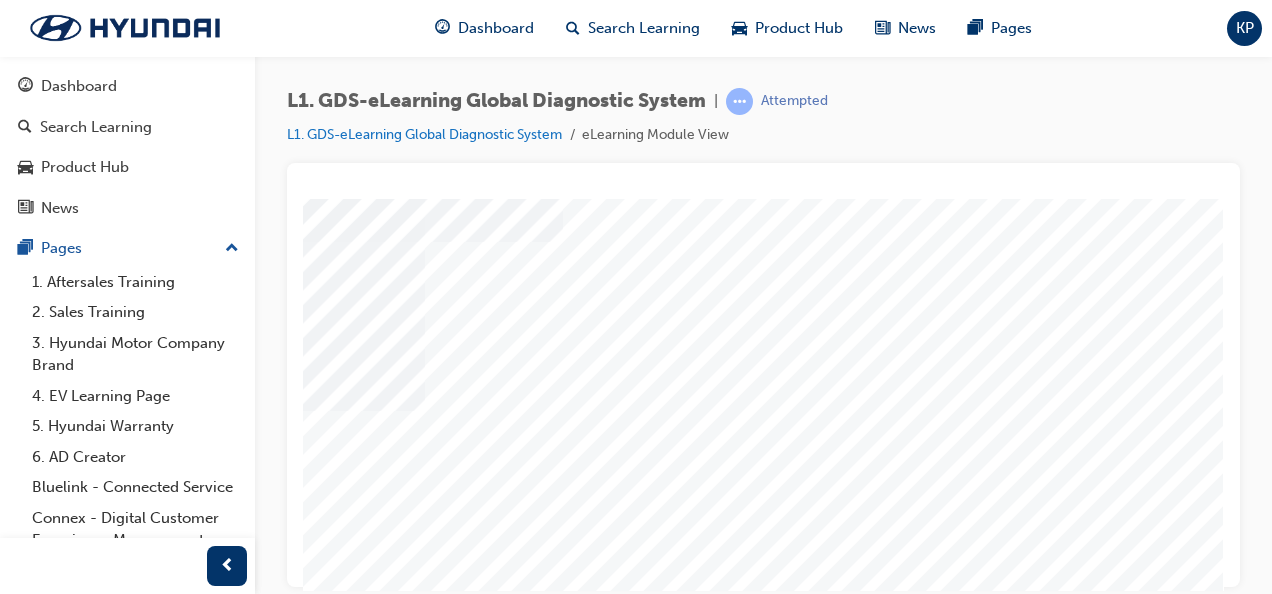 click at bounding box center (-66, 2837) 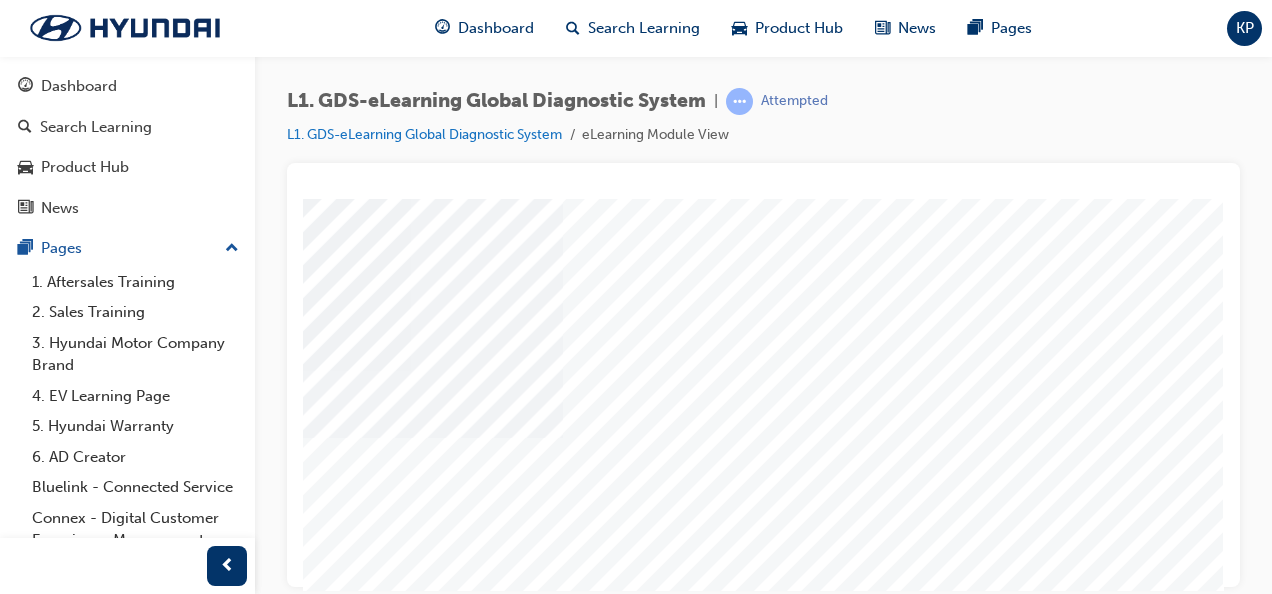 scroll, scrollTop: 320, scrollLeft: 454, axis: both 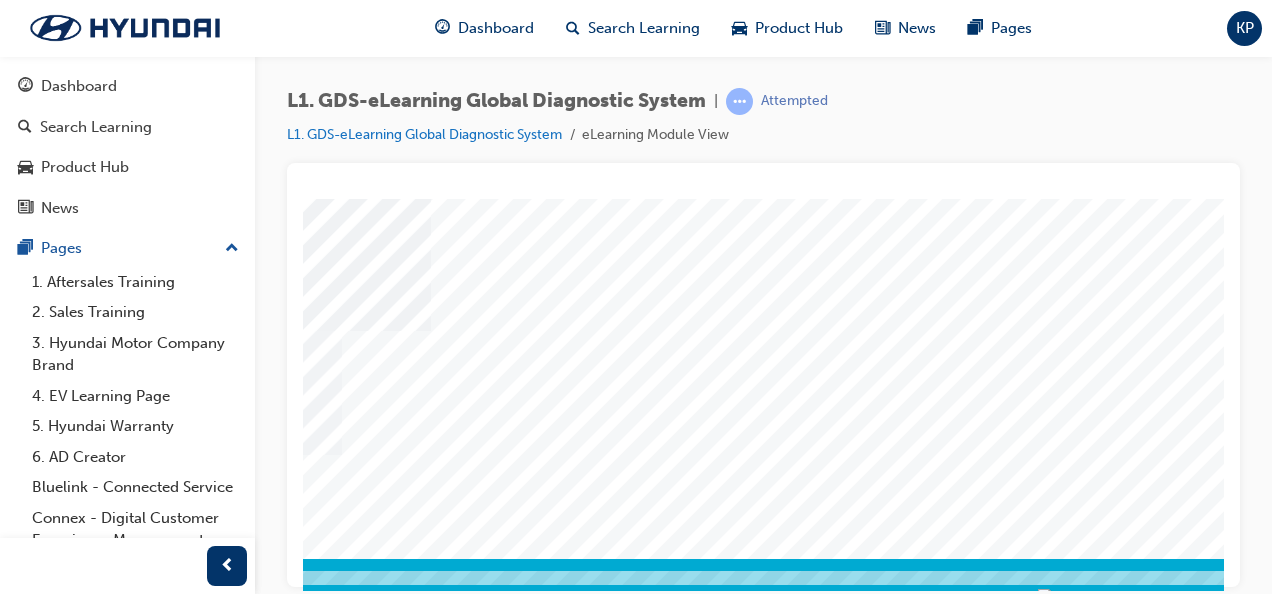 click at bounding box center [53, 2757] 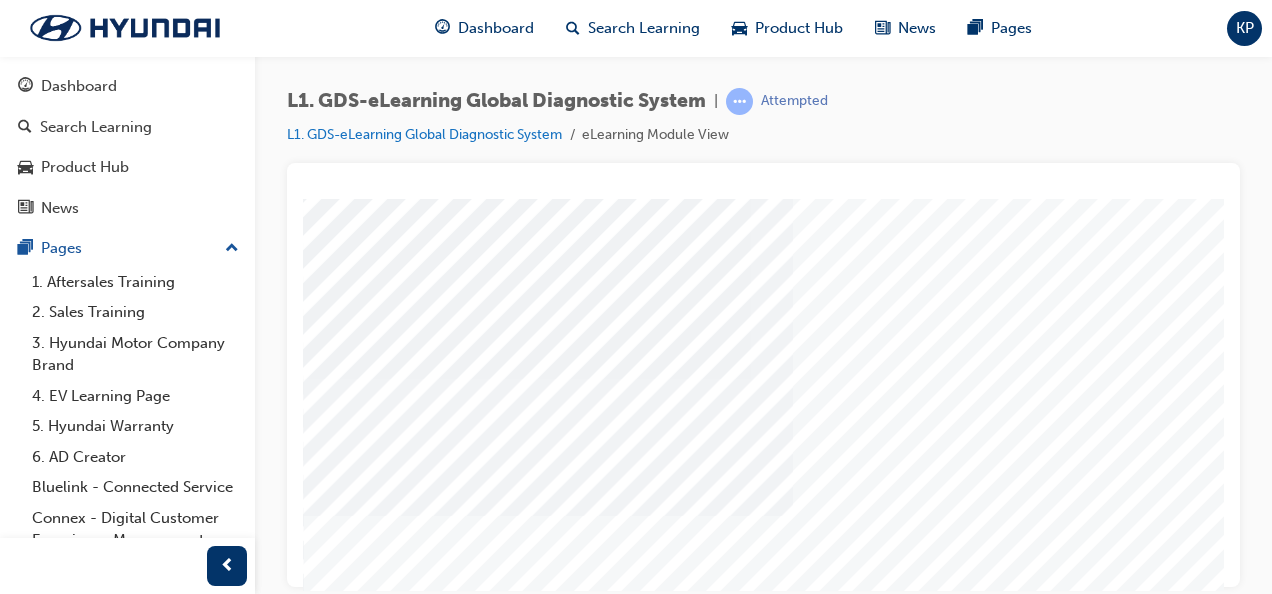 scroll, scrollTop: 320, scrollLeft: 0, axis: vertical 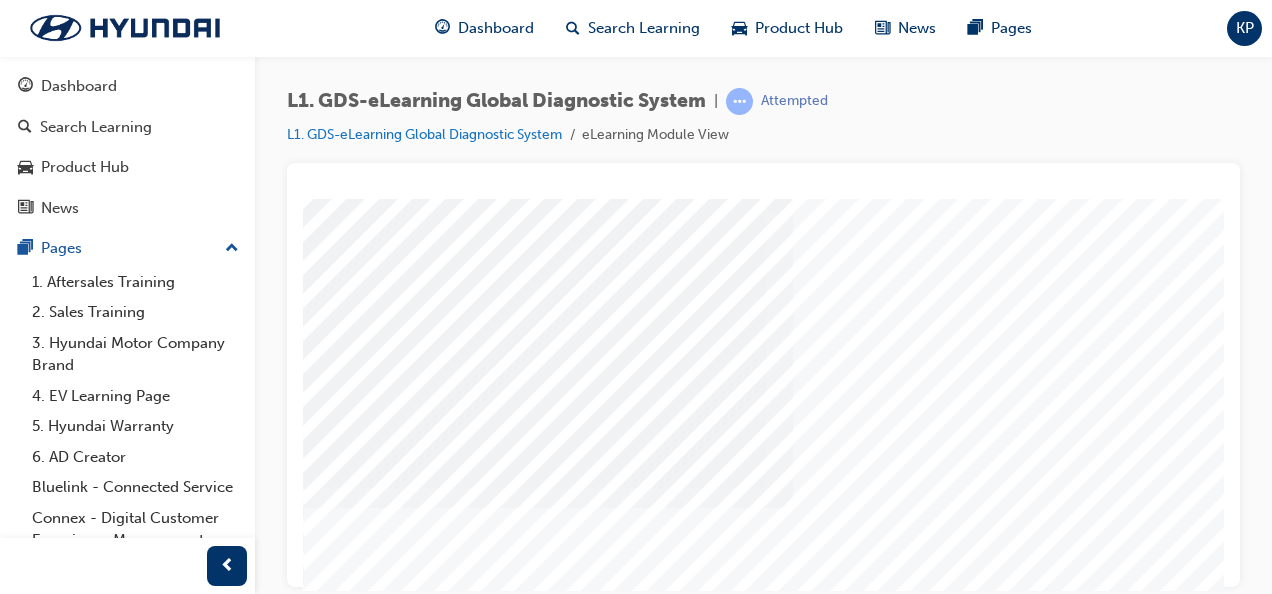 click on "Content Image Right  			 		 		 			 			 		 		 			 			 			 			 			 		 	 	 	 	 	 	 	 		 	 	 	 	 	 	 		 			 				 				 Loading..." at bounding box center (763, -118) 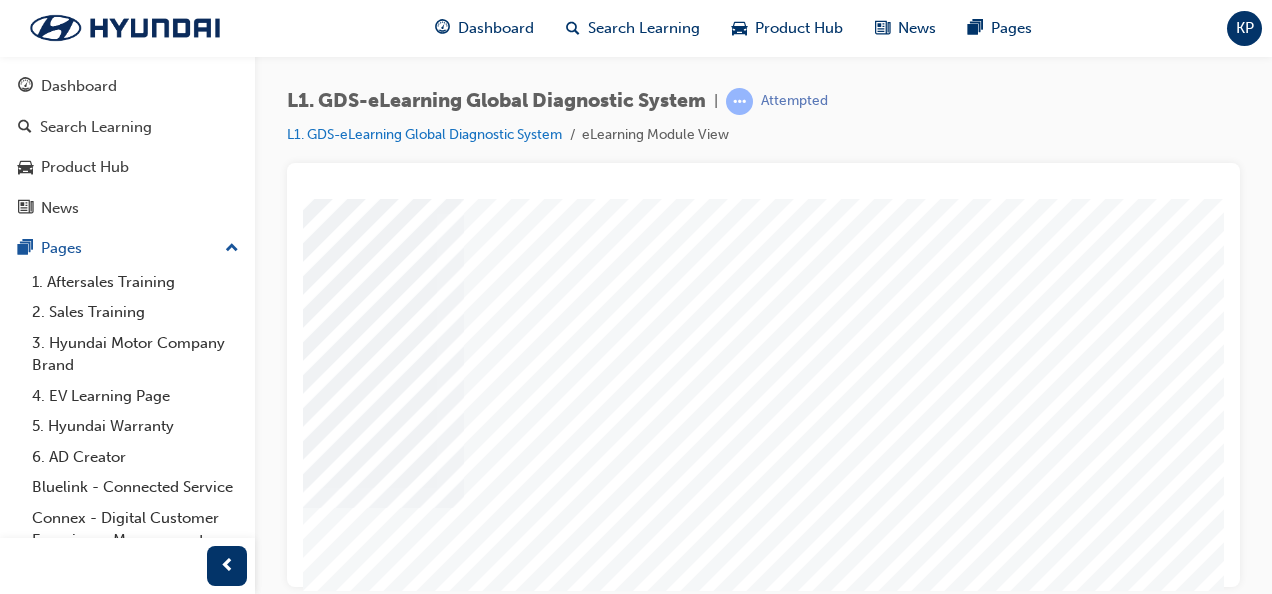 scroll, scrollTop: 320, scrollLeft: 360, axis: both 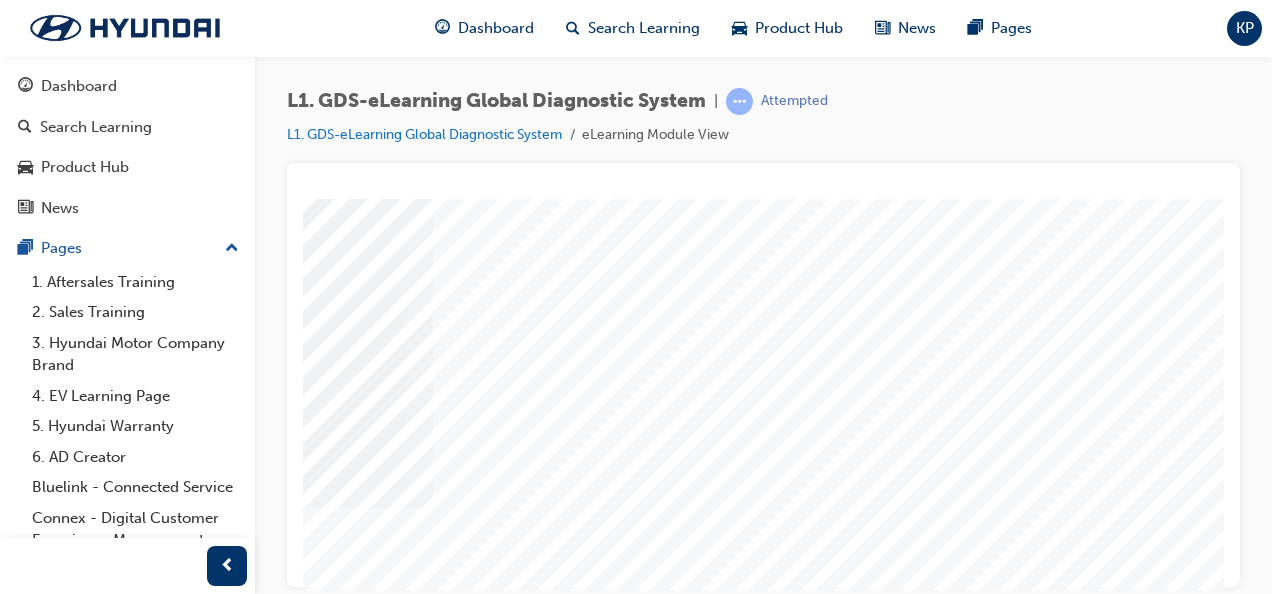 click at bounding box center [13, 2797] 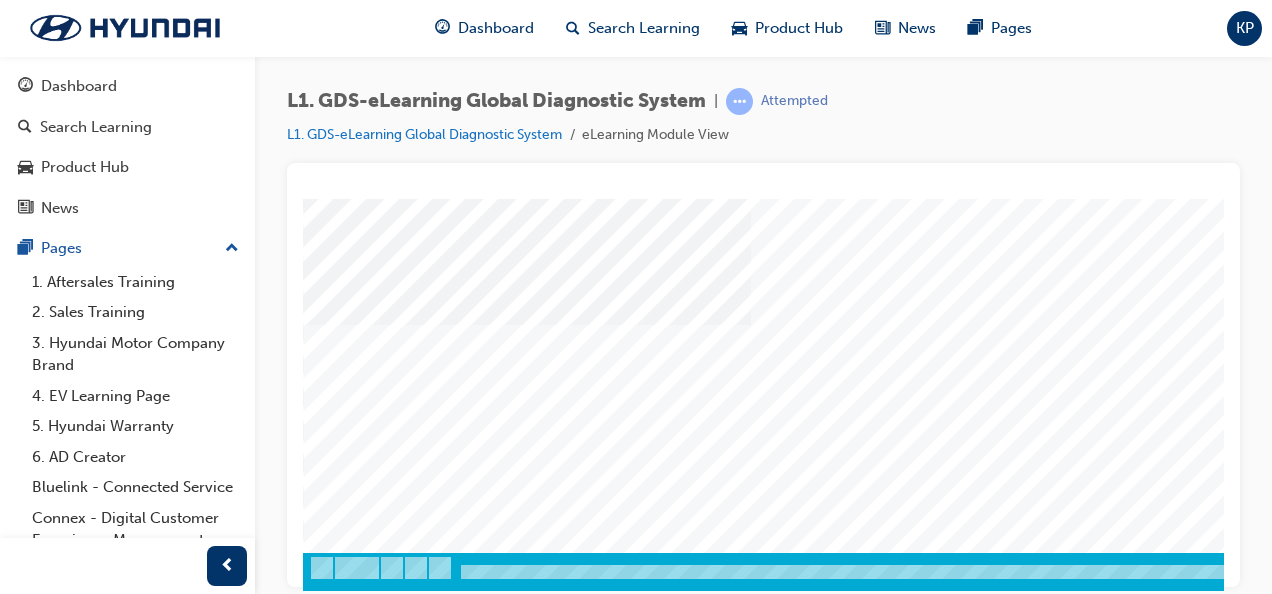 scroll, scrollTop: 373, scrollLeft: 0, axis: vertical 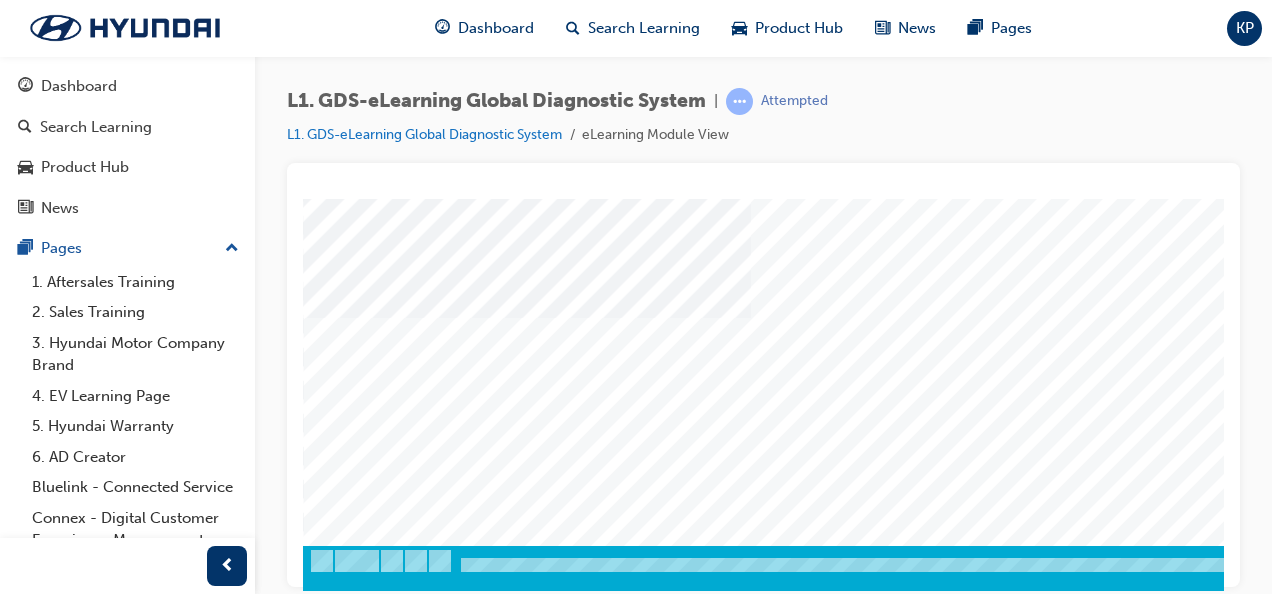 click at bounding box center [983, 583] 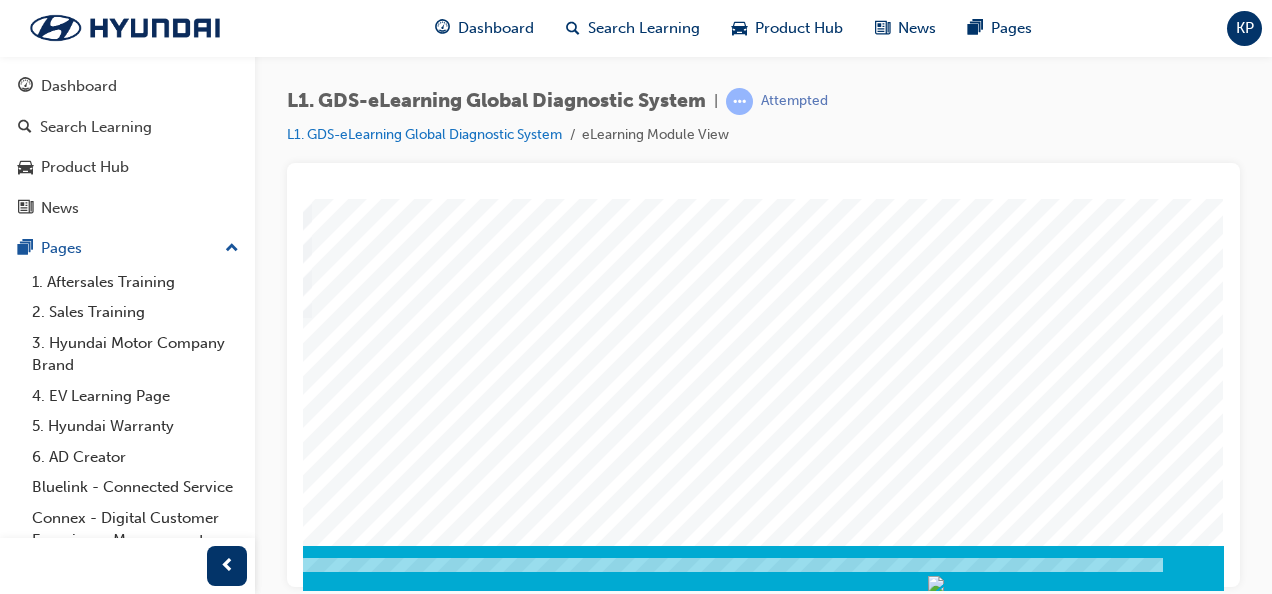 scroll, scrollTop: 373, scrollLeft: 454, axis: both 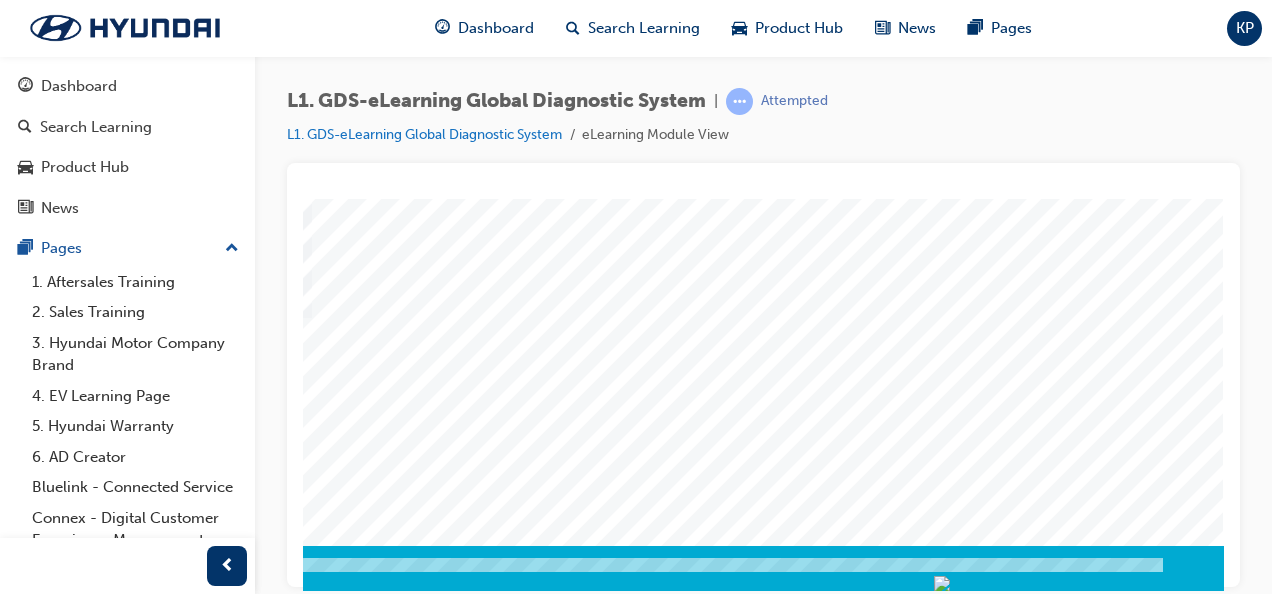 click at bounding box center (-66, 2744) 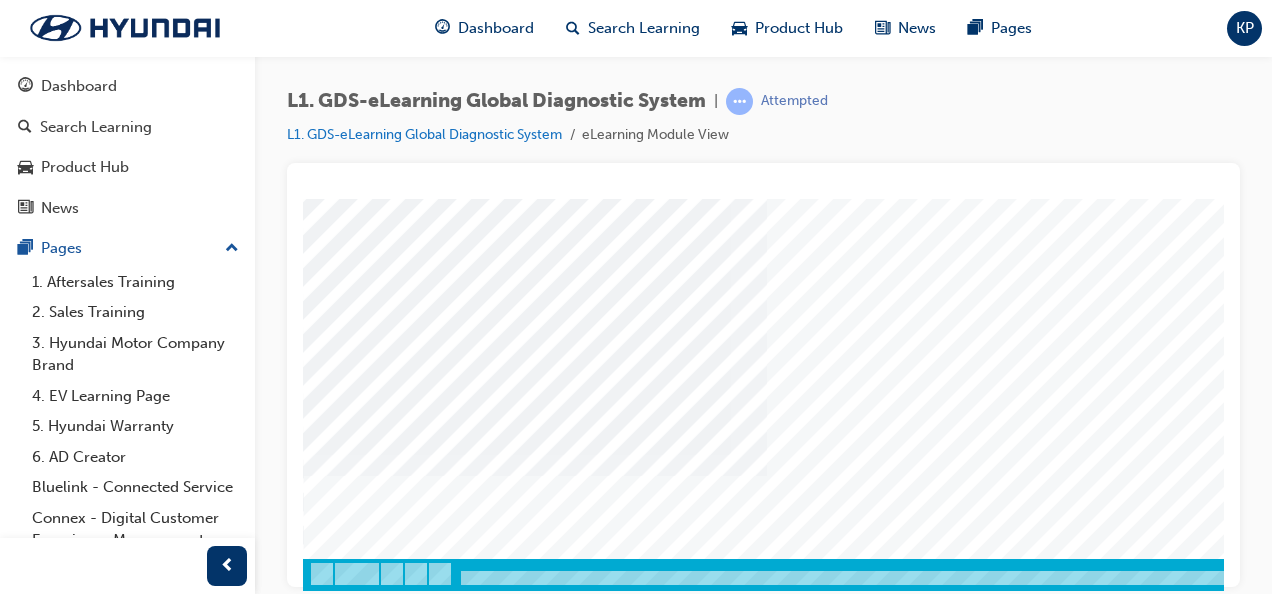 scroll, scrollTop: 360, scrollLeft: 454, axis: both 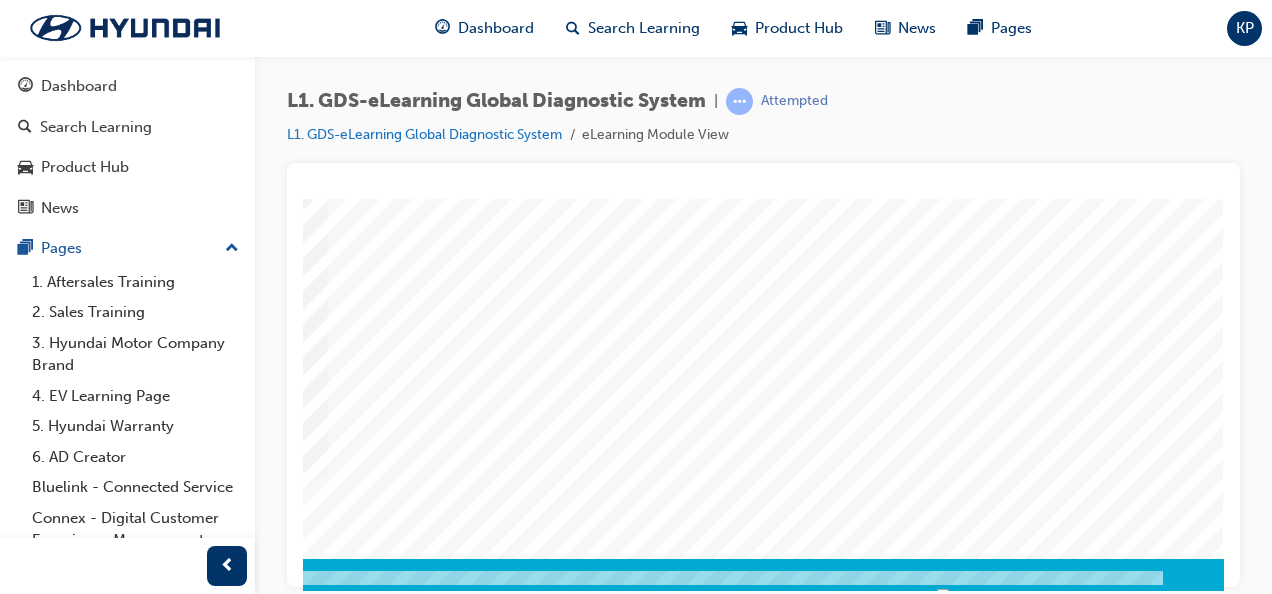 click at bounding box center [-66, 2757] 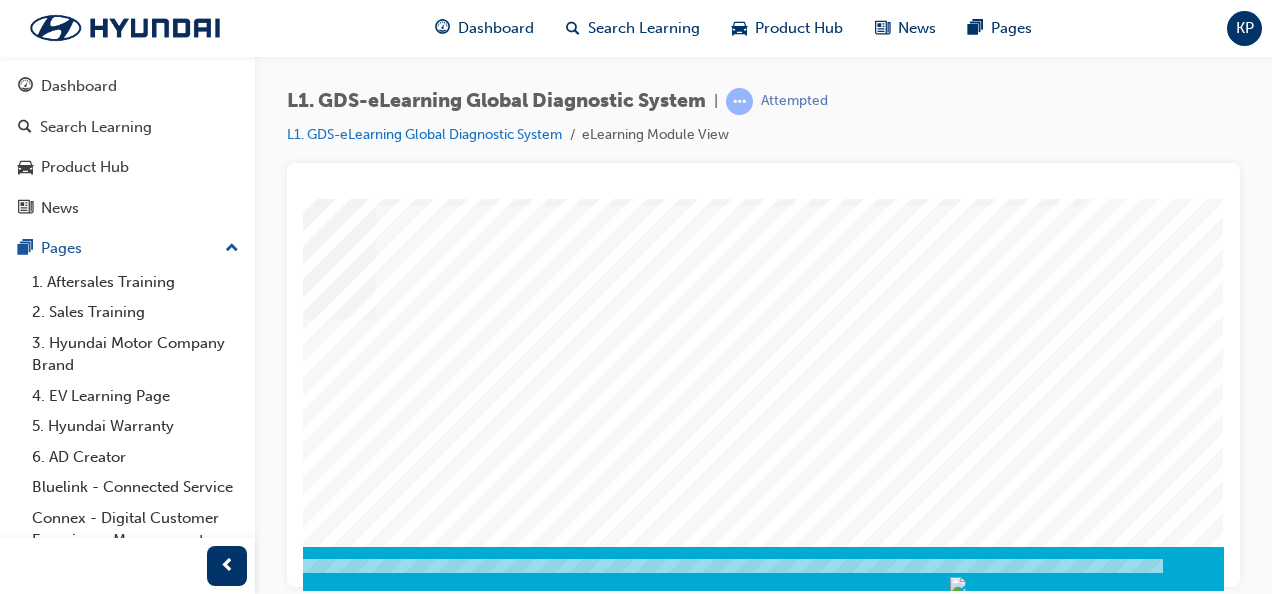 scroll, scrollTop: 373, scrollLeft: 454, axis: both 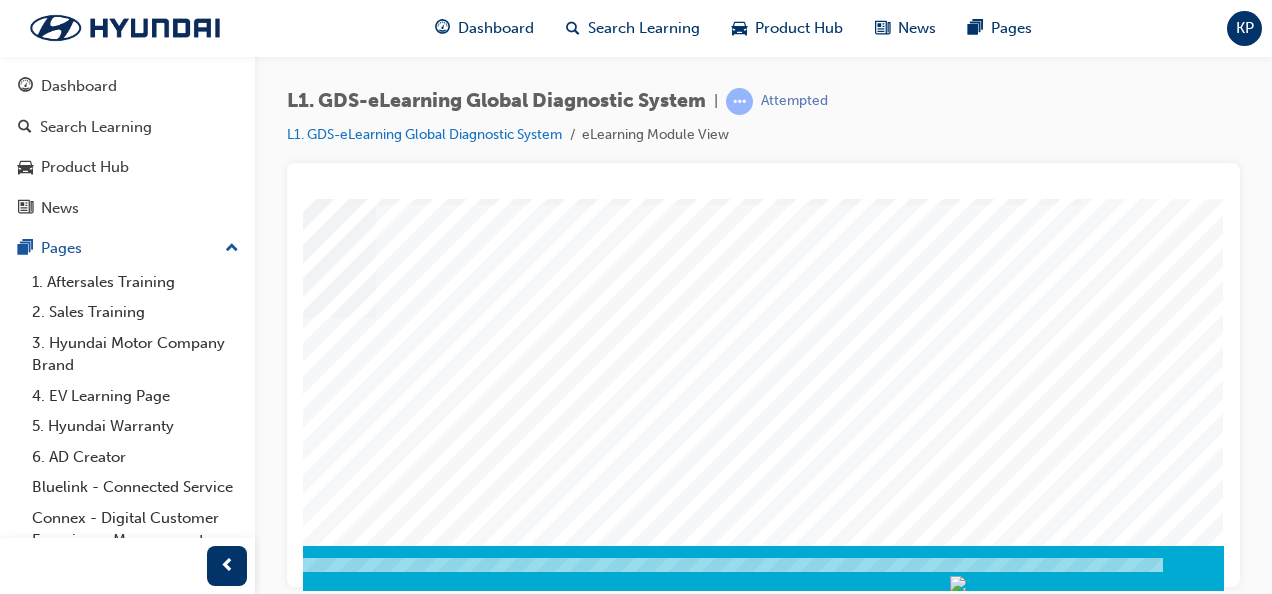 click at bounding box center [-66, 2744] 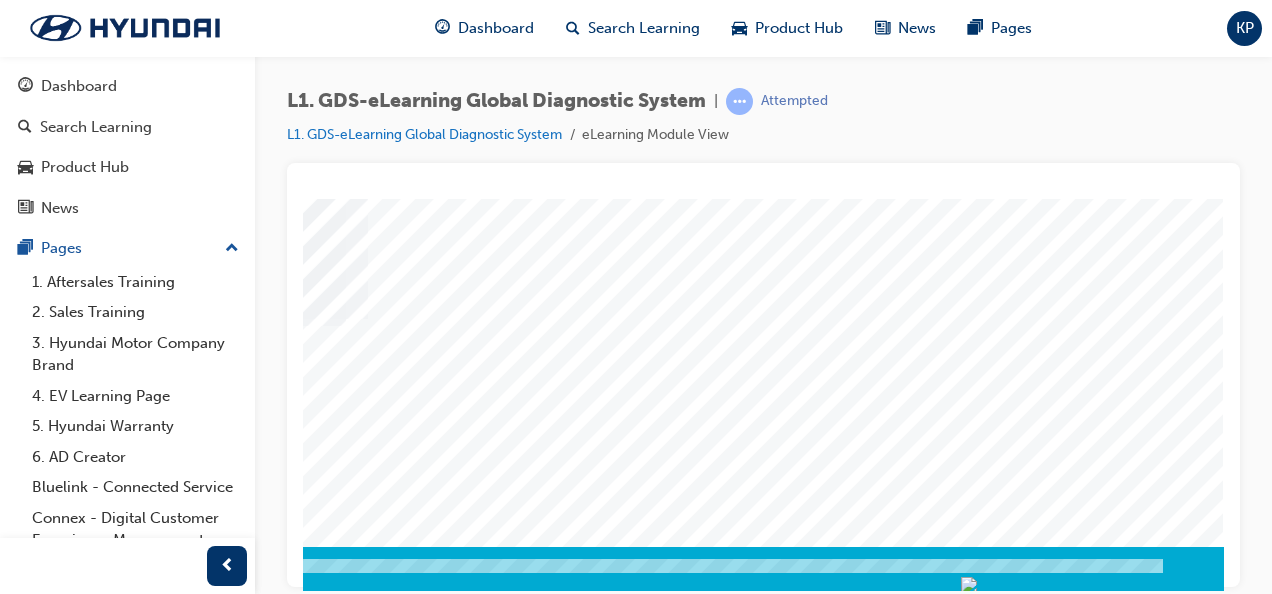 scroll, scrollTop: 373, scrollLeft: 454, axis: both 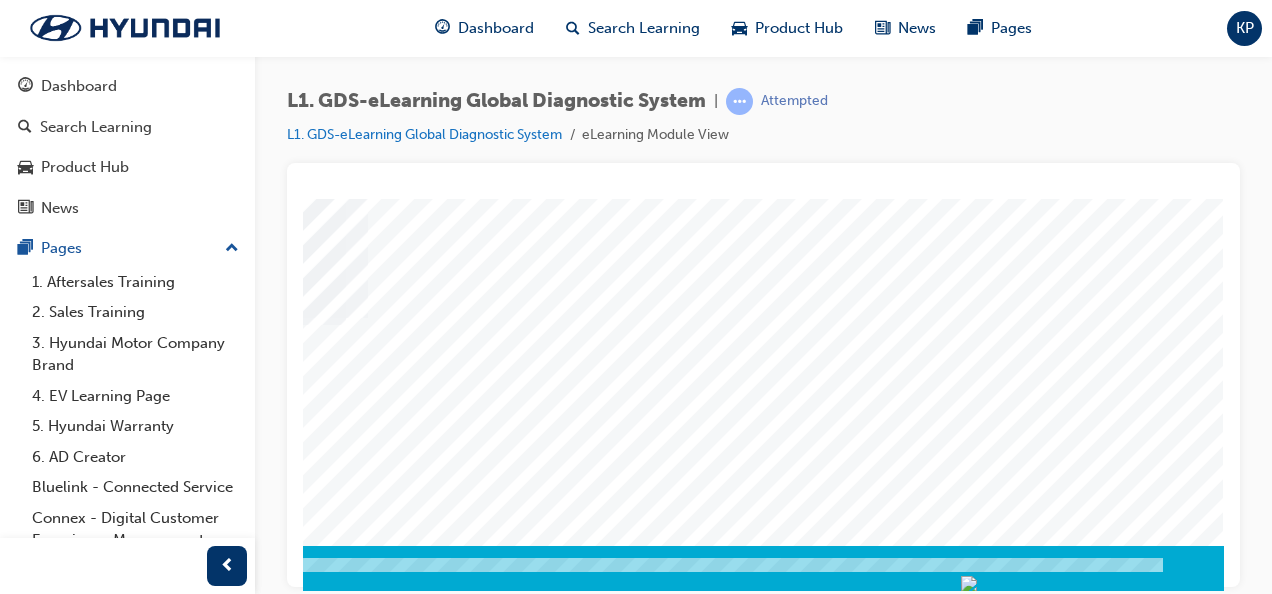 click at bounding box center [-66, 2744] 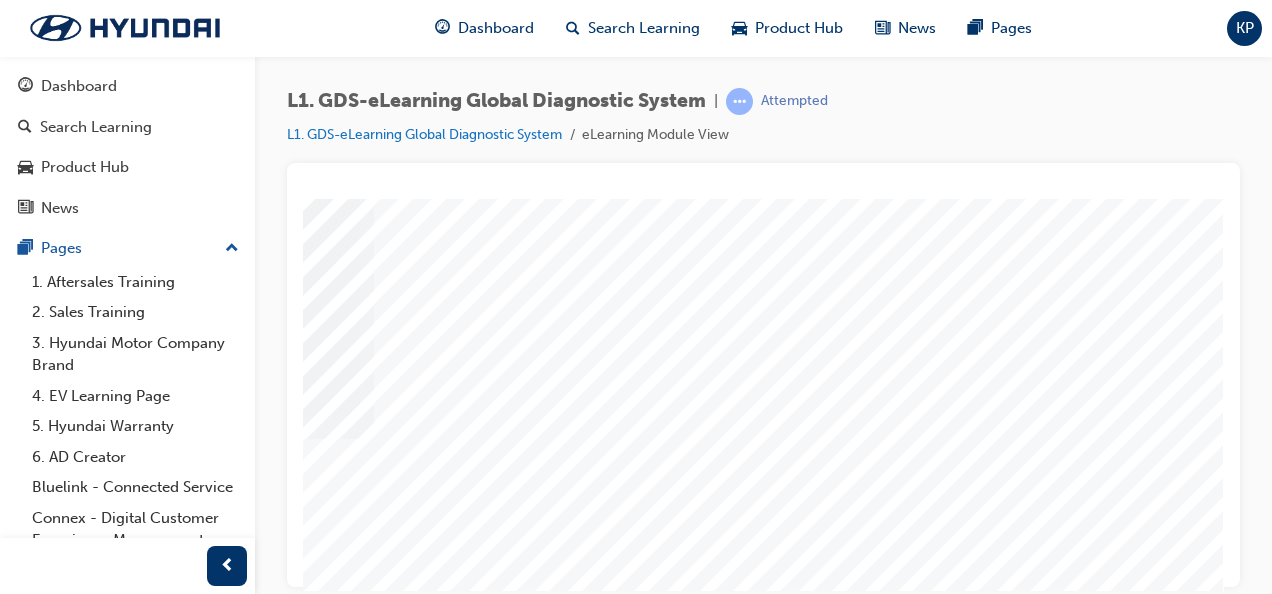 scroll, scrollTop: 293, scrollLeft: 454, axis: both 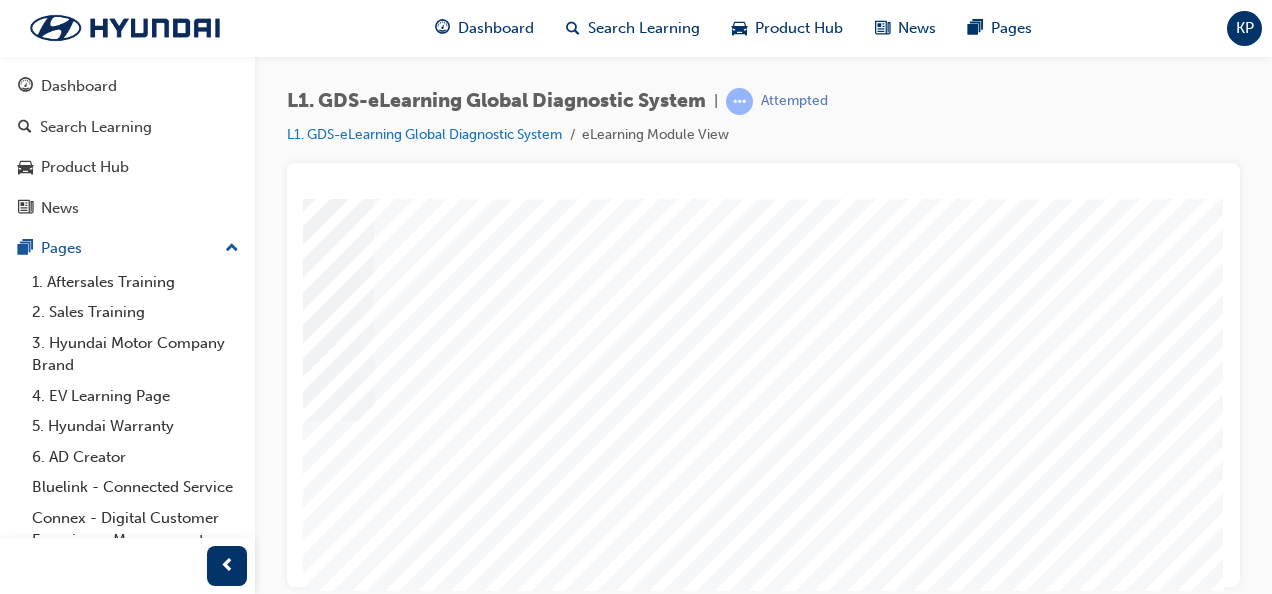 click at bounding box center (-66, 2824) 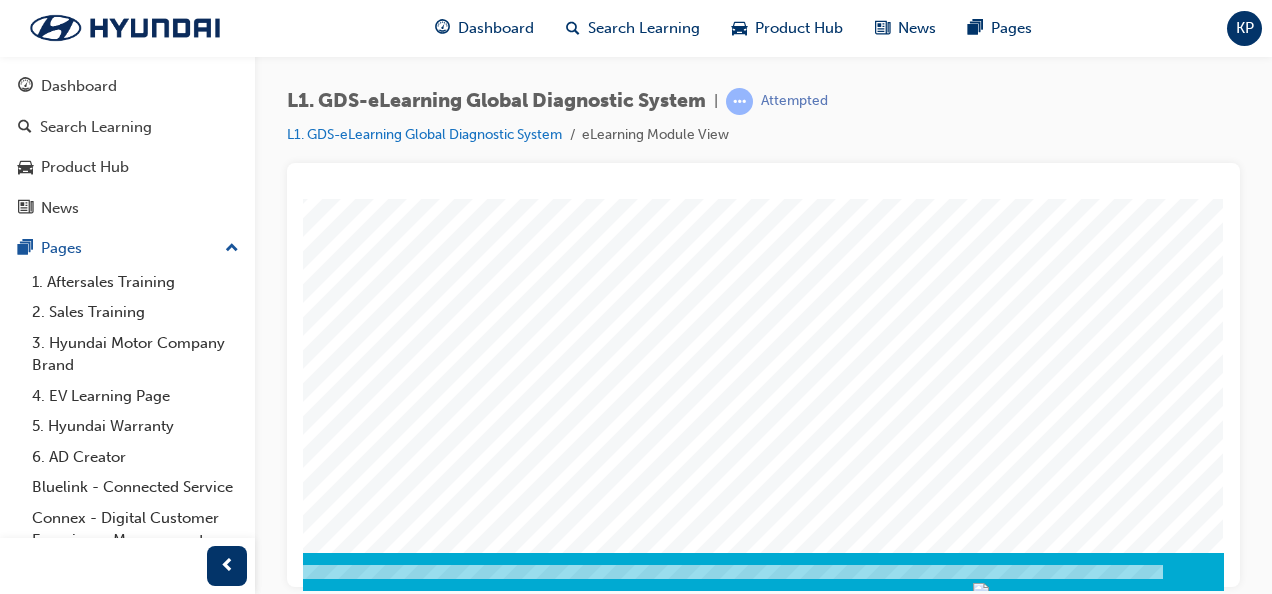 scroll, scrollTop: 373, scrollLeft: 454, axis: both 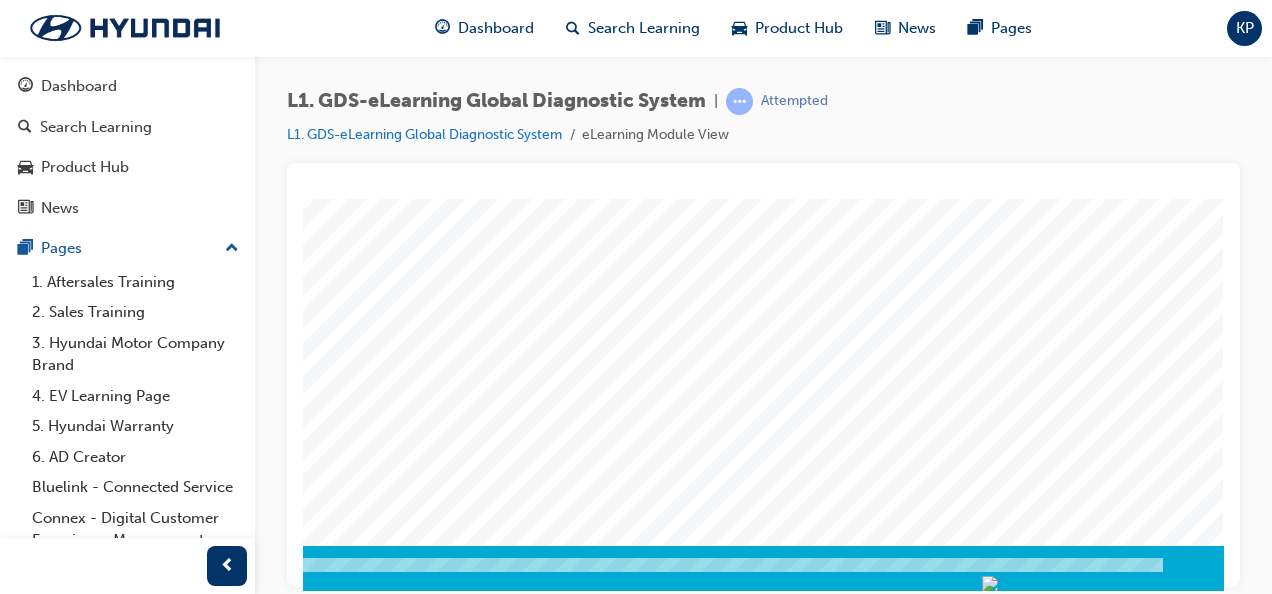 click at bounding box center (-66, 2744) 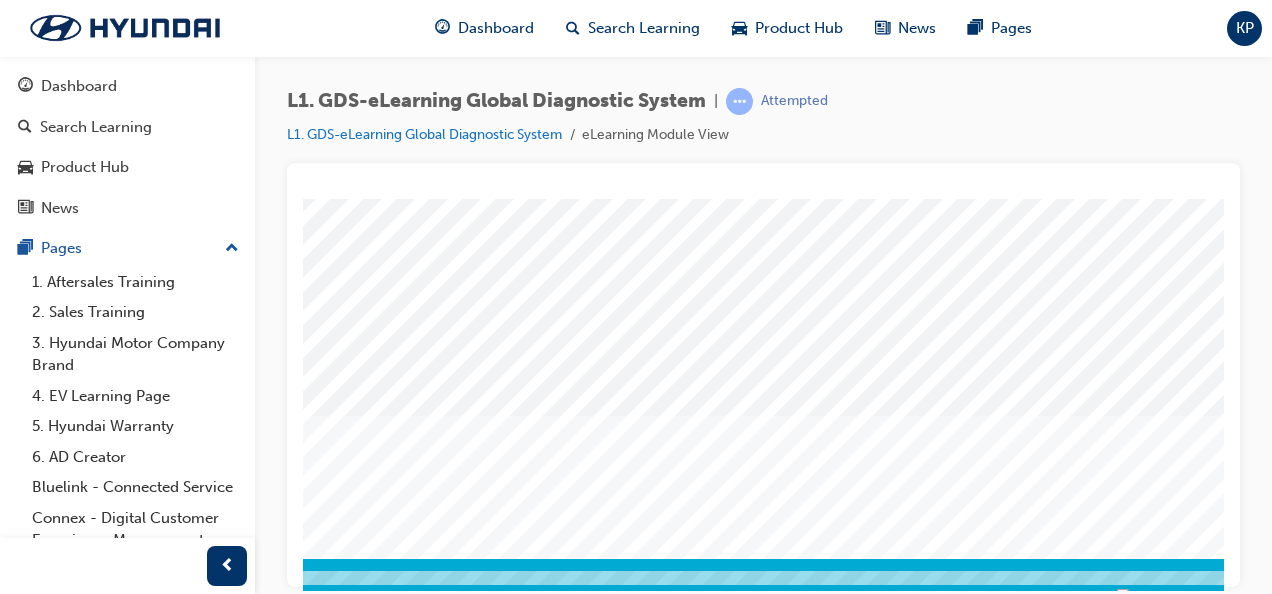 scroll, scrollTop: 360, scrollLeft: 454, axis: both 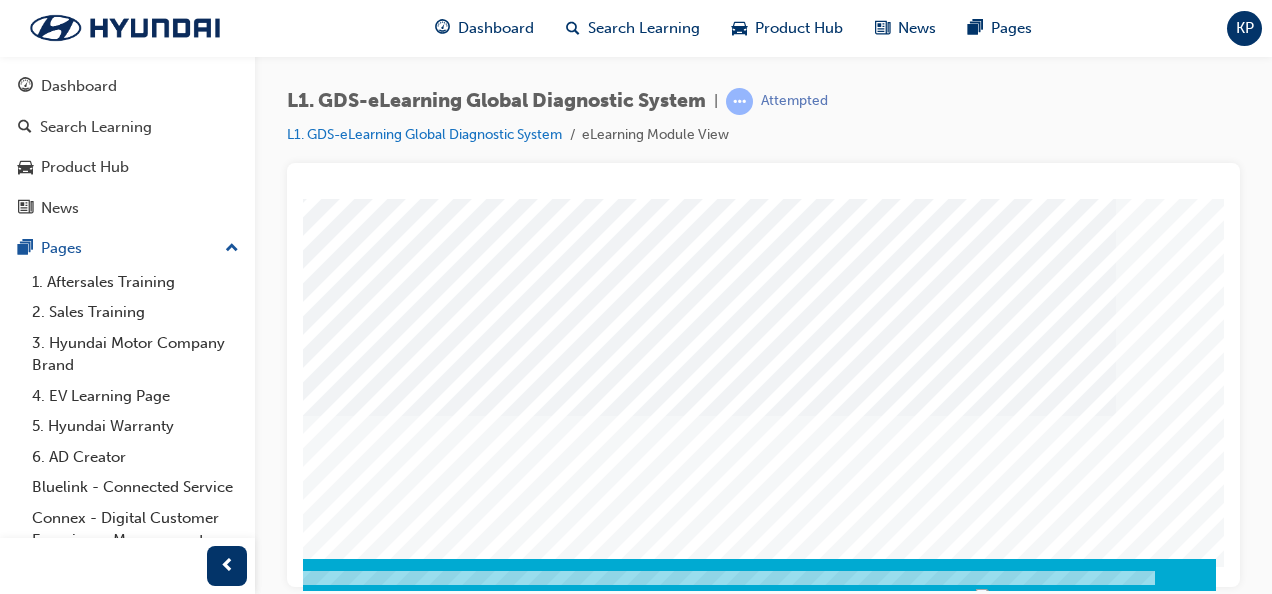 click at bounding box center (-74, 2276) 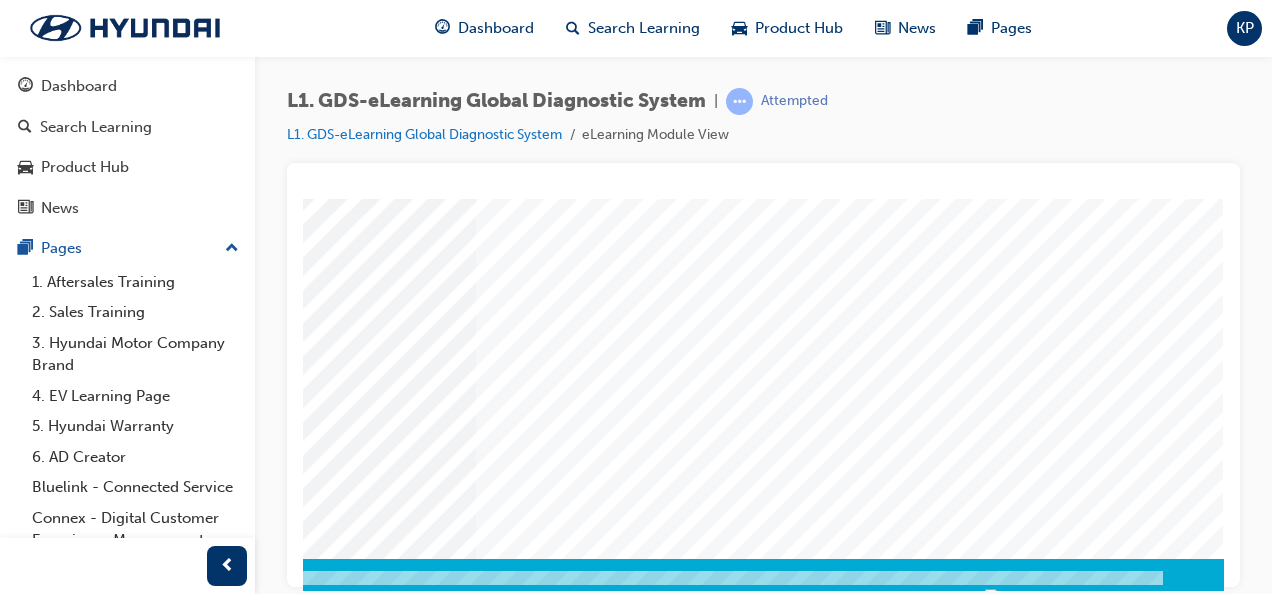 scroll, scrollTop: 0, scrollLeft: 0, axis: both 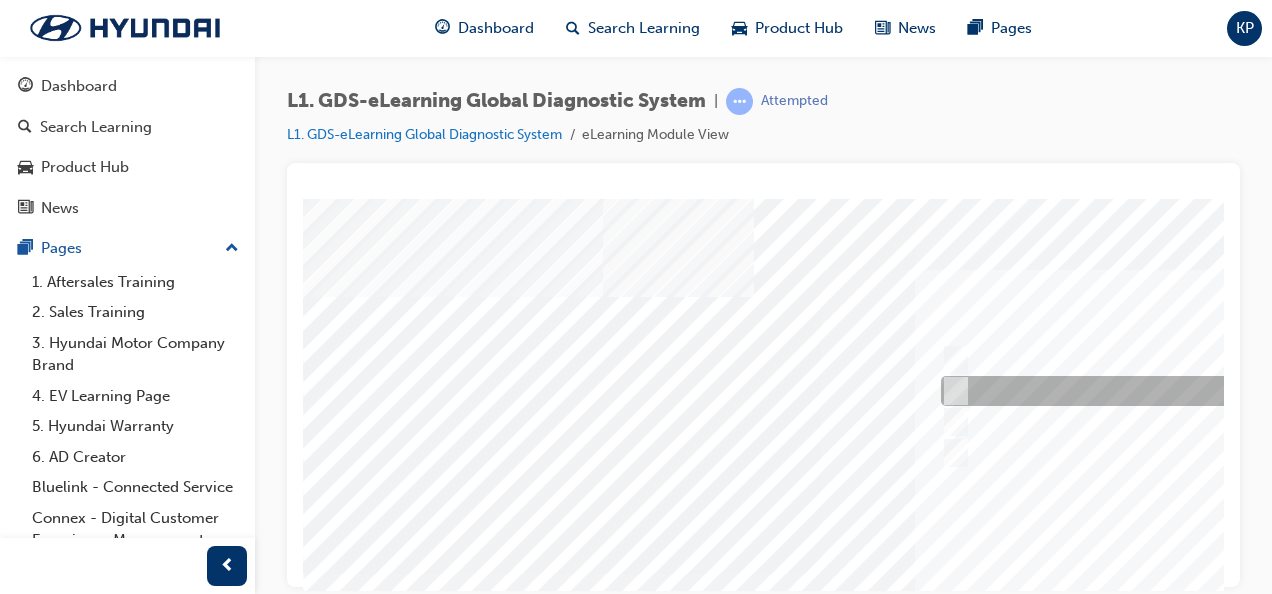 click at bounding box center (1268, 391) 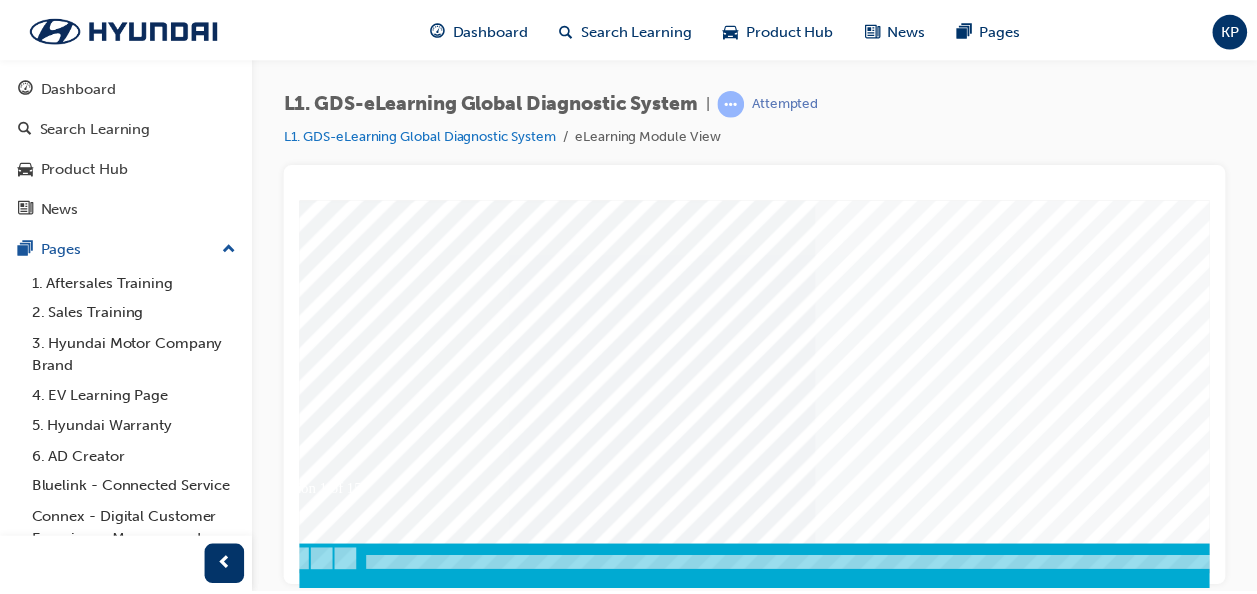 scroll, scrollTop: 373, scrollLeft: 120, axis: both 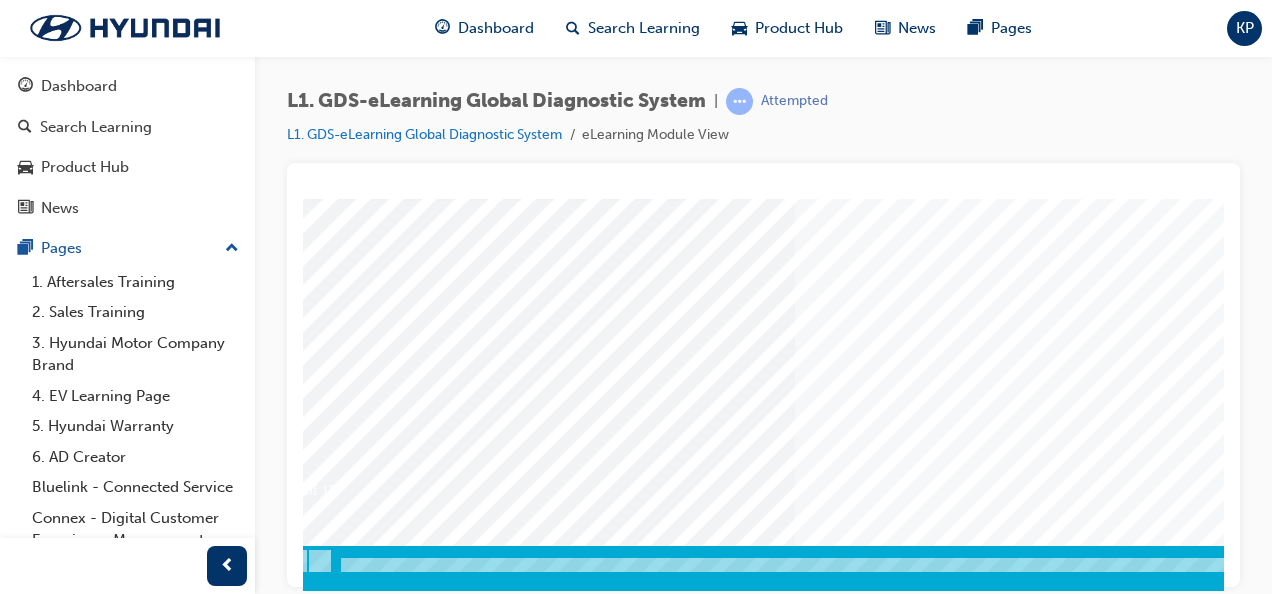 click at bounding box center (253, 3282) 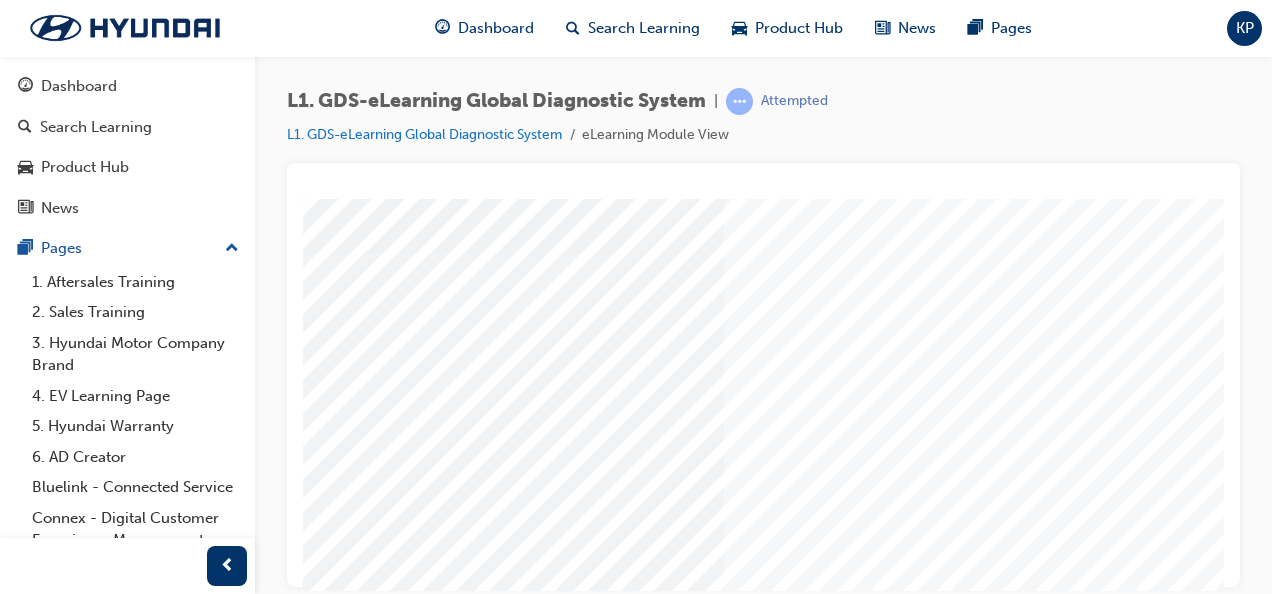 scroll, scrollTop: 320, scrollLeft: 200, axis: both 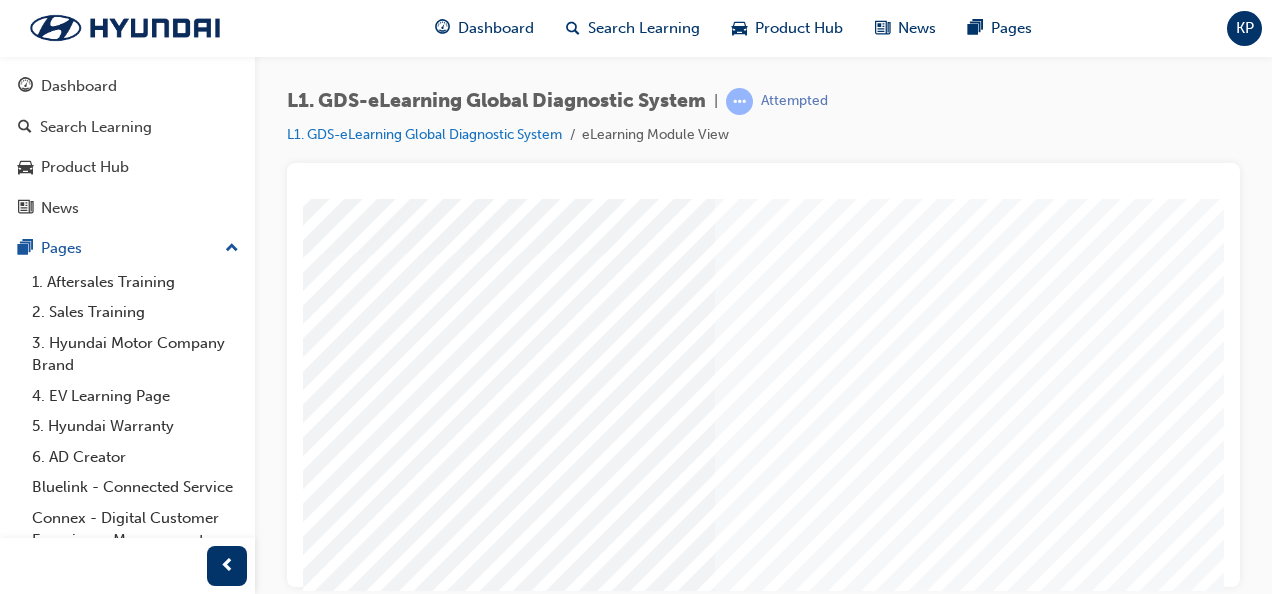 click at bounding box center [783, 253] 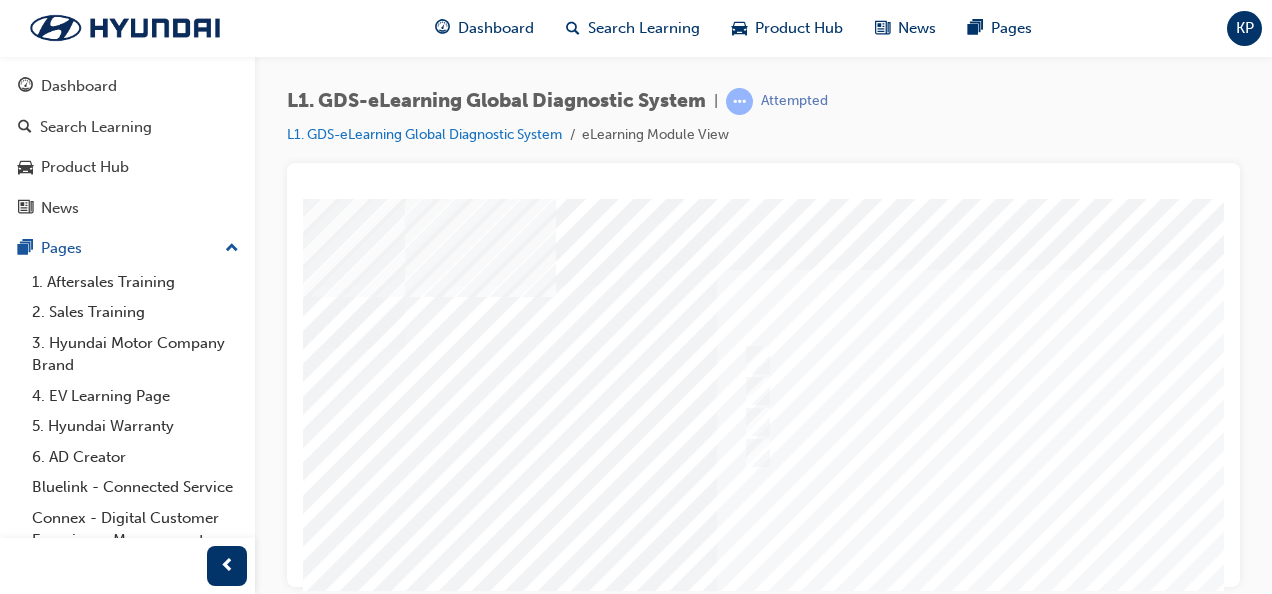 scroll, scrollTop: 0, scrollLeft: 200, axis: horizontal 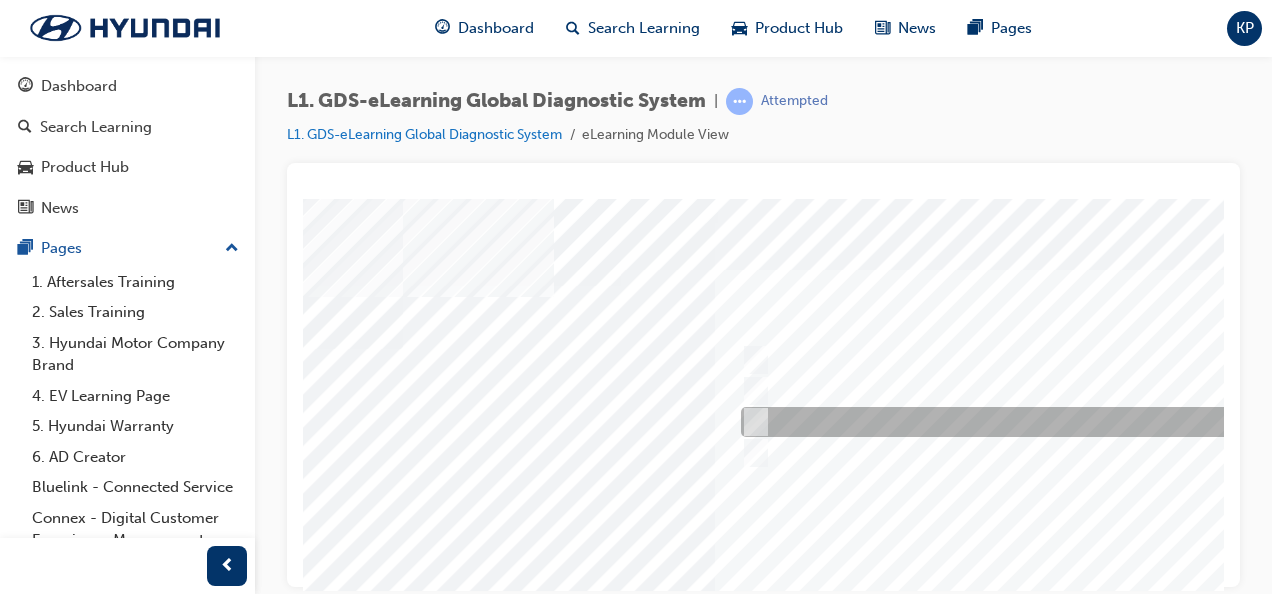 click at bounding box center (1068, 422) 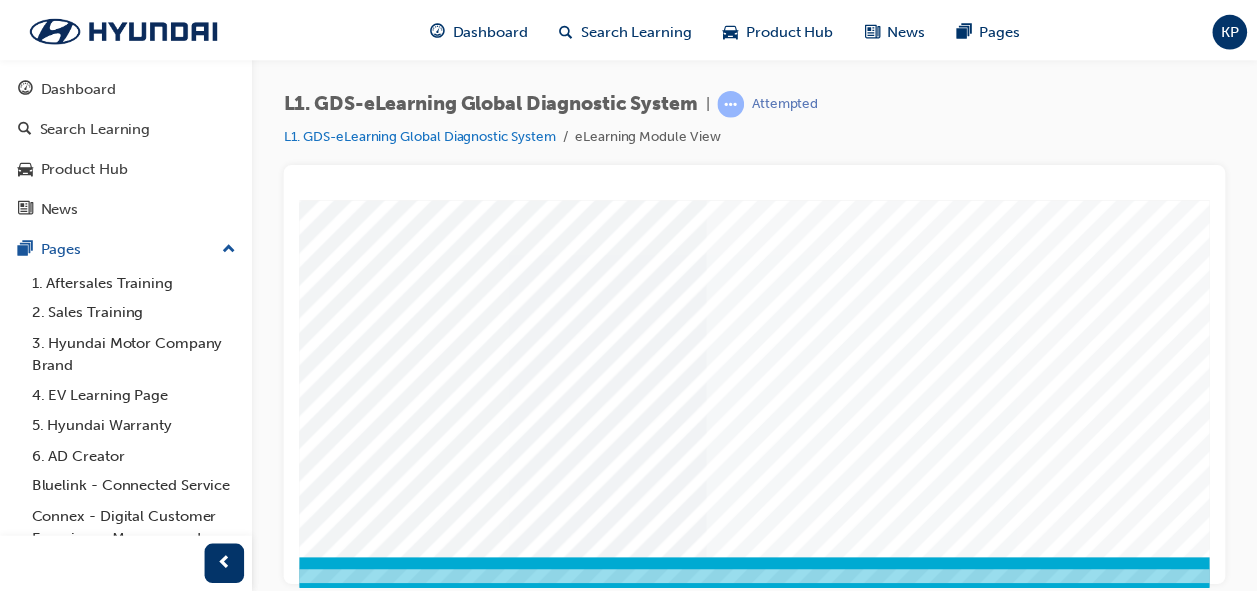 scroll, scrollTop: 360, scrollLeft: 200, axis: both 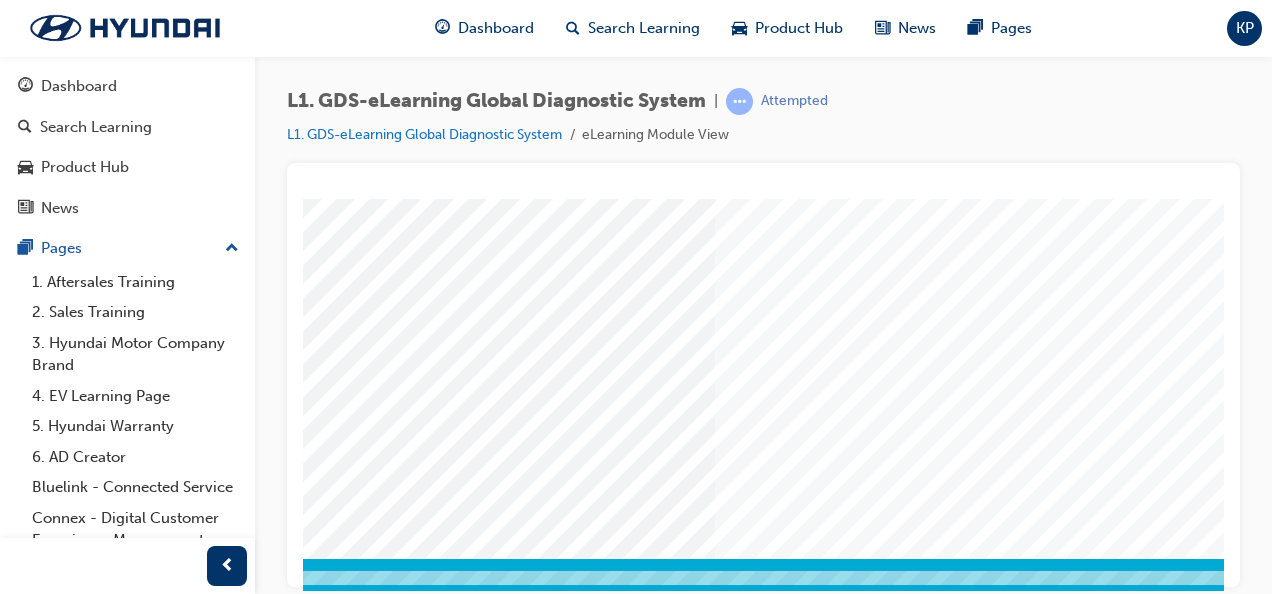 click at bounding box center [173, 3134] 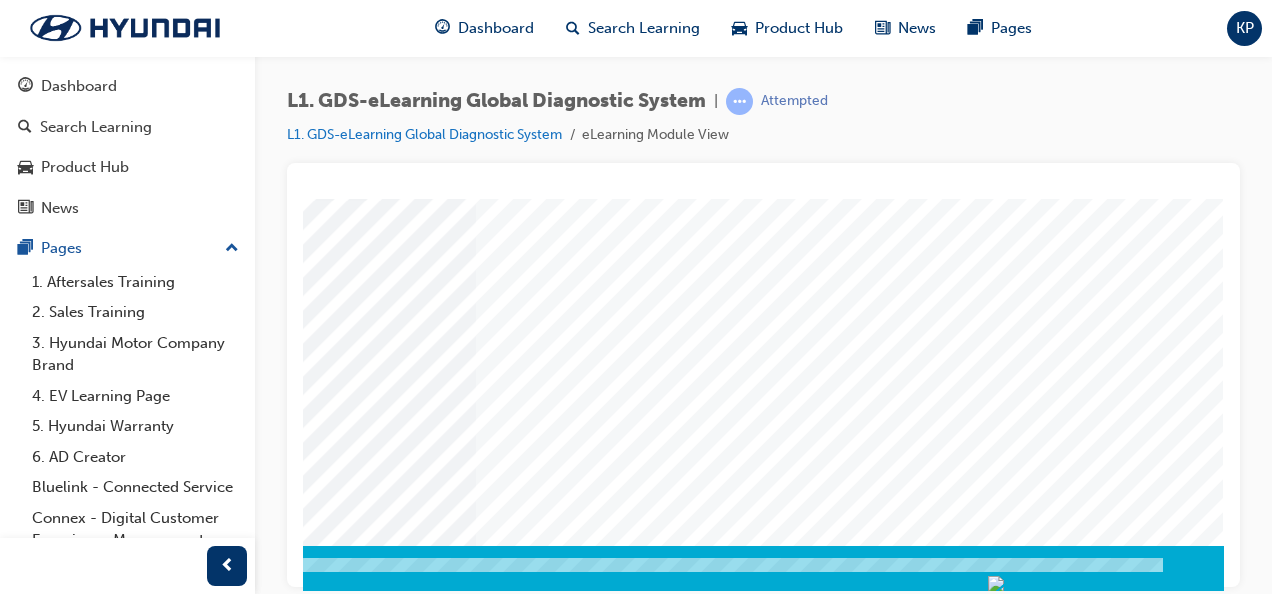 scroll, scrollTop: 0, scrollLeft: 0, axis: both 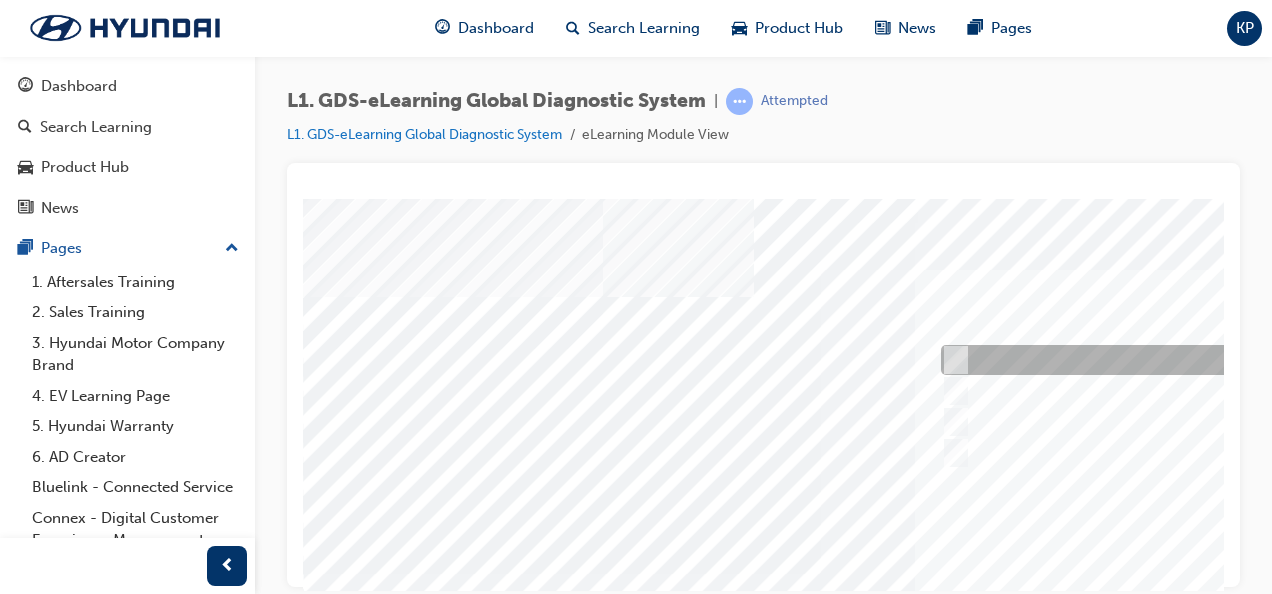 click at bounding box center [1268, 360] 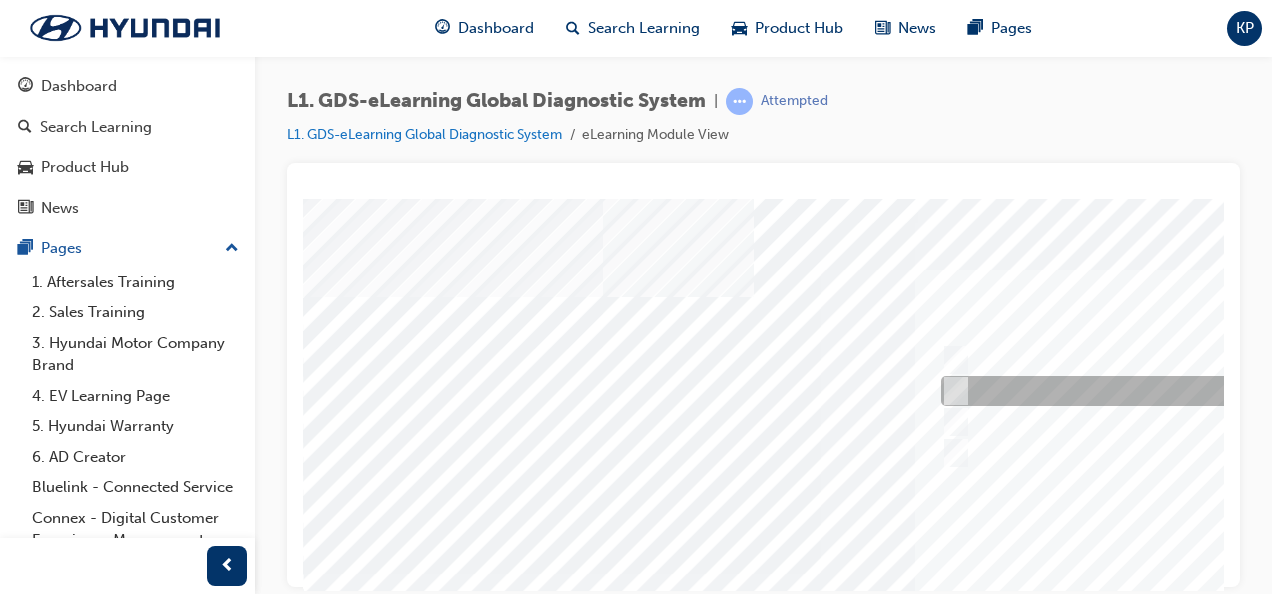 click at bounding box center [1268, 391] 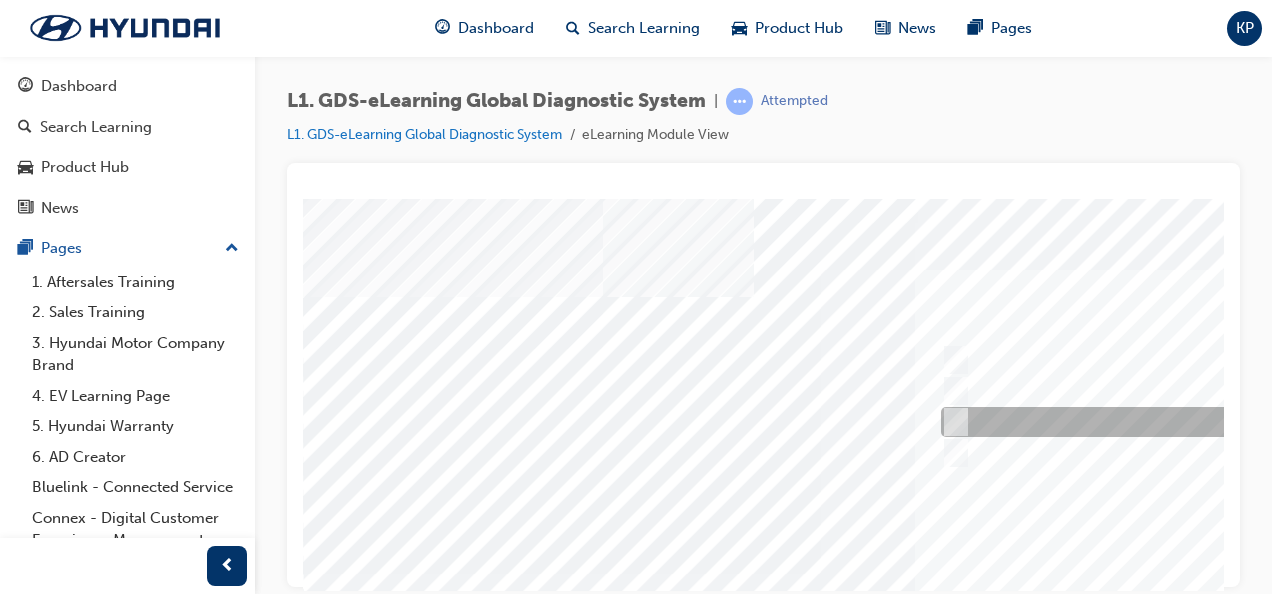 click at bounding box center (951, 422) 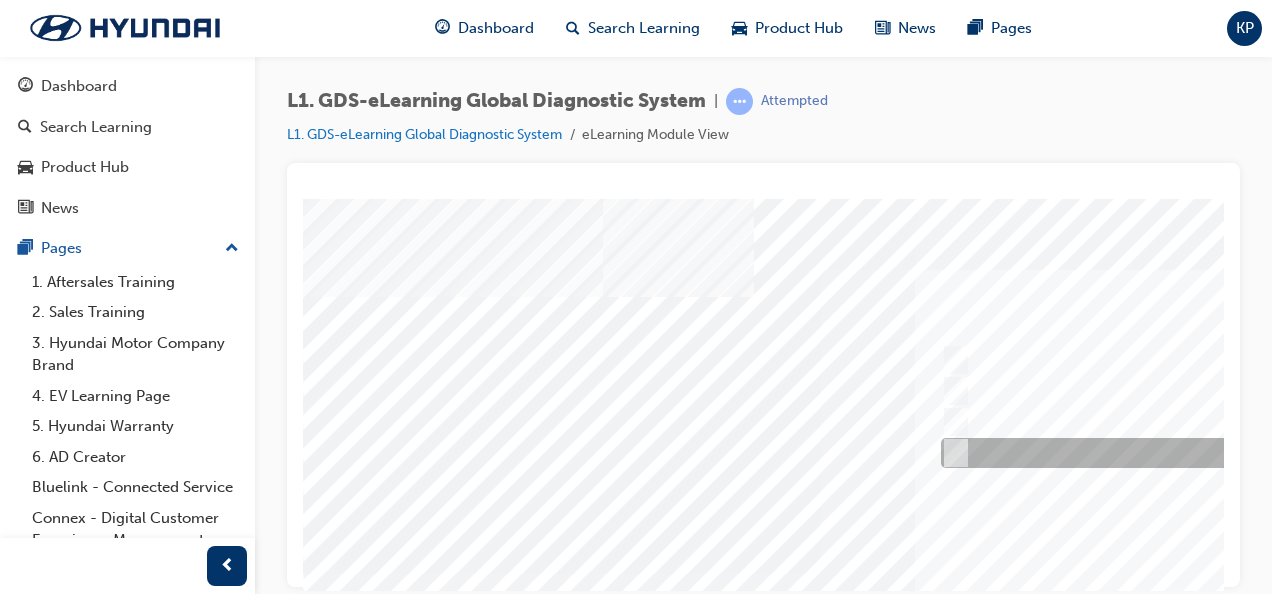 click at bounding box center (1268, 453) 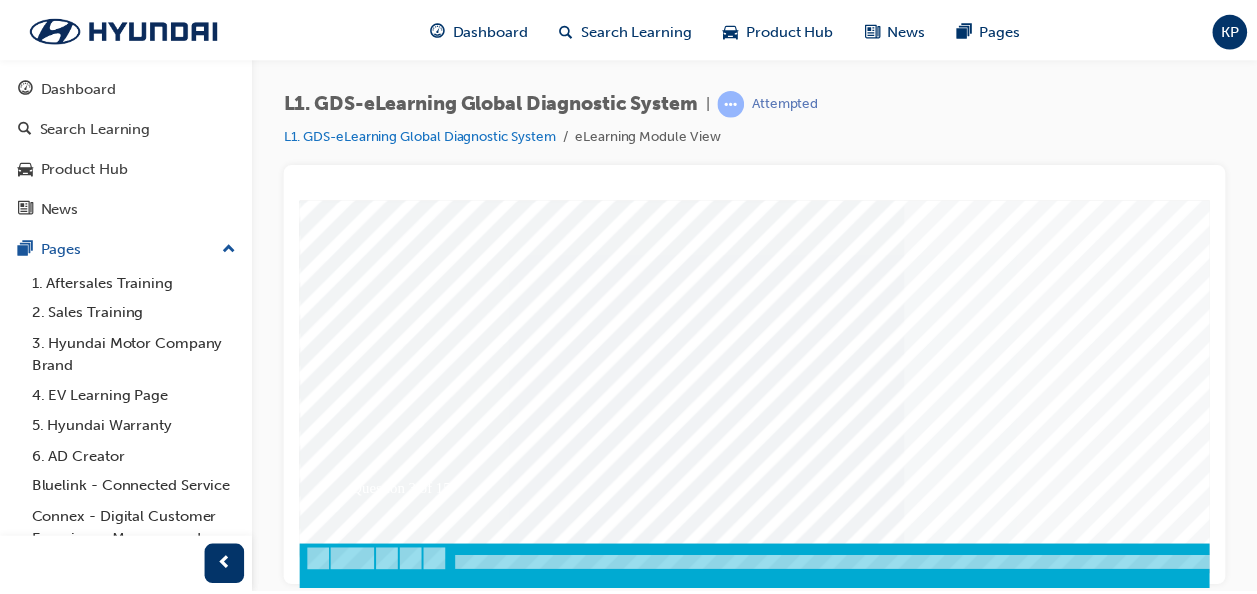 scroll, scrollTop: 373, scrollLeft: 454, axis: both 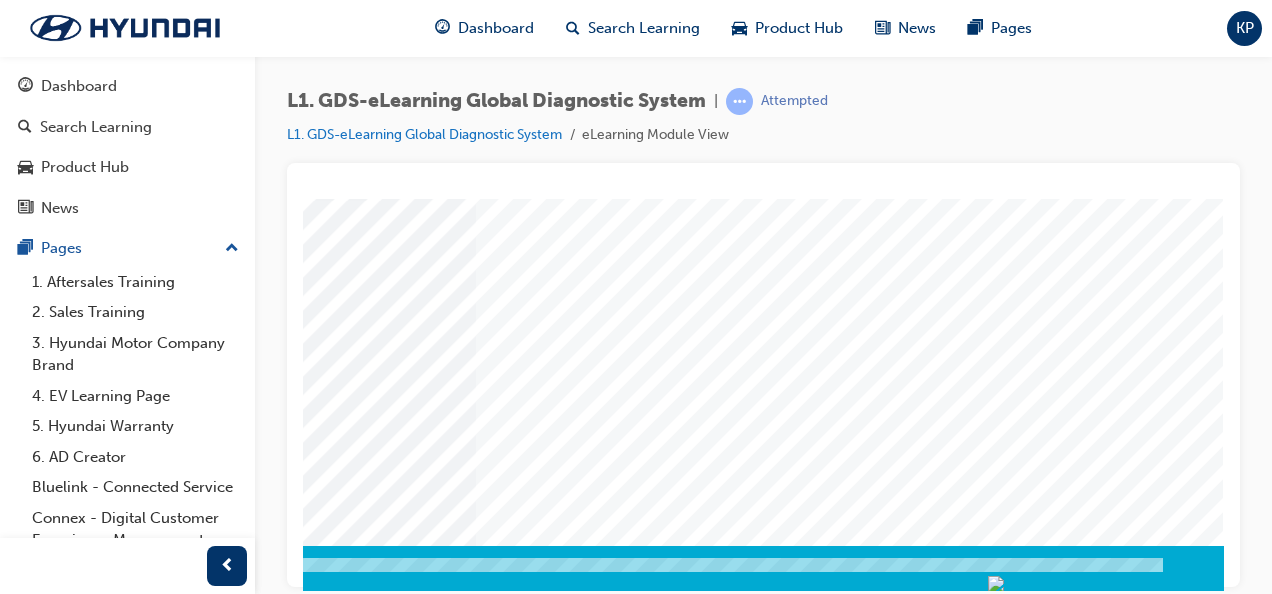 click at bounding box center (-66, 3282) 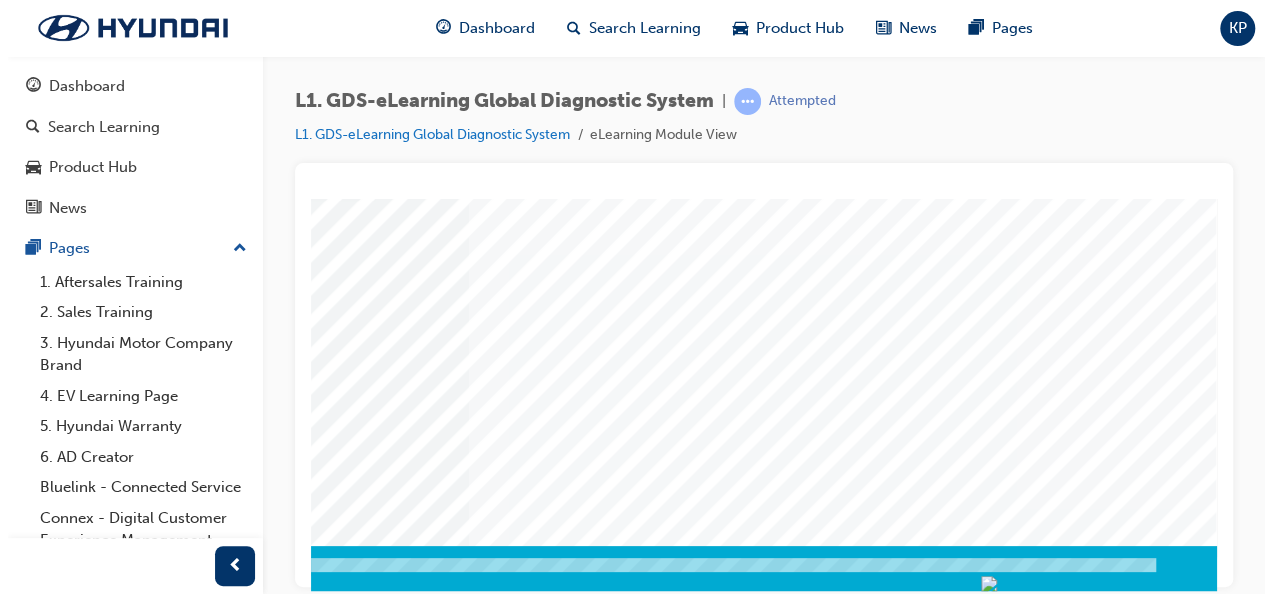 scroll, scrollTop: 0, scrollLeft: 0, axis: both 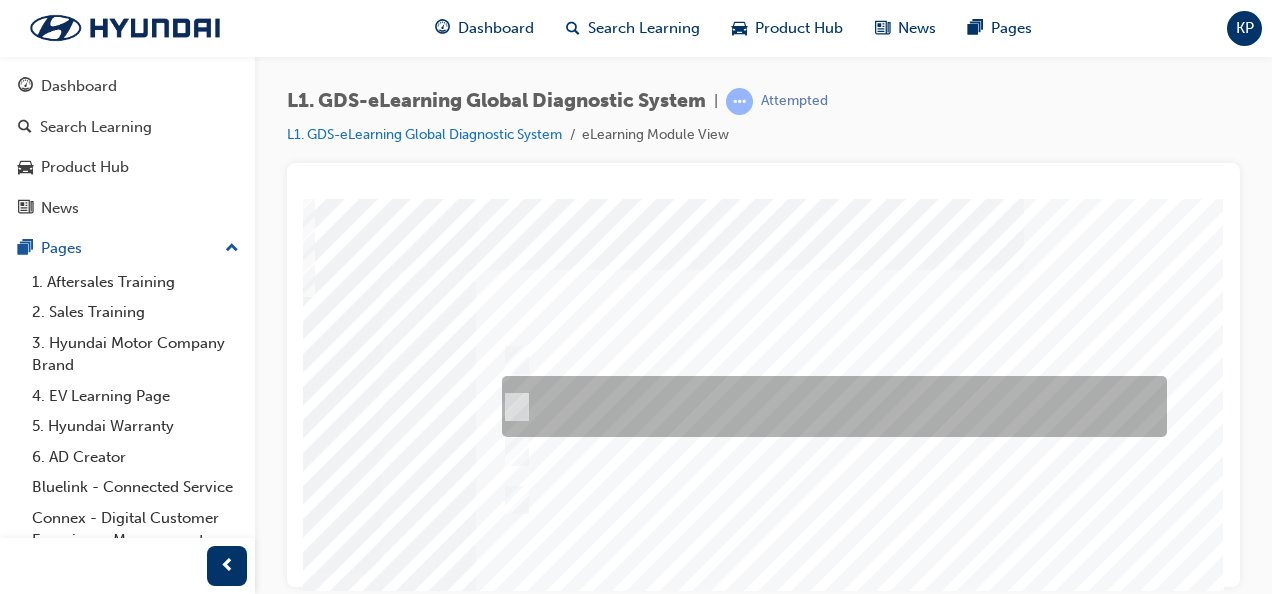 click at bounding box center (829, 406) 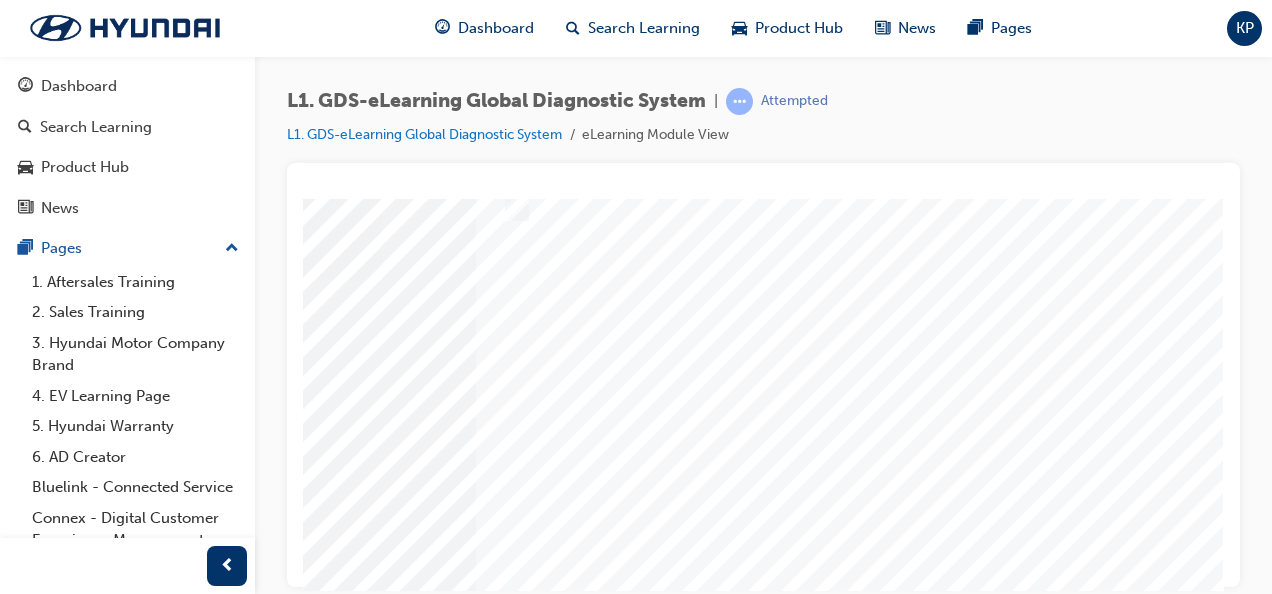 scroll, scrollTop: 373, scrollLeft: 454, axis: both 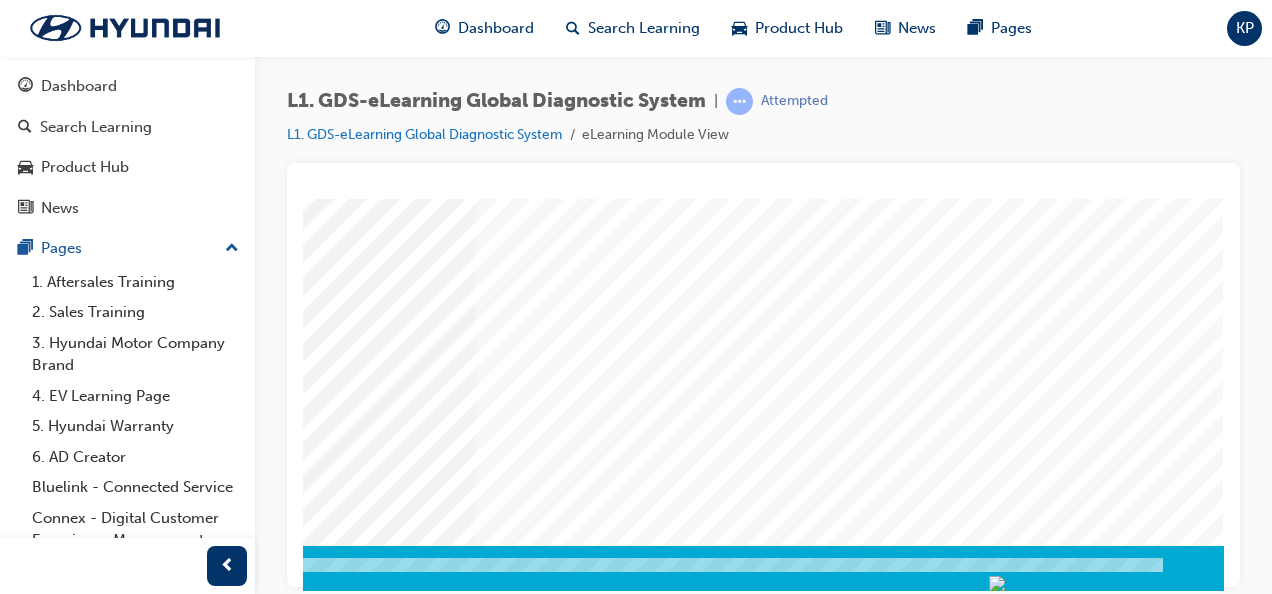 click at bounding box center [-66, 3282] 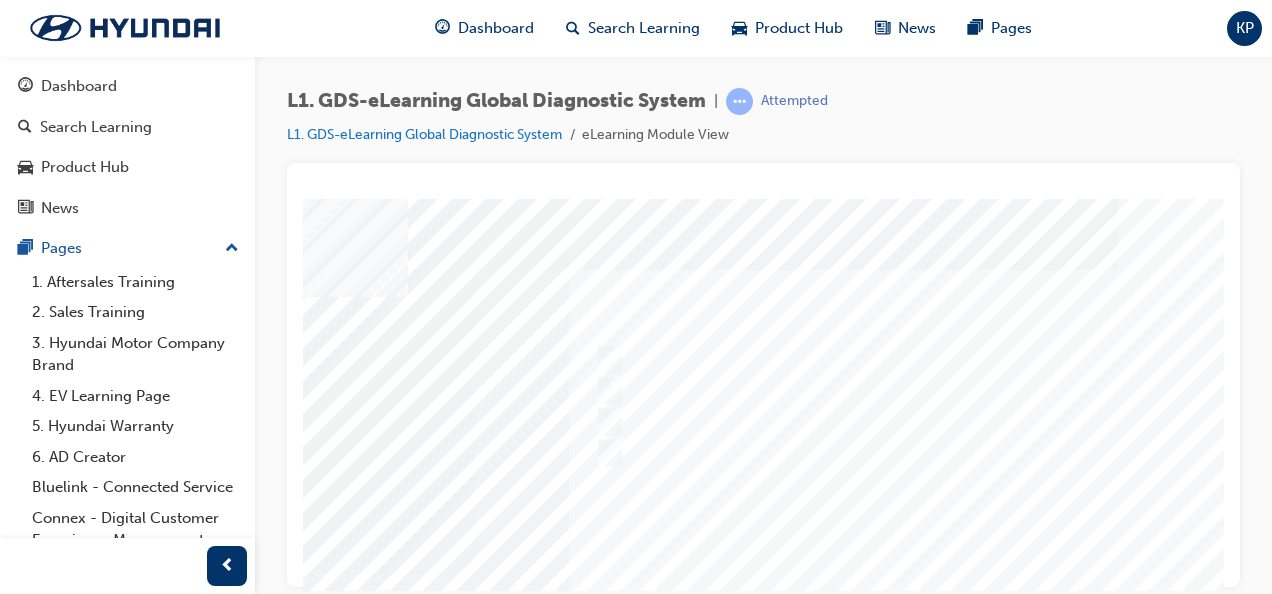 scroll, scrollTop: 0, scrollLeft: 441, axis: horizontal 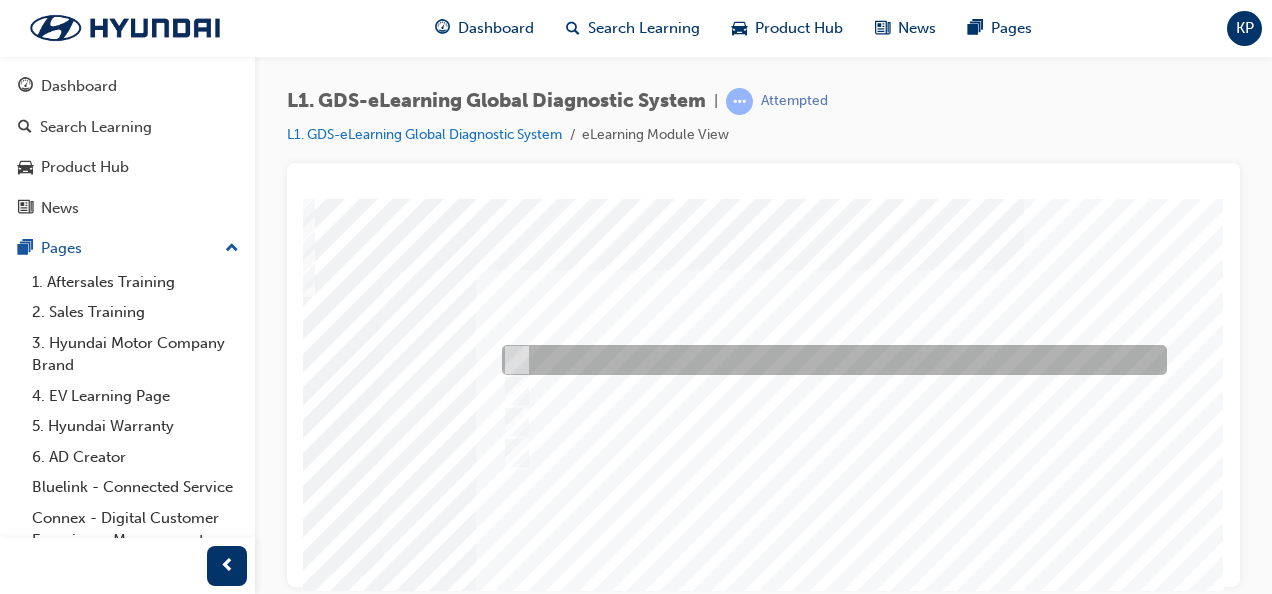 click at bounding box center (829, 360) 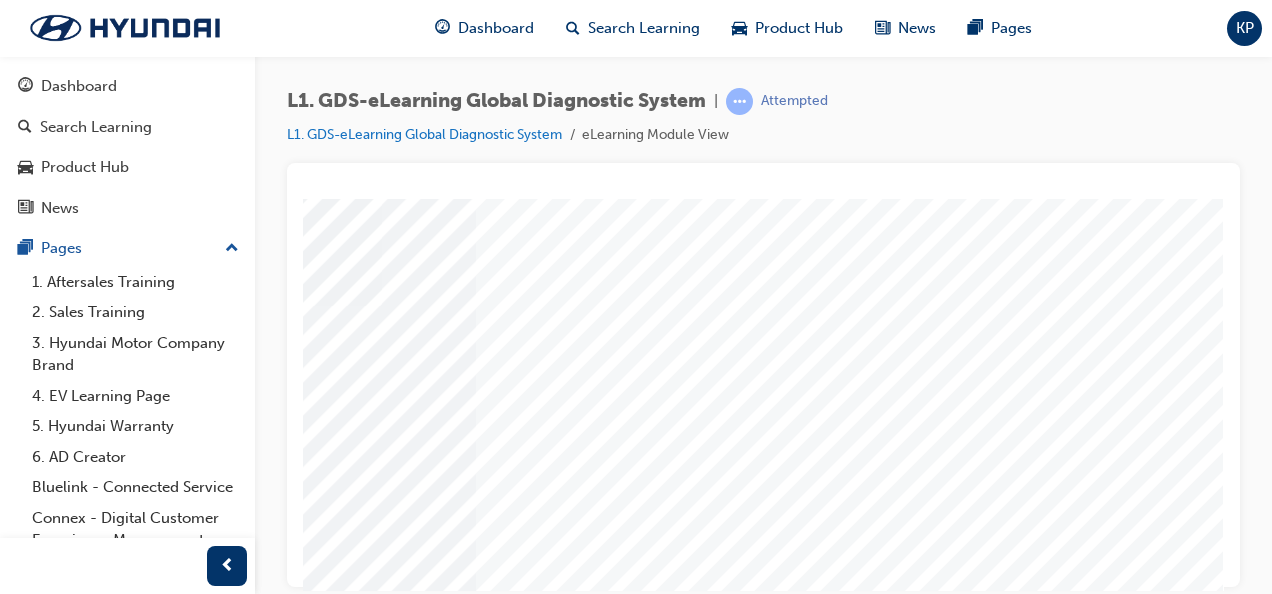scroll, scrollTop: 373, scrollLeft: 441, axis: both 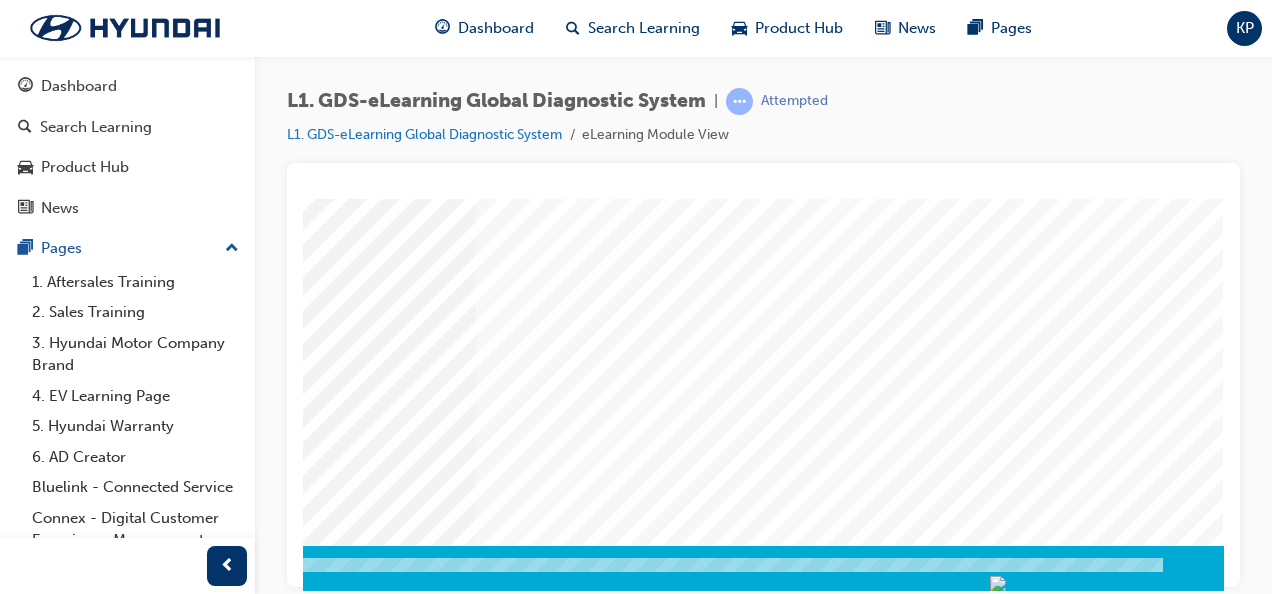 click at bounding box center [-66, 3282] 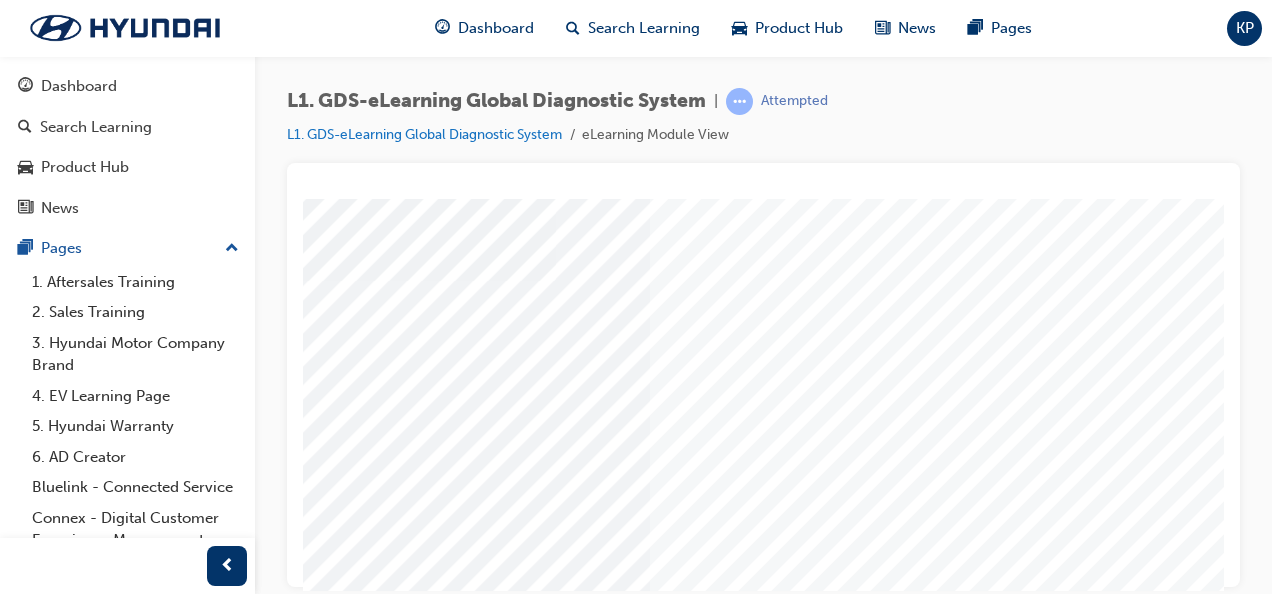 scroll, scrollTop: 293, scrollLeft: 266, axis: both 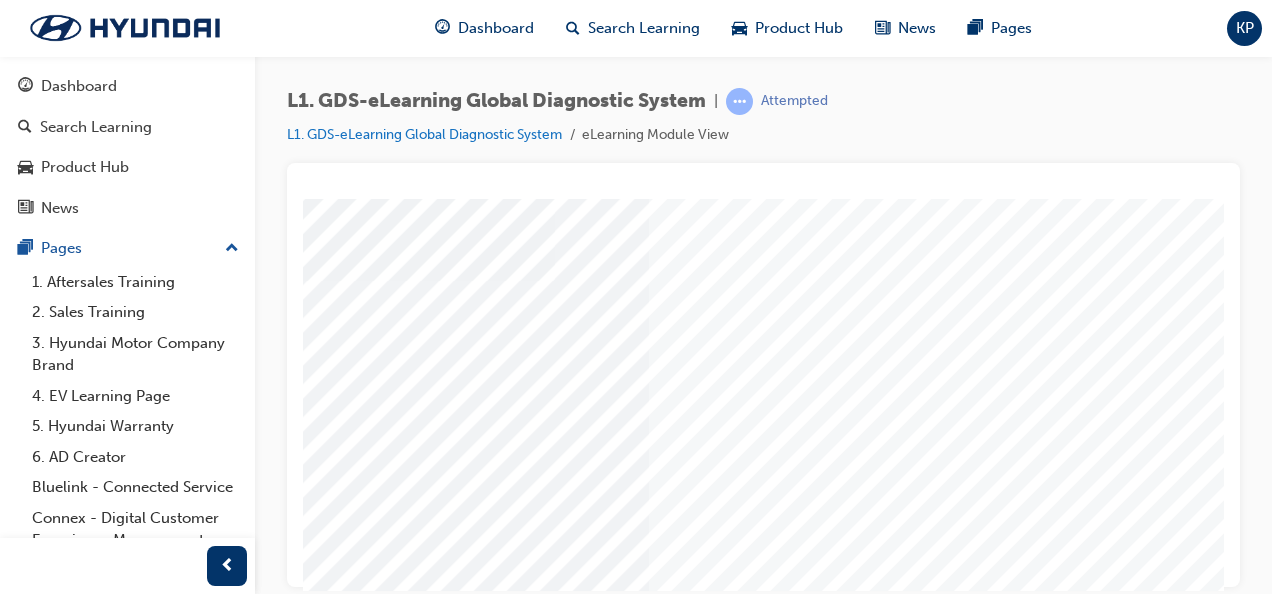 click at bounding box center [717, 280] 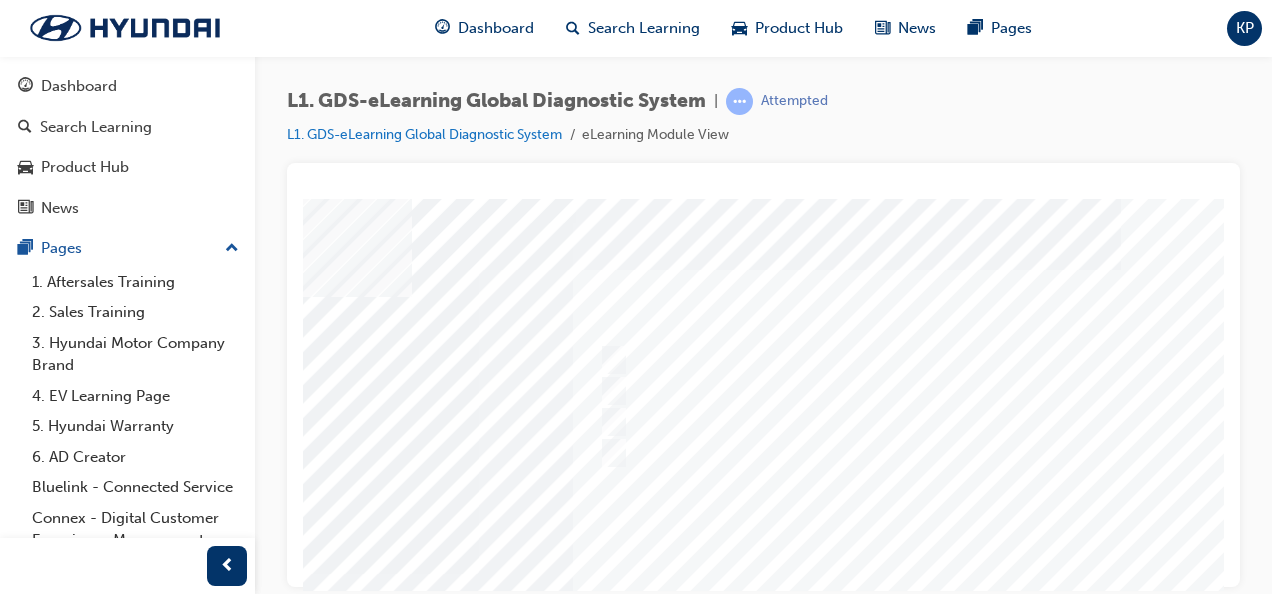 scroll, scrollTop: 0, scrollLeft: 360, axis: horizontal 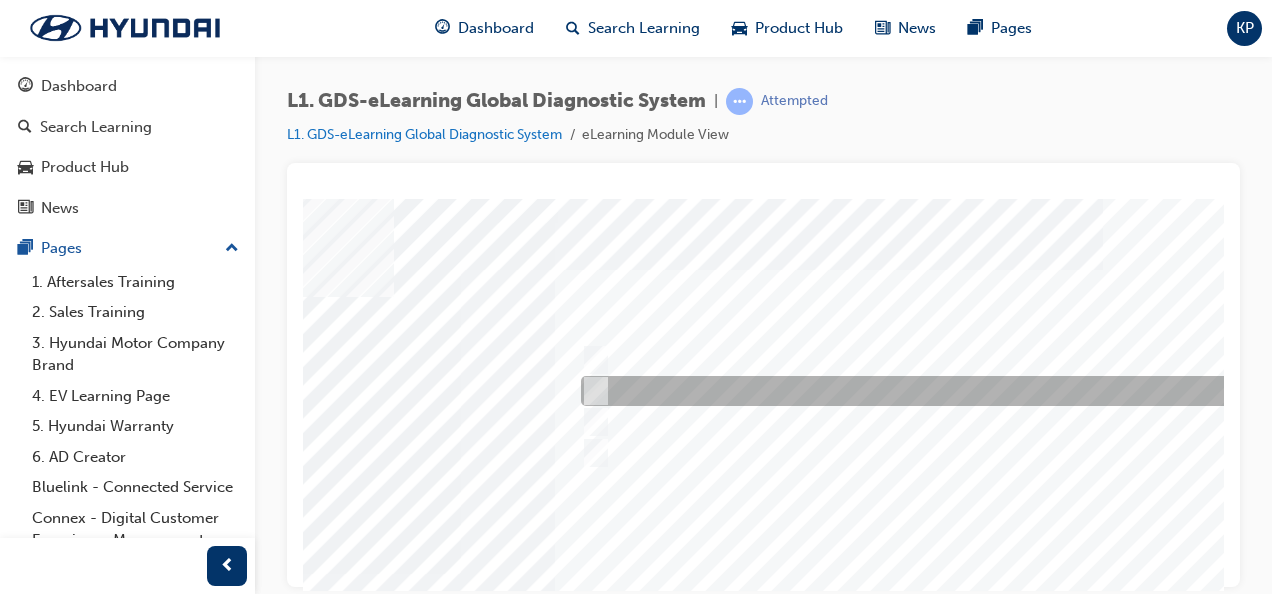 click at bounding box center [908, 391] 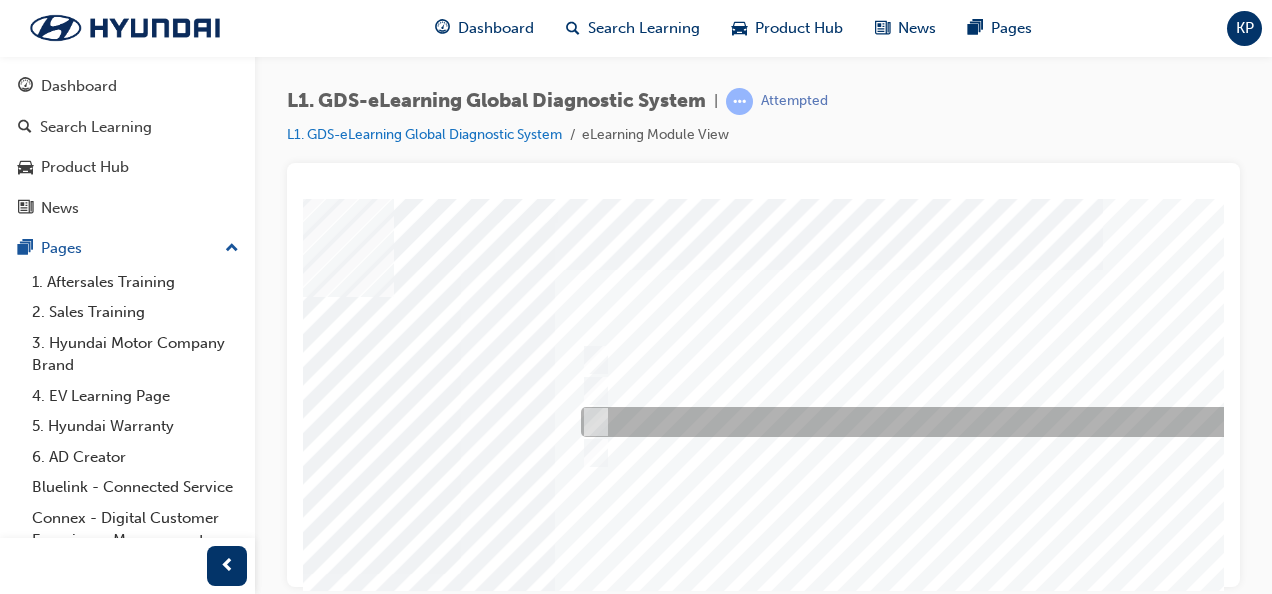 click at bounding box center [908, 422] 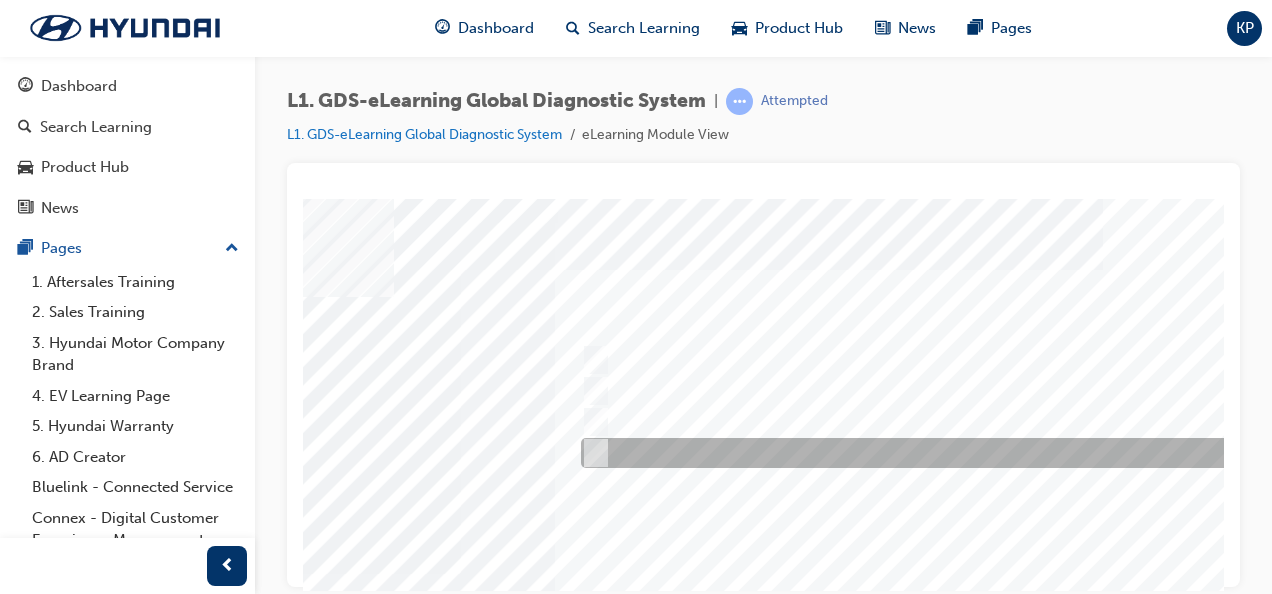 click at bounding box center (908, 453) 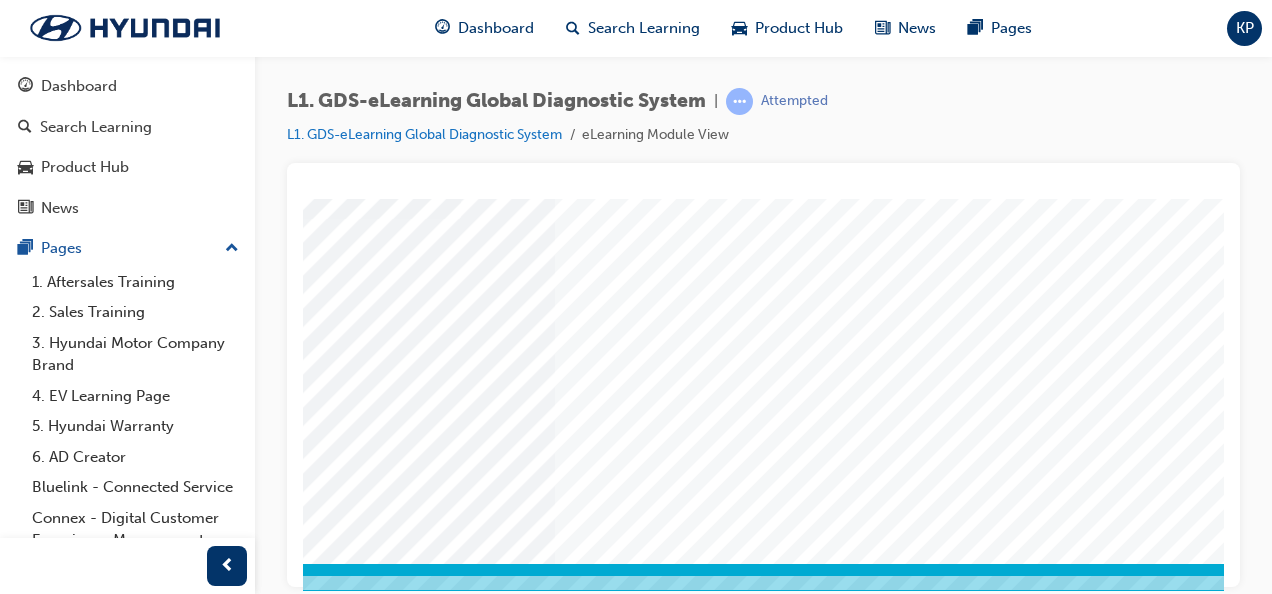 scroll, scrollTop: 360, scrollLeft: 360, axis: both 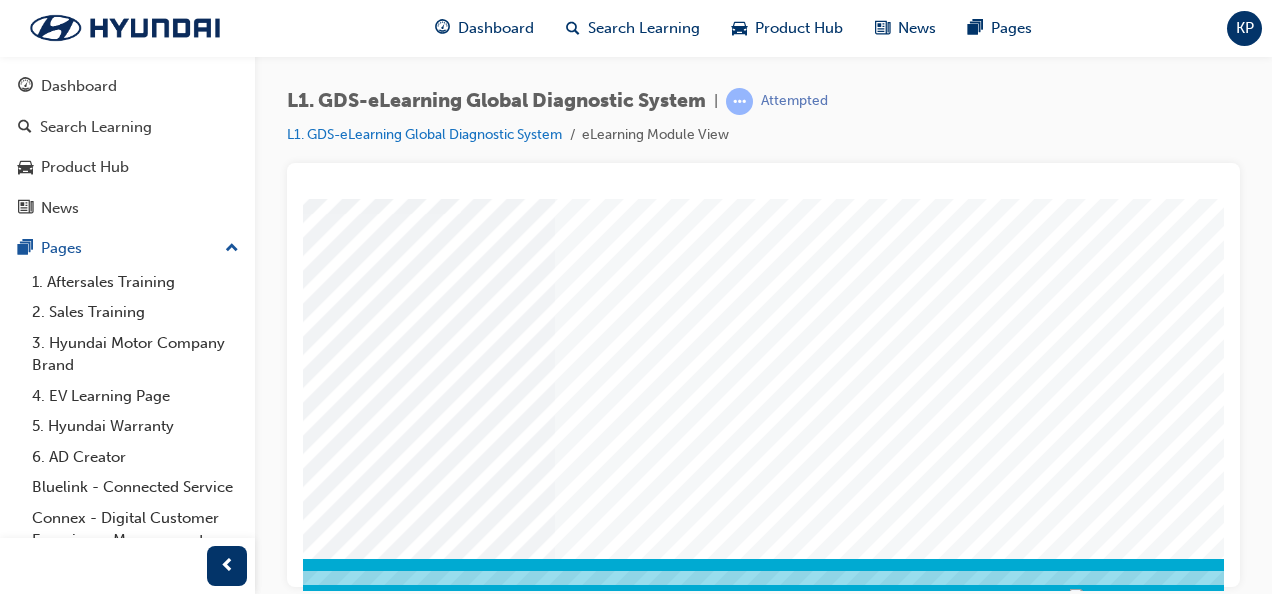 click at bounding box center (13, 3295) 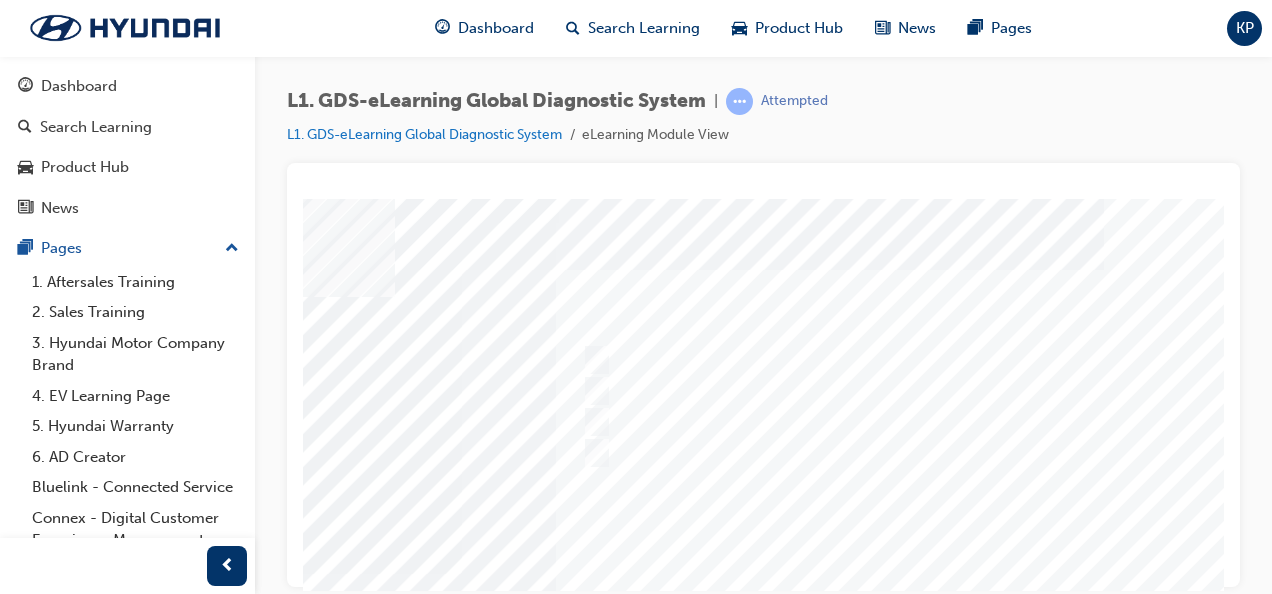 scroll, scrollTop: 0, scrollLeft: 360, axis: horizontal 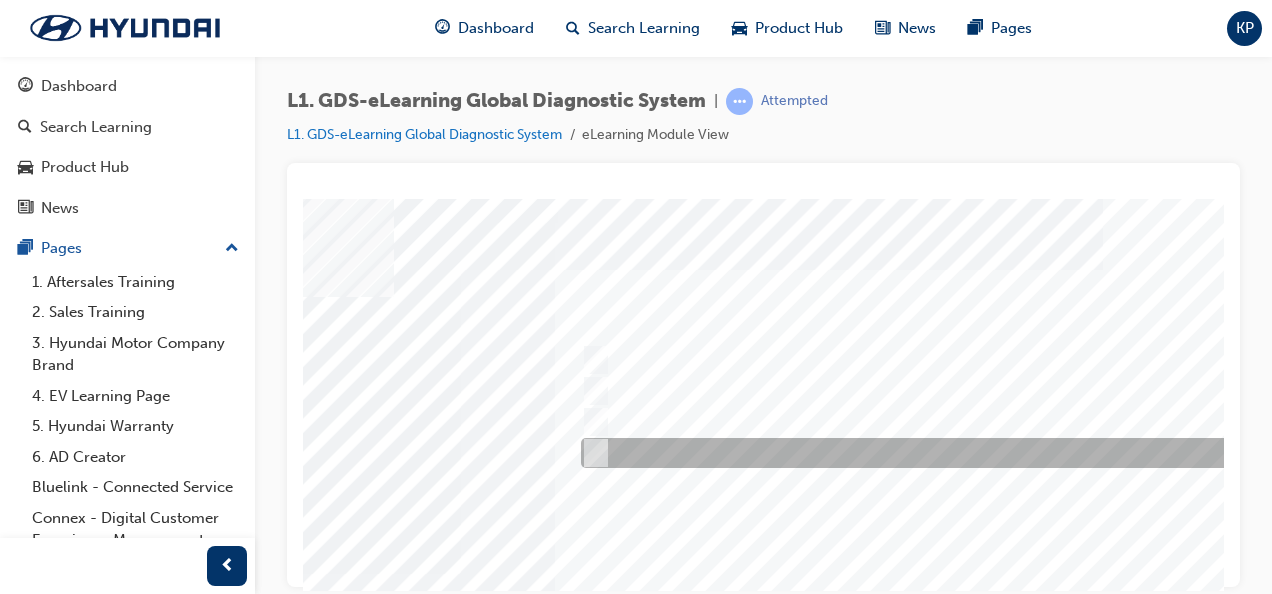 click at bounding box center (908, 453) 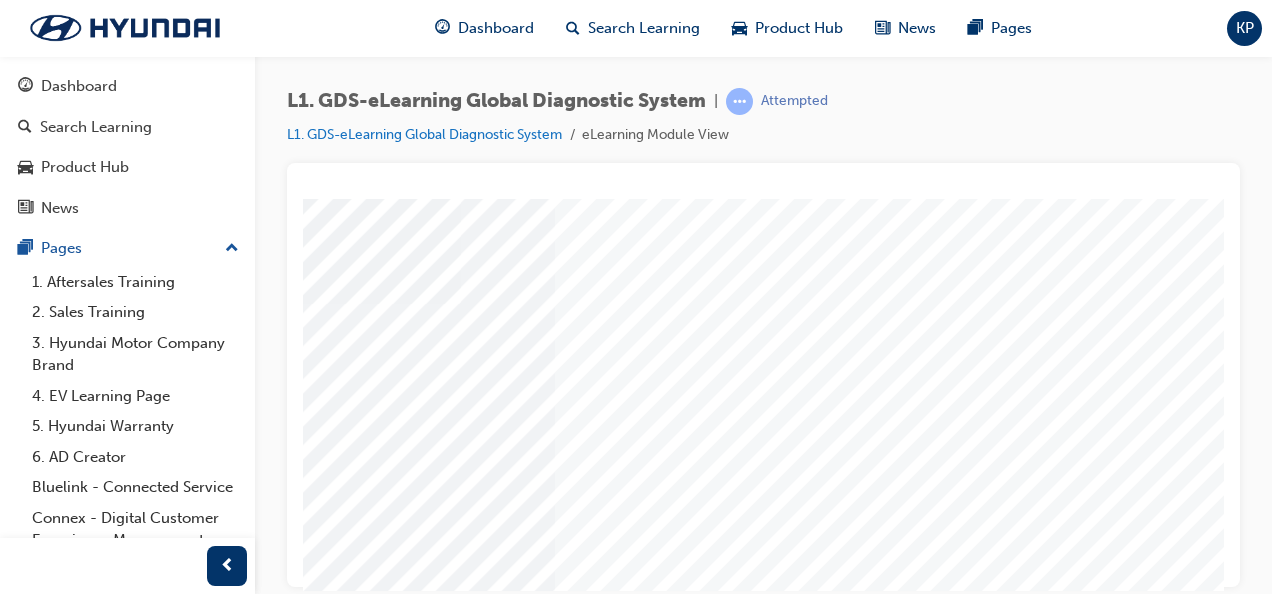 scroll, scrollTop: 373, scrollLeft: 360, axis: both 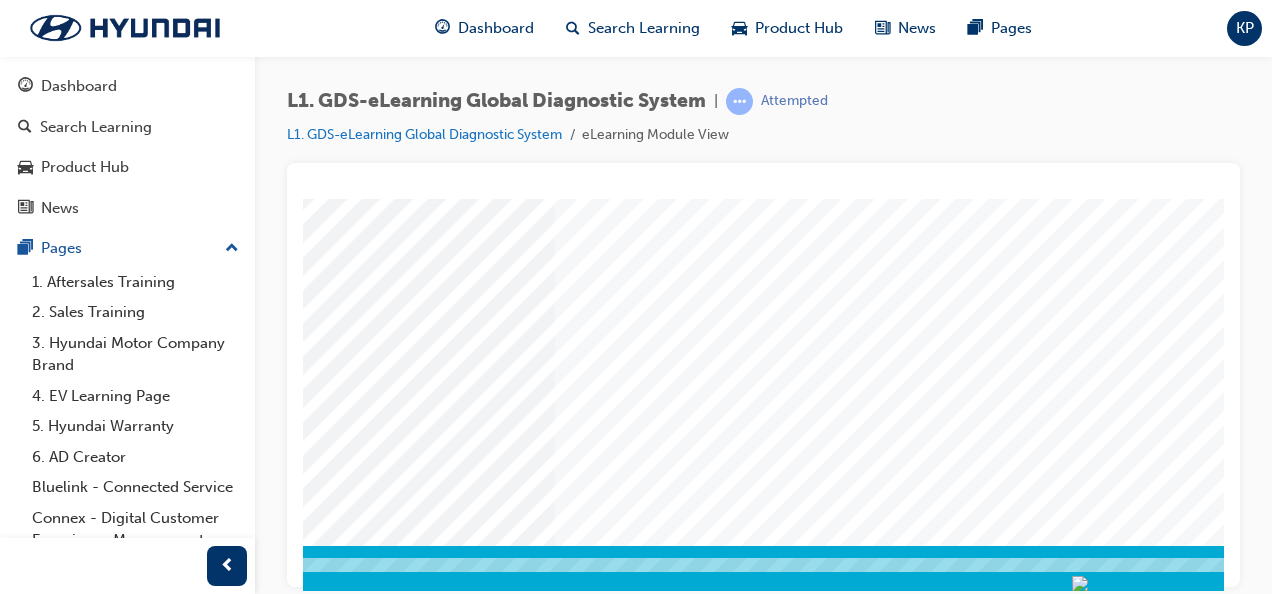 click at bounding box center [13, 3282] 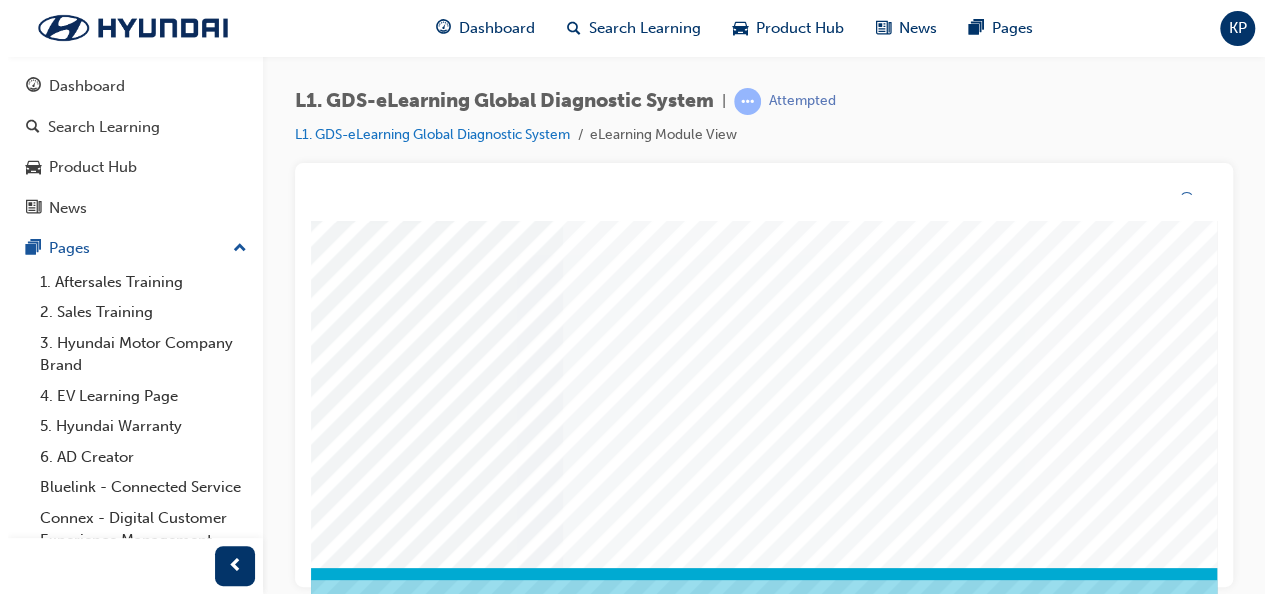 scroll, scrollTop: 0, scrollLeft: 0, axis: both 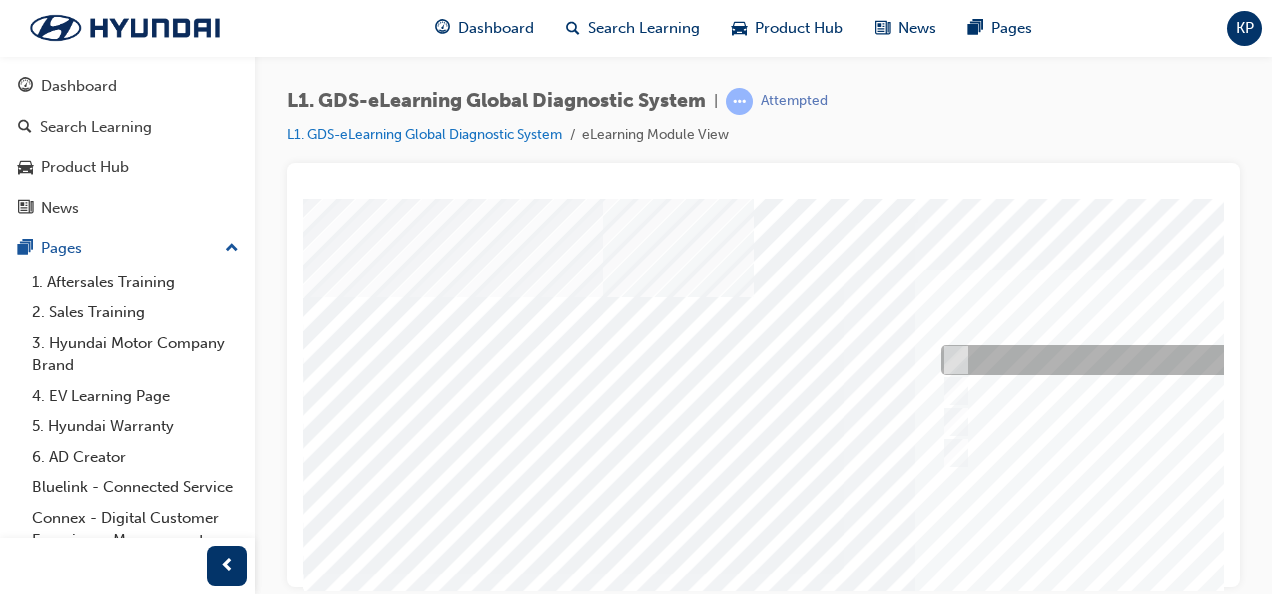 click at bounding box center (1268, 360) 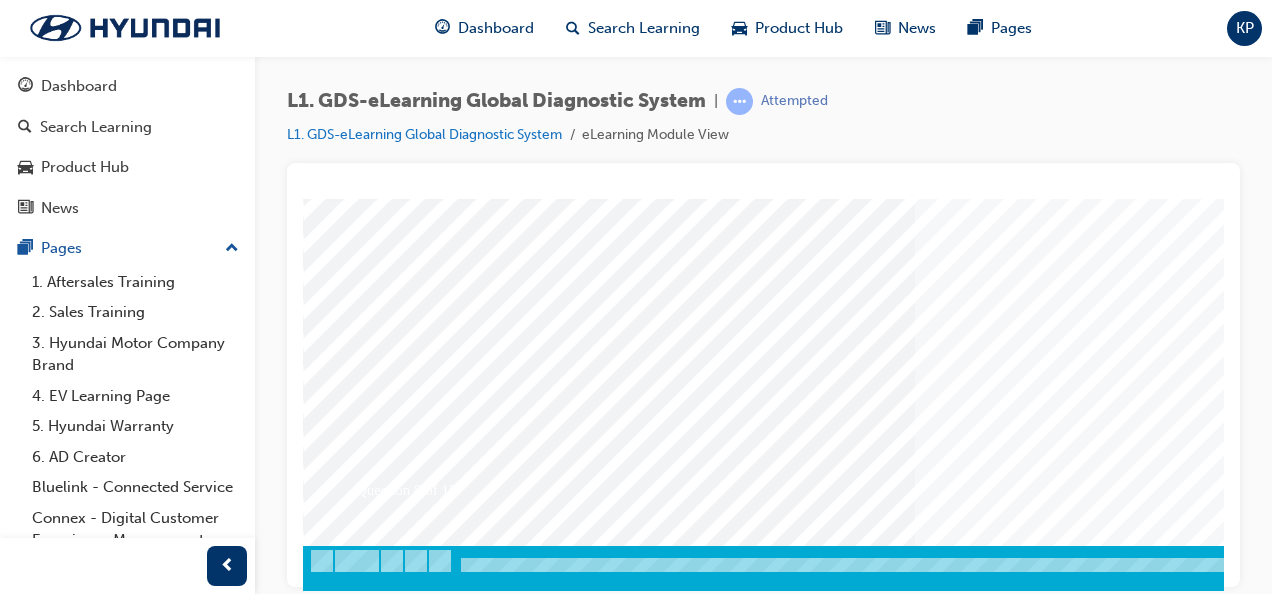 scroll, scrollTop: 373, scrollLeft: 454, axis: both 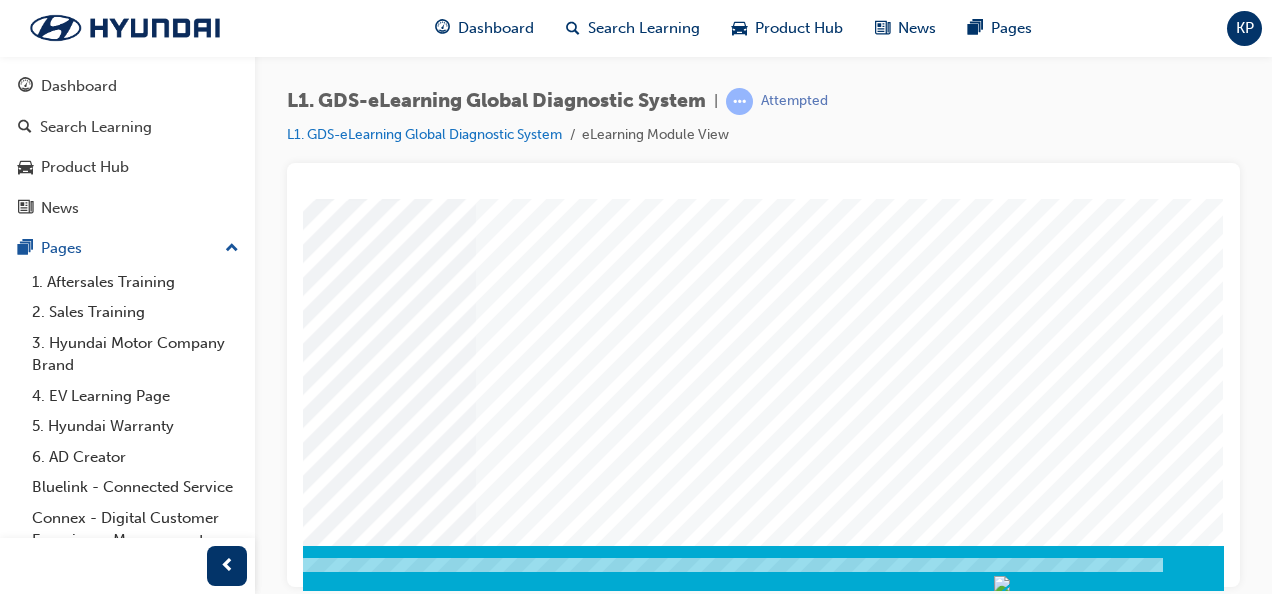 click at bounding box center (-66, 3282) 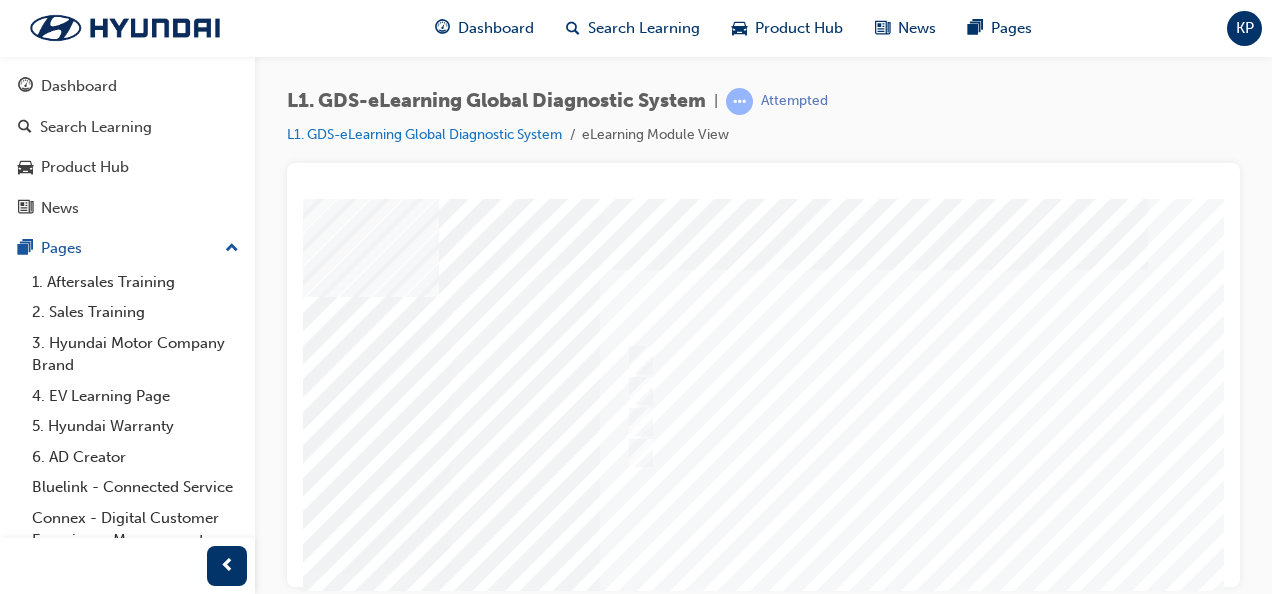 scroll, scrollTop: 0, scrollLeft: 320, axis: horizontal 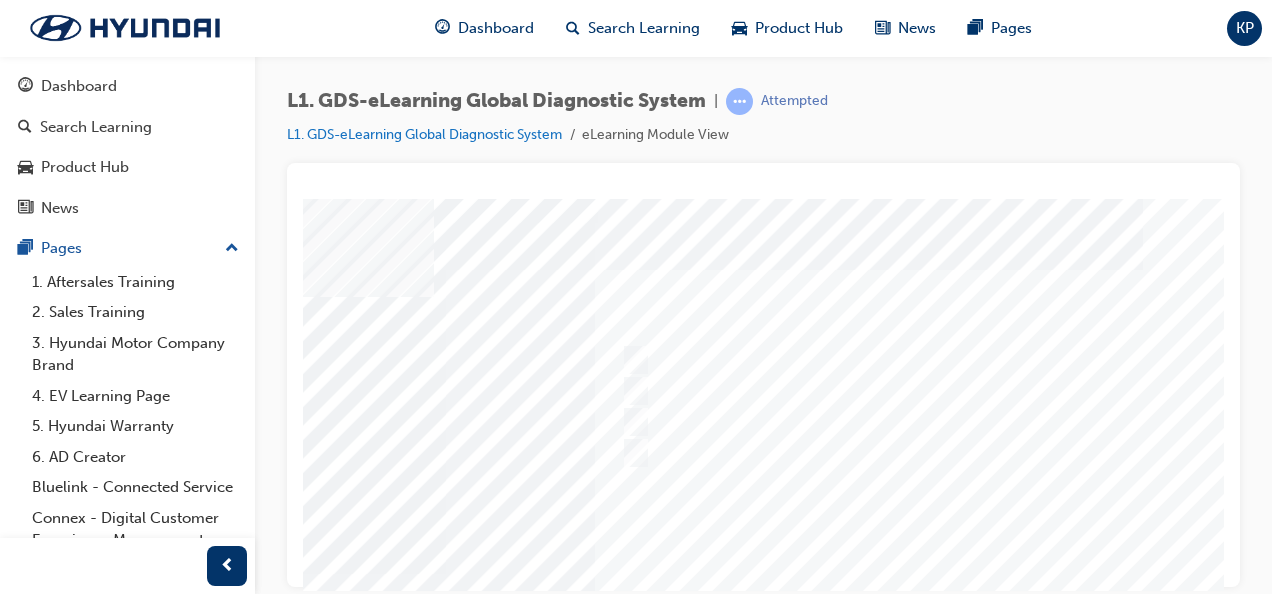 click on "Question 9 of 15" at bounding box center [663, 558] 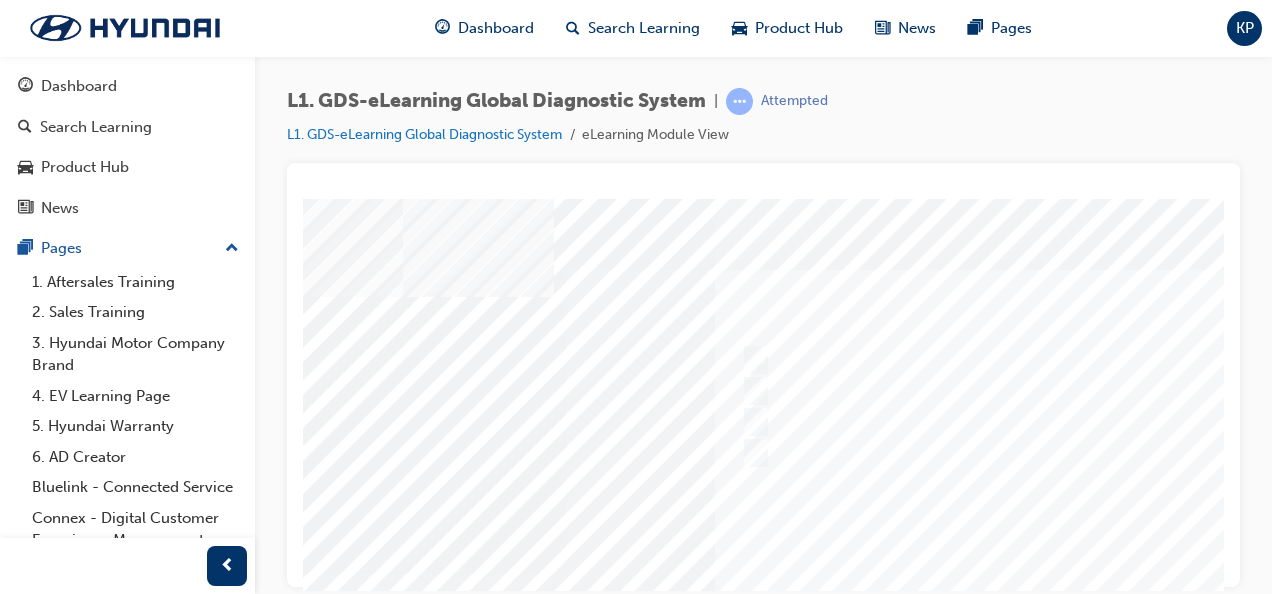 scroll, scrollTop: 0, scrollLeft: 0, axis: both 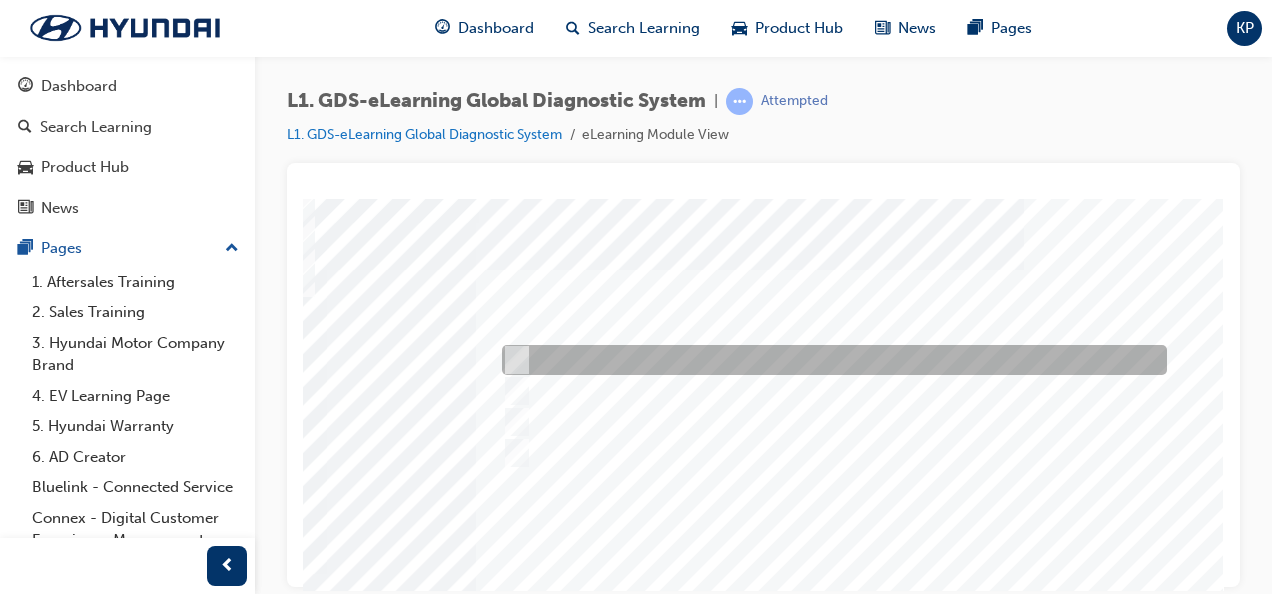 click at bounding box center (829, 360) 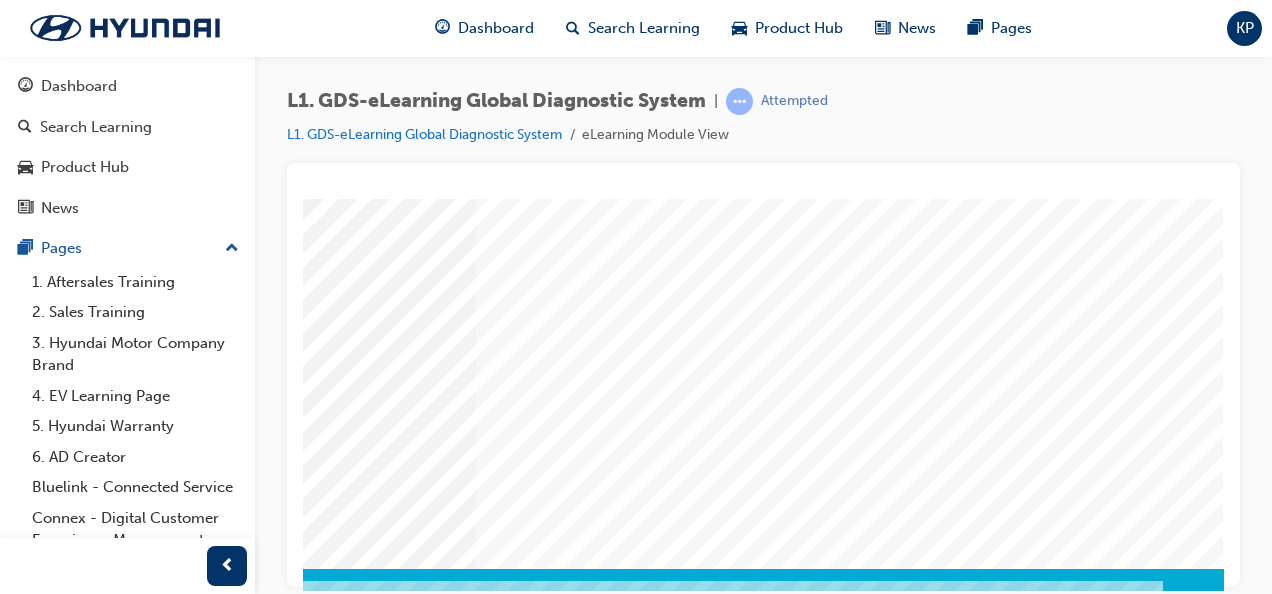 scroll, scrollTop: 373, scrollLeft: 454, axis: both 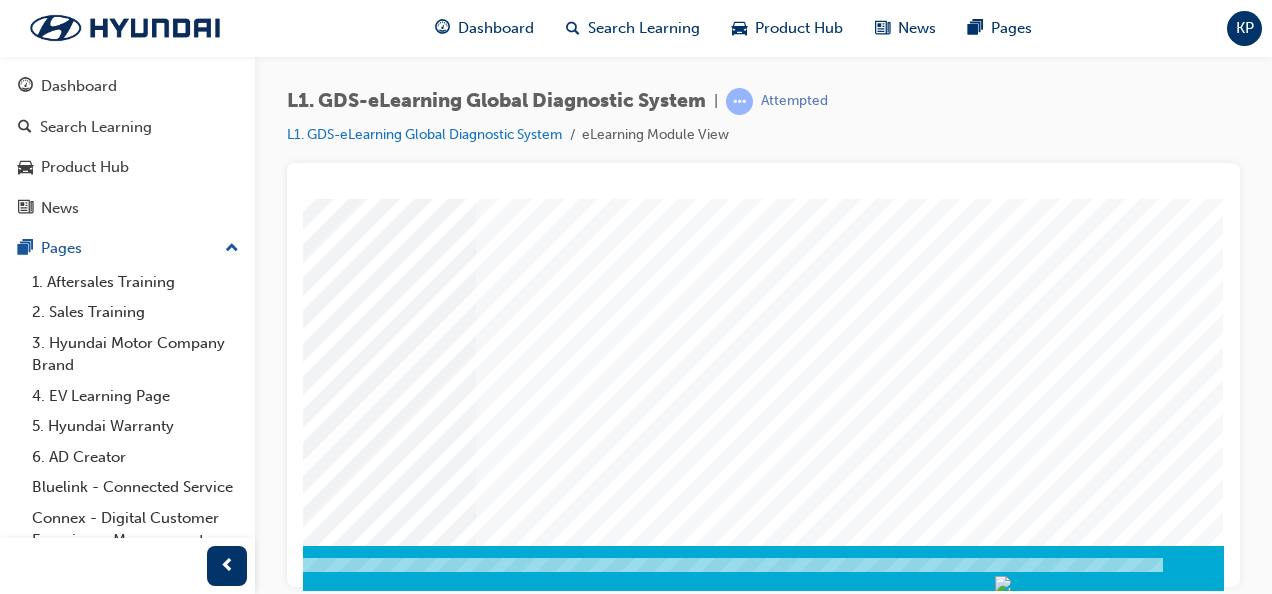 click at bounding box center [-66, 3282] 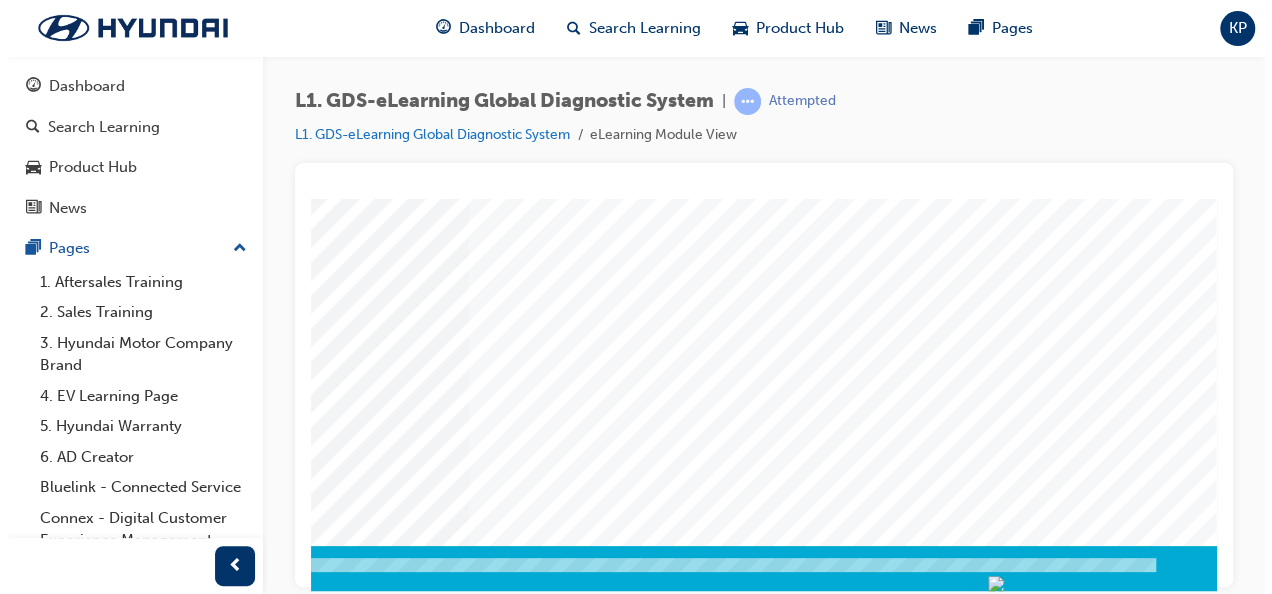 scroll, scrollTop: 0, scrollLeft: 0, axis: both 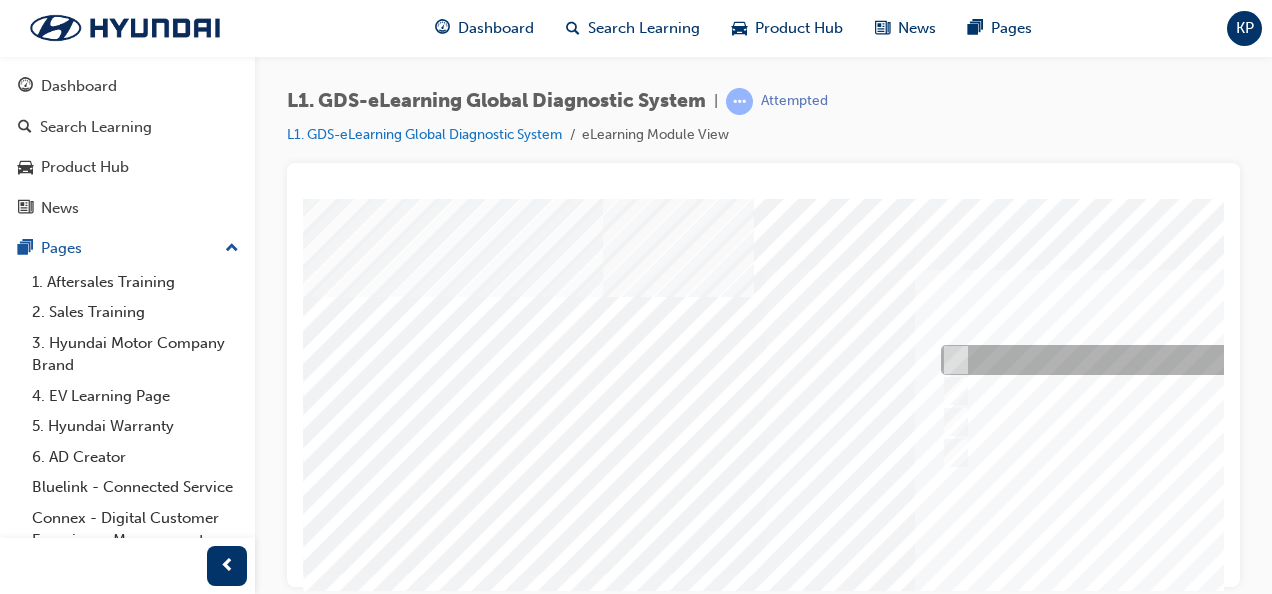 click at bounding box center (1268, 360) 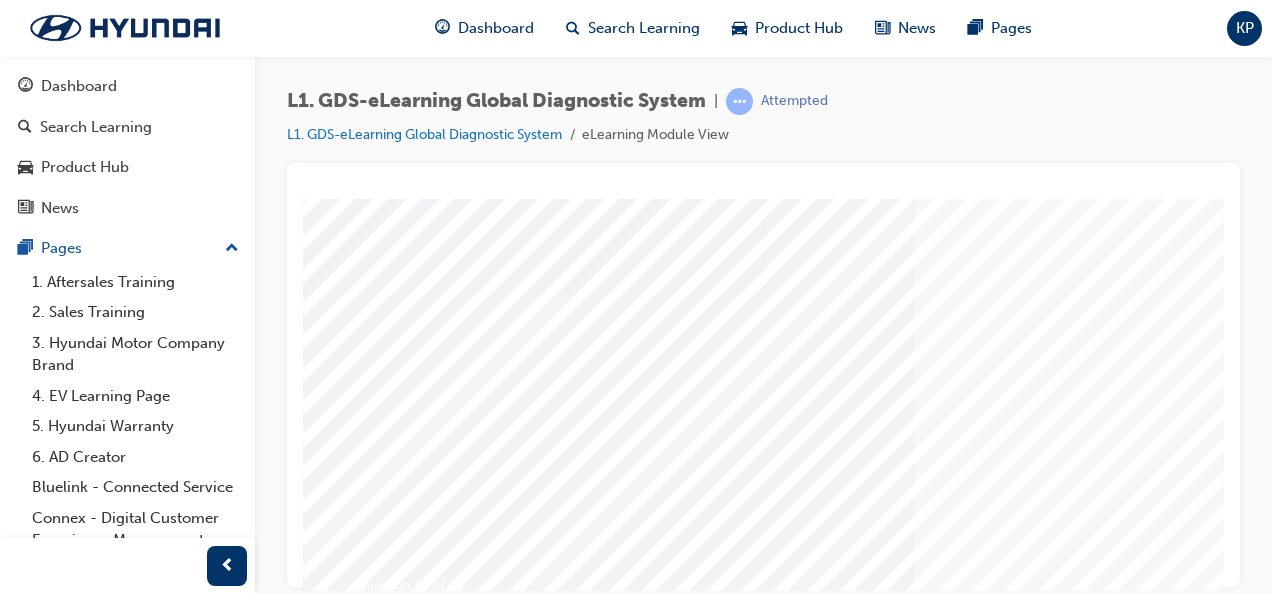 scroll, scrollTop: 373, scrollLeft: 0, axis: vertical 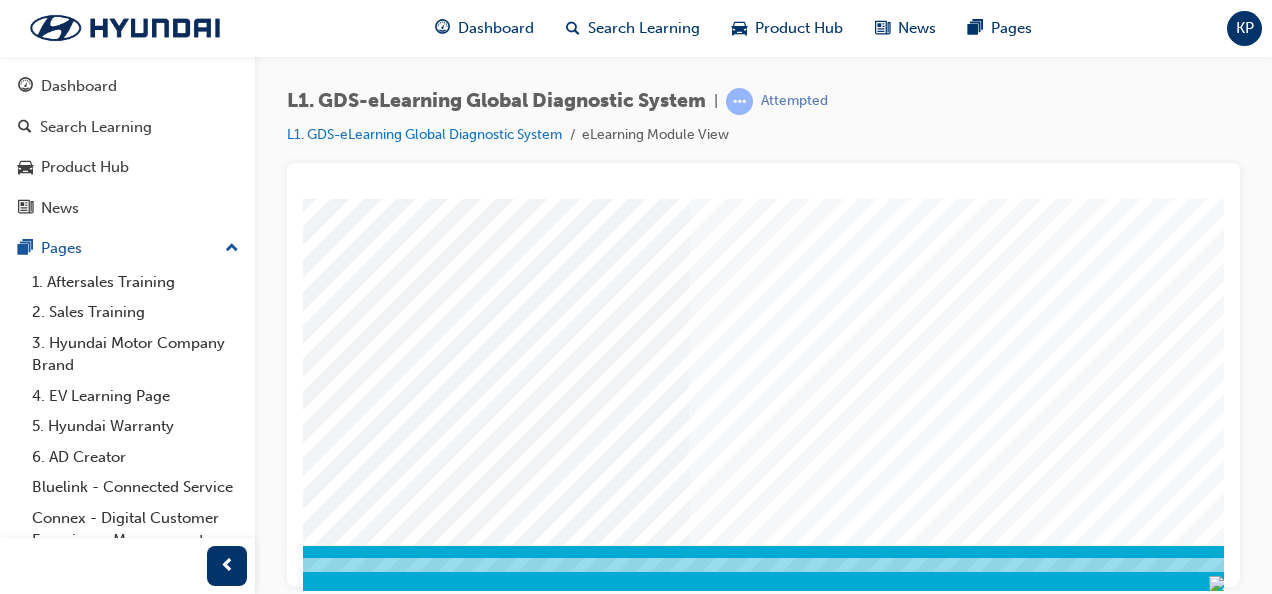 click at bounding box center (147, 3282) 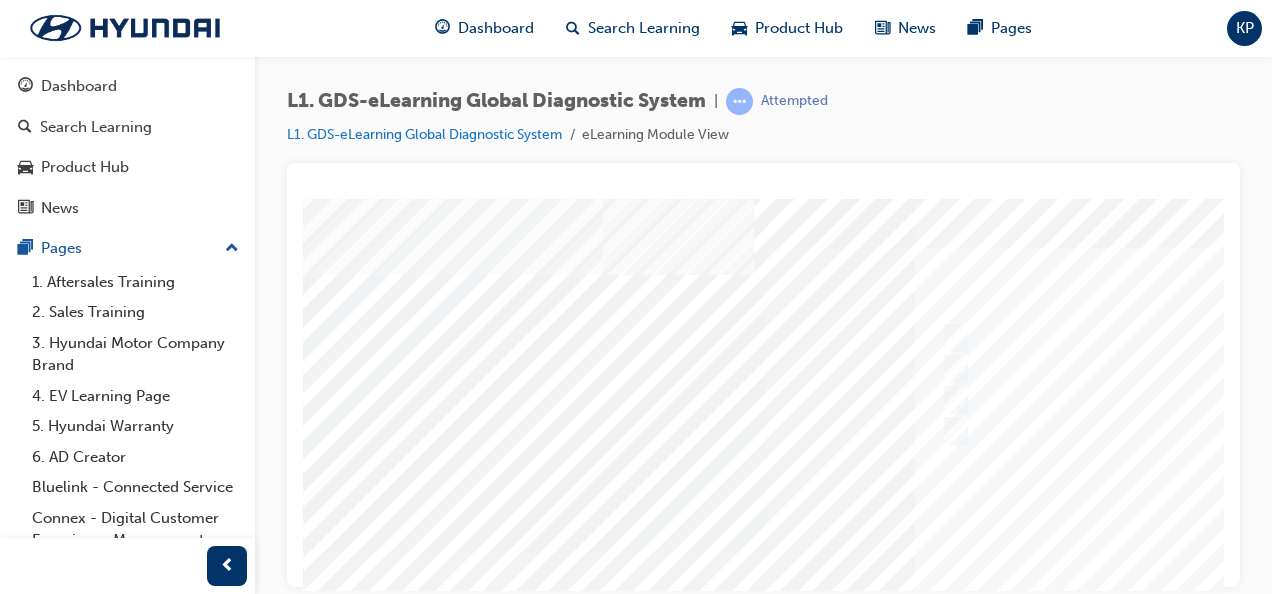 scroll, scrollTop: 0, scrollLeft: 0, axis: both 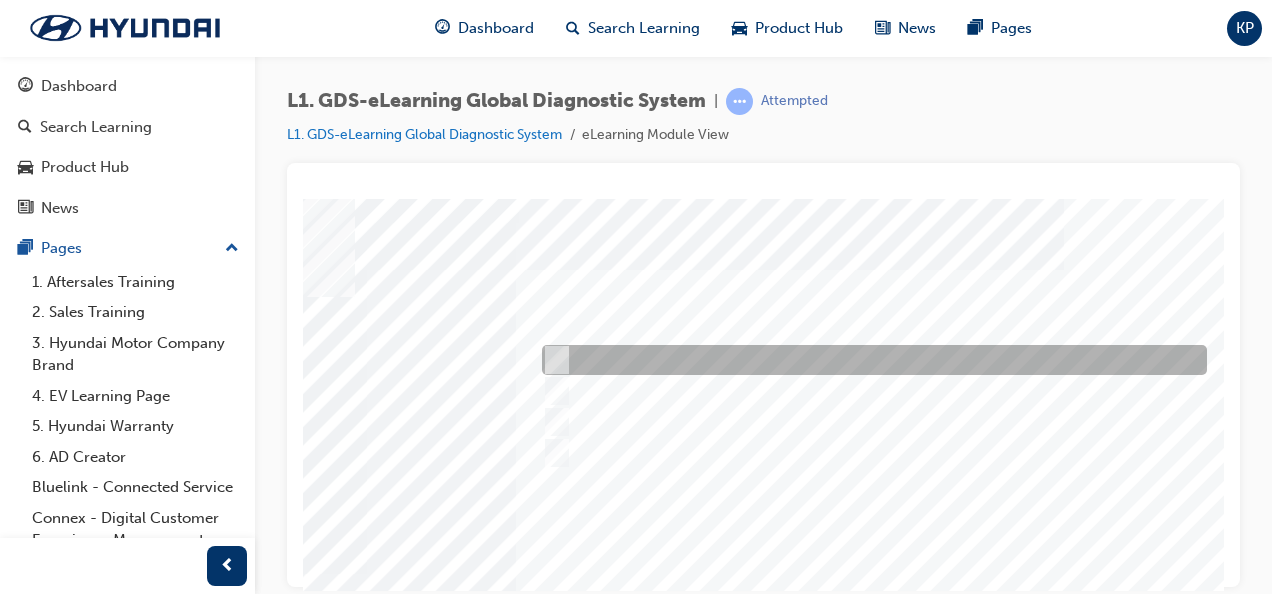 click at bounding box center [869, 360] 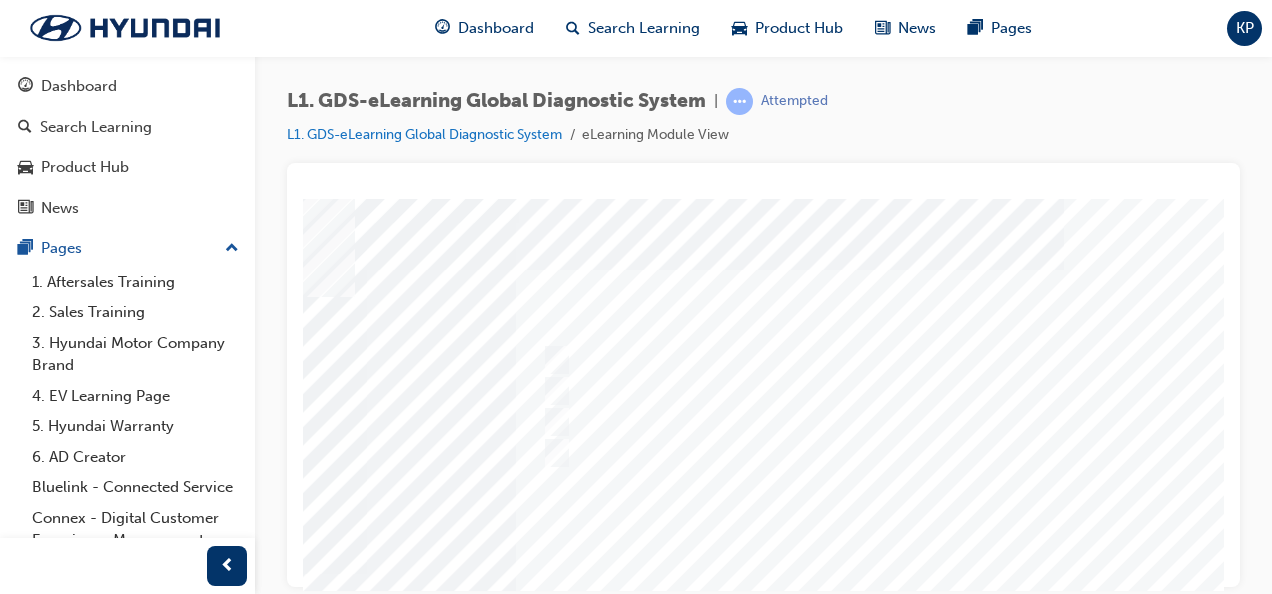 scroll, scrollTop: 300, scrollLeft: 399, axis: both 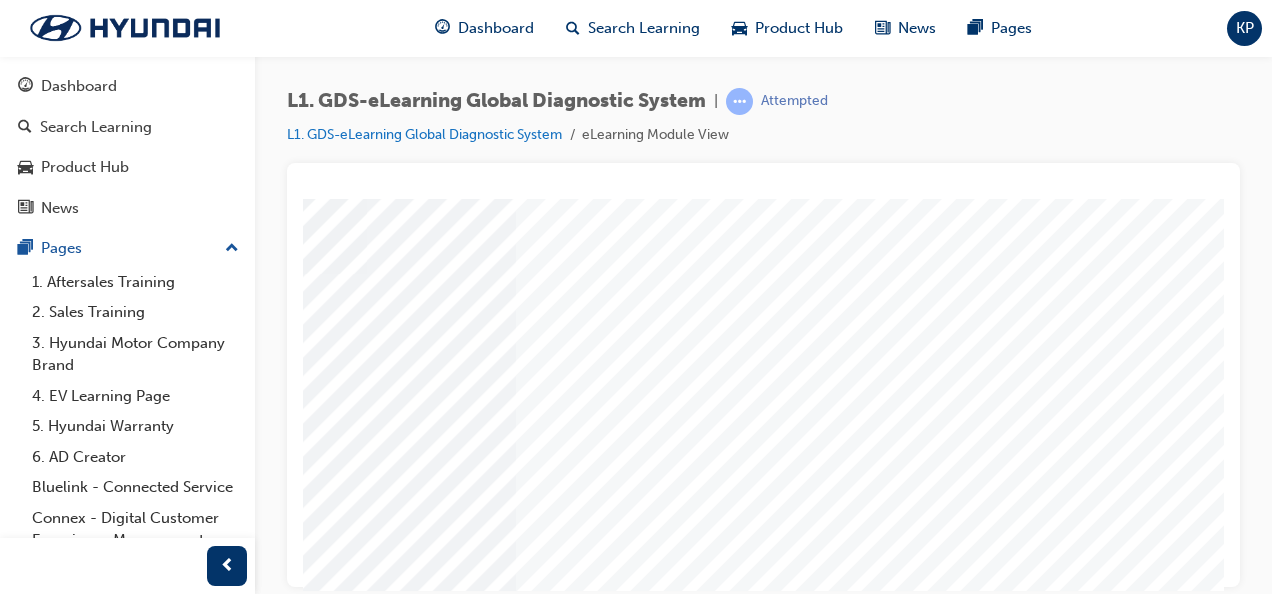 click at bounding box center (-26, 3355) 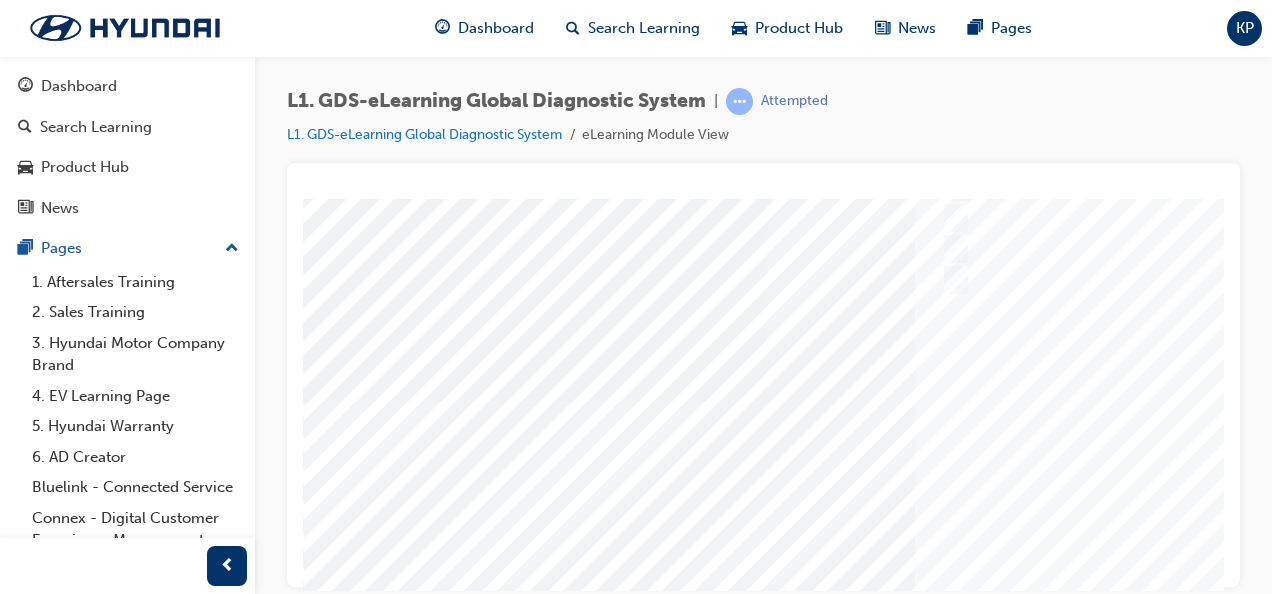 scroll, scrollTop: 0, scrollLeft: 0, axis: both 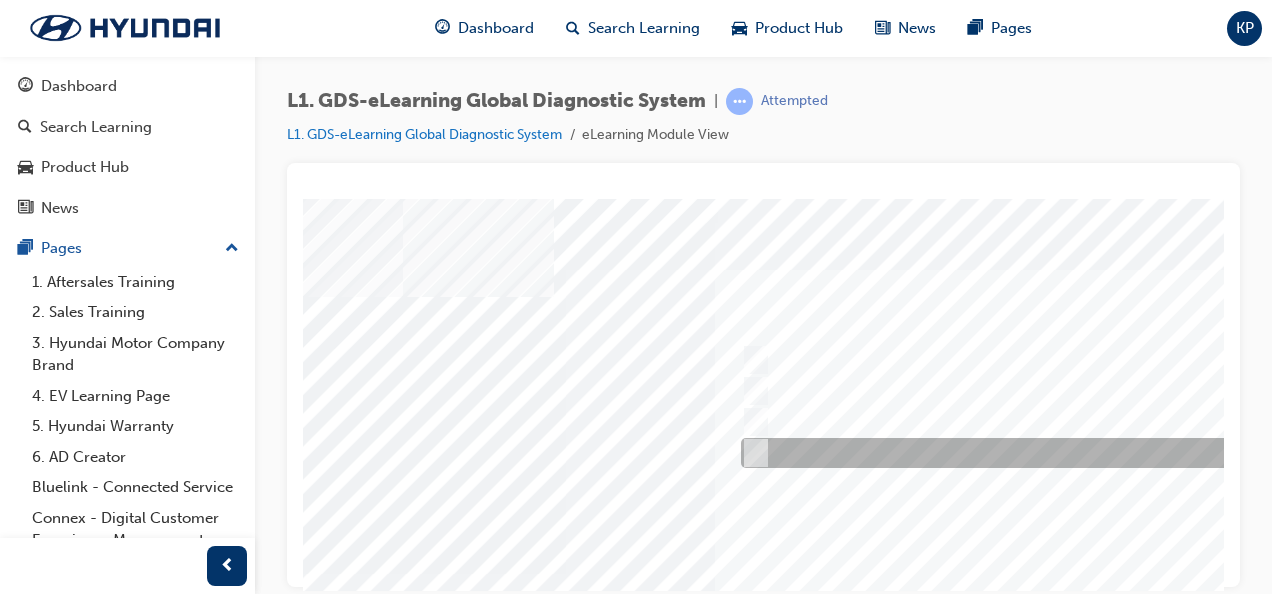 click at bounding box center [1068, 453] 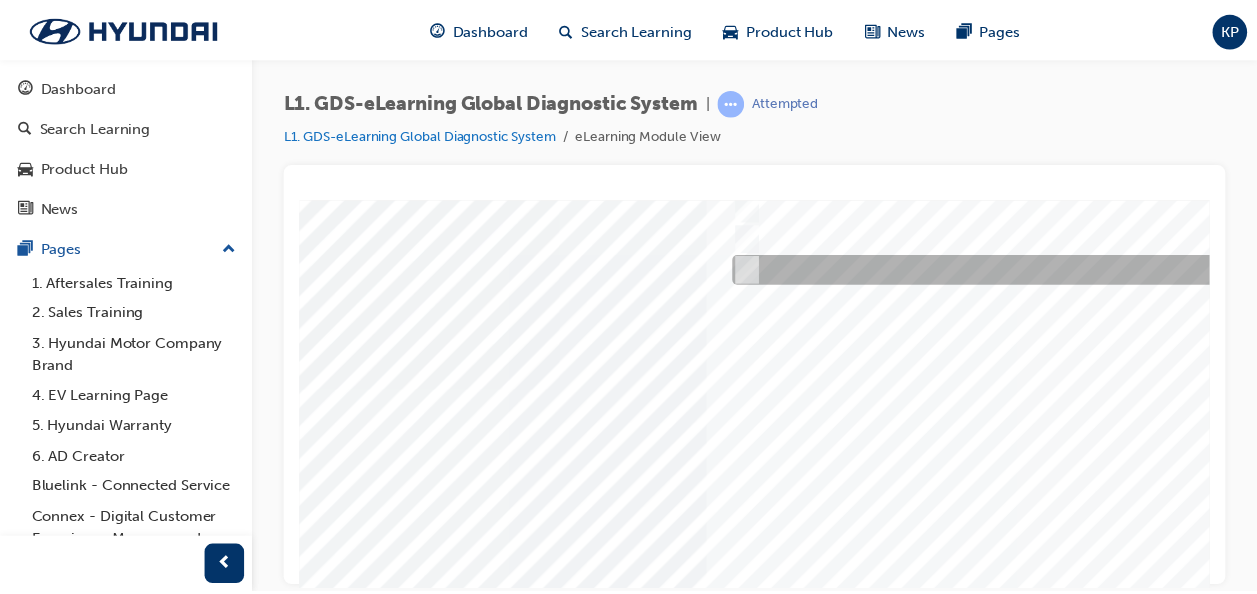 scroll, scrollTop: 373, scrollLeft: 200, axis: both 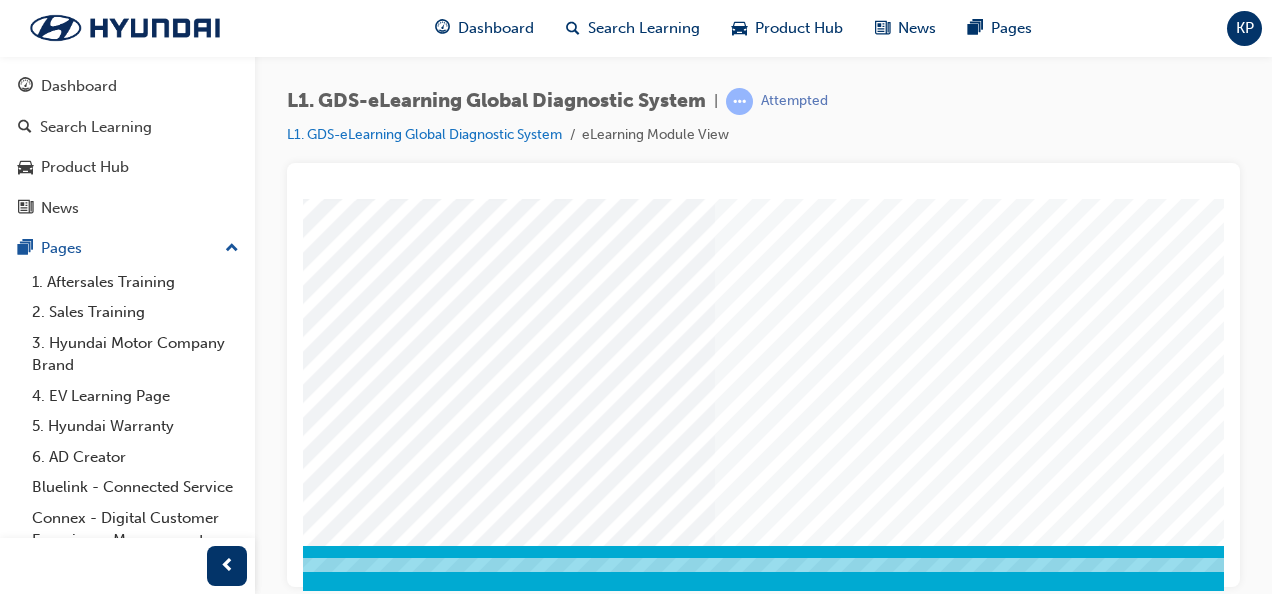 click at bounding box center [173, 3282] 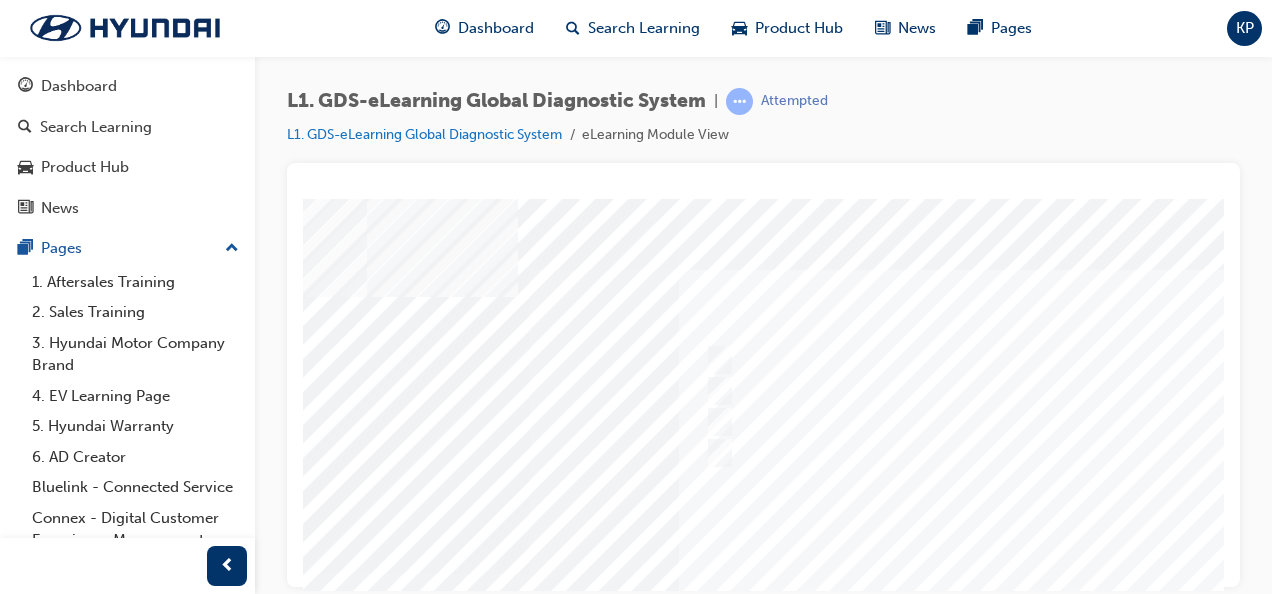 scroll, scrollTop: 0, scrollLeft: 240, axis: horizontal 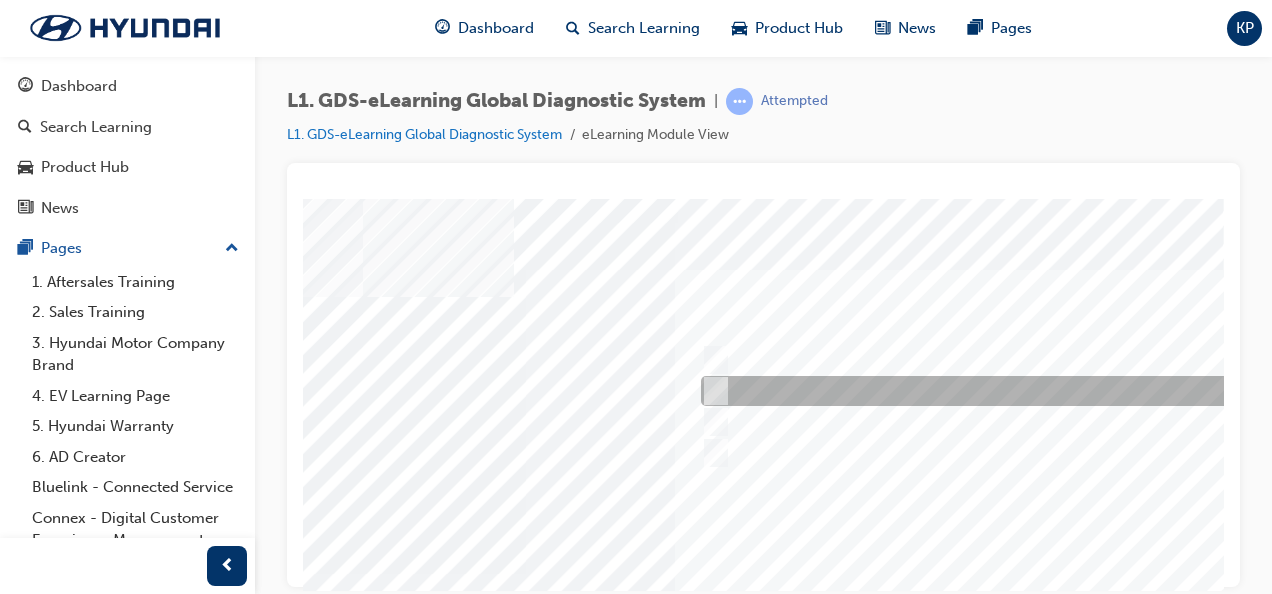 click at bounding box center (1028, 391) 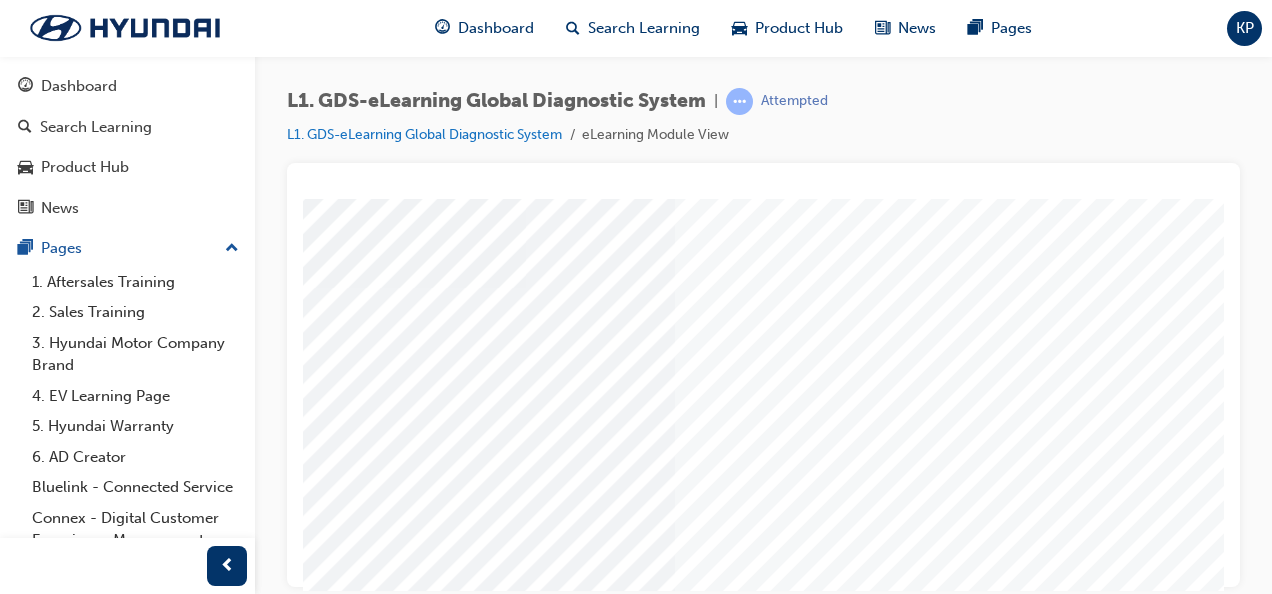 scroll, scrollTop: 373, scrollLeft: 240, axis: both 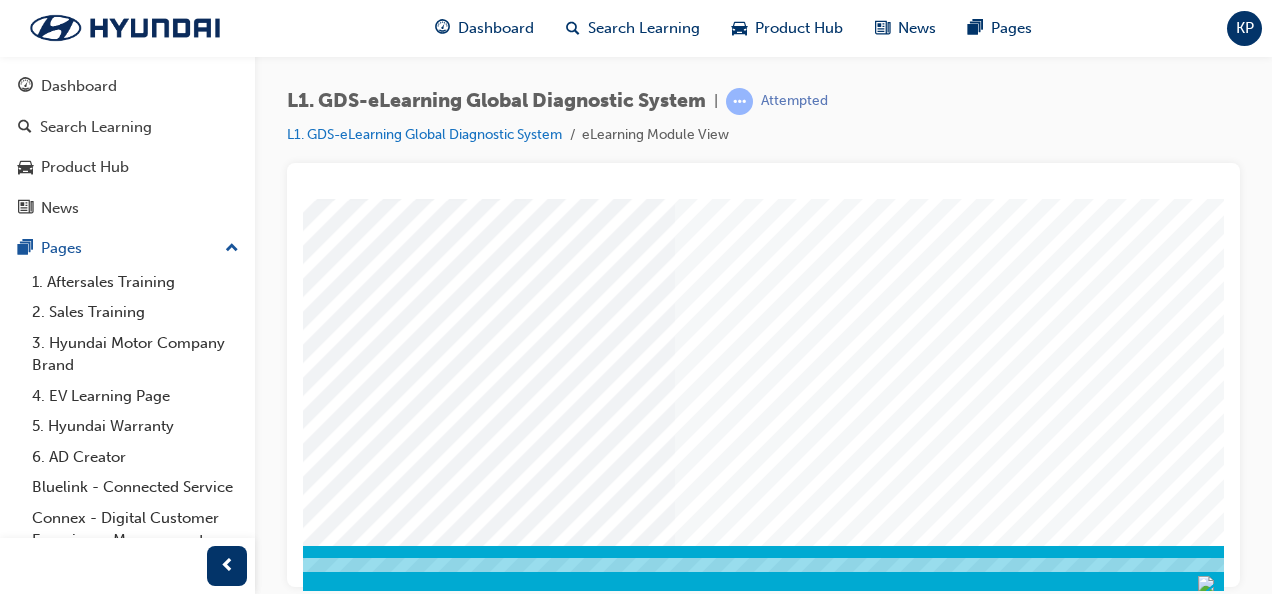 click at bounding box center [133, 3282] 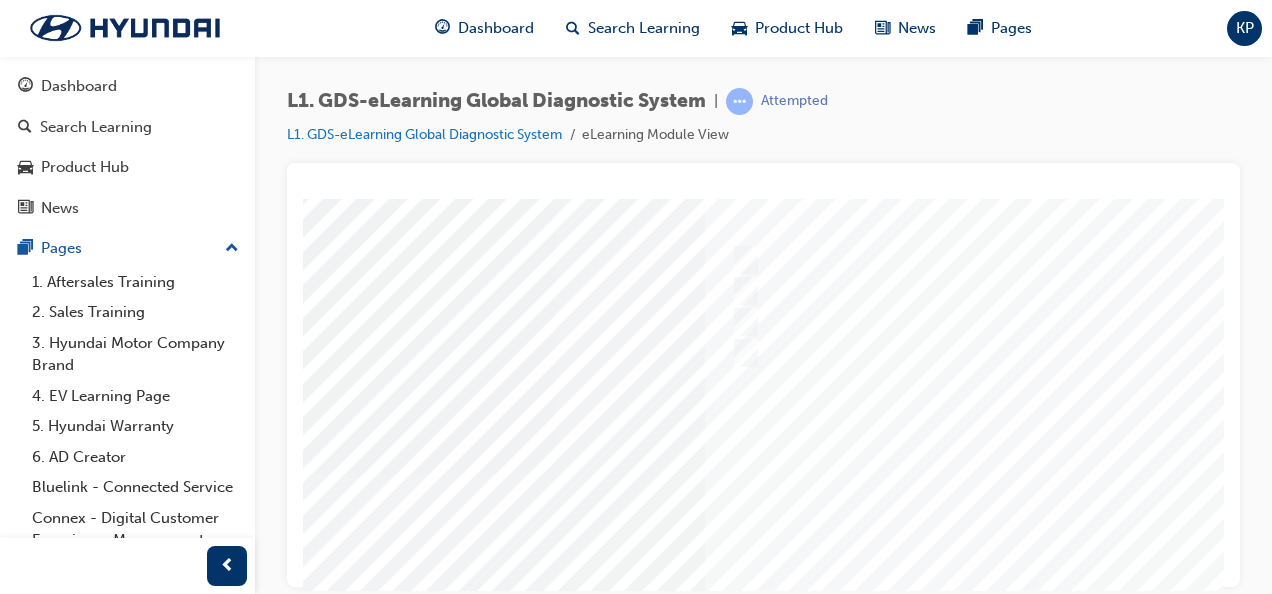 scroll, scrollTop: 100, scrollLeft: 240, axis: both 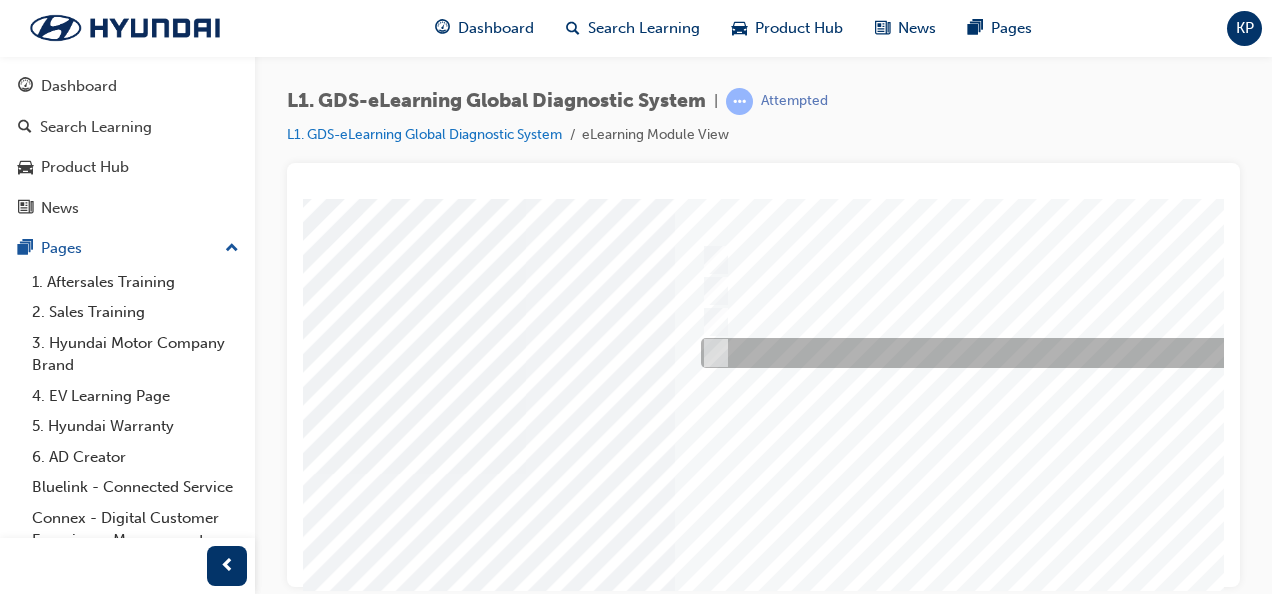 click at bounding box center [1028, 353] 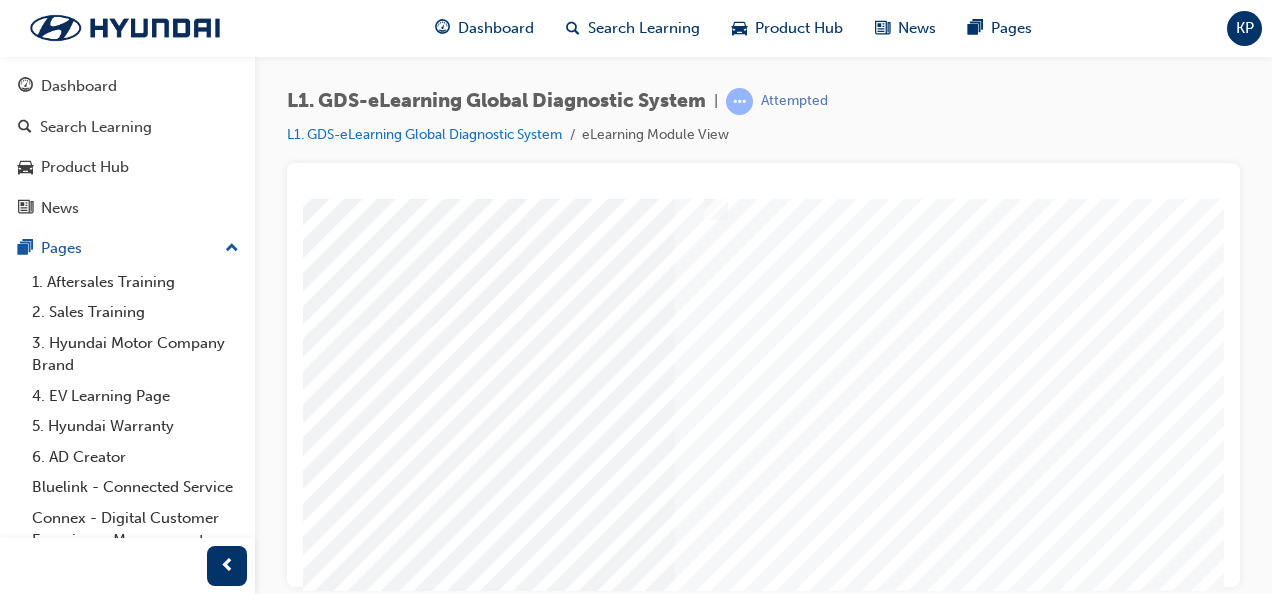 scroll, scrollTop: 373, scrollLeft: 240, axis: both 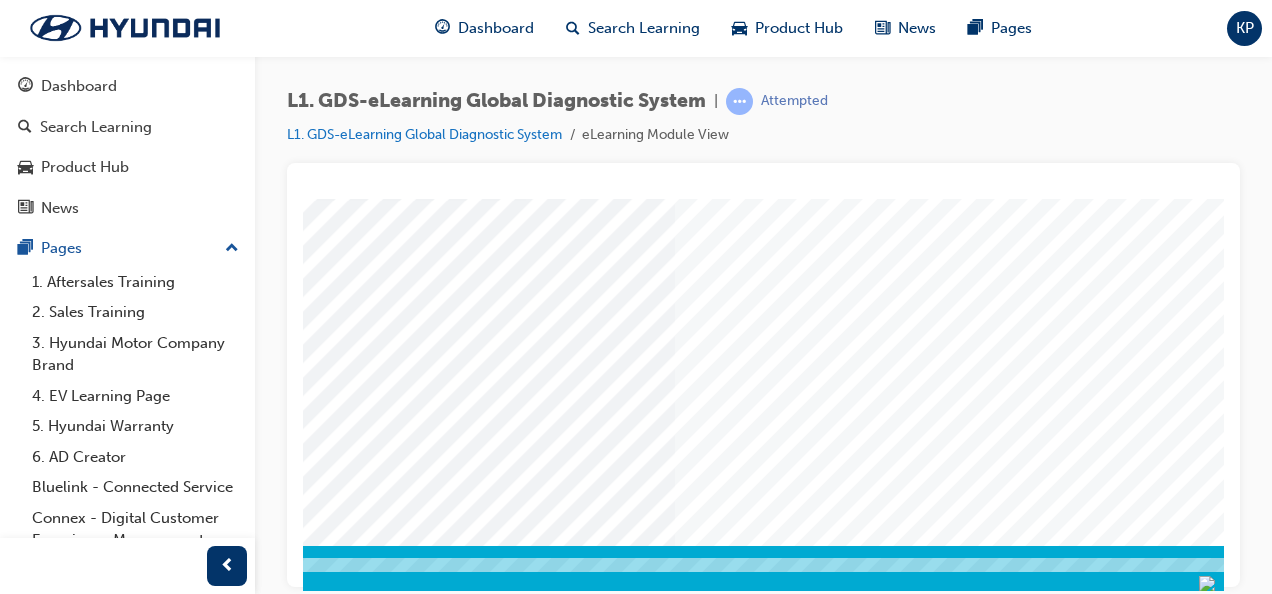 click at bounding box center [133, 3374] 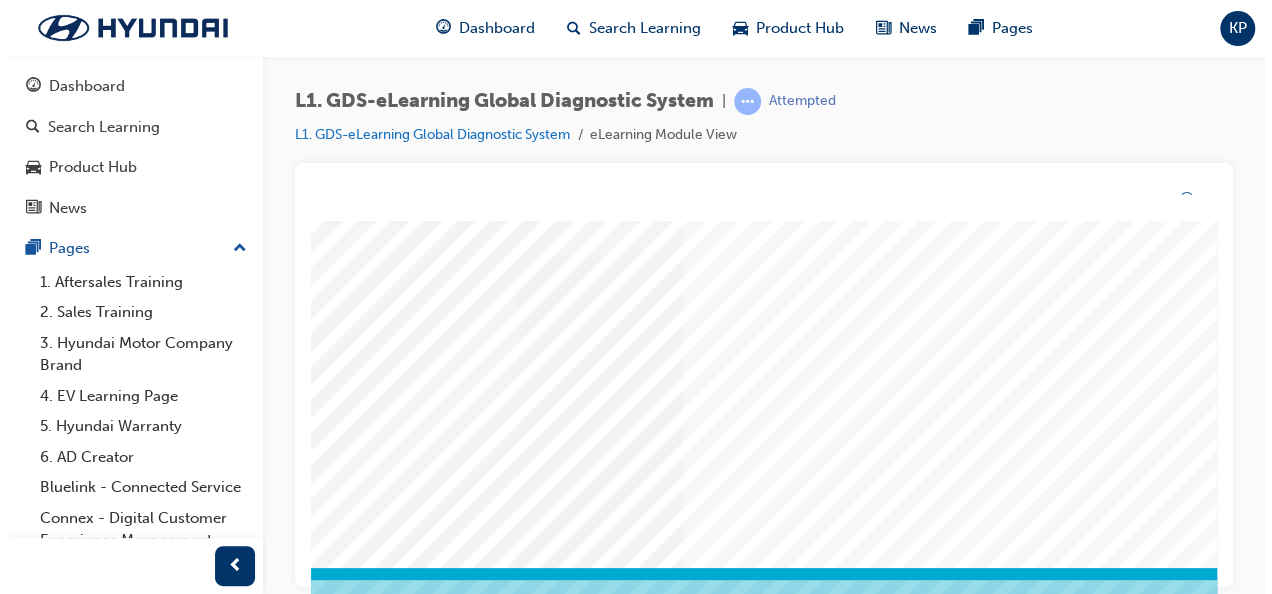 scroll, scrollTop: 0, scrollLeft: 0, axis: both 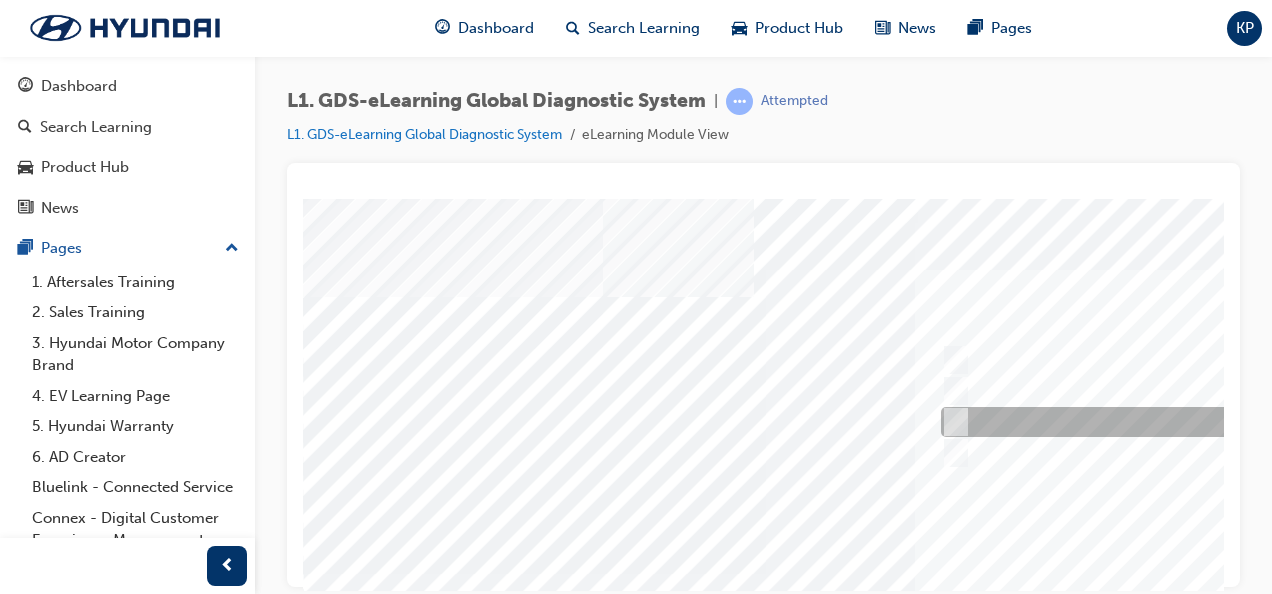 click at bounding box center (952, 422) 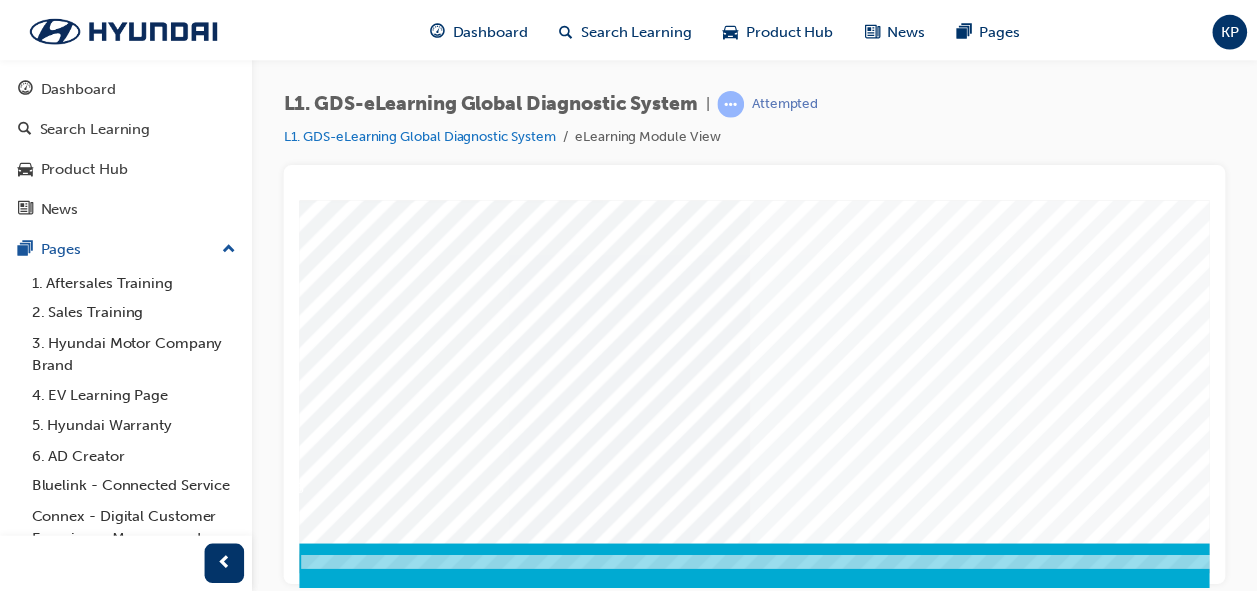scroll, scrollTop: 373, scrollLeft: 160, axis: both 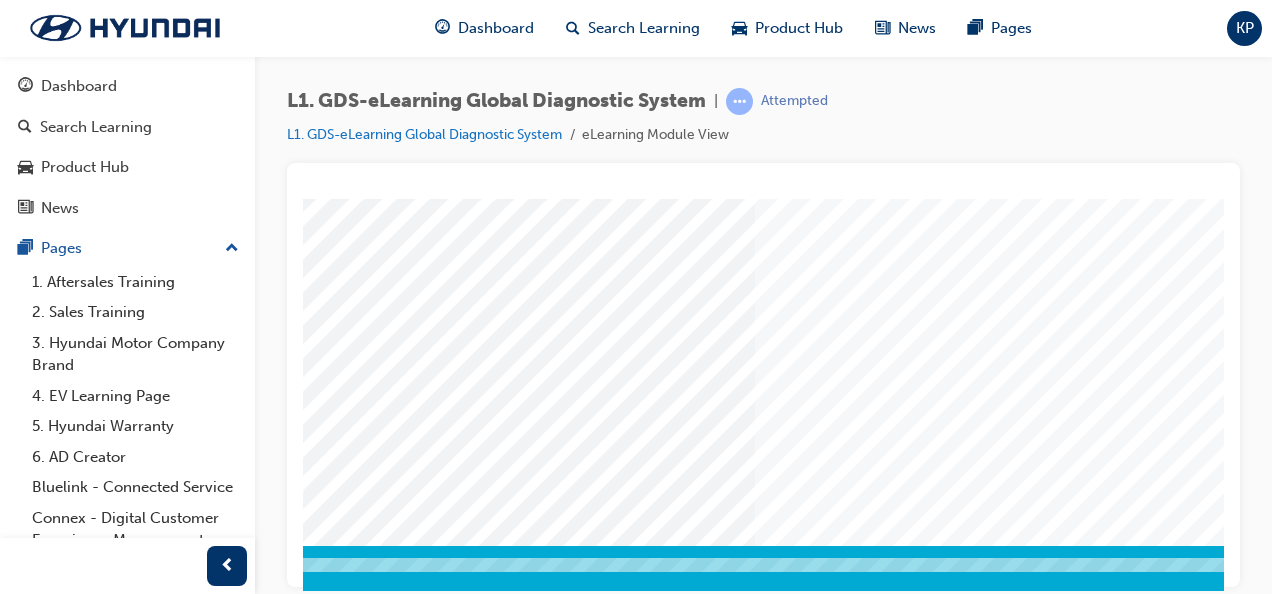 click at bounding box center [213, 3282] 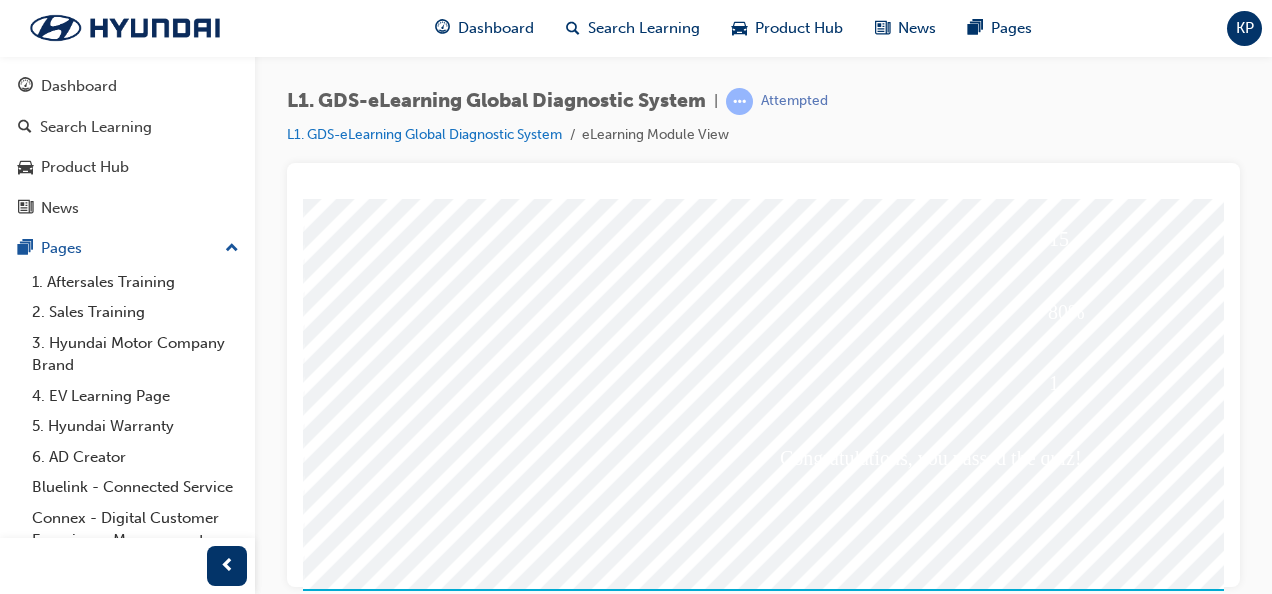 scroll, scrollTop: 373, scrollLeft: 0, axis: vertical 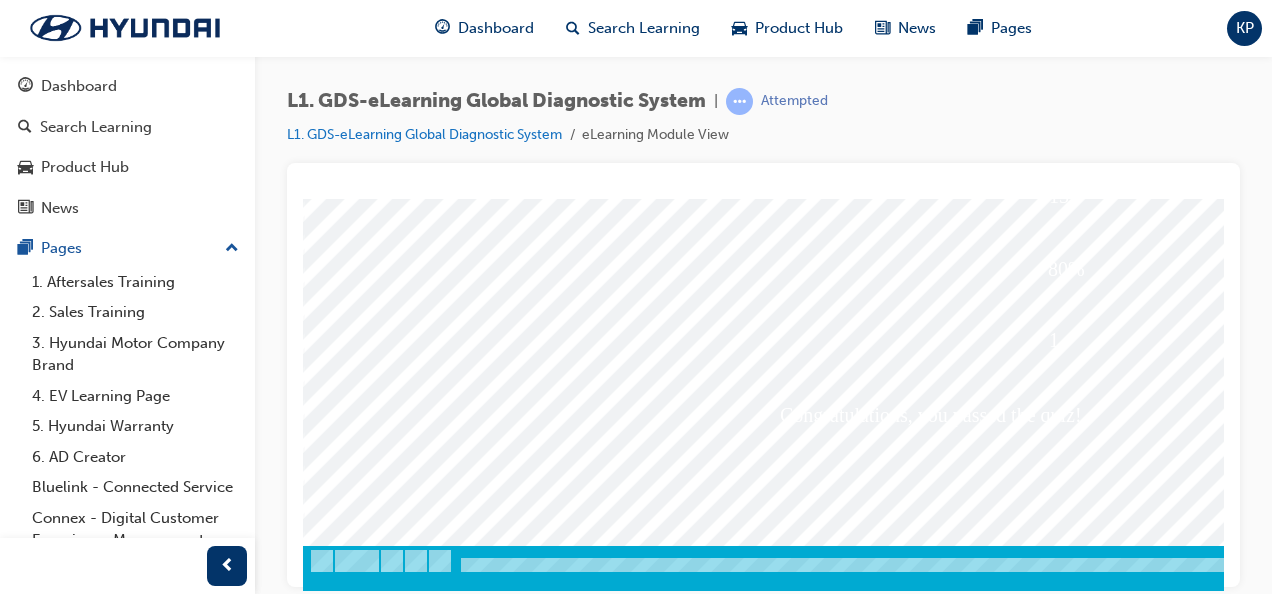 click at bounding box center (374, 3881) 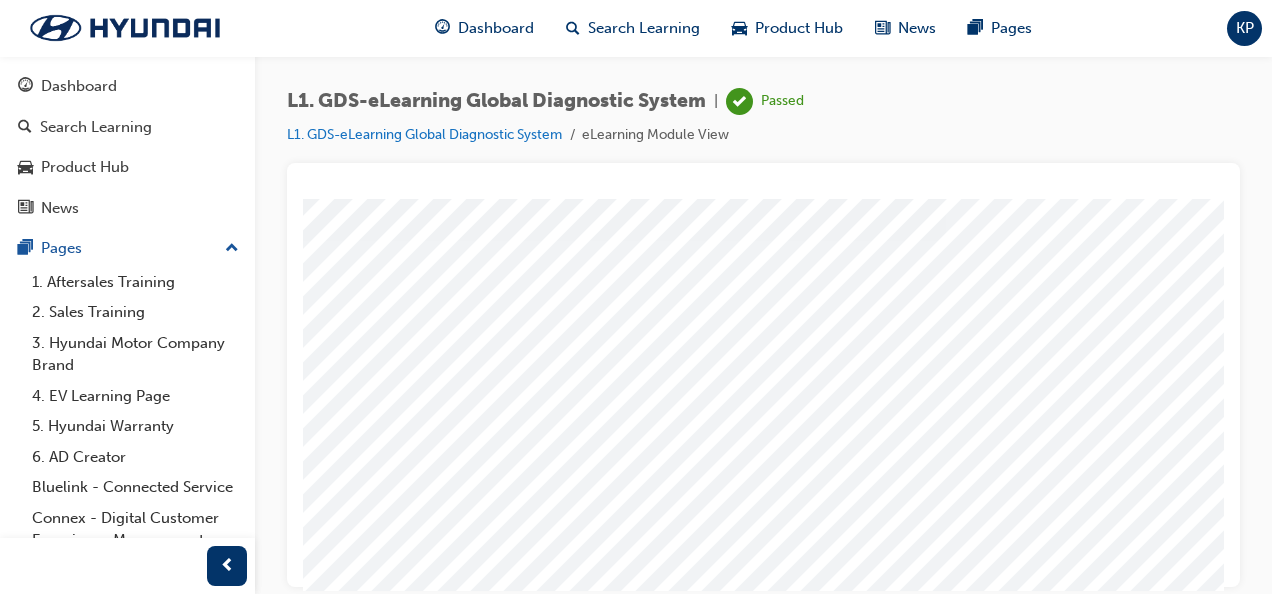 scroll, scrollTop: 373, scrollLeft: 0, axis: vertical 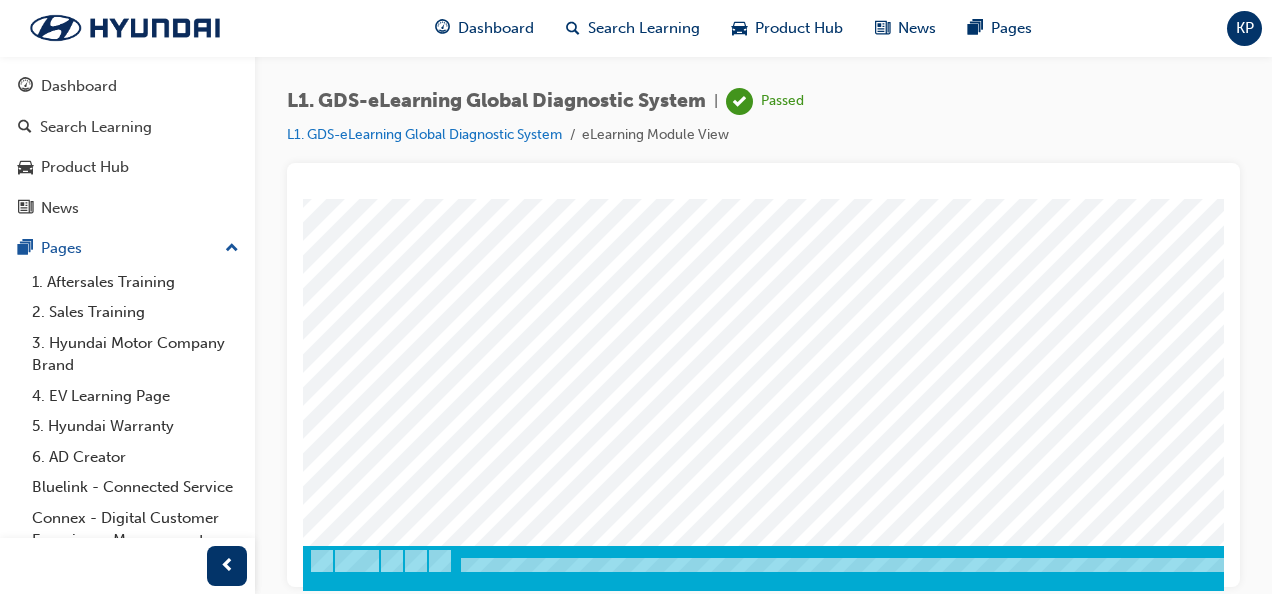 click at bounding box center [373, 2469] 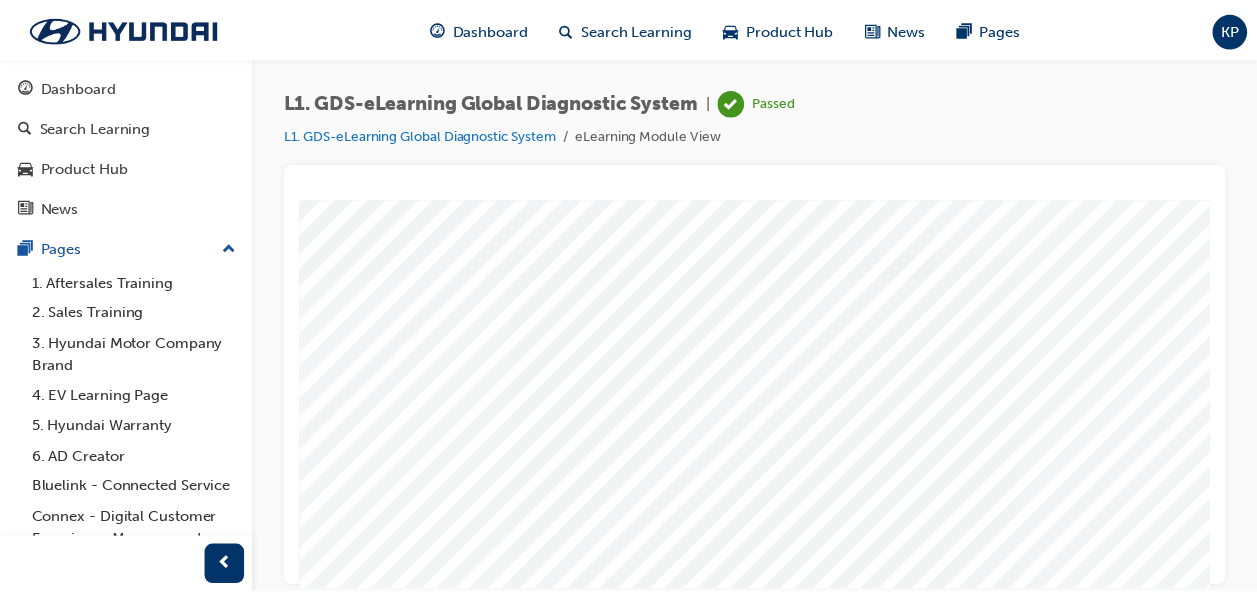 scroll, scrollTop: 373, scrollLeft: 0, axis: vertical 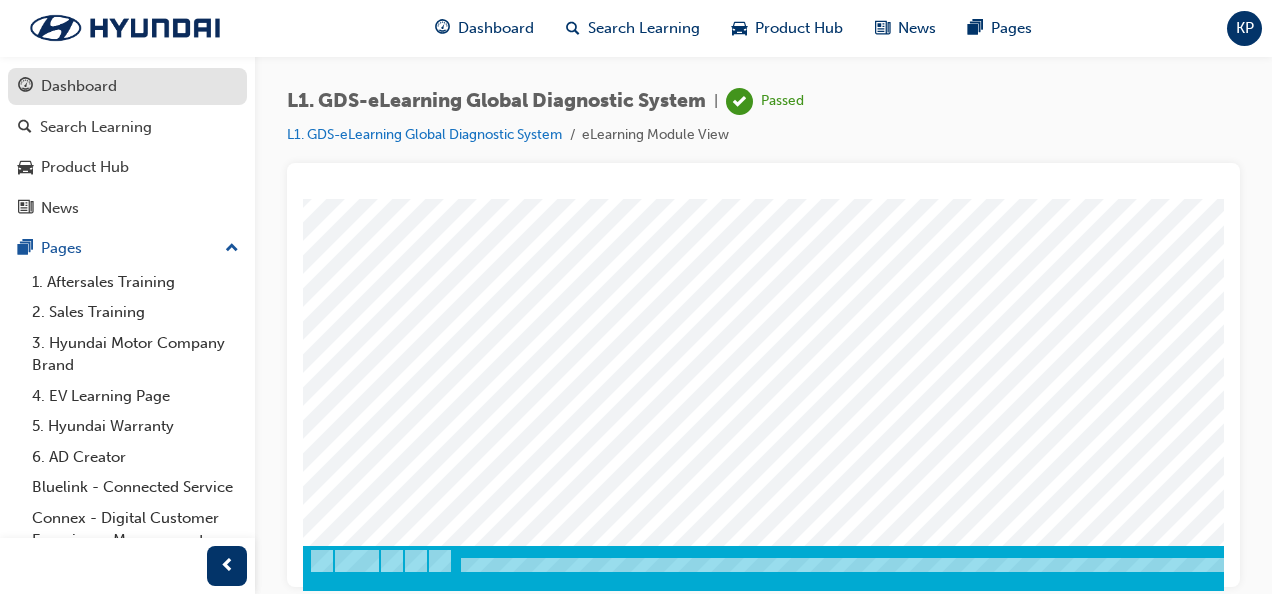 click on "Dashboard" at bounding box center [79, 86] 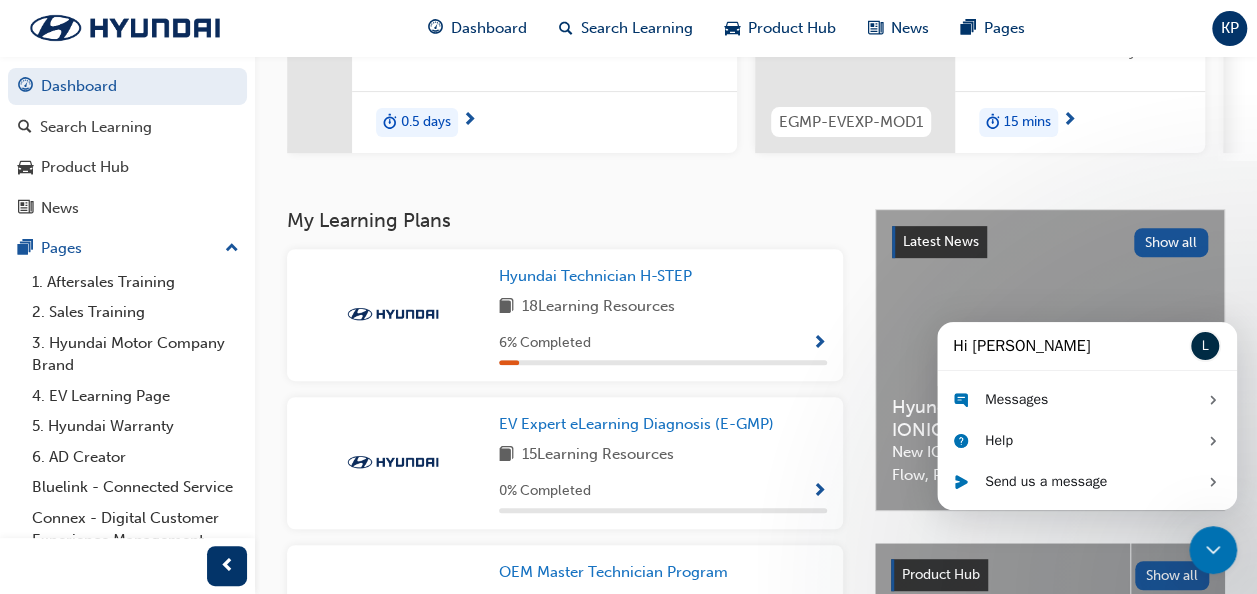 scroll, scrollTop: 0, scrollLeft: 0, axis: both 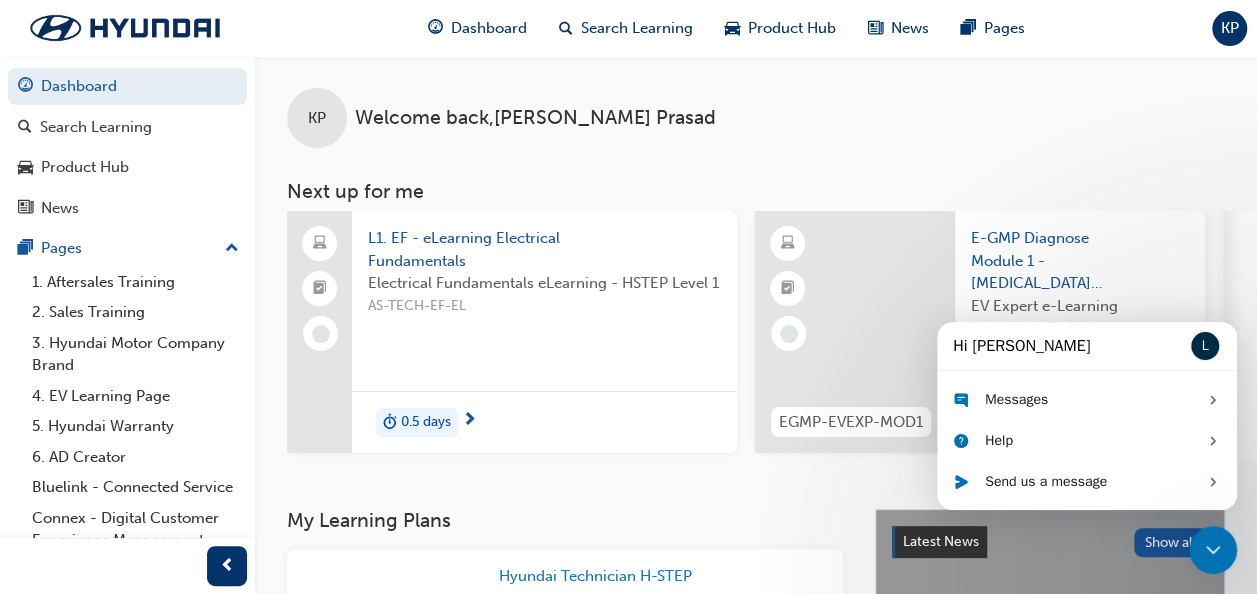 drag, startPoint x: 1271, startPoint y: 0, endPoint x: 708, endPoint y: 81, distance: 568.797 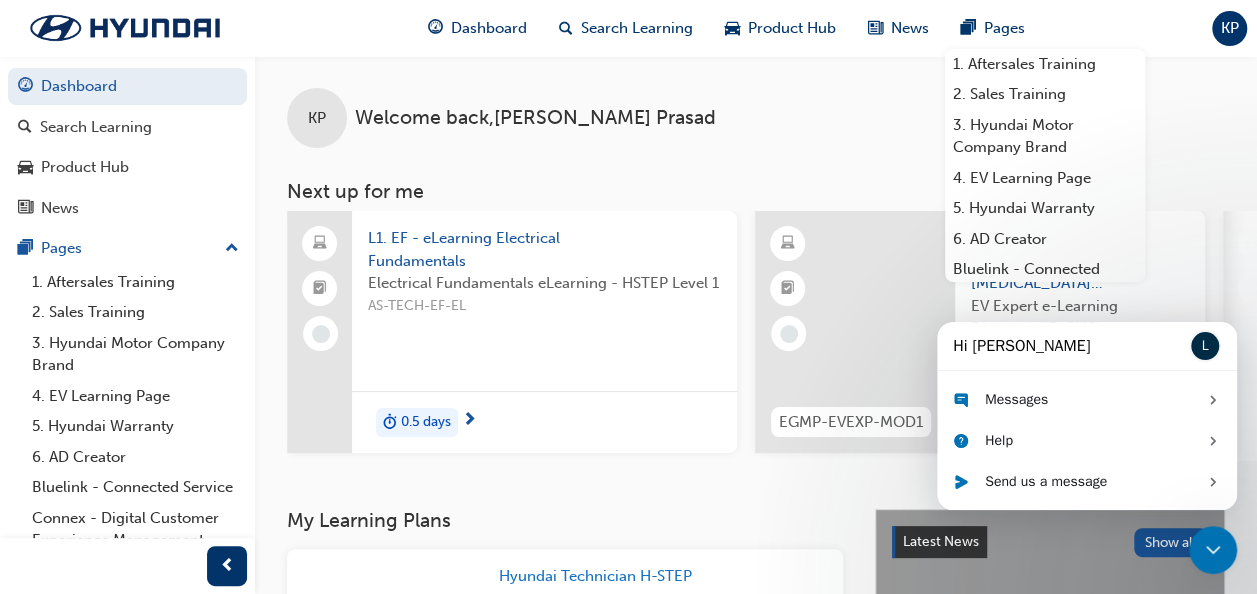 drag, startPoint x: 1164, startPoint y: 0, endPoint x: 626, endPoint y: 78, distance: 543.6249 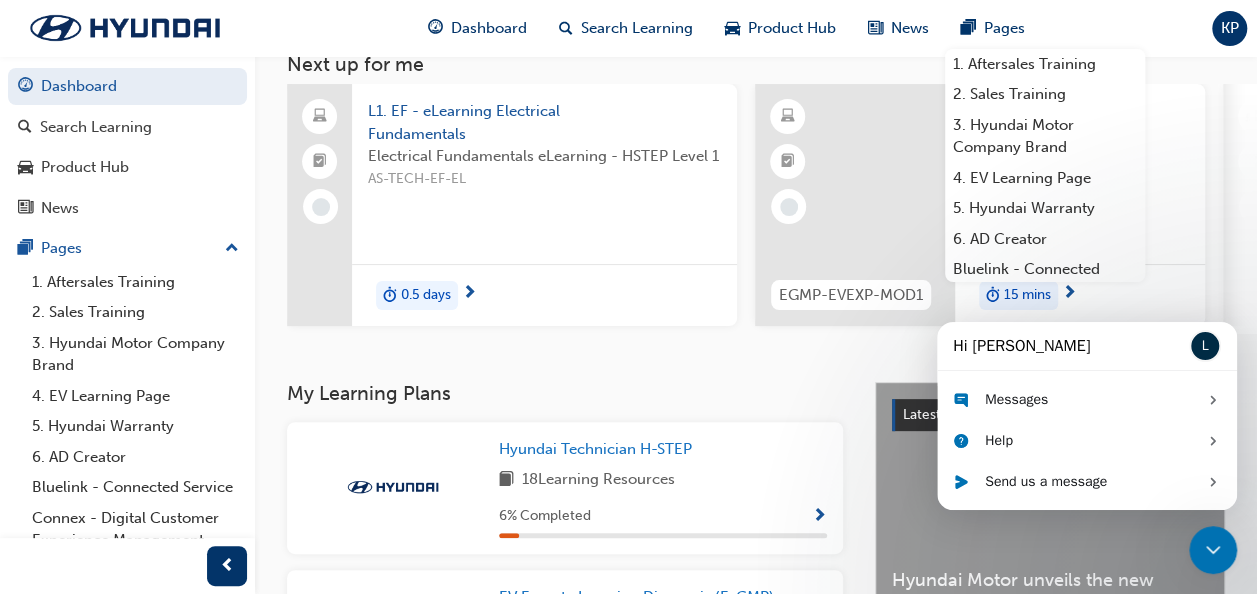 scroll, scrollTop: 100, scrollLeft: 0, axis: vertical 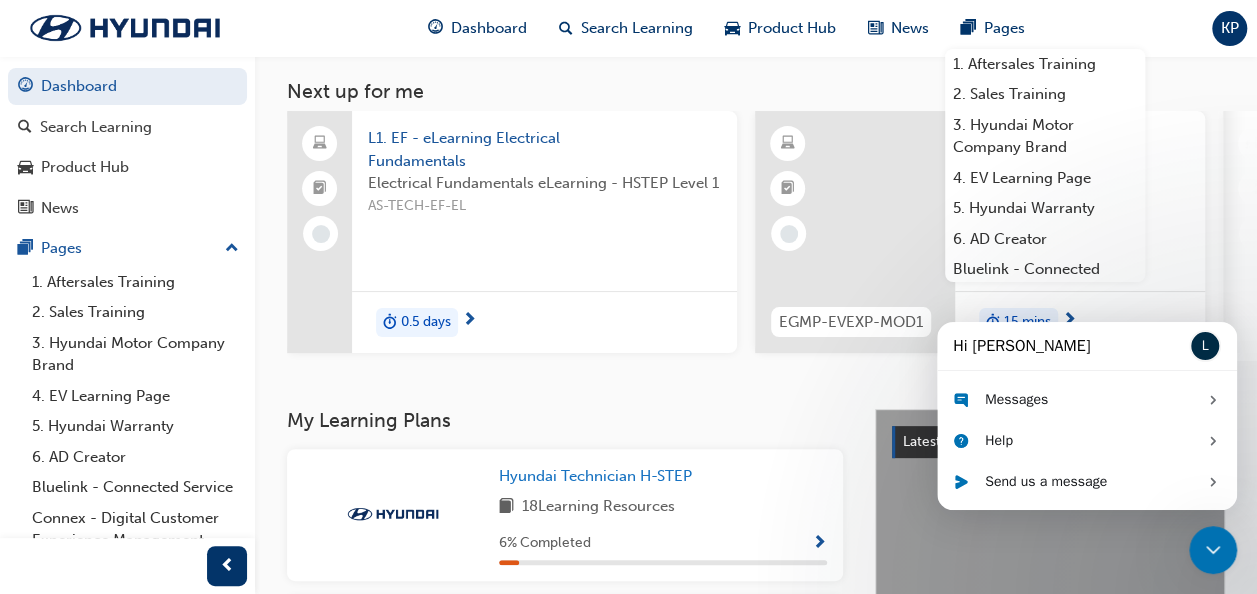 click 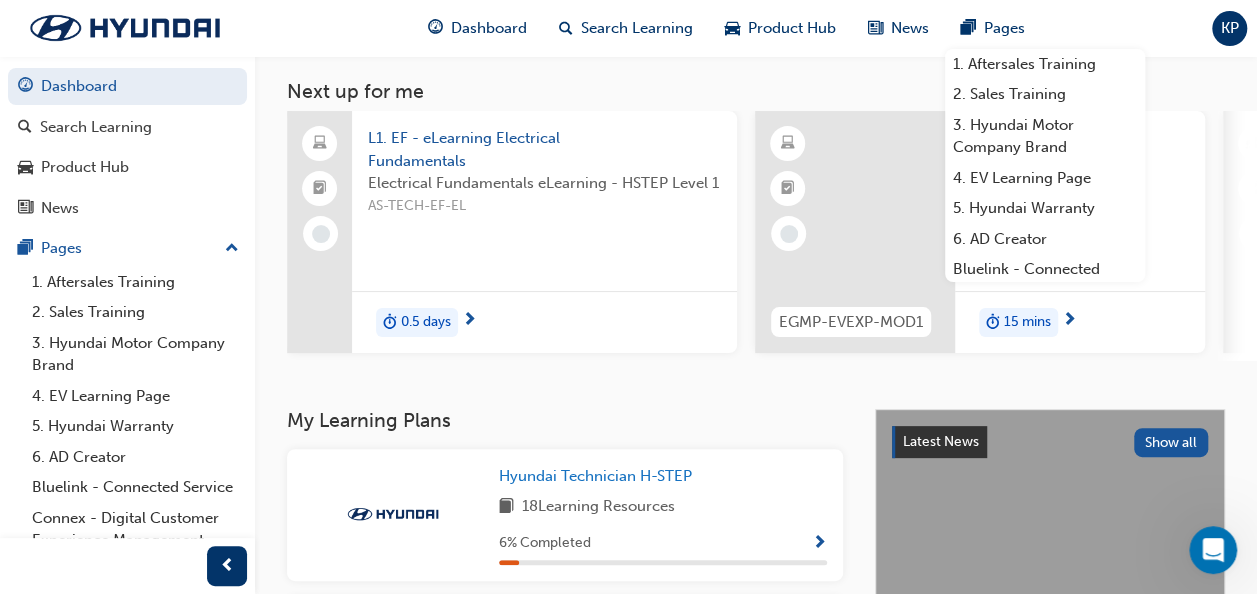 scroll, scrollTop: 0, scrollLeft: 0, axis: both 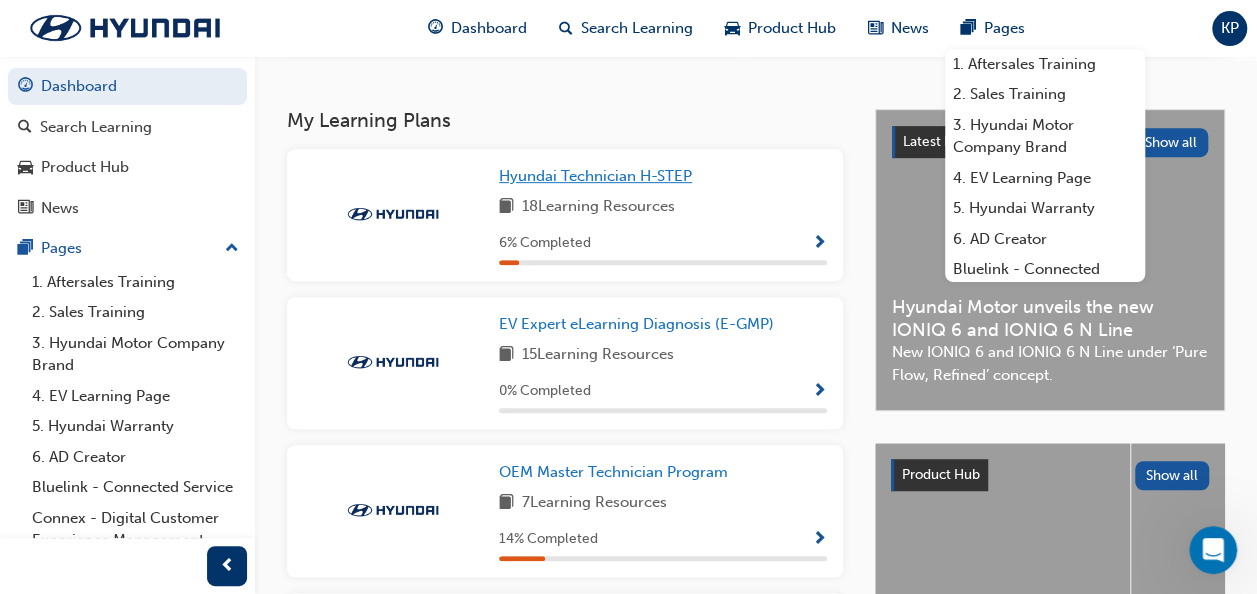 click on "Hyundai Technician H-STEP" at bounding box center (595, 176) 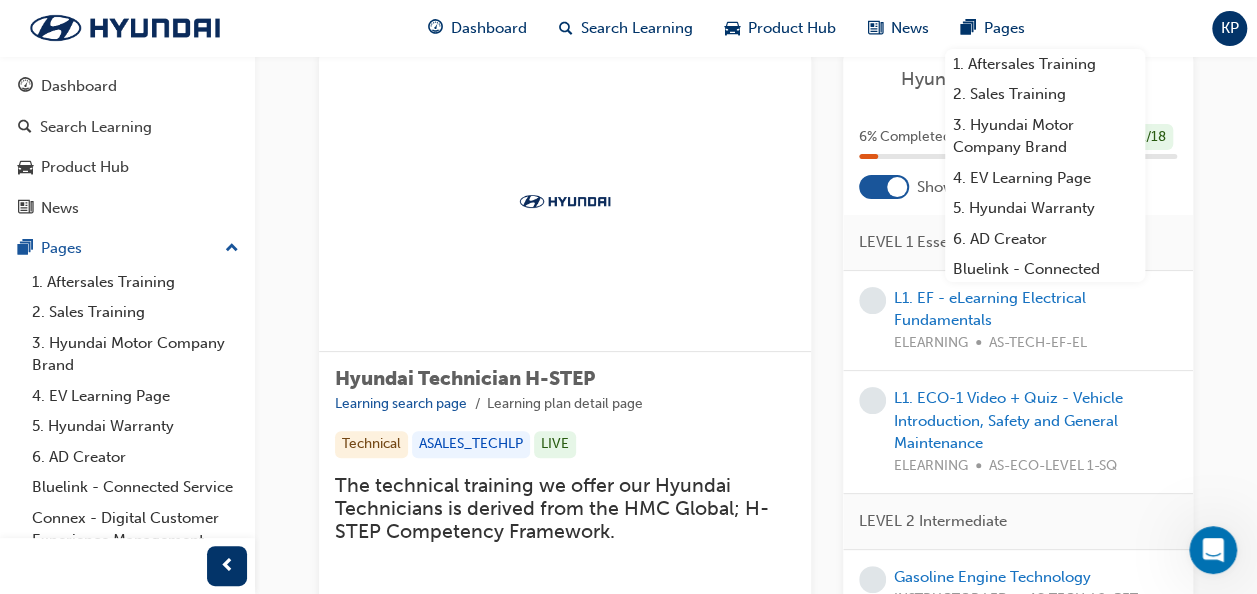 scroll, scrollTop: 0, scrollLeft: 0, axis: both 